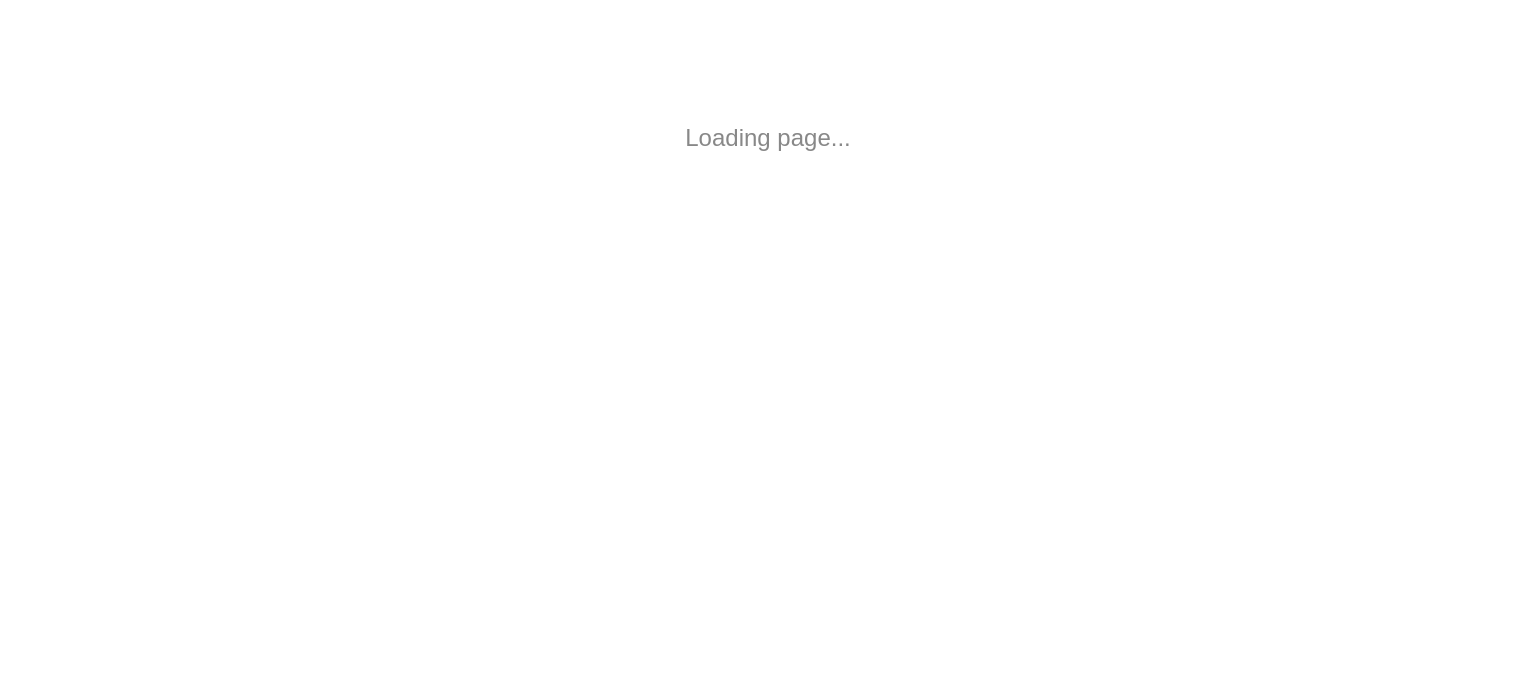 scroll, scrollTop: 0, scrollLeft: 0, axis: both 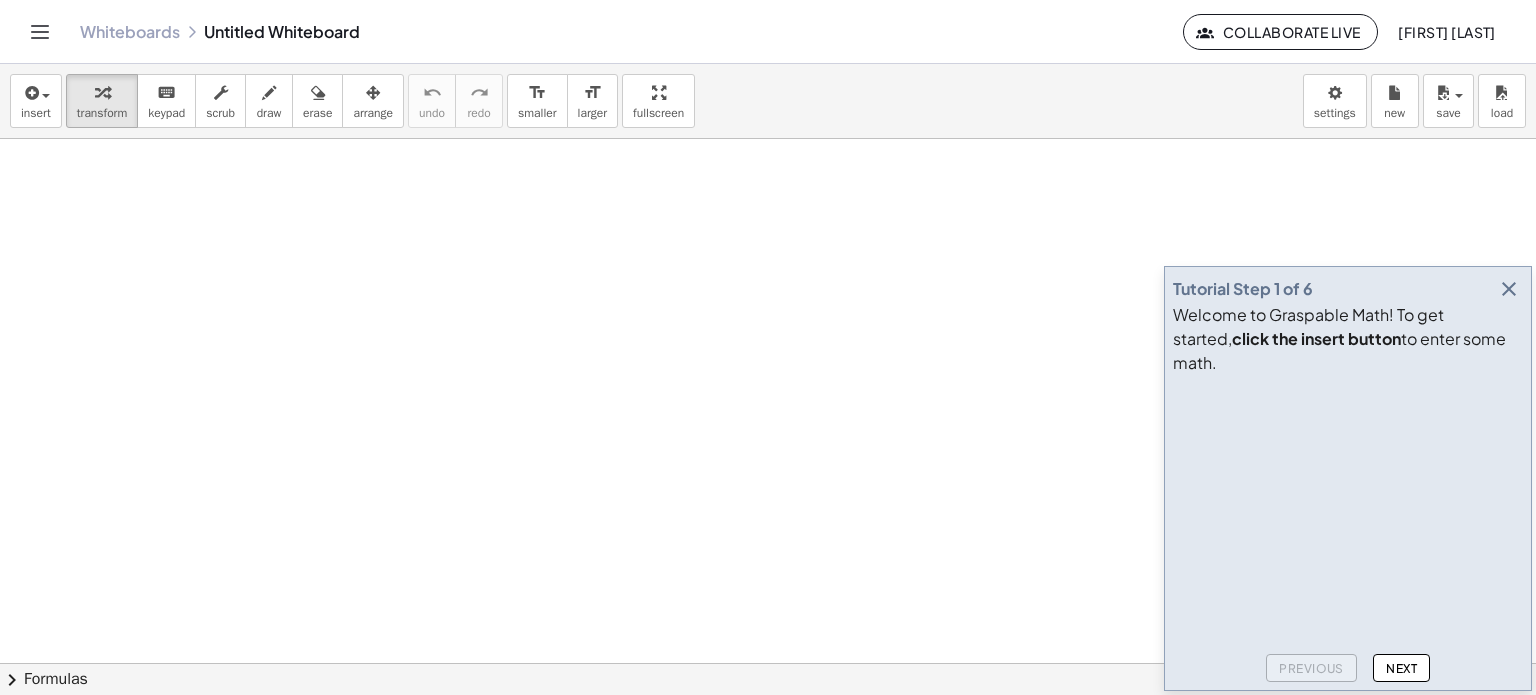 click at bounding box center [768, 664] 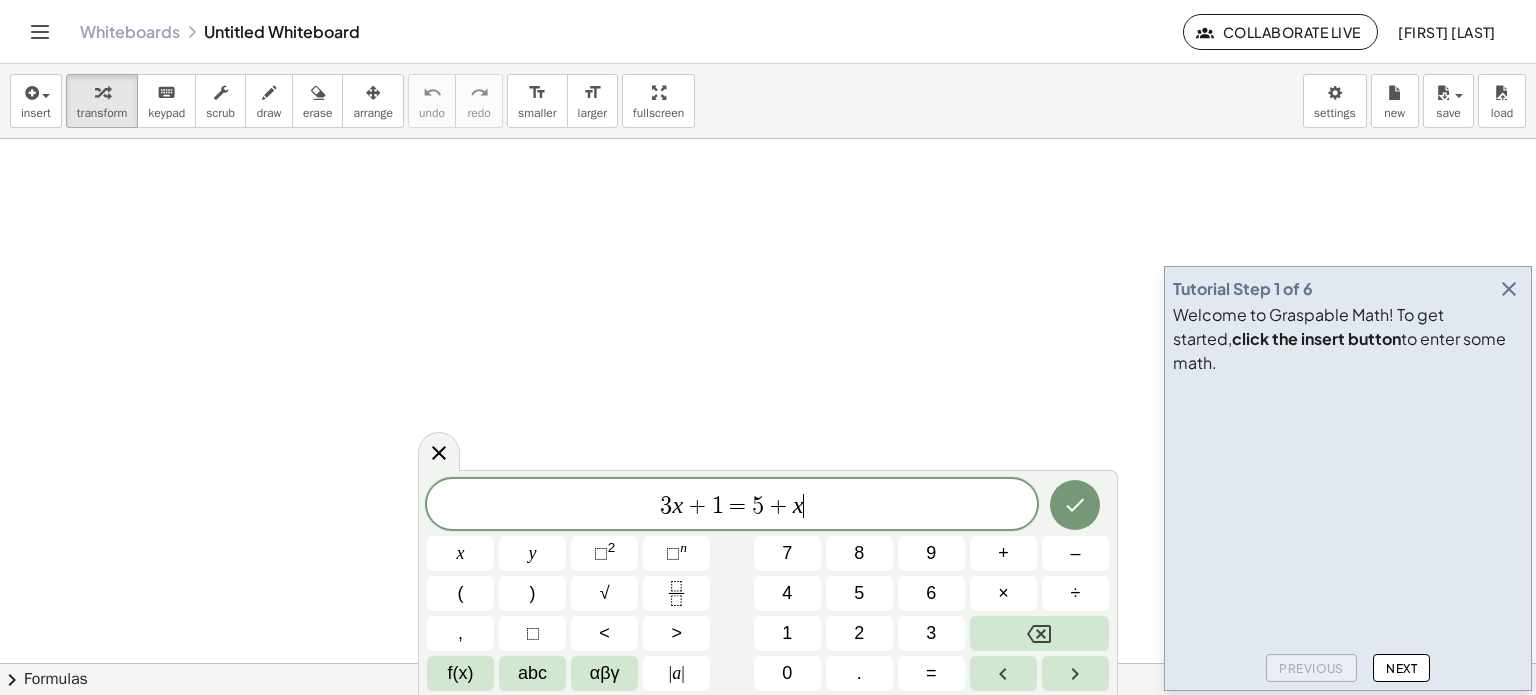 click at bounding box center [768, 664] 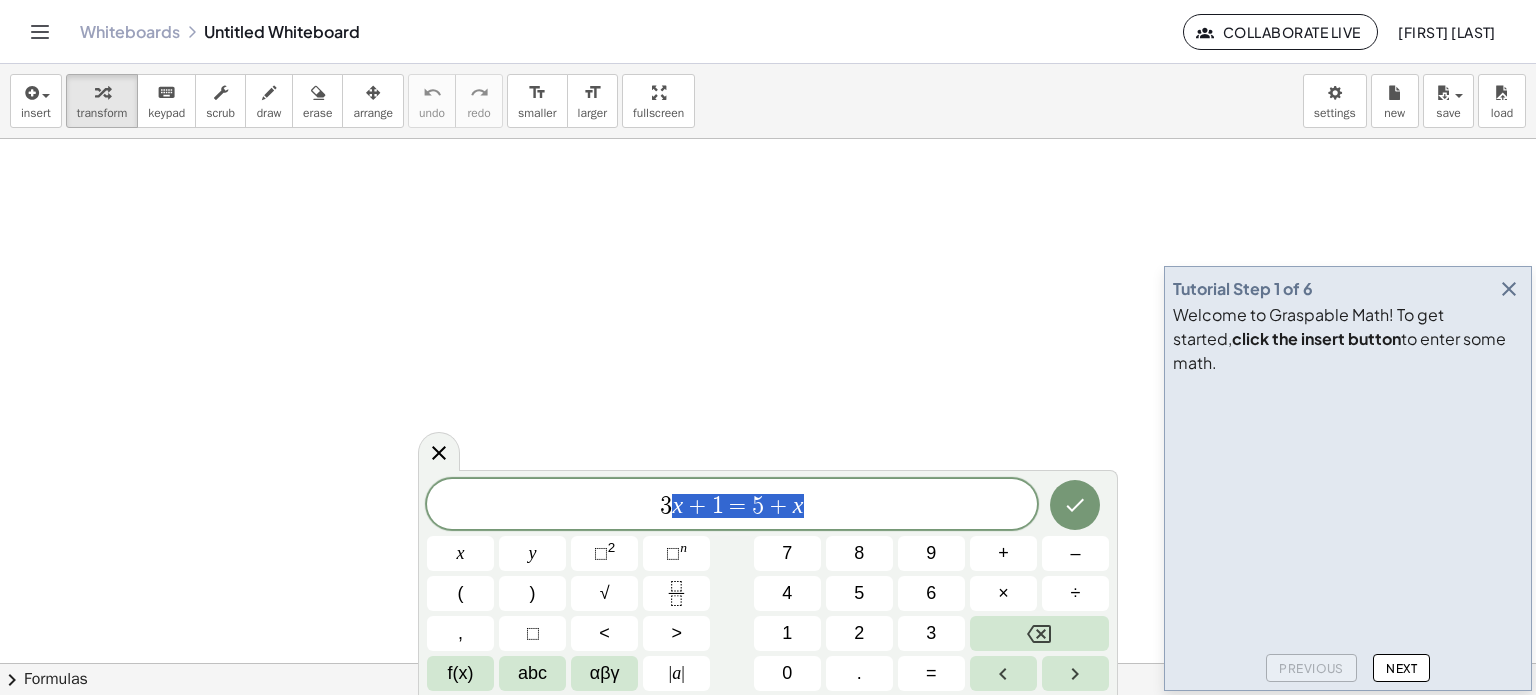 drag, startPoint x: 832, startPoint y: 503, endPoint x: 616, endPoint y: 511, distance: 216.1481 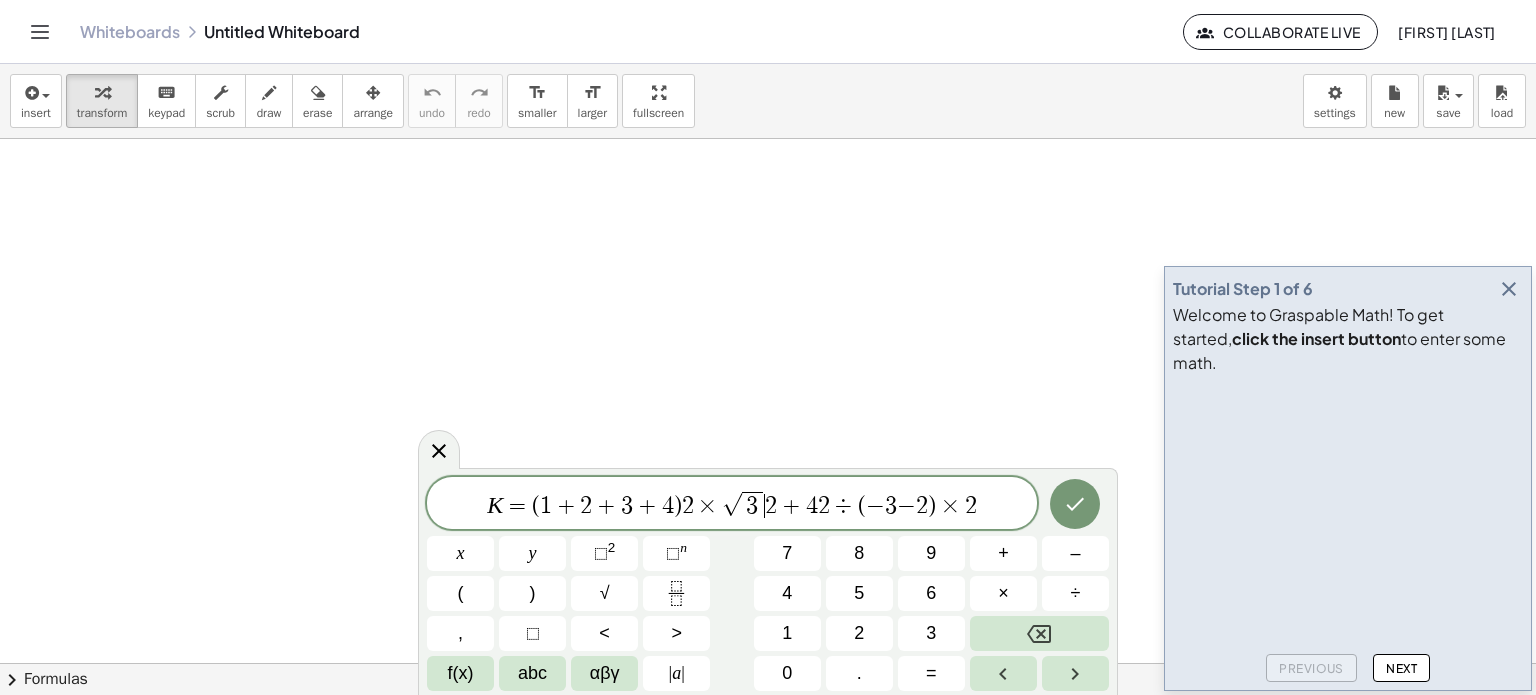 click on "2" at bounding box center [771, 506] 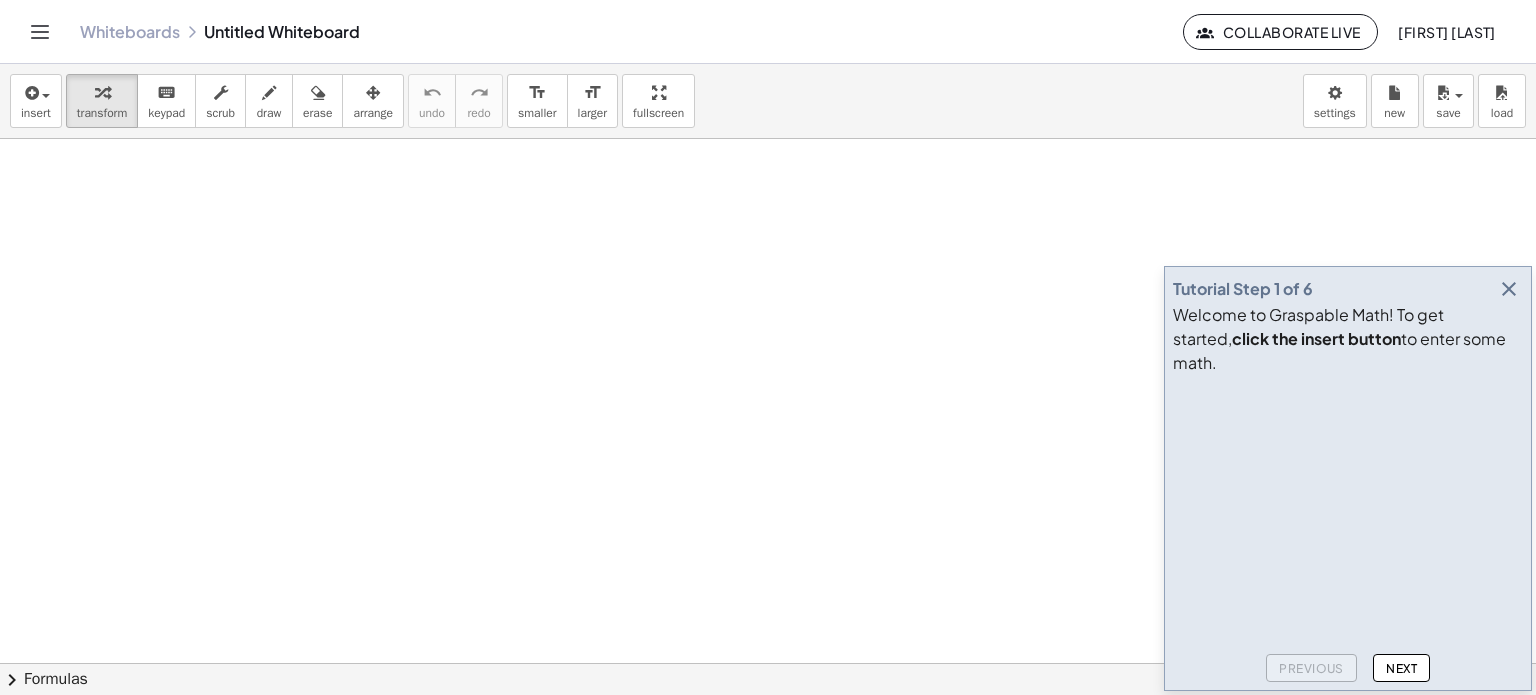 click at bounding box center (768, 664) 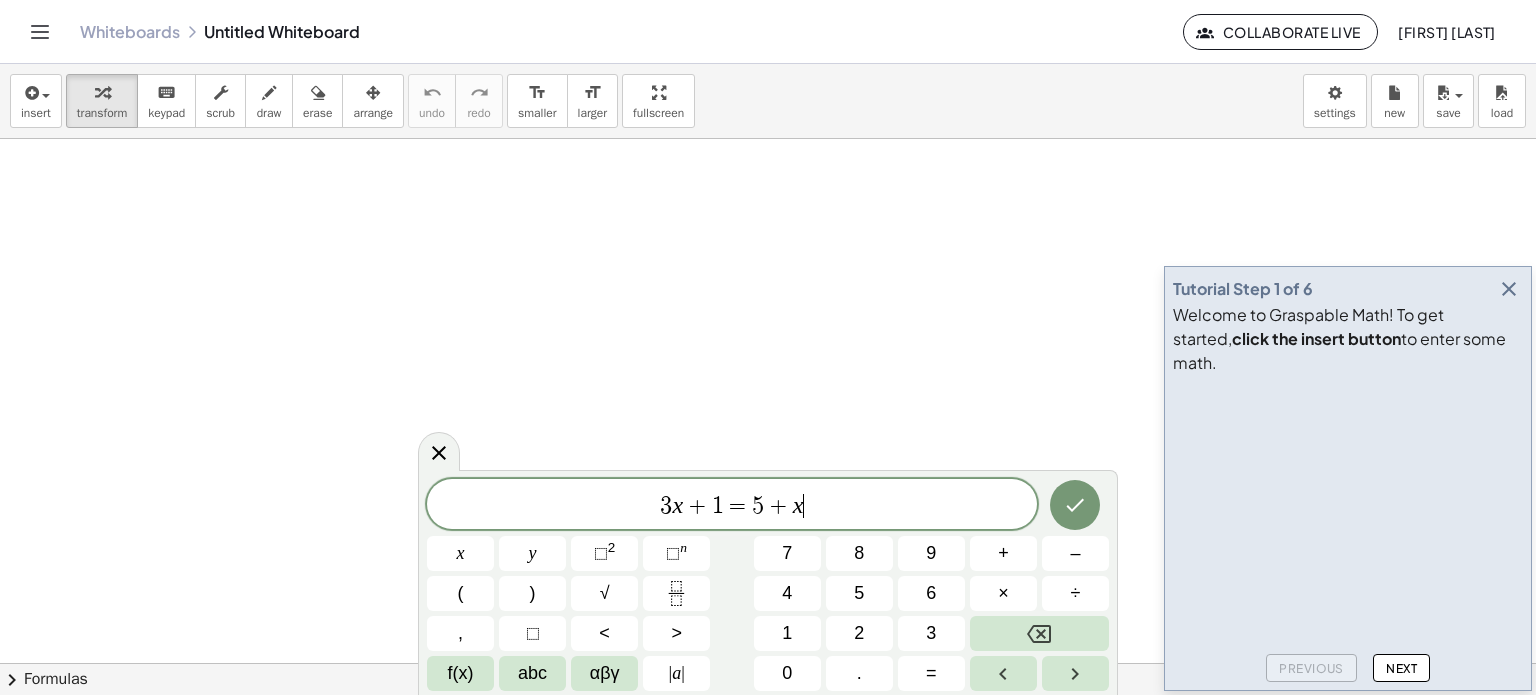 click at bounding box center (768, 664) 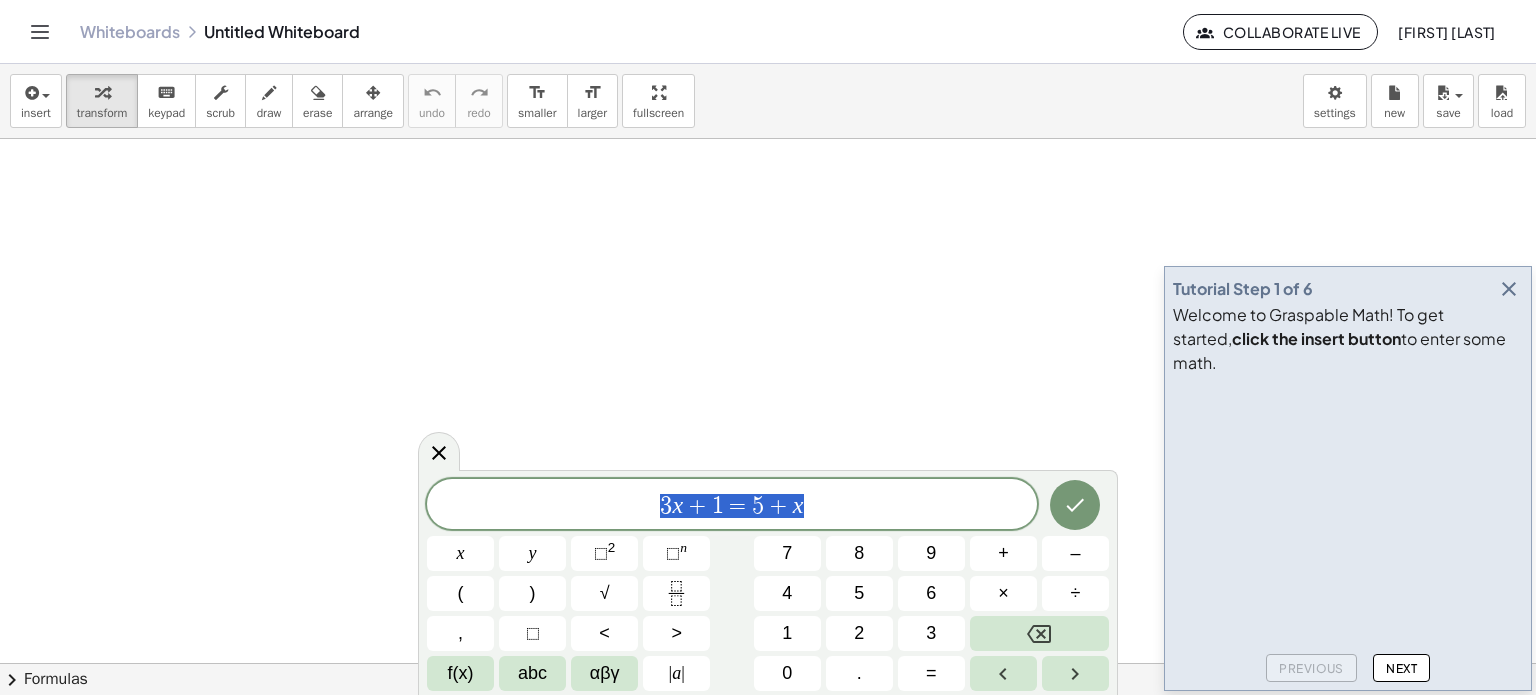 drag, startPoint x: 837, startPoint y: 497, endPoint x: 611, endPoint y: 504, distance: 226.10838 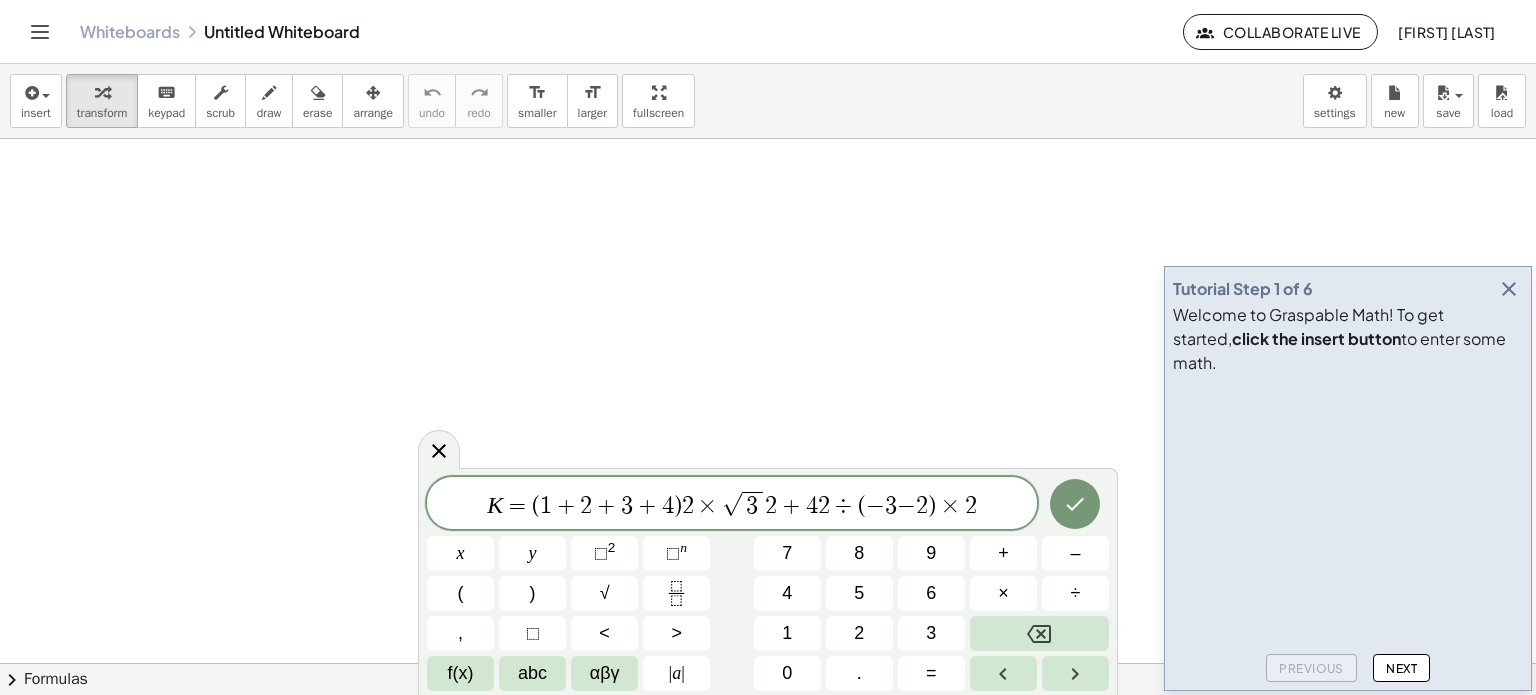 click on "2" at bounding box center [771, 506] 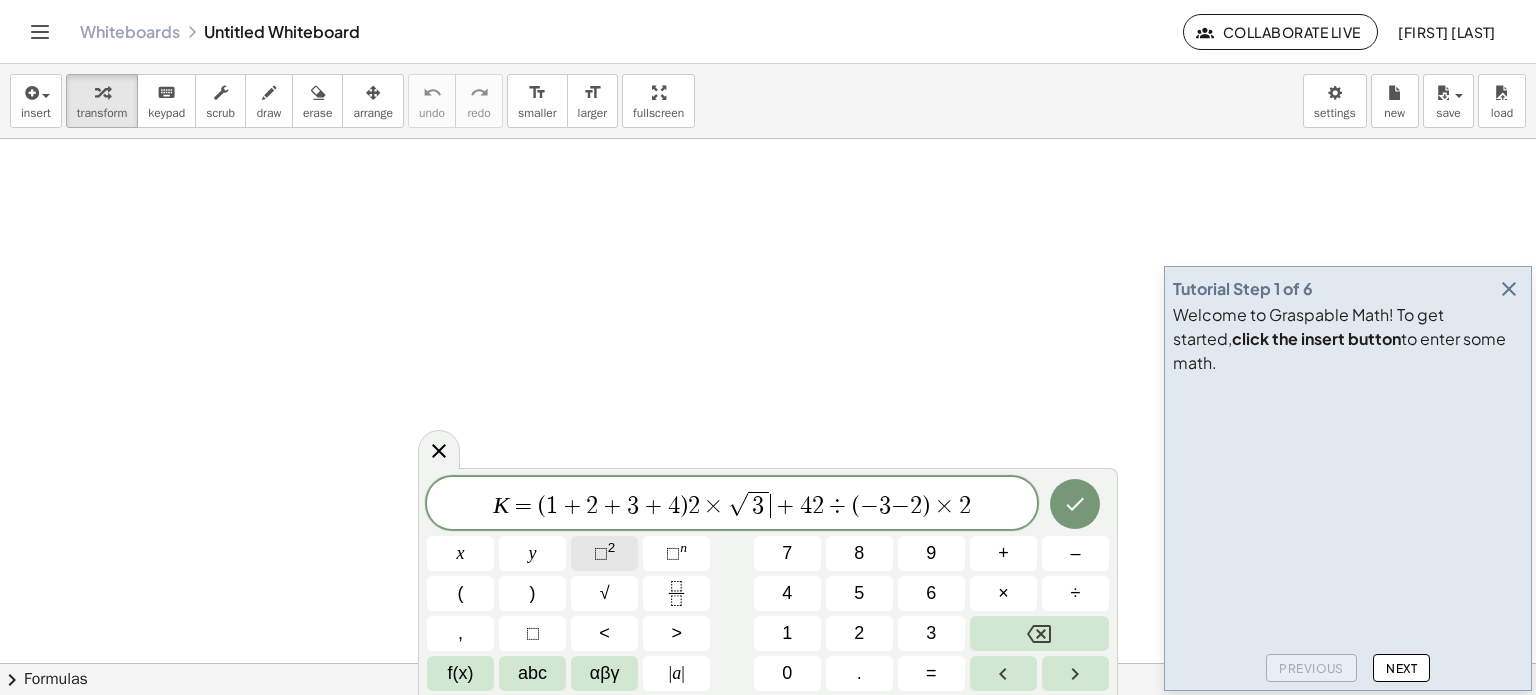 click on "⬚" at bounding box center (601, 553) 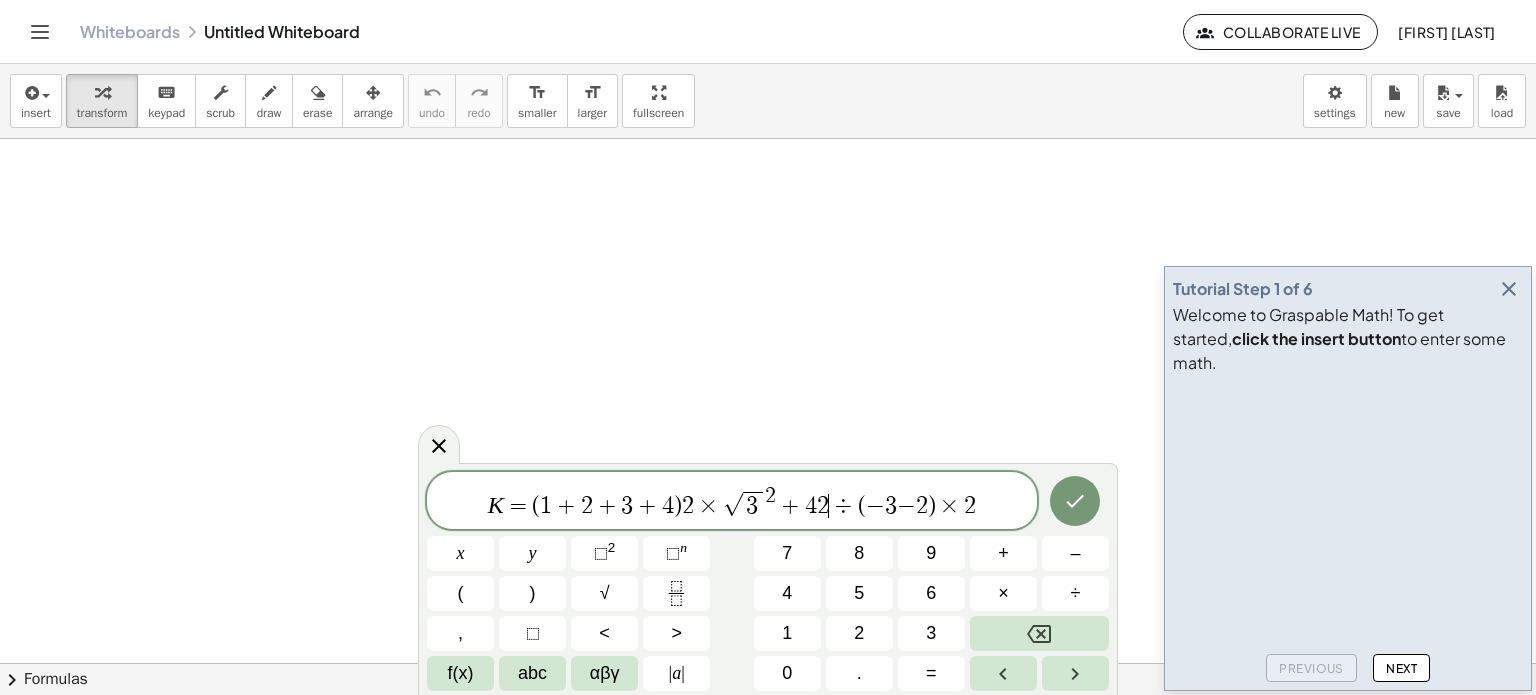 click on "÷" at bounding box center (843, 506) 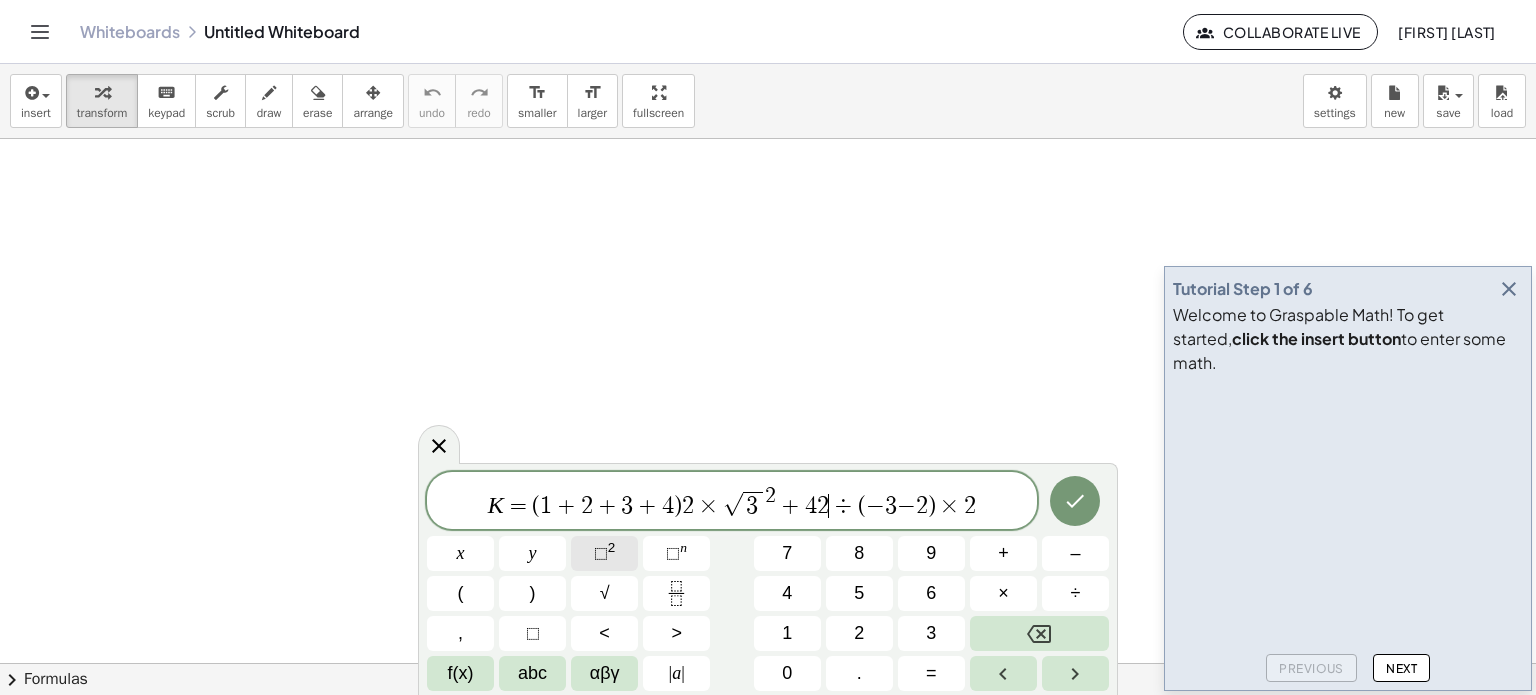 click on "⬚ 2" at bounding box center (604, 553) 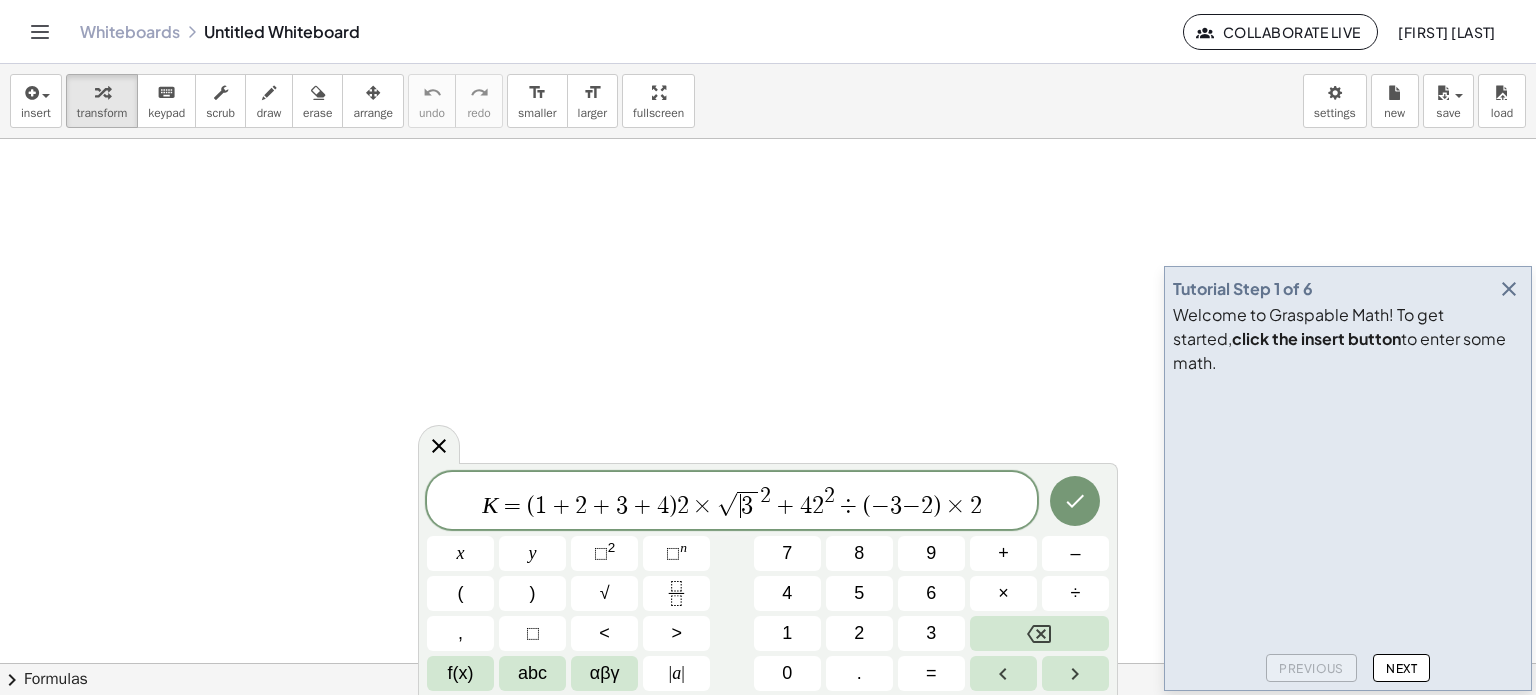 click on "√" at bounding box center (727, 504) 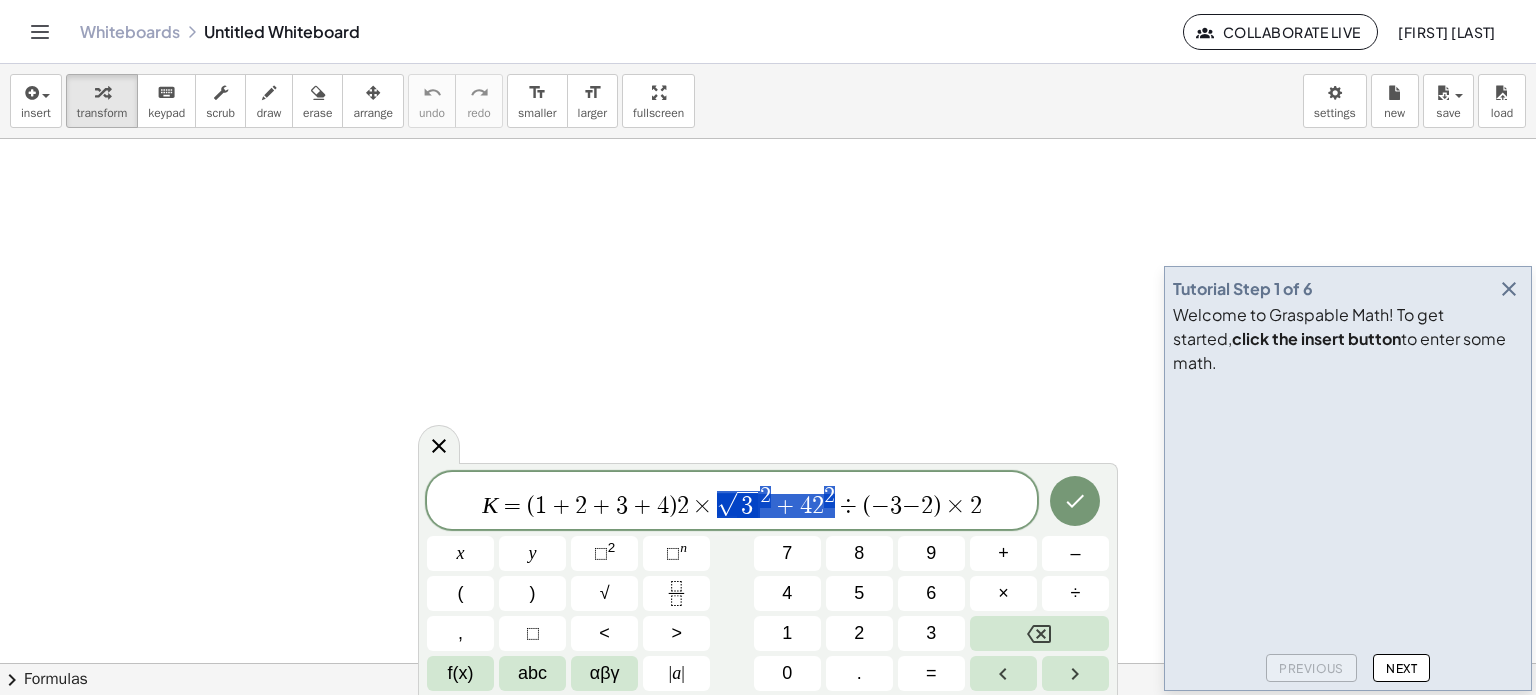 drag, startPoint x: 736, startPoint y: 500, endPoint x: 829, endPoint y: 499, distance: 93.00538 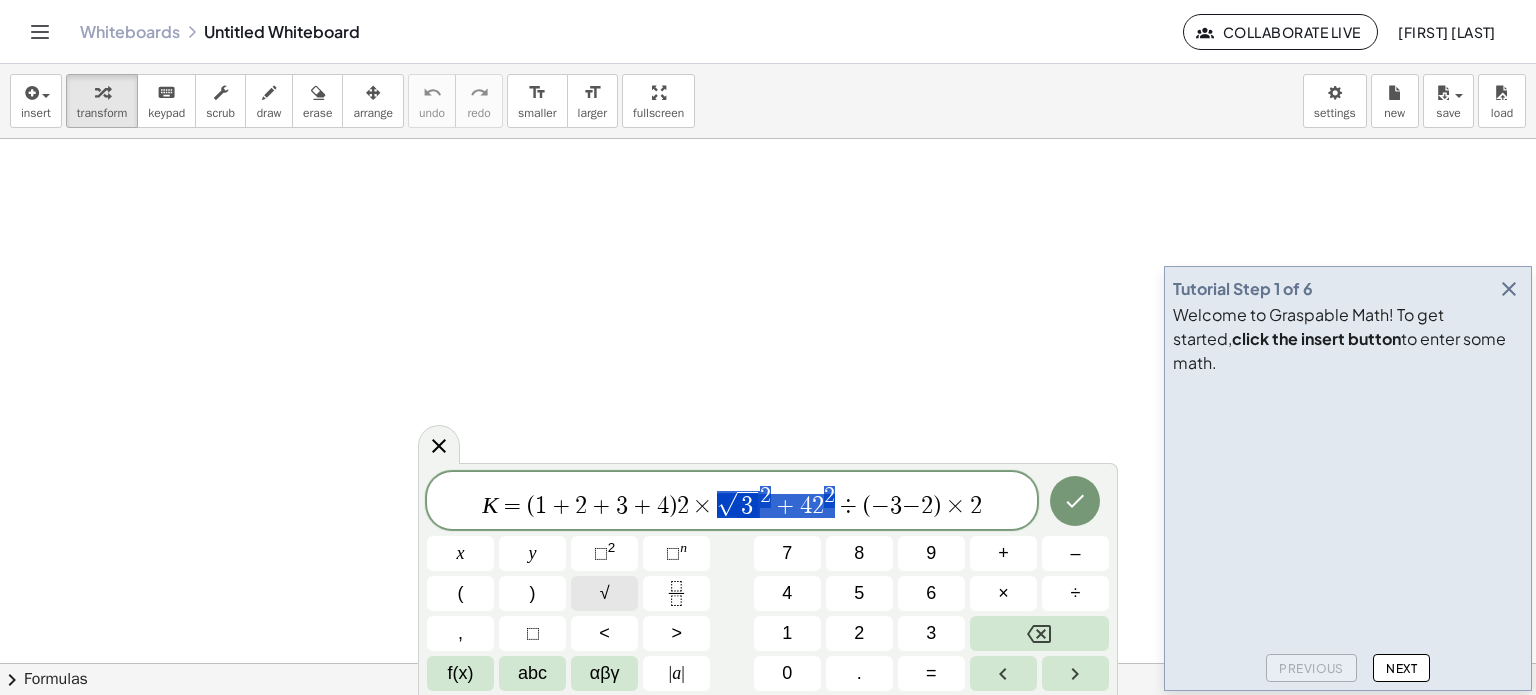 click on "√" at bounding box center [604, 593] 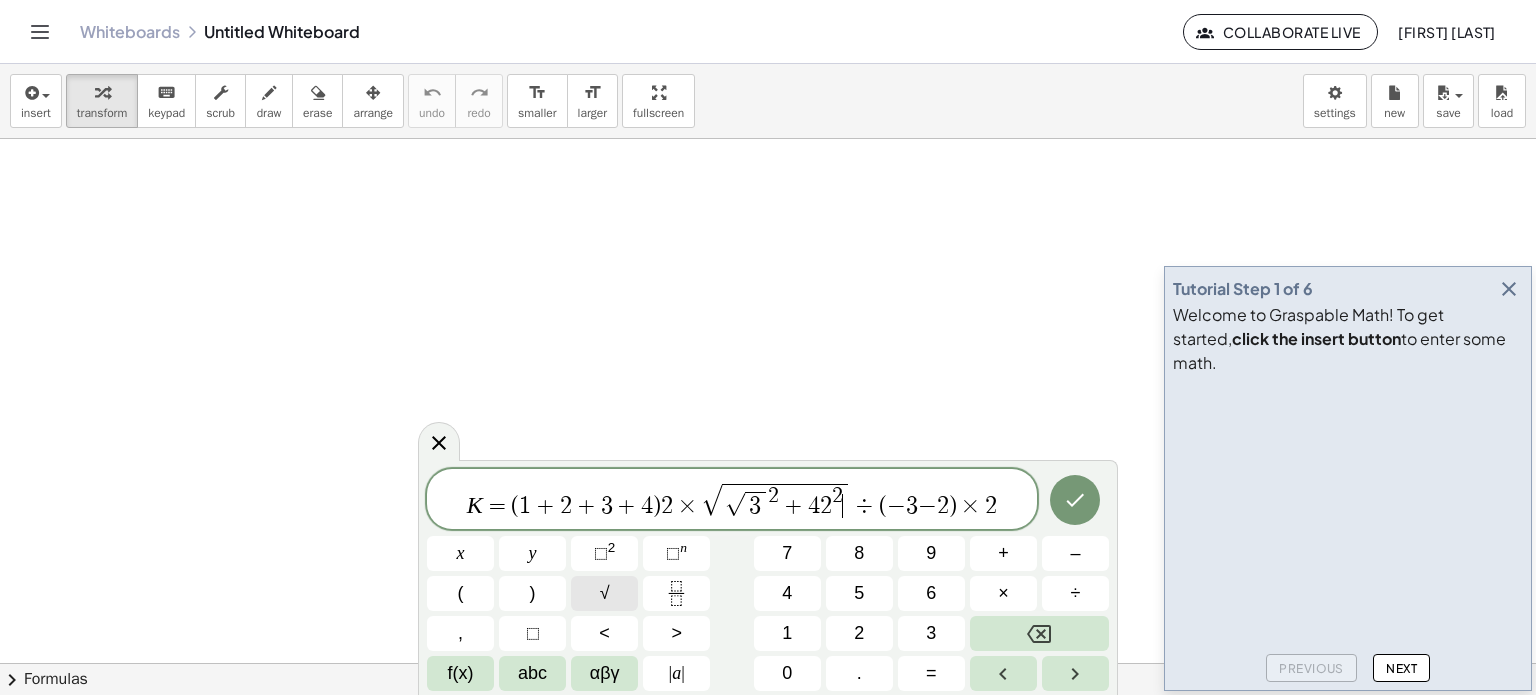 click on "√" at bounding box center (604, 593) 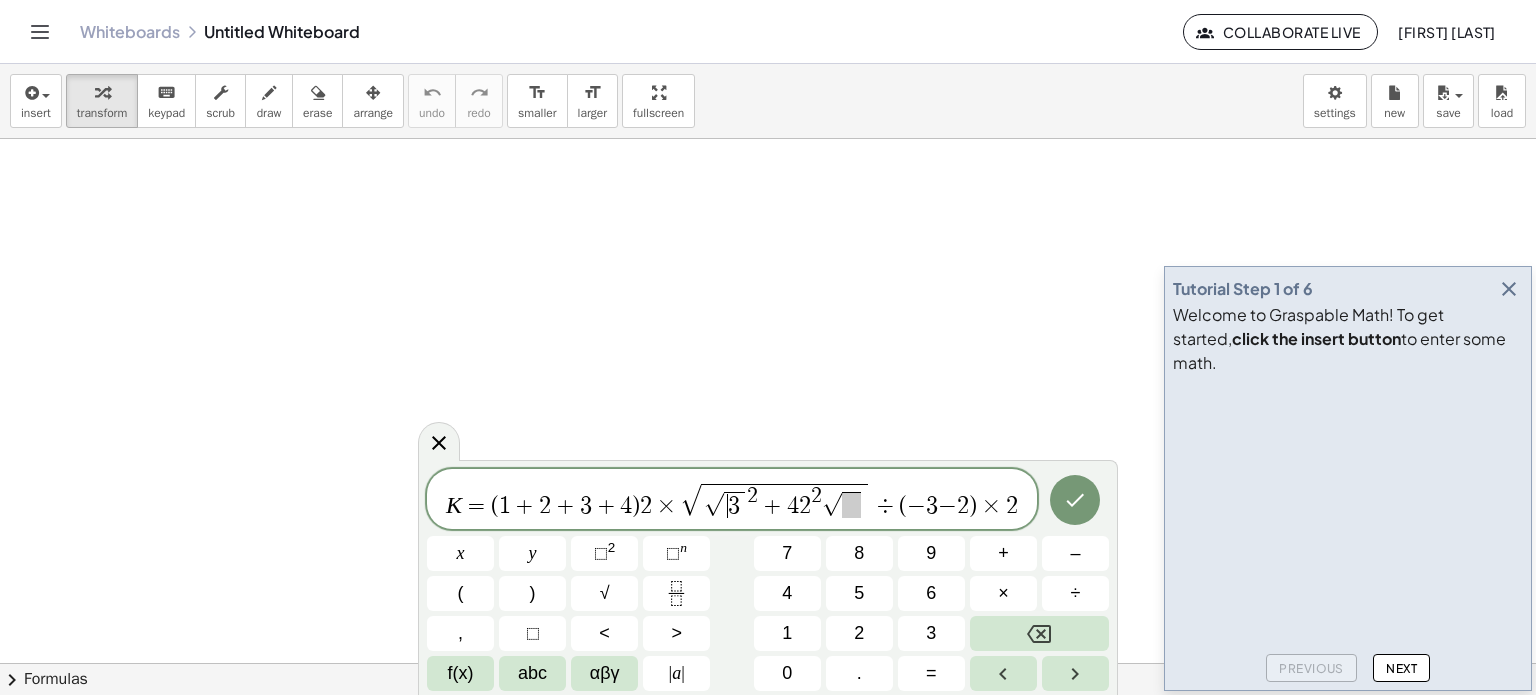 click on "√" at bounding box center (714, 504) 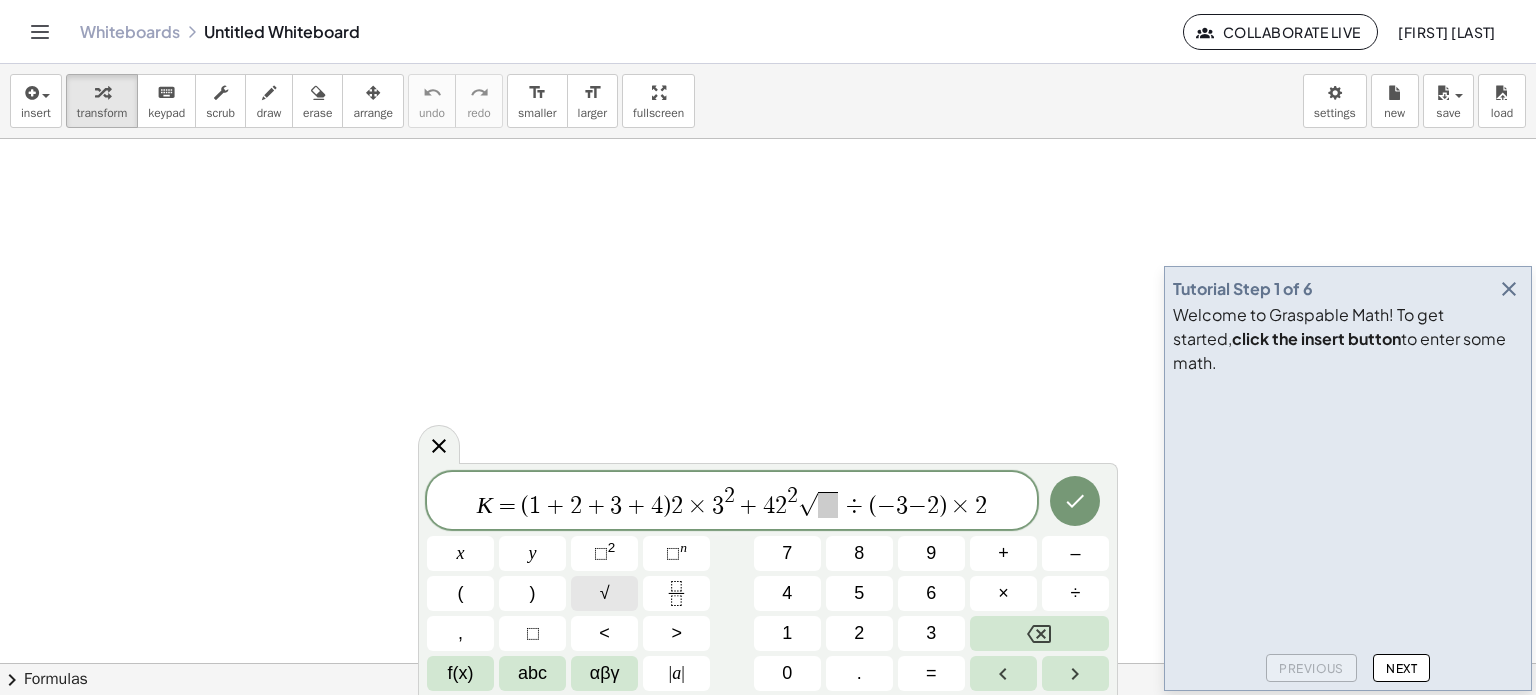 click on "√" at bounding box center [604, 593] 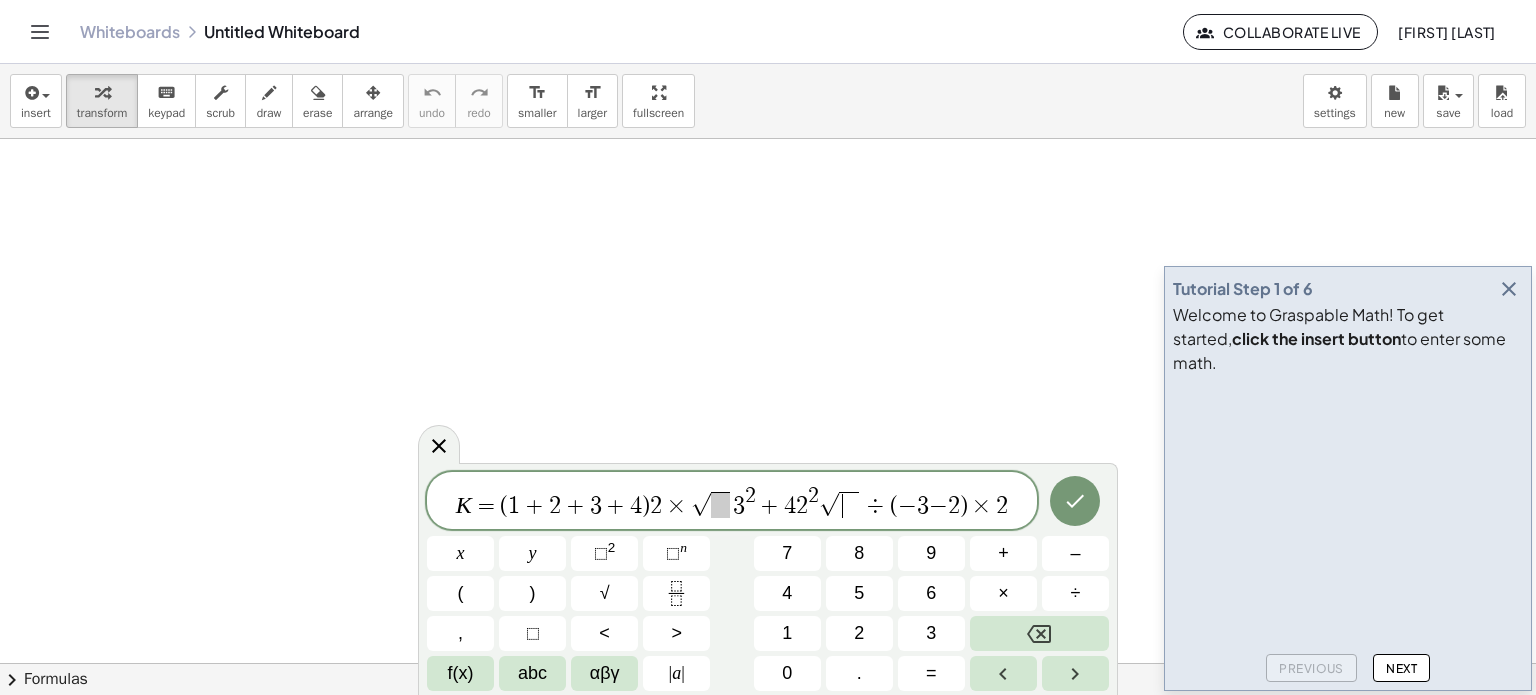 click on "​" at bounding box center [848, 505] 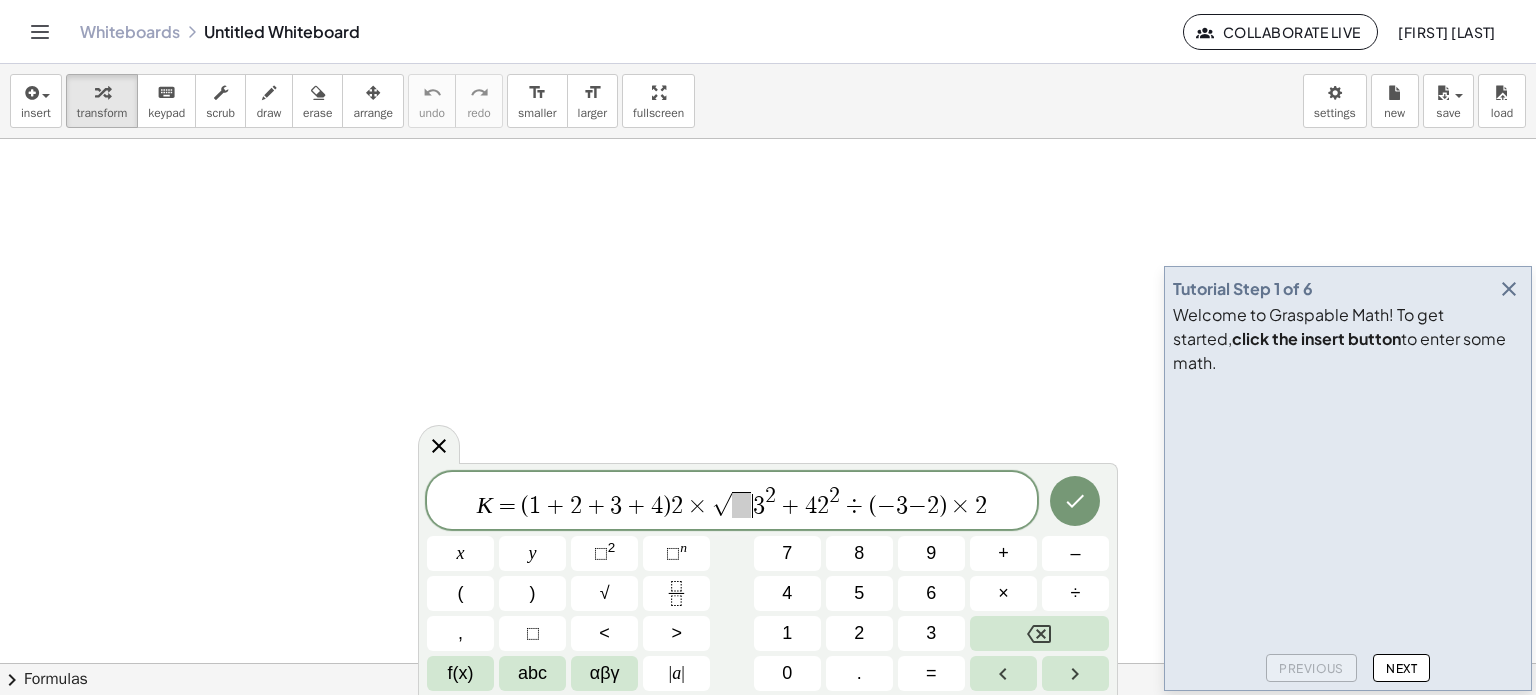 click on "3" at bounding box center (759, 506) 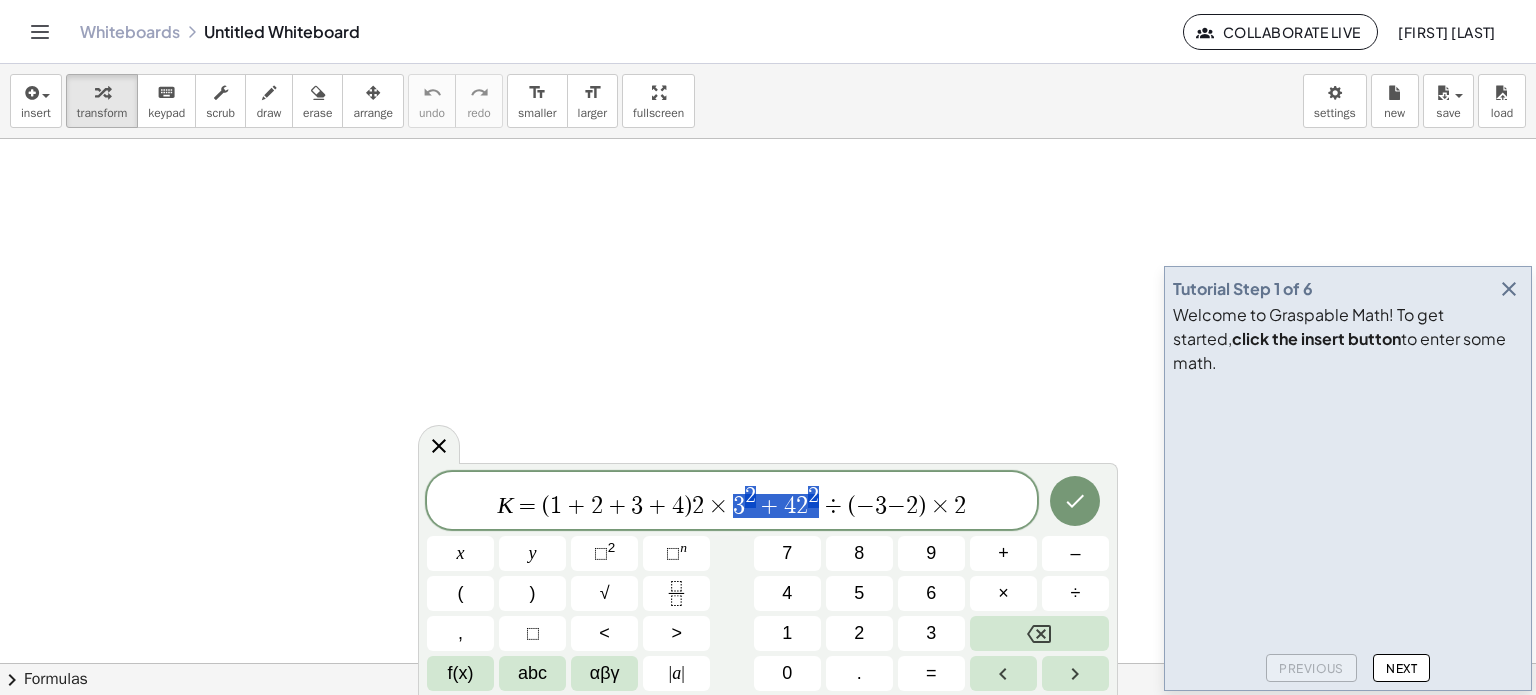 drag, startPoint x: 732, startPoint y: 500, endPoint x: 812, endPoint y: 495, distance: 80.1561 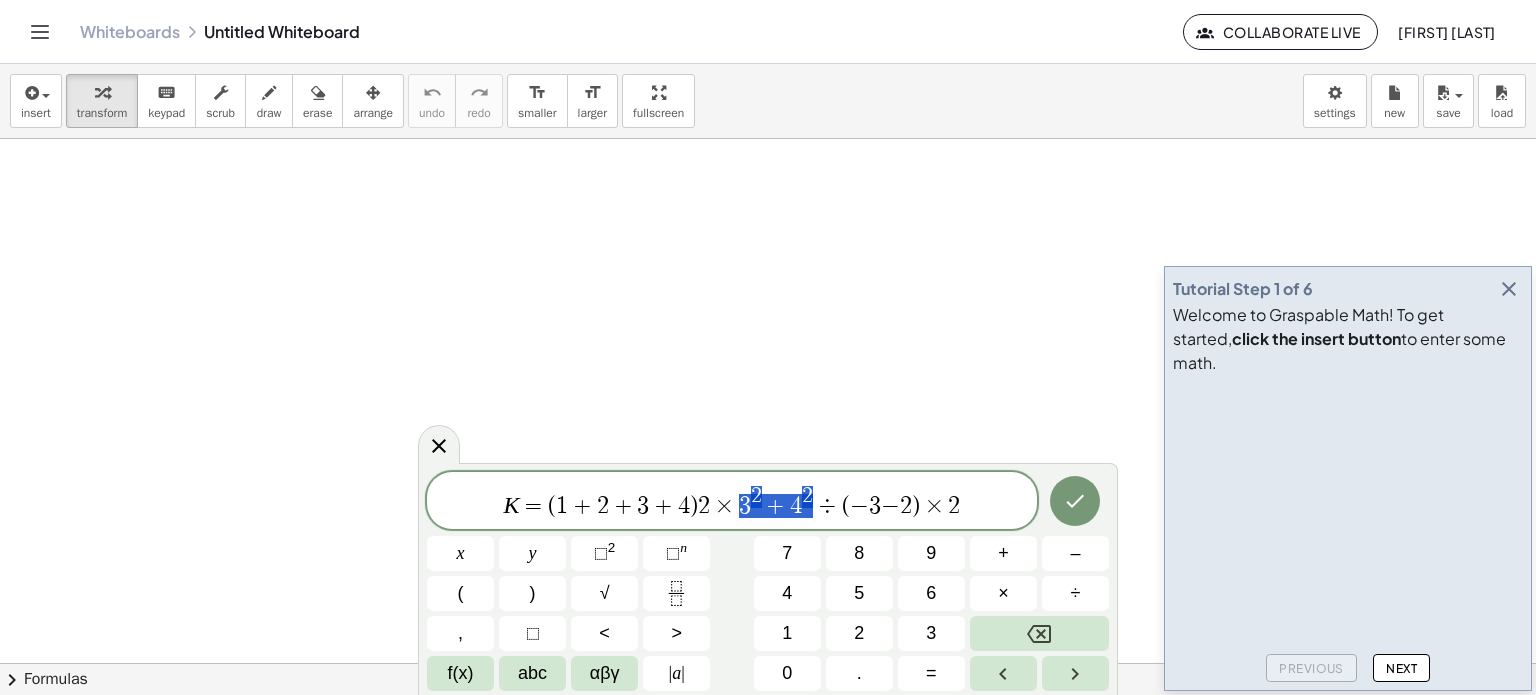 drag, startPoint x: 732, startPoint y: 498, endPoint x: 816, endPoint y: 494, distance: 84.095184 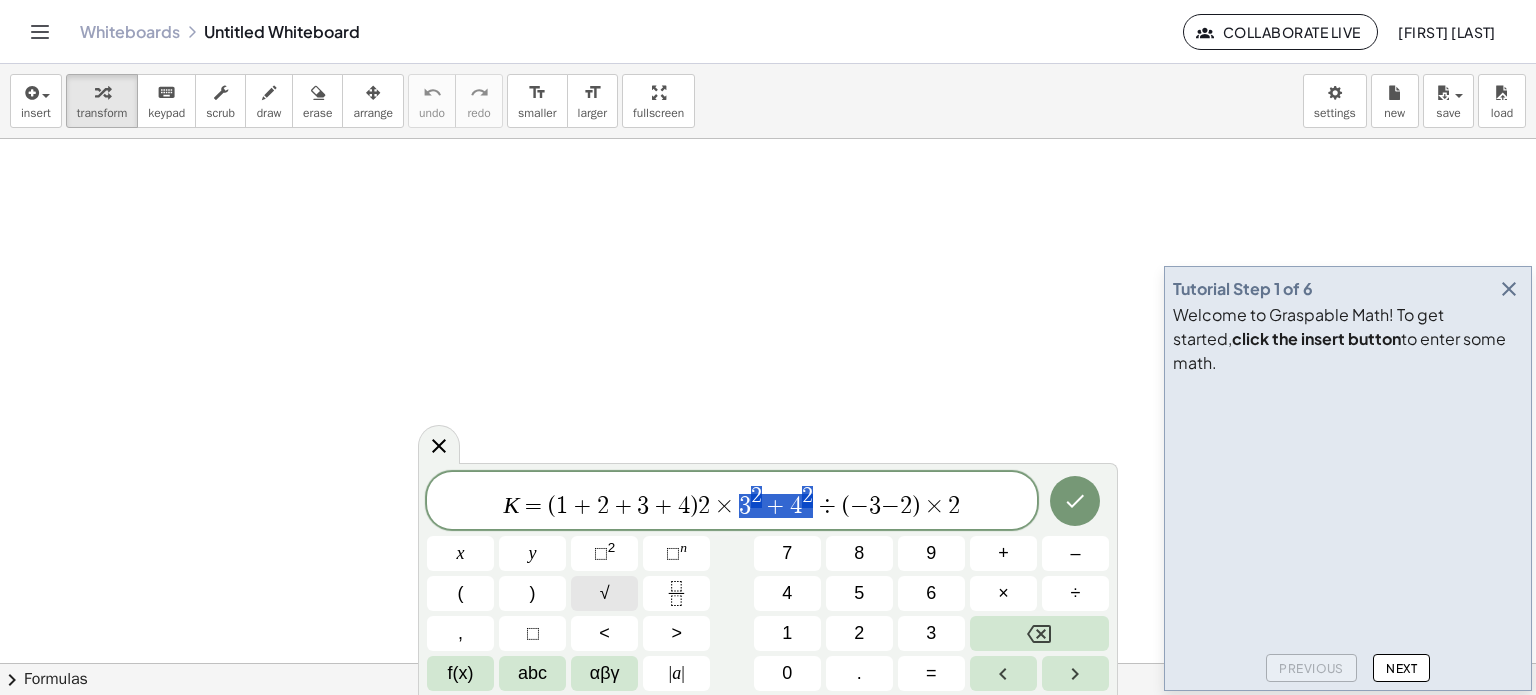 click on "√" at bounding box center [604, 593] 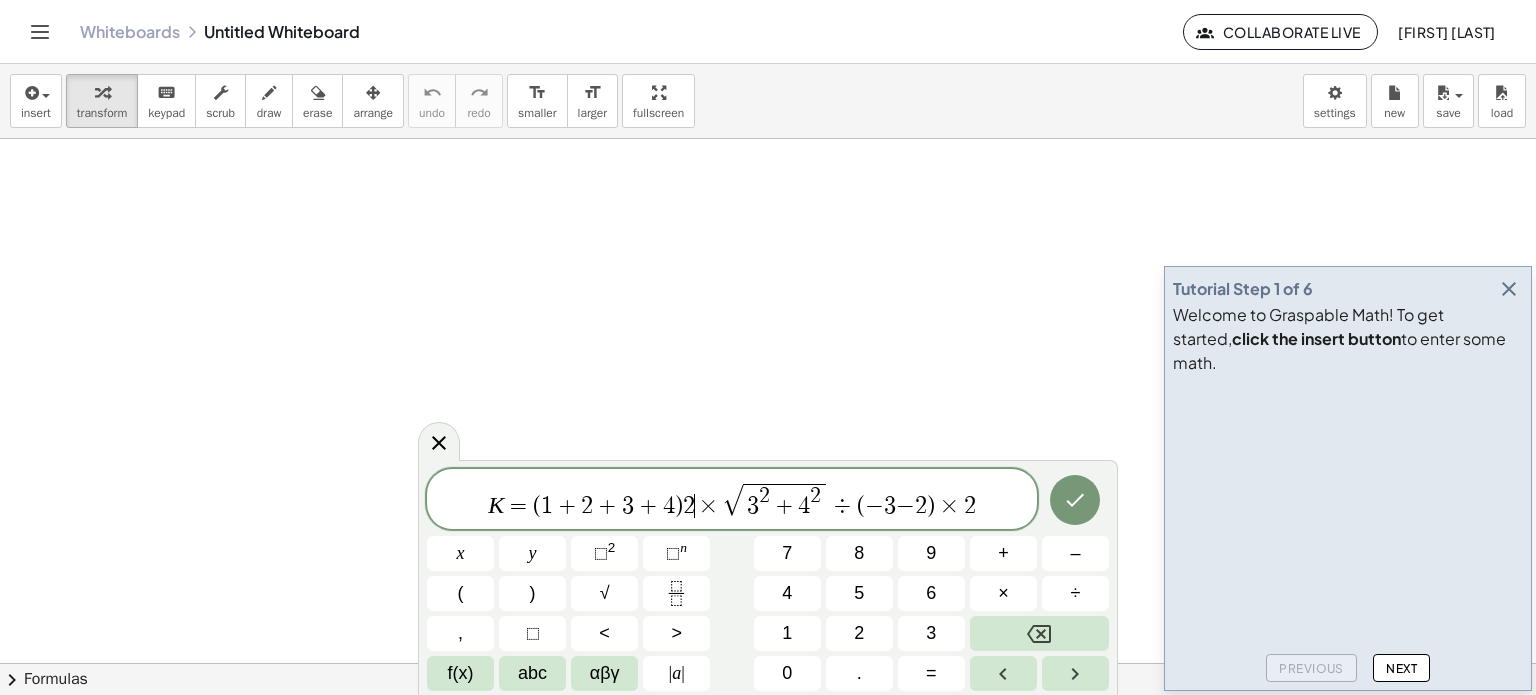click on "2" at bounding box center [689, 506] 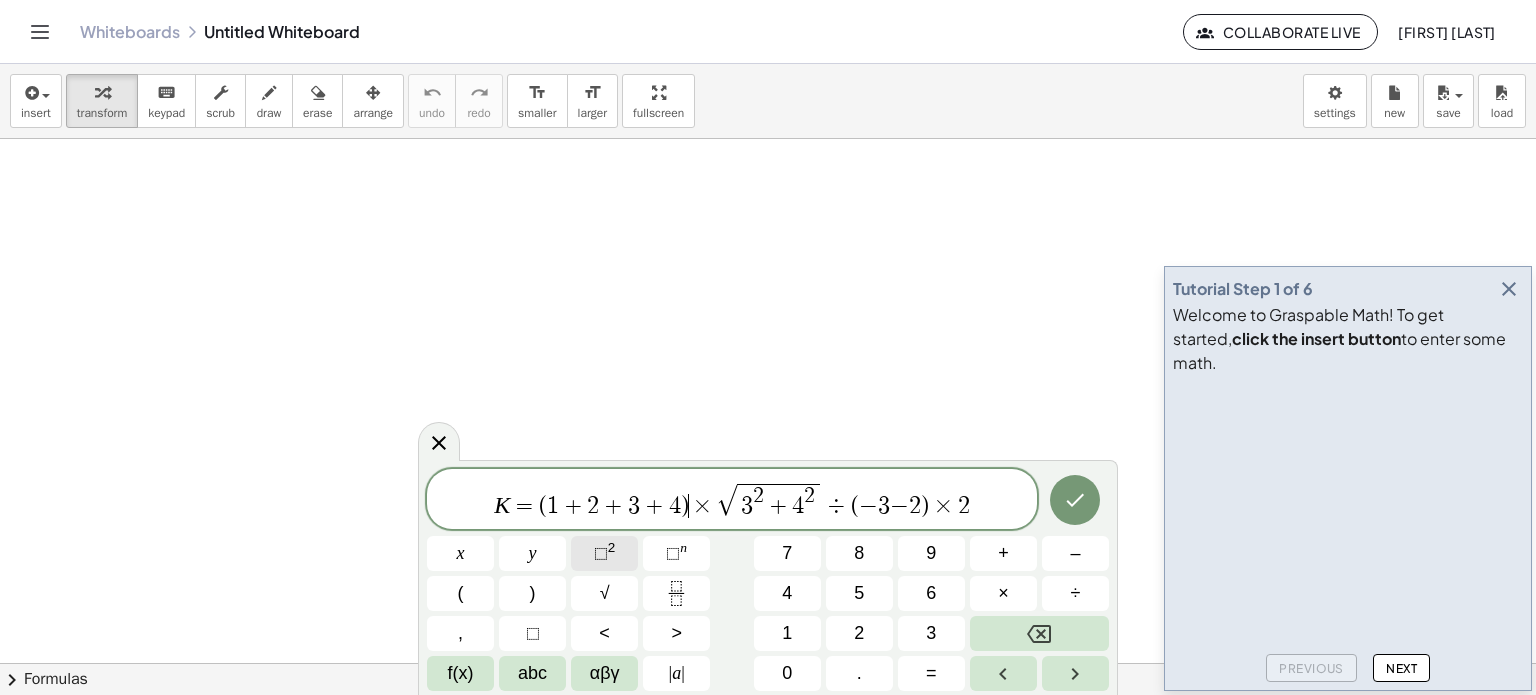 click on "⬚" at bounding box center [601, 553] 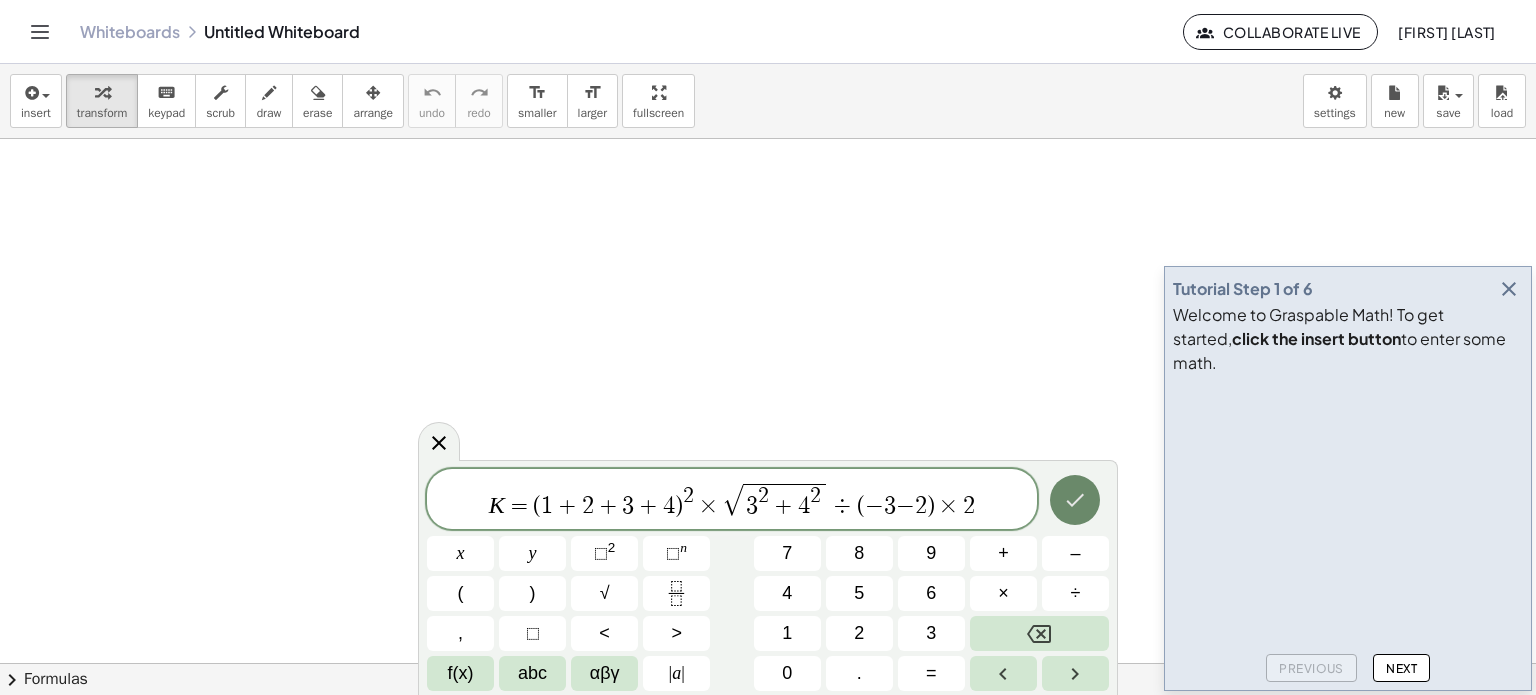 click at bounding box center [1075, 500] 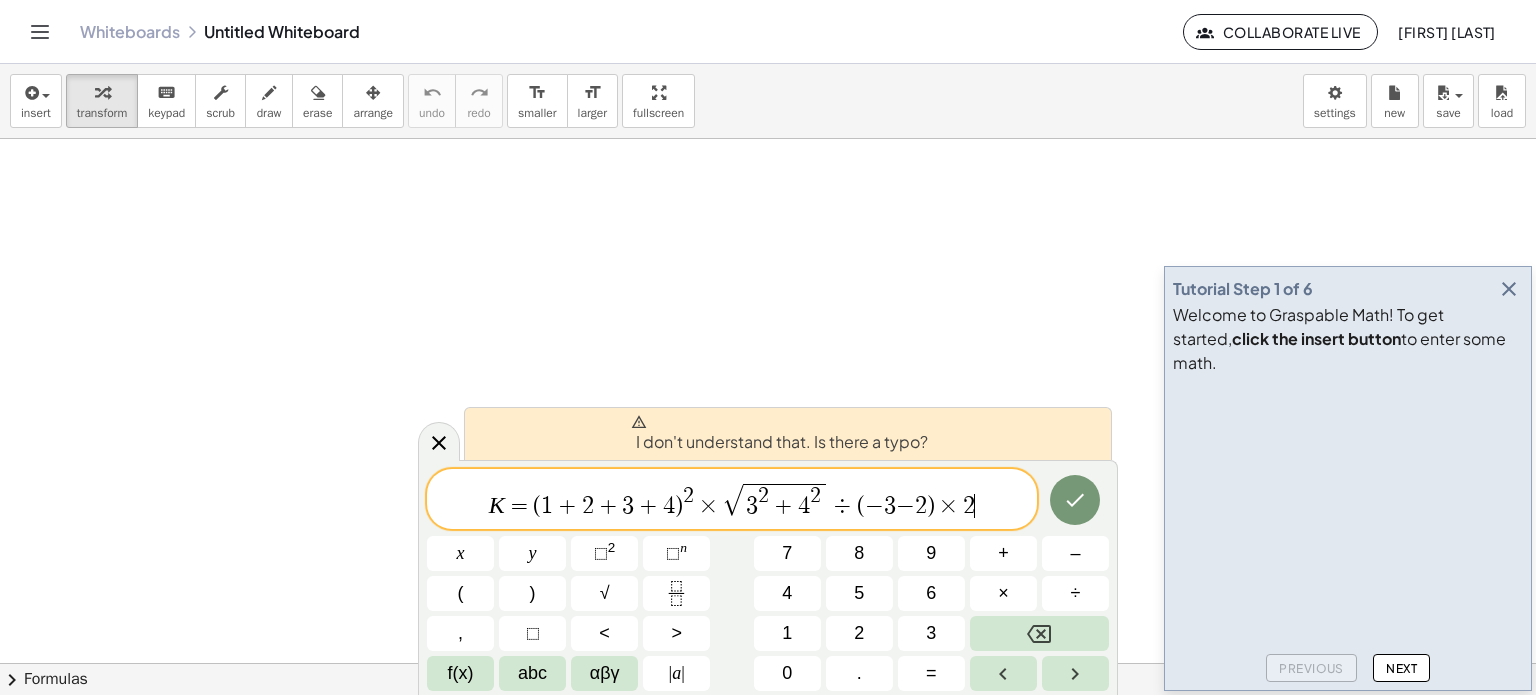 click on "K = ( 1 + 2 + 3 + 4 ) 2 × √ 3 2 + 4 2 ÷ ( − 3 − 2 ) × 2 ​" at bounding box center (732, 500) 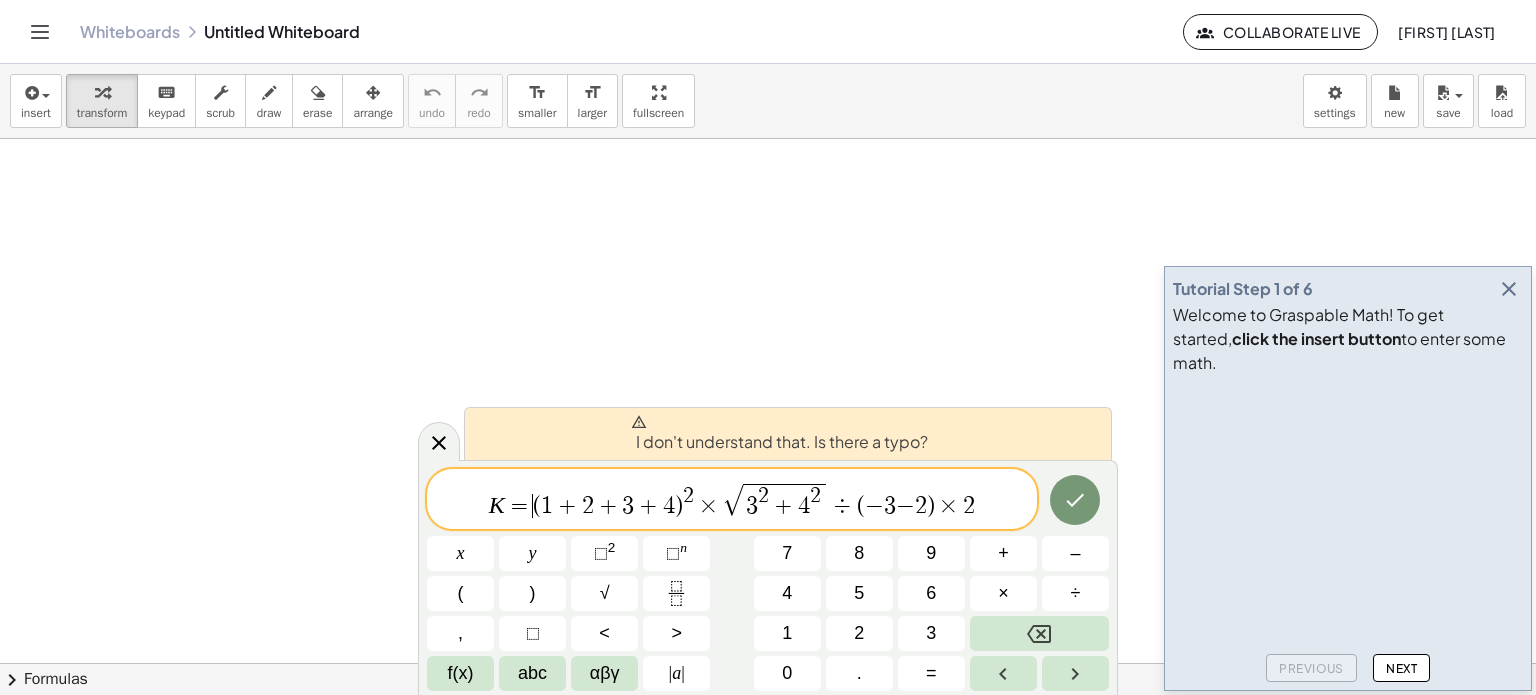 click on "(" at bounding box center [537, 506] 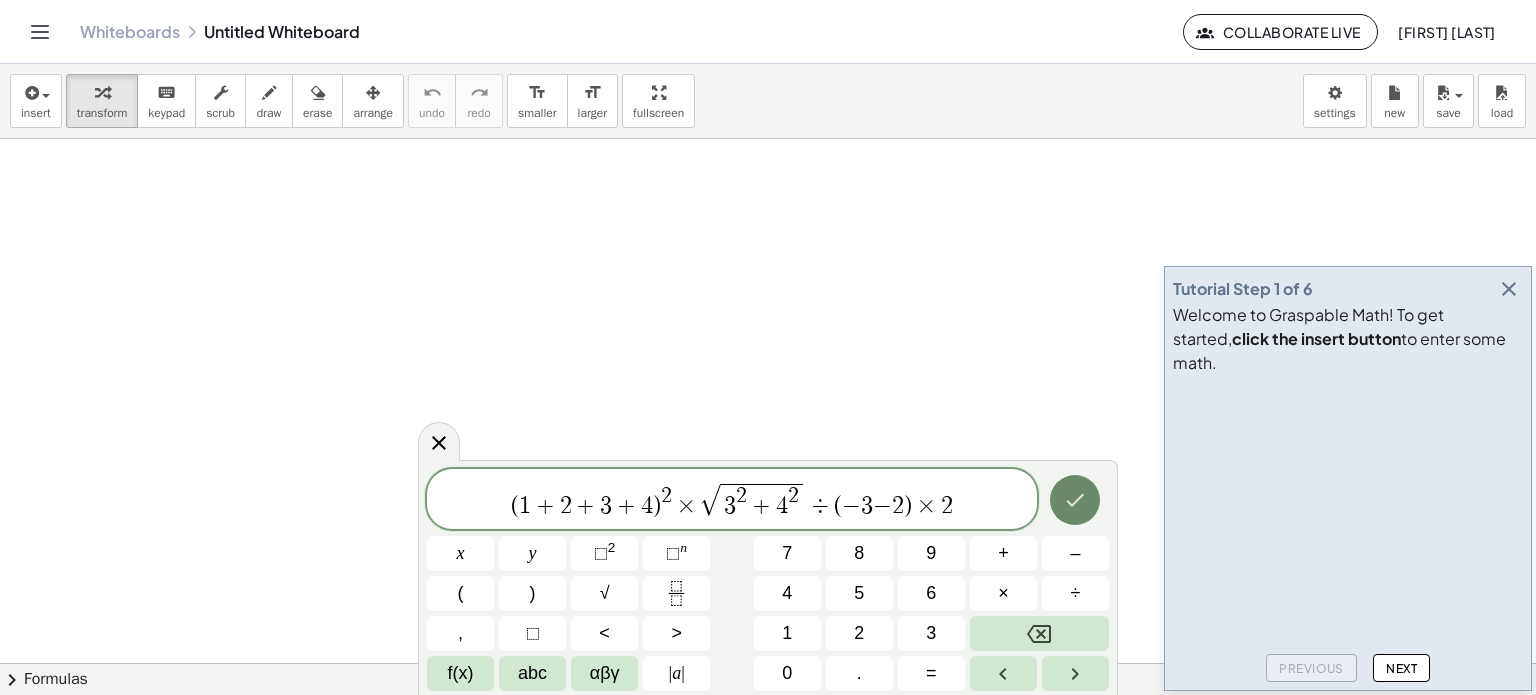 click 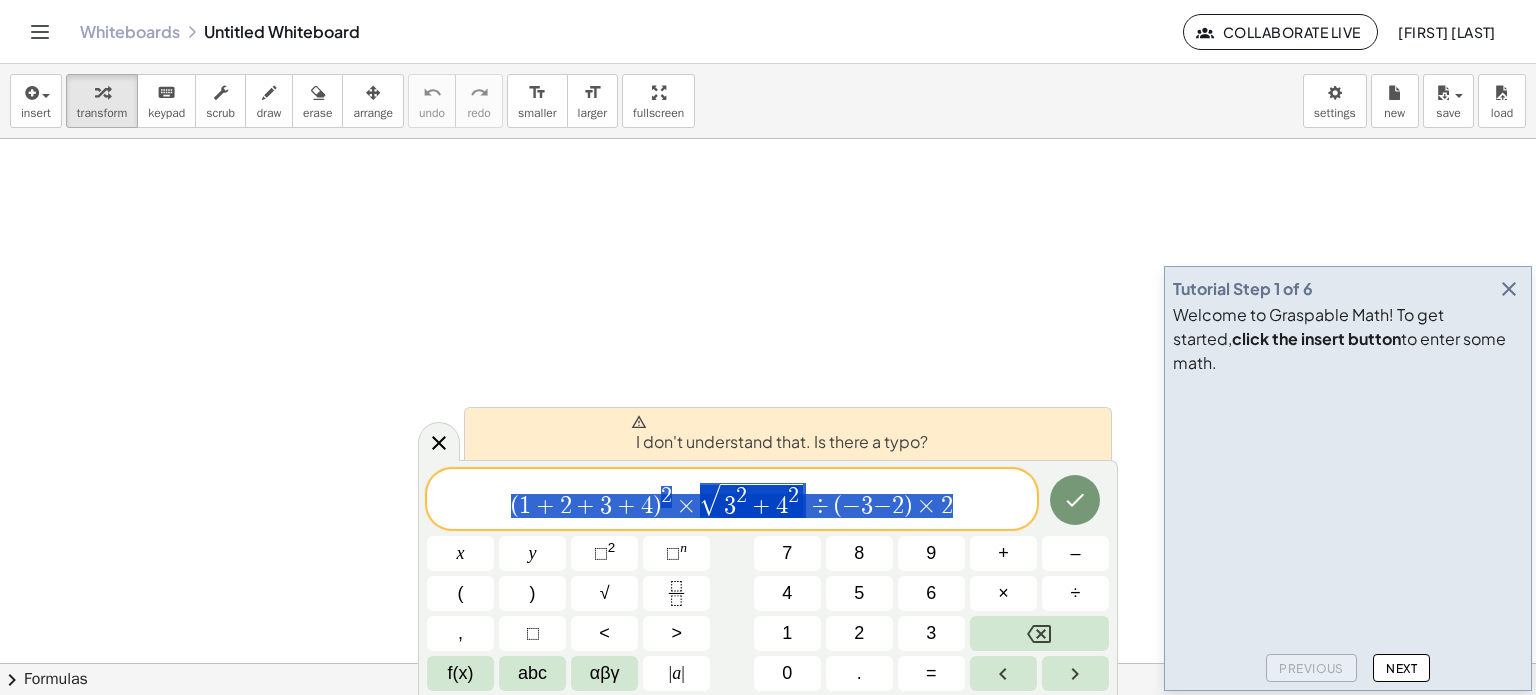 drag, startPoint x: 973, startPoint y: 504, endPoint x: 364, endPoint y: 520, distance: 609.21014 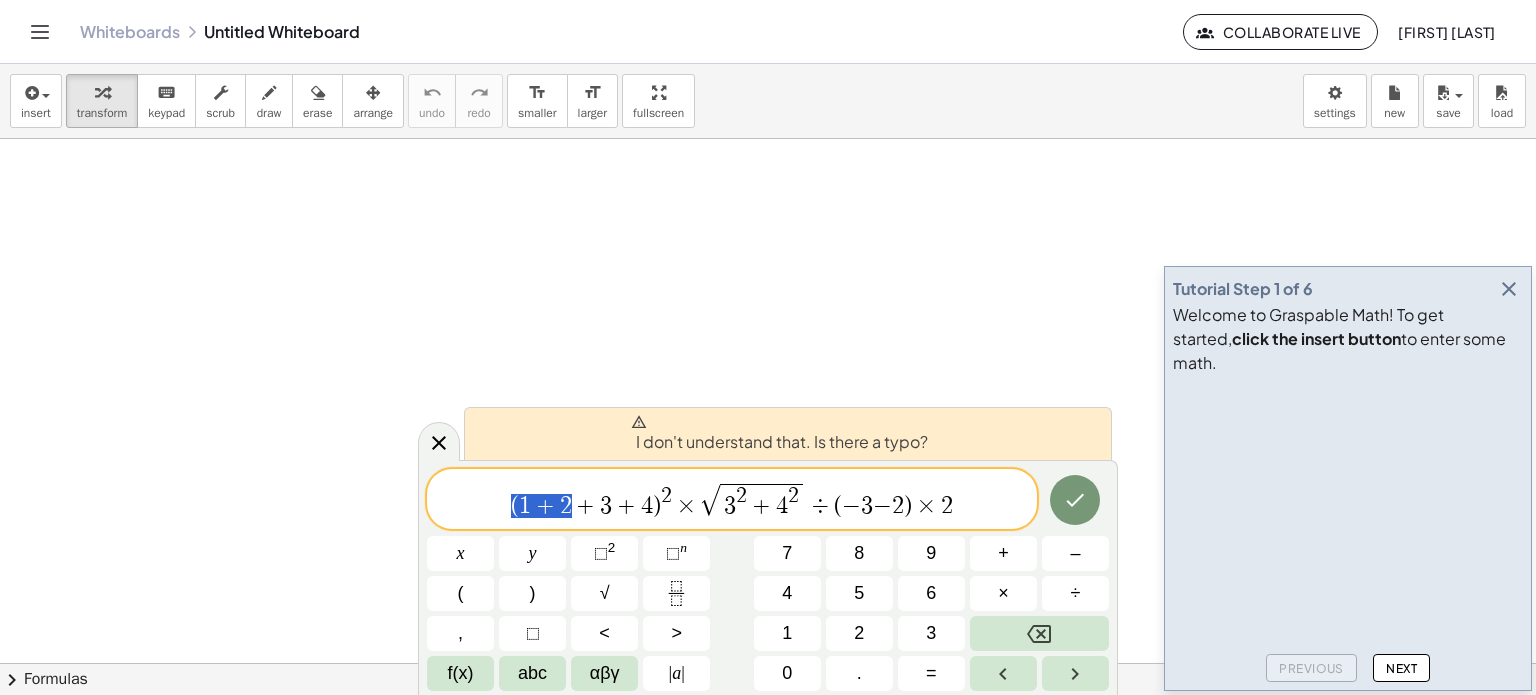 drag, startPoint x: 571, startPoint y: 510, endPoint x: 348, endPoint y: 277, distance: 322.51822 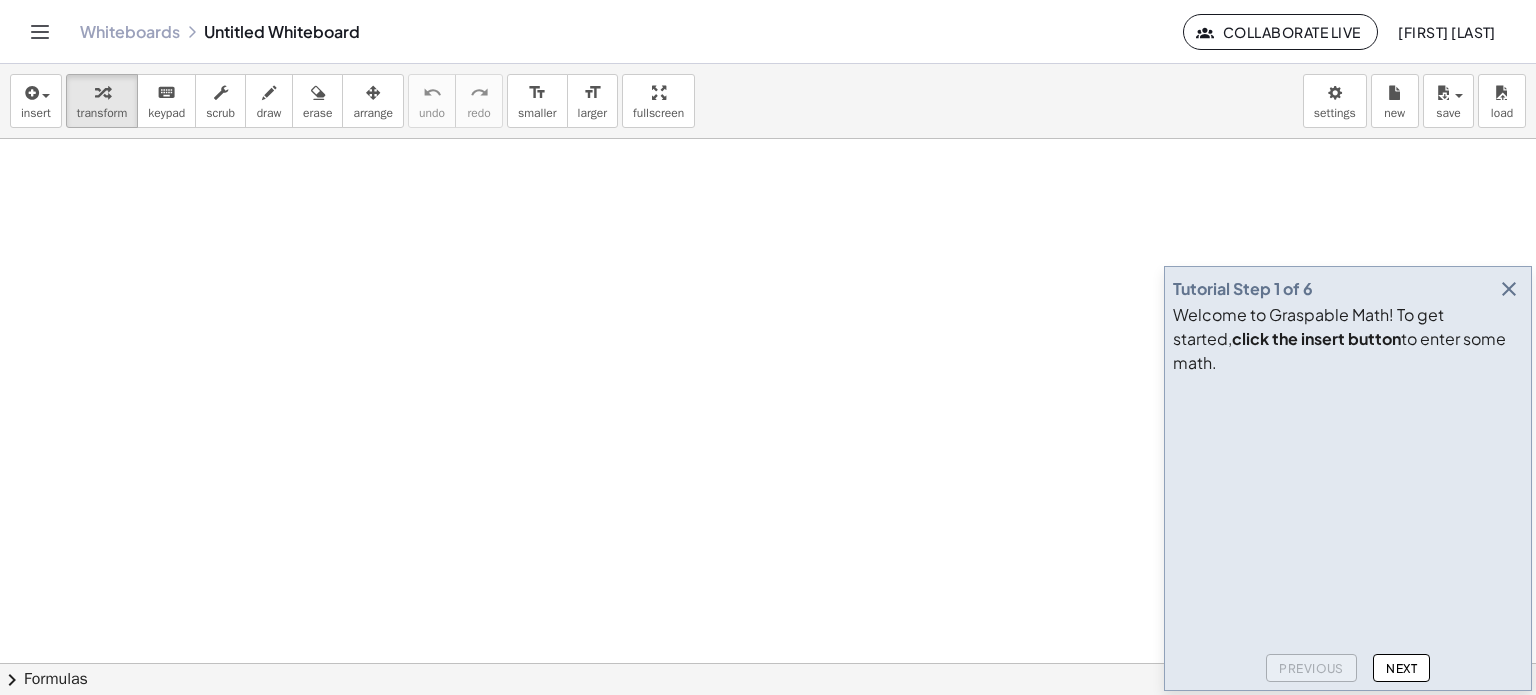 click at bounding box center [768, 664] 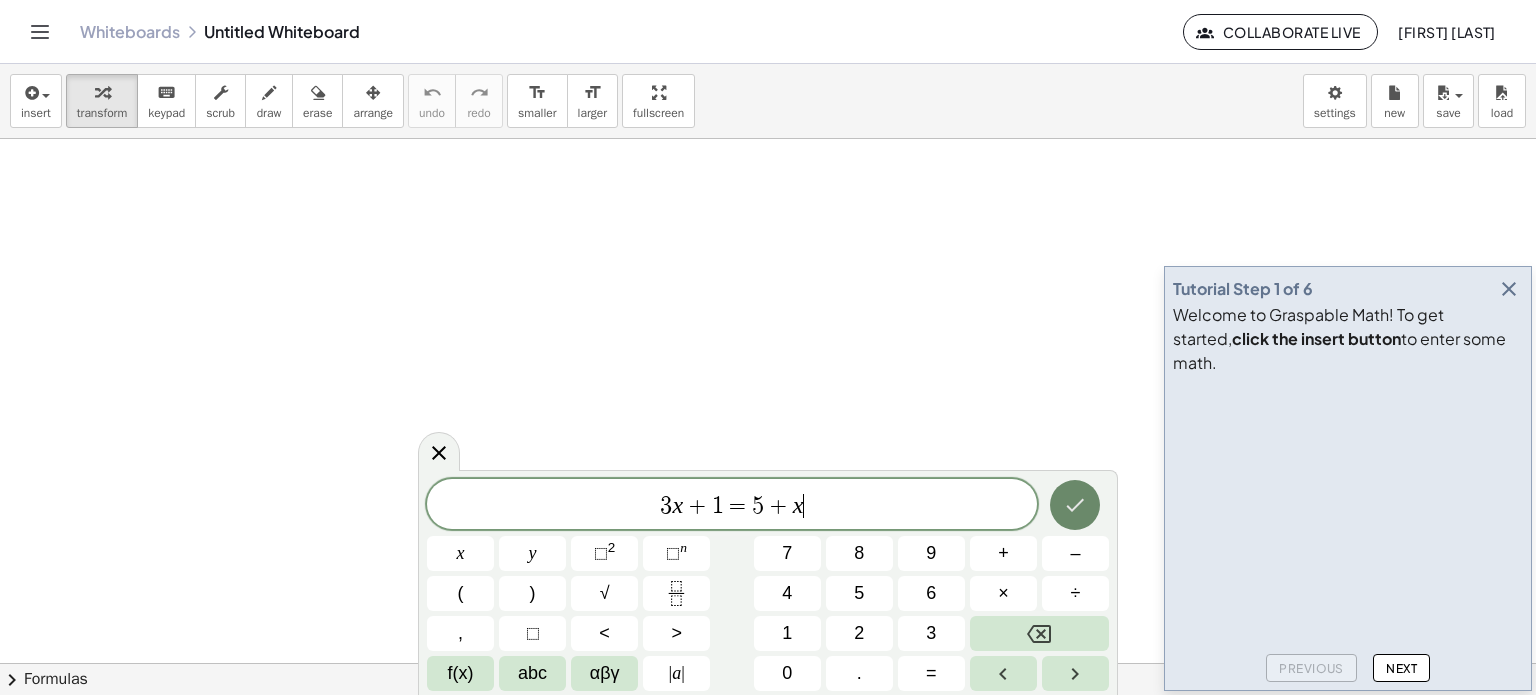 click 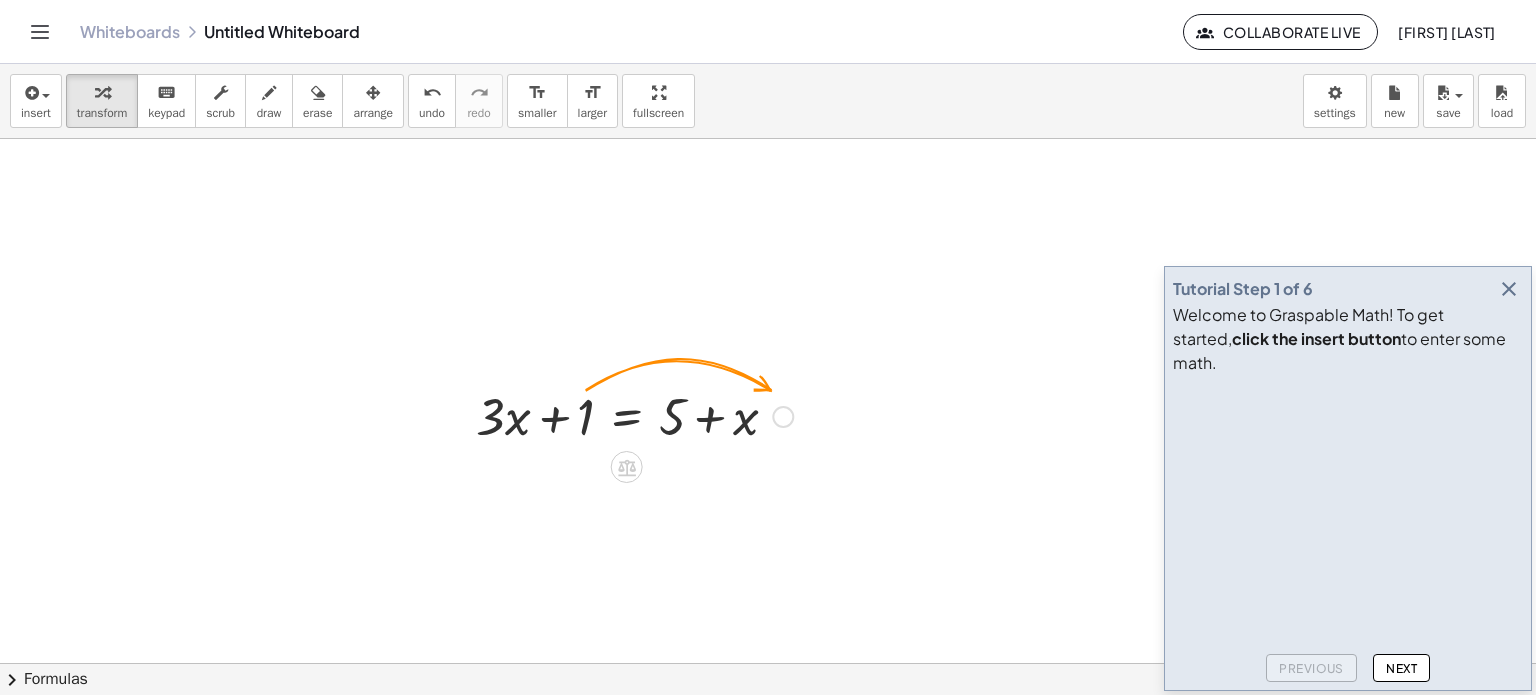 click at bounding box center [634, 415] 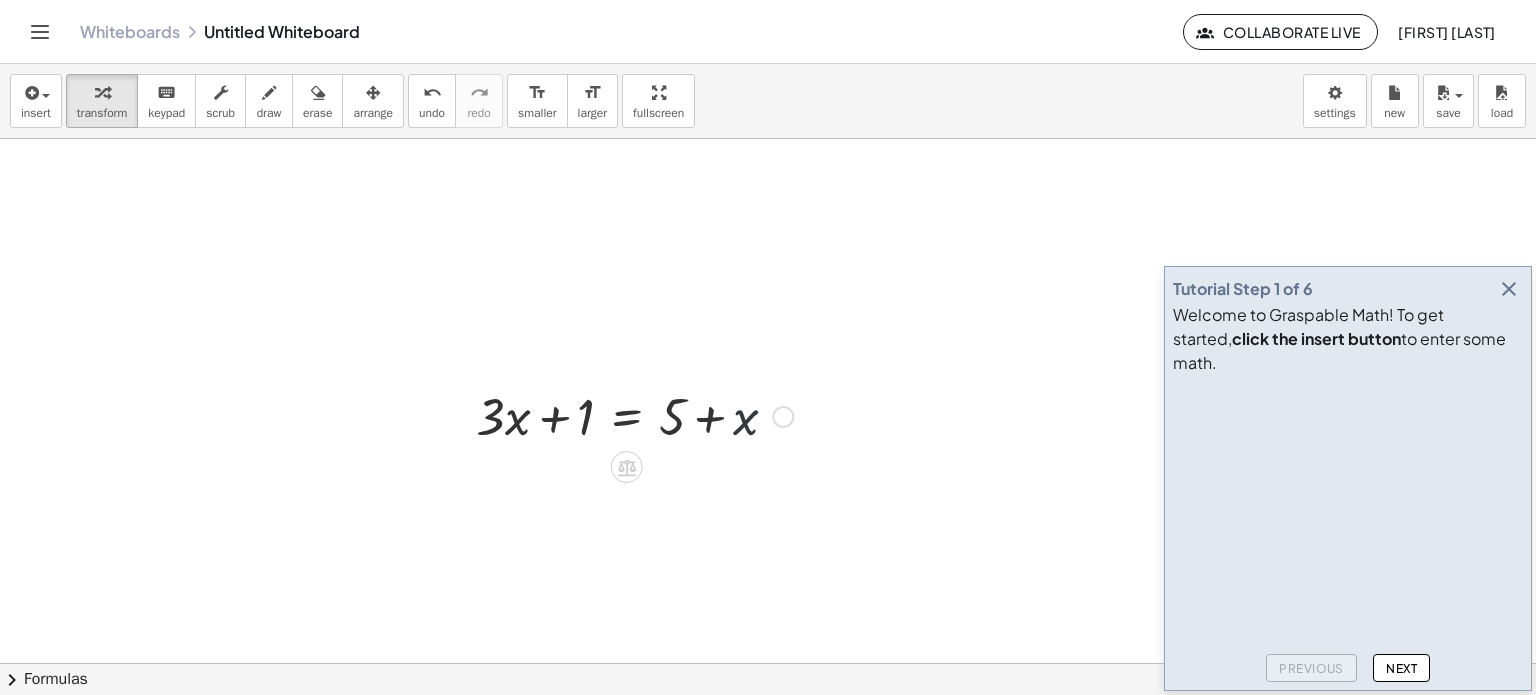 click at bounding box center (634, 415) 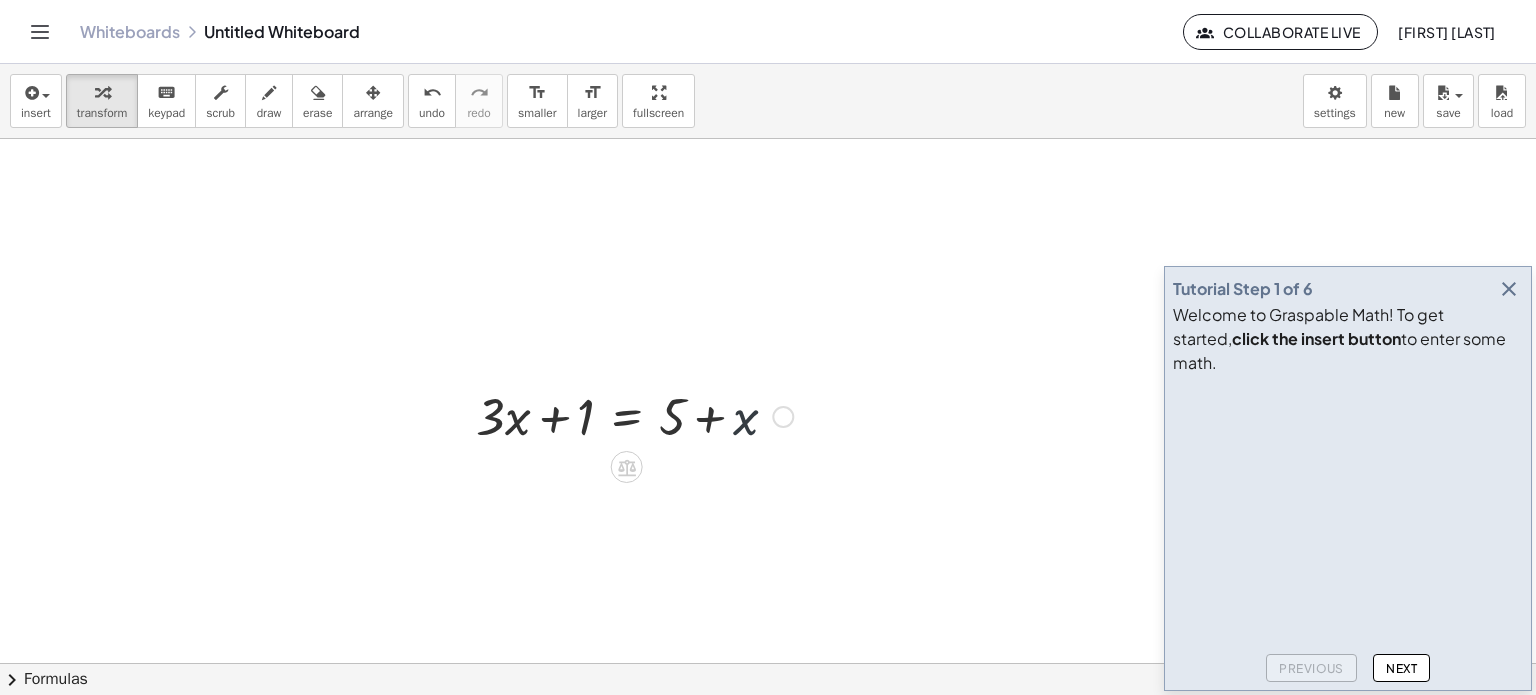 click at bounding box center [634, 415] 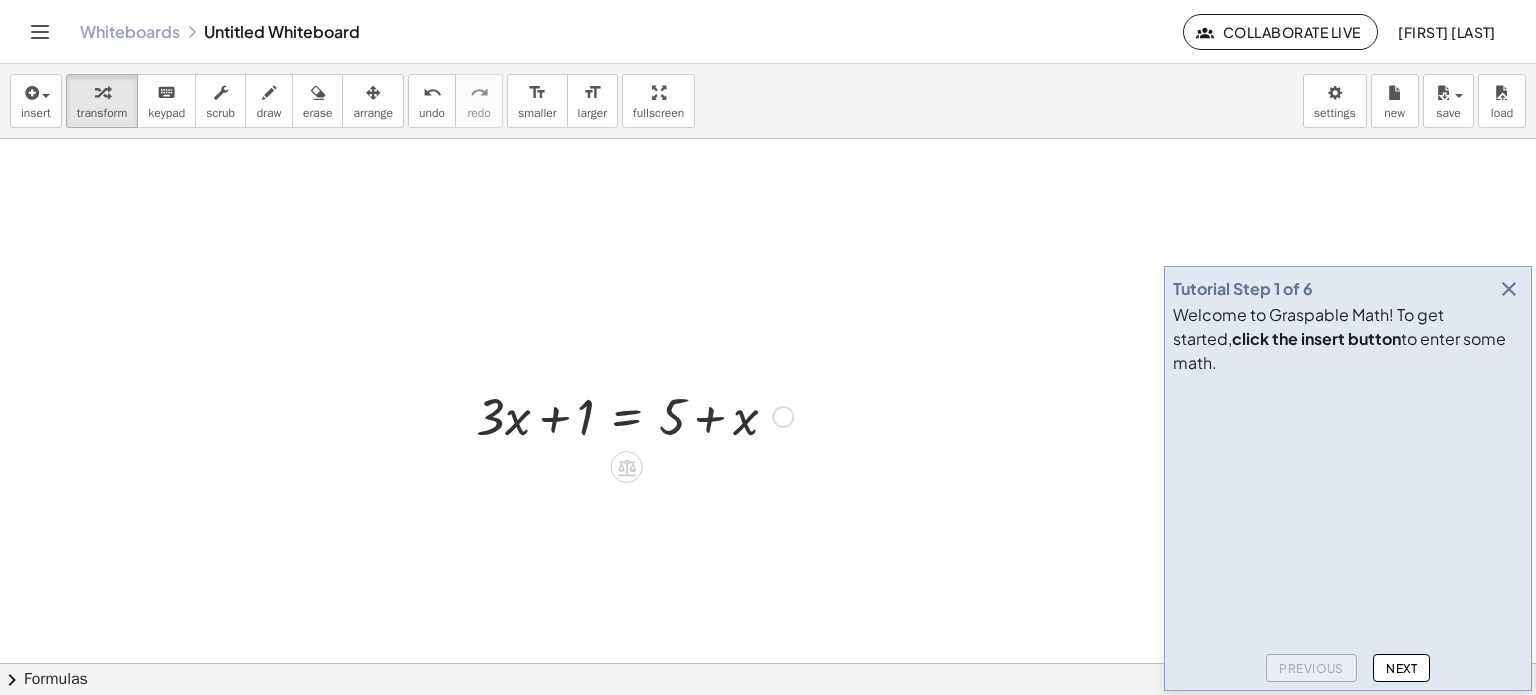click at bounding box center [634, 415] 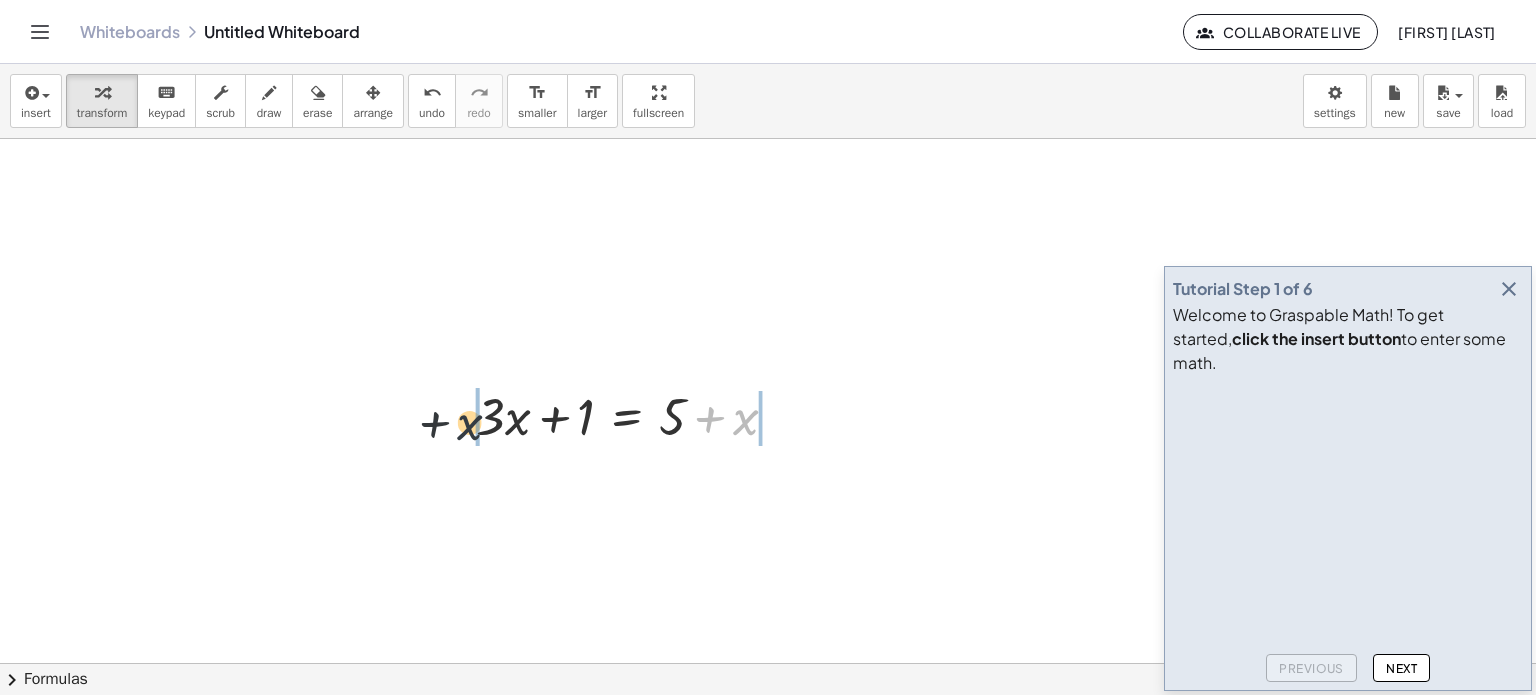 drag, startPoint x: 767, startPoint y: 409, endPoint x: 425, endPoint y: 423, distance: 342.28644 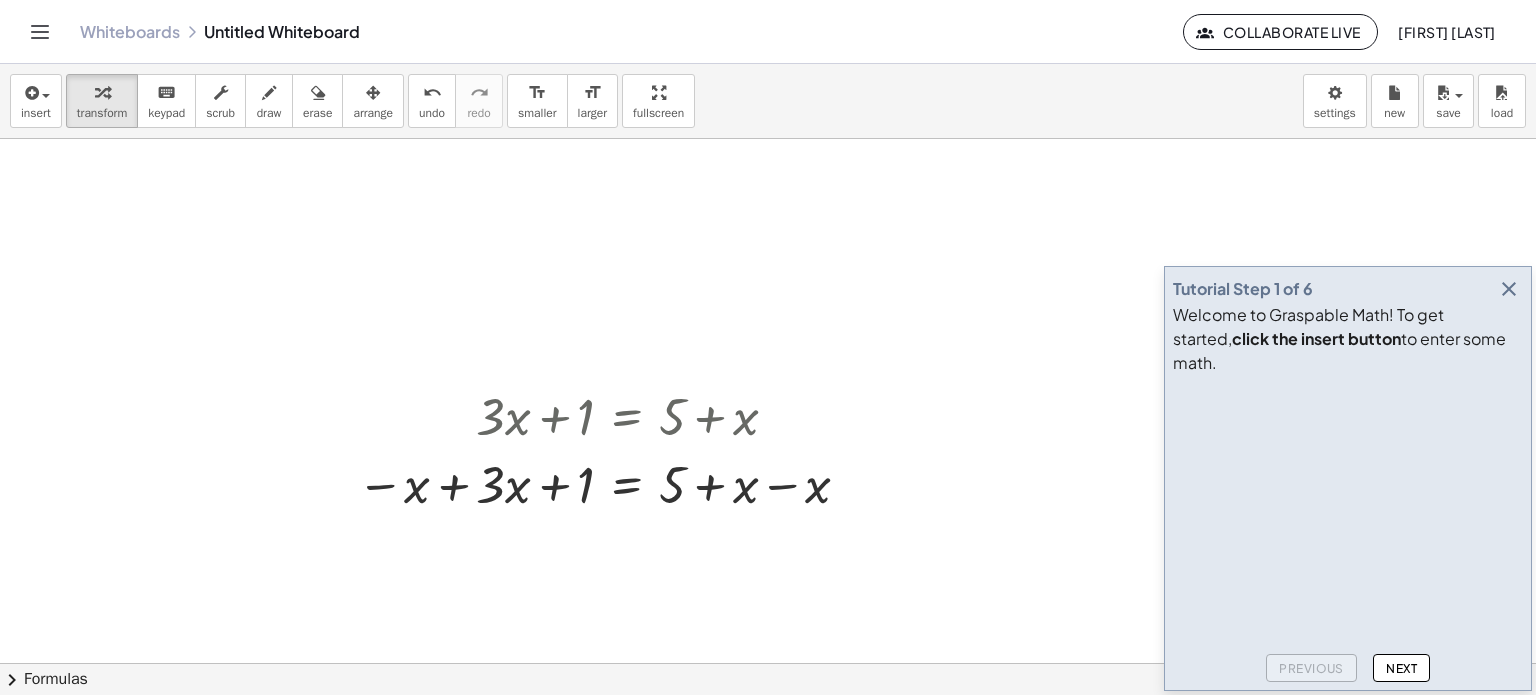 click at bounding box center (768, 664) 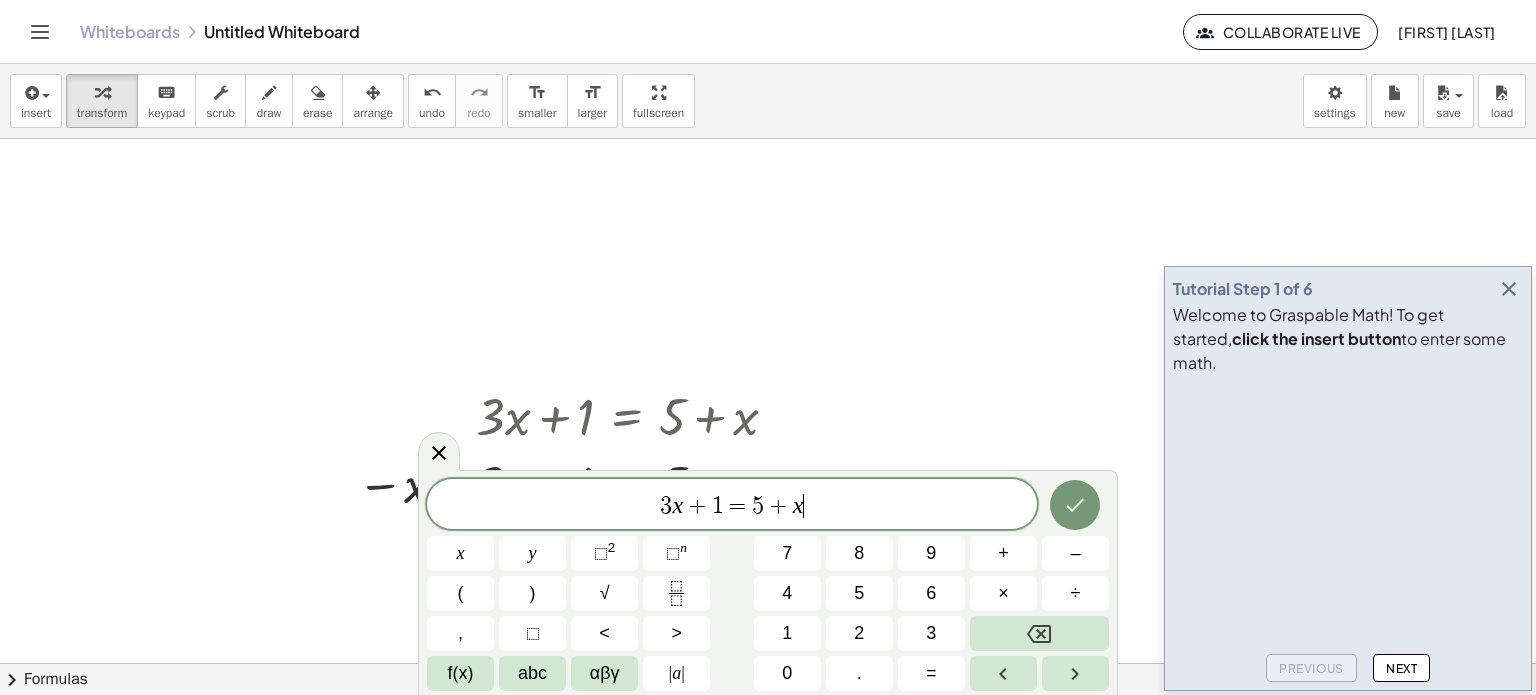 drag, startPoint x: 843, startPoint y: 499, endPoint x: 616, endPoint y: 505, distance: 227.07928 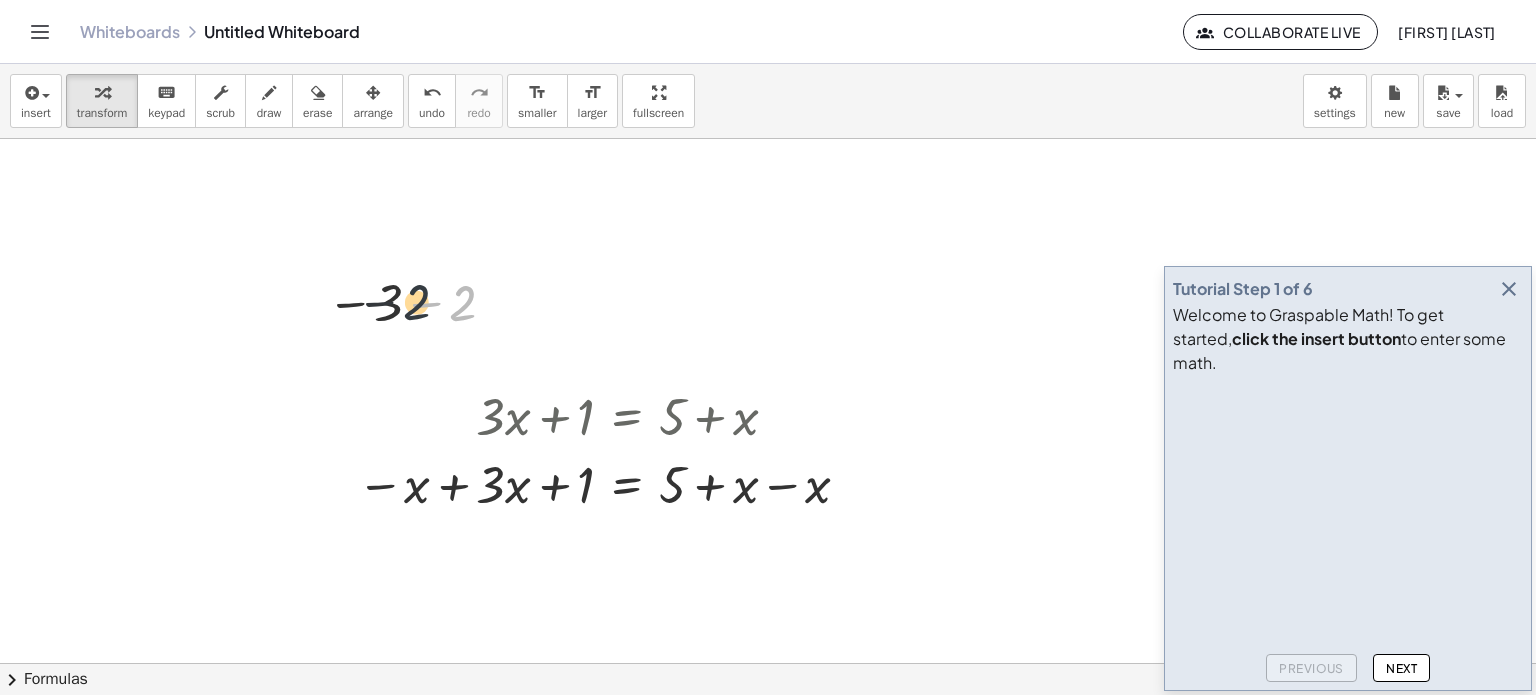 drag, startPoint x: 467, startPoint y: 299, endPoint x: 403, endPoint y: 299, distance: 64 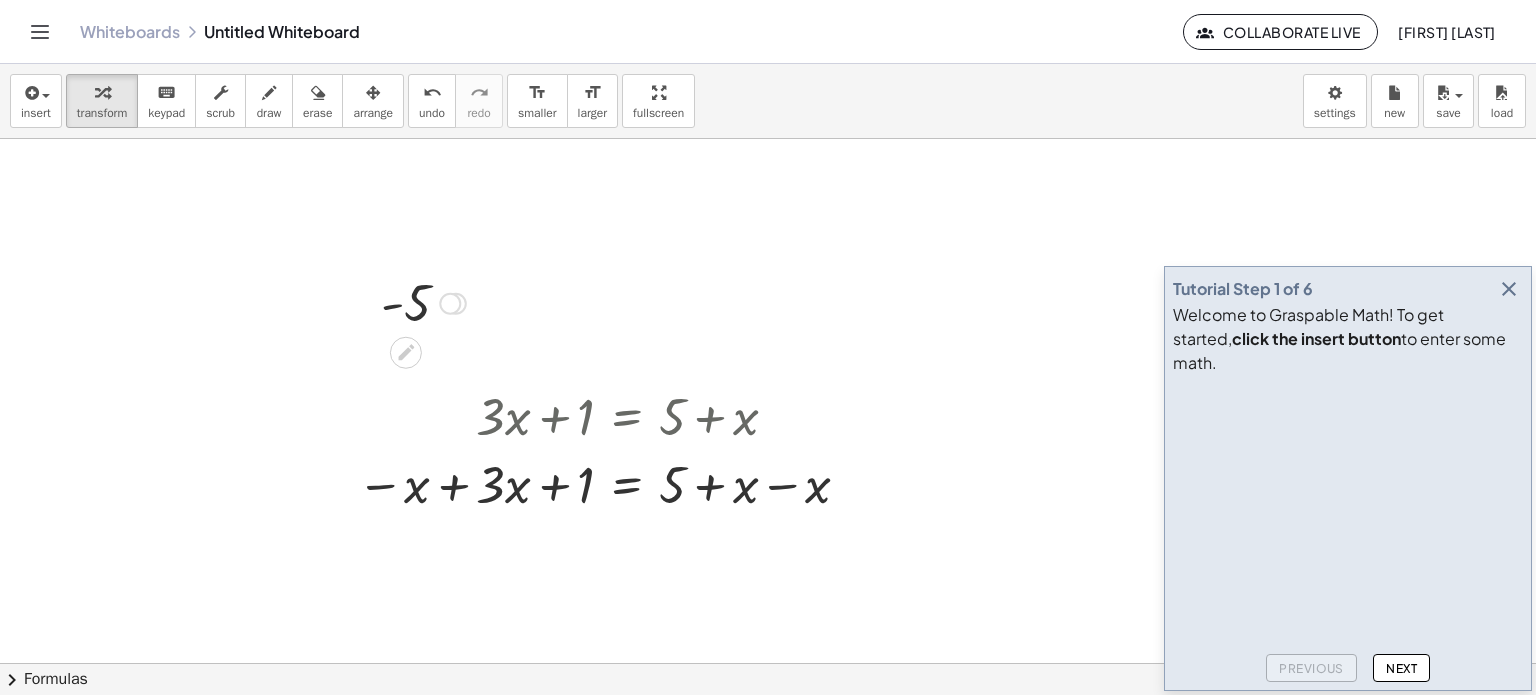 click at bounding box center [450, 304] 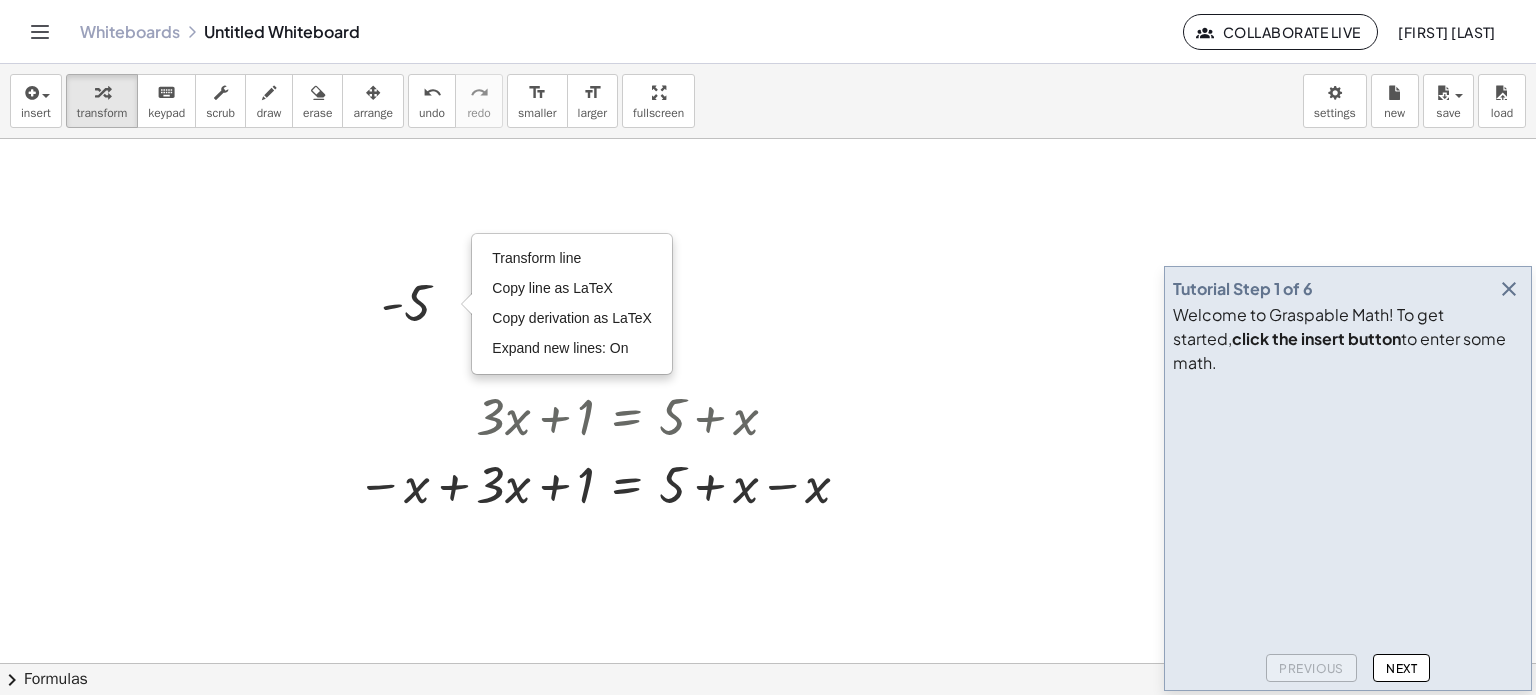 click on "chevron_right  Formulas" 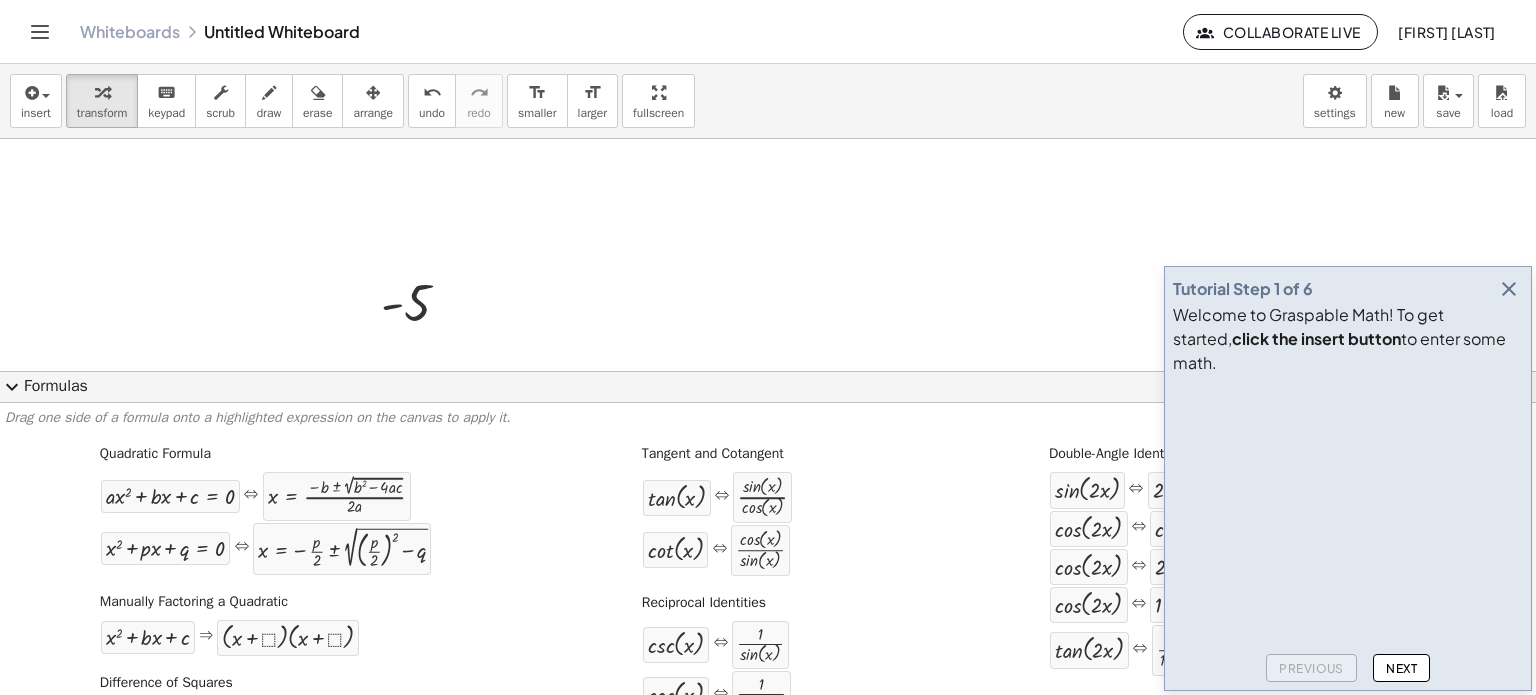 drag, startPoint x: 694, startPoint y: 679, endPoint x: 715, endPoint y: 587, distance: 94.36631 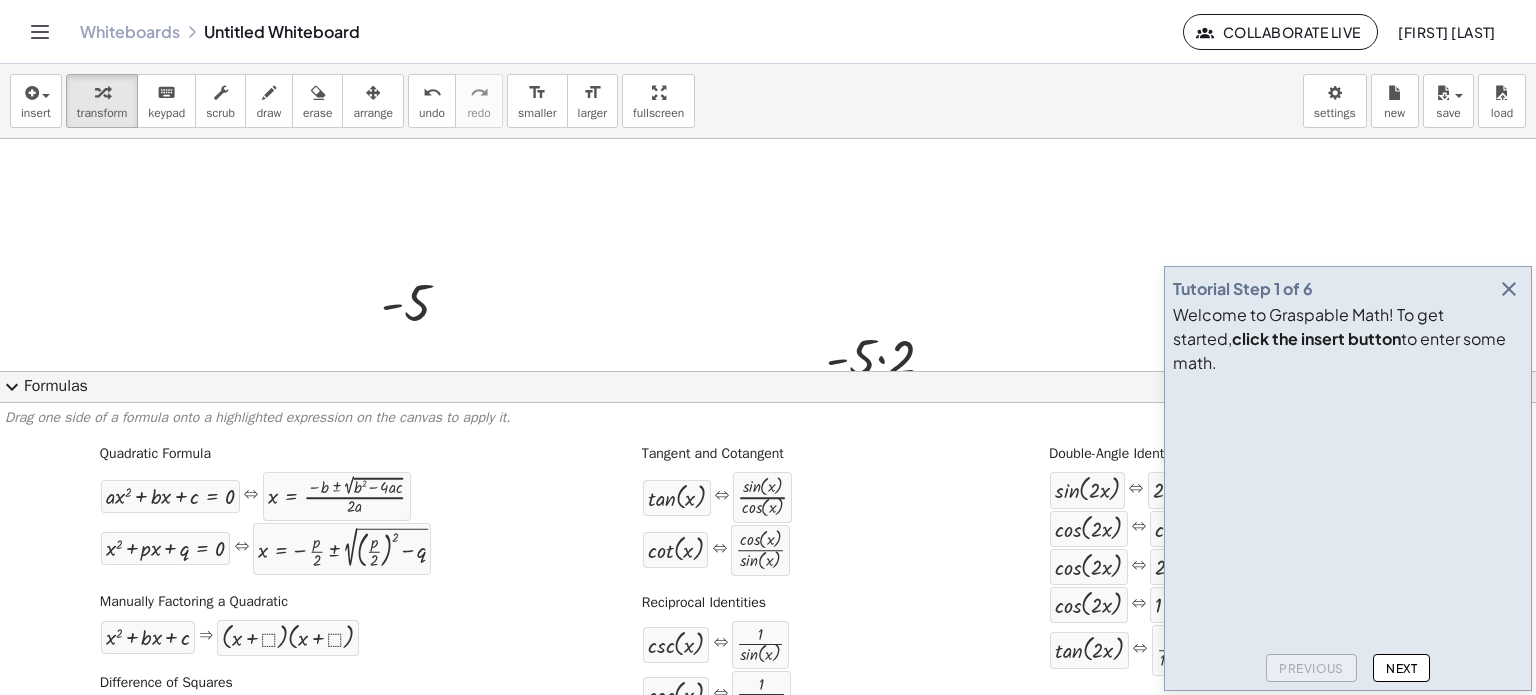 click at bounding box center (768, 664) 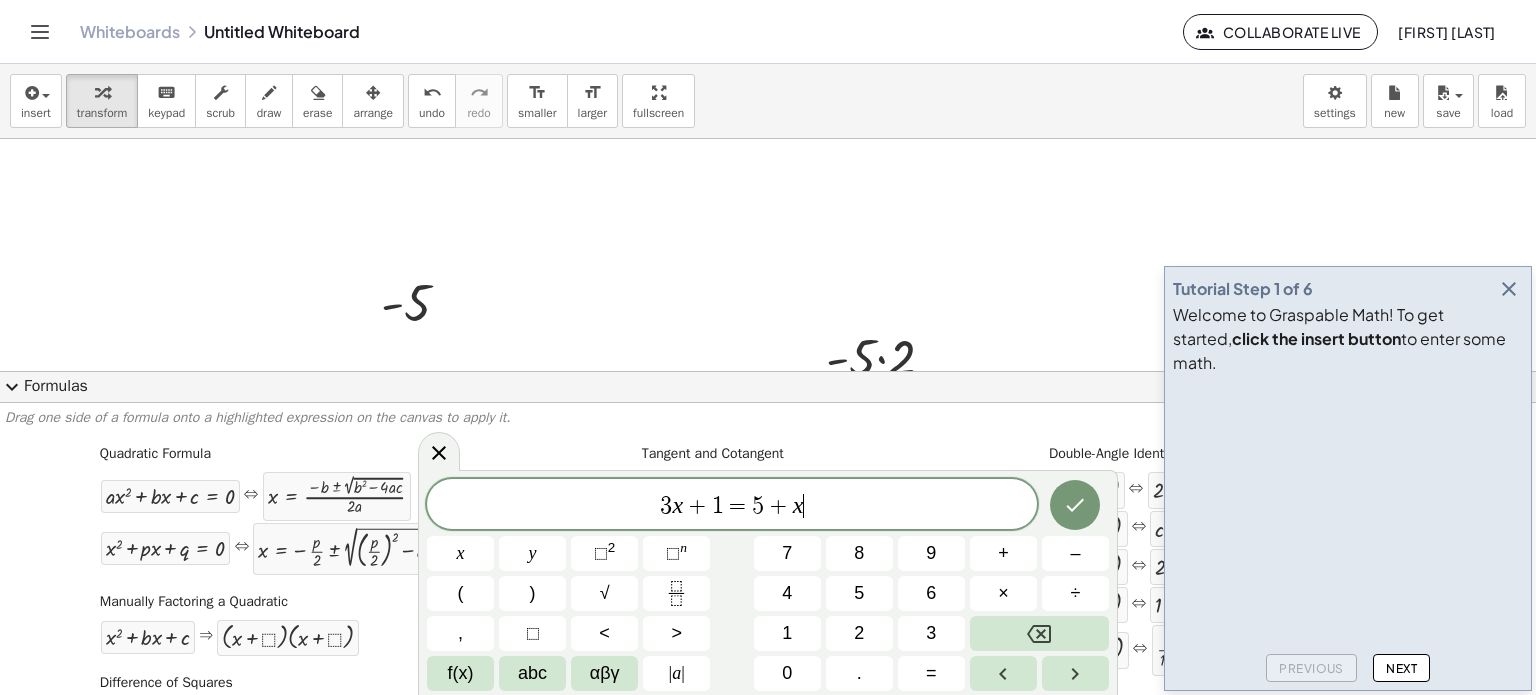 click at bounding box center [768, 664] 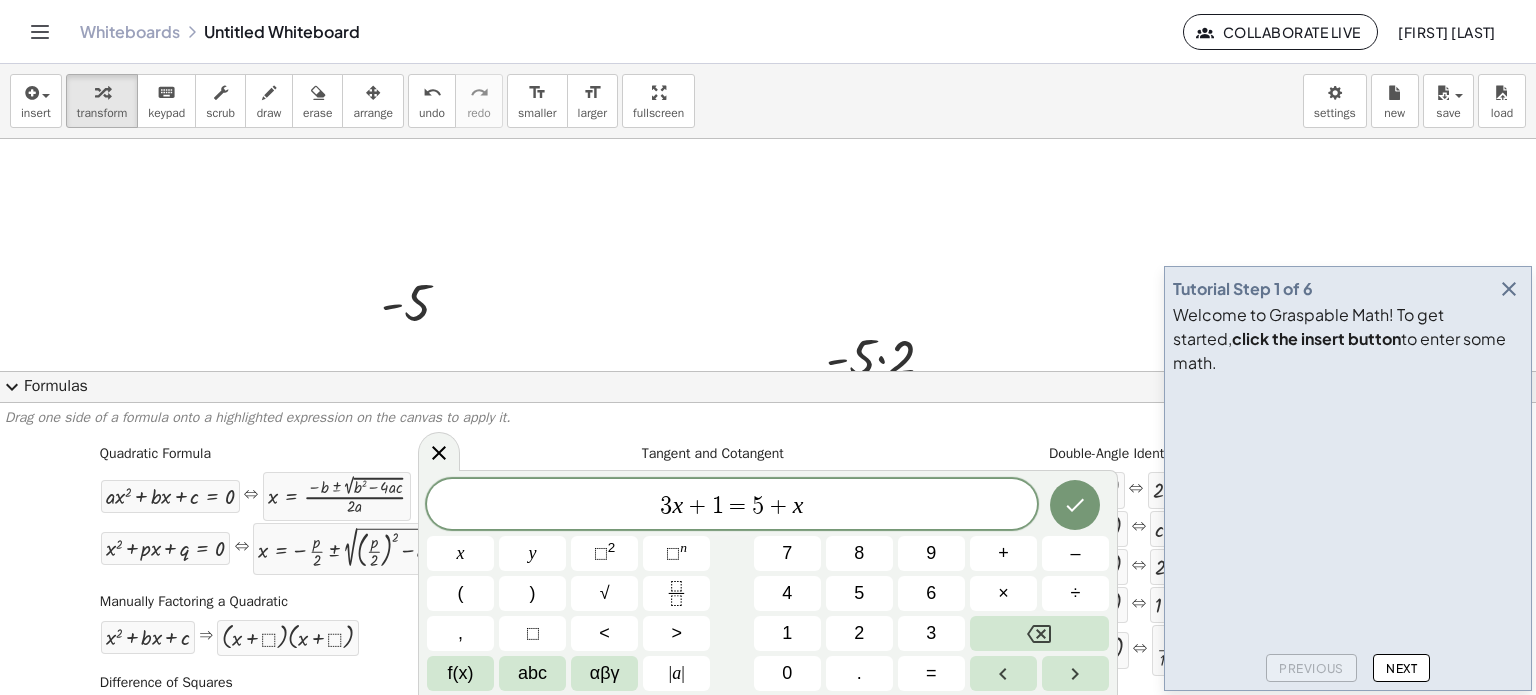 click on "expand_more" at bounding box center [12, 387] 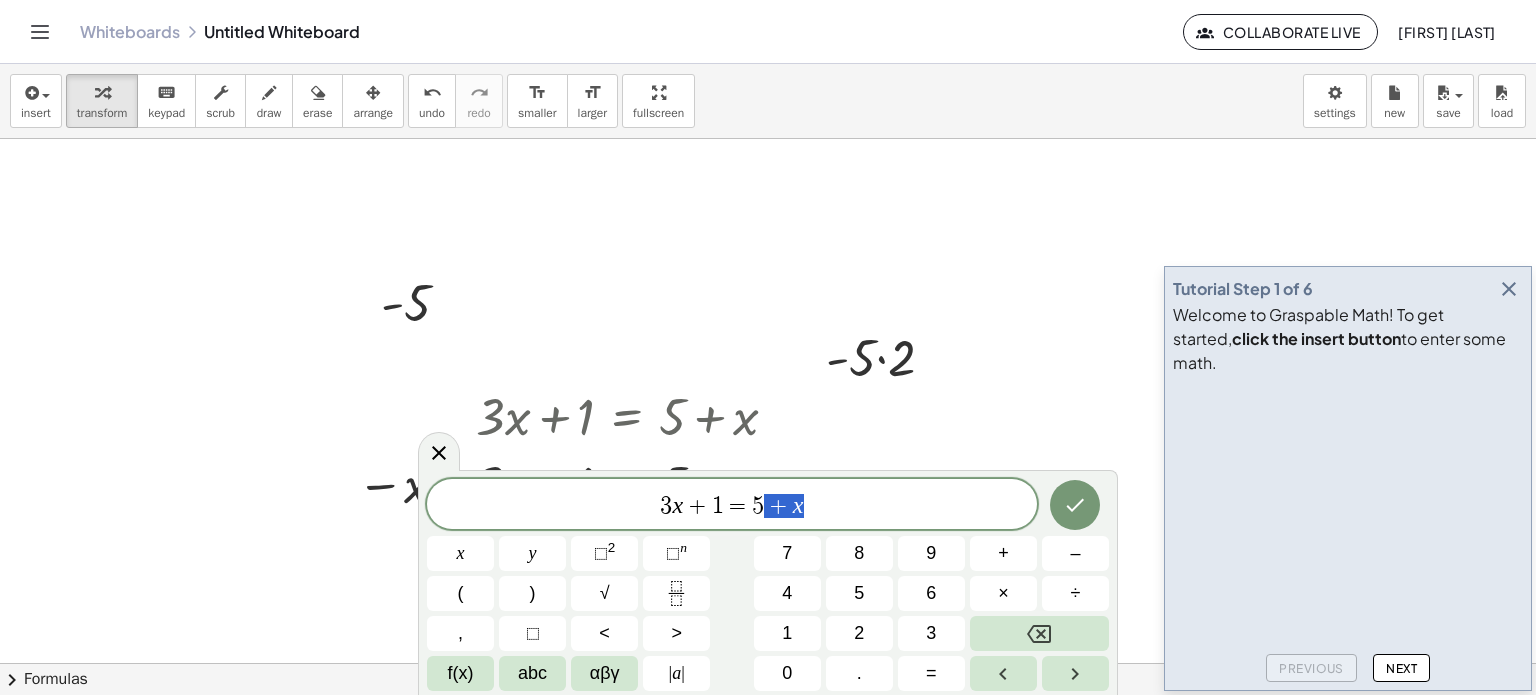 drag, startPoint x: 855, startPoint y: 521, endPoint x: 622, endPoint y: 519, distance: 233.00859 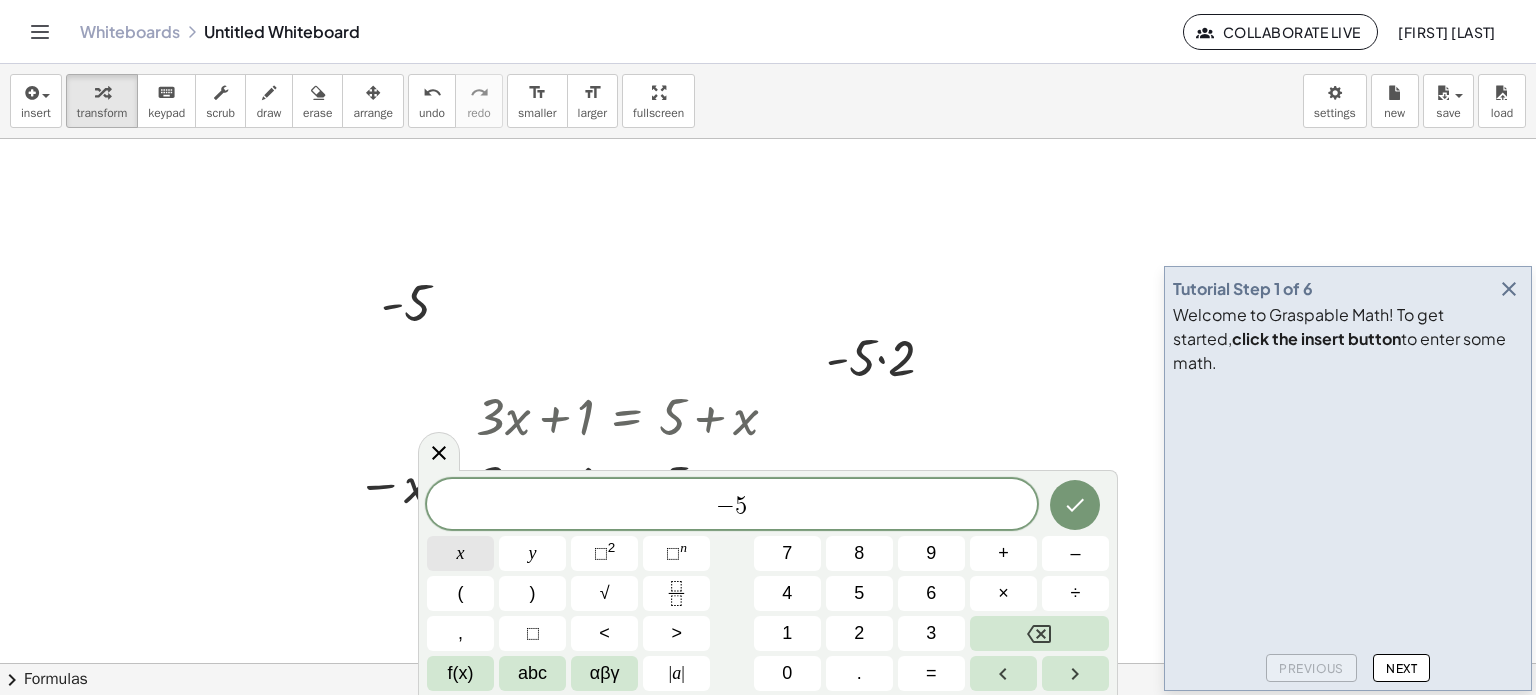 click on "x" at bounding box center [460, 553] 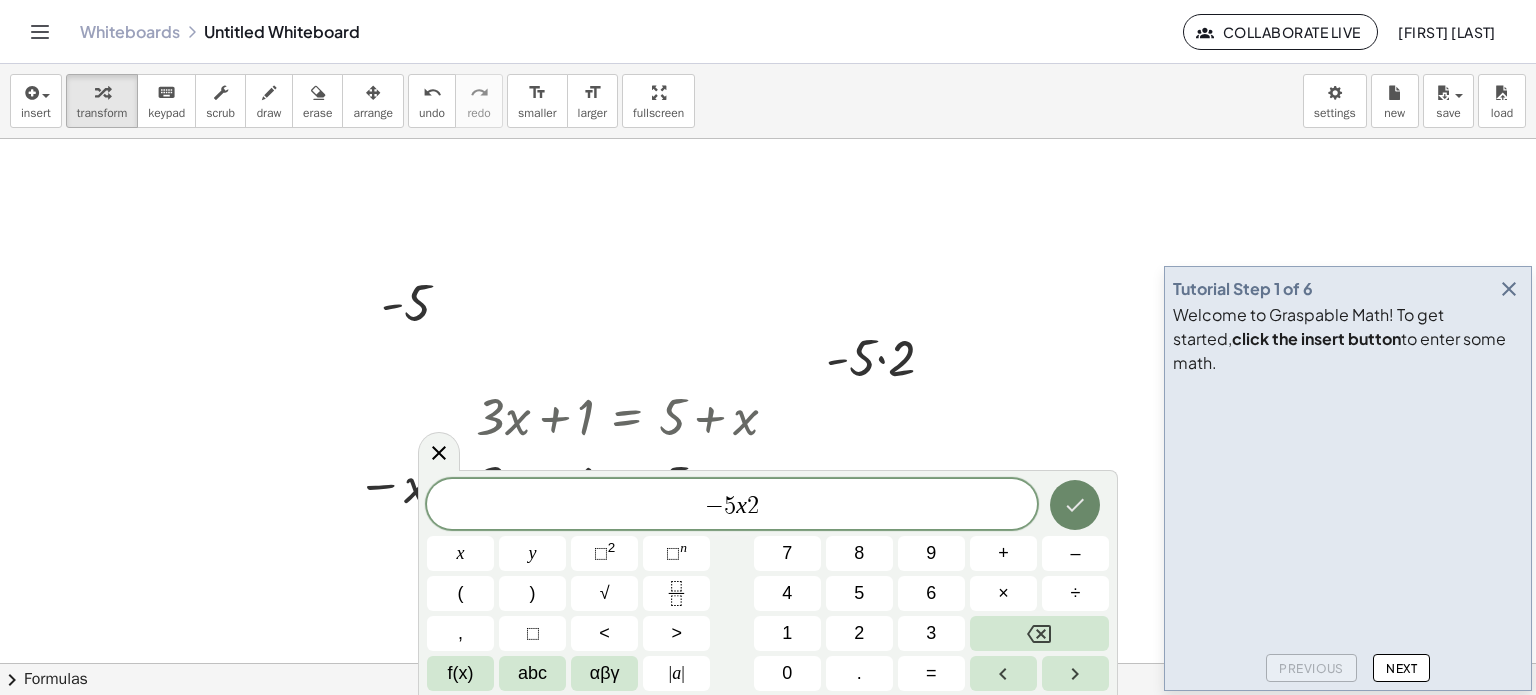 click 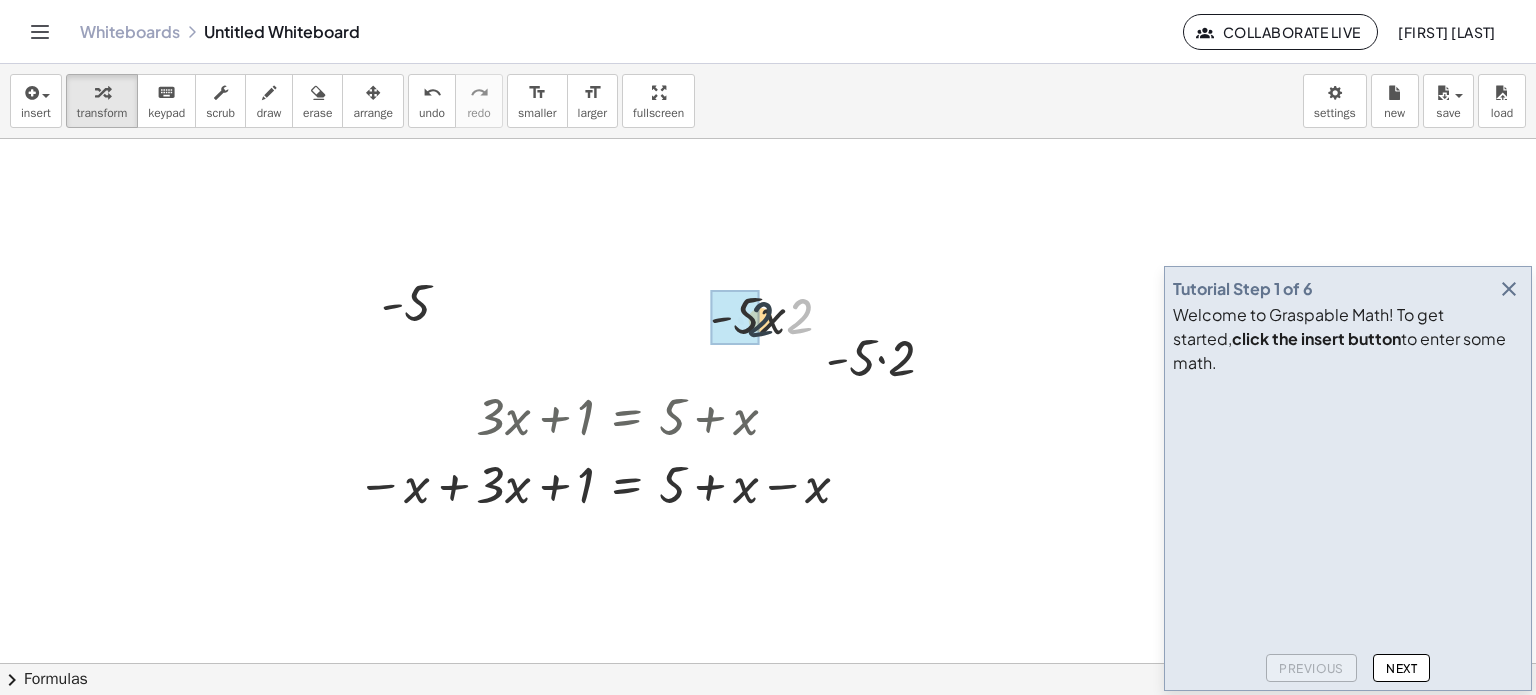 drag, startPoint x: 796, startPoint y: 313, endPoint x: 742, endPoint y: 318, distance: 54.230988 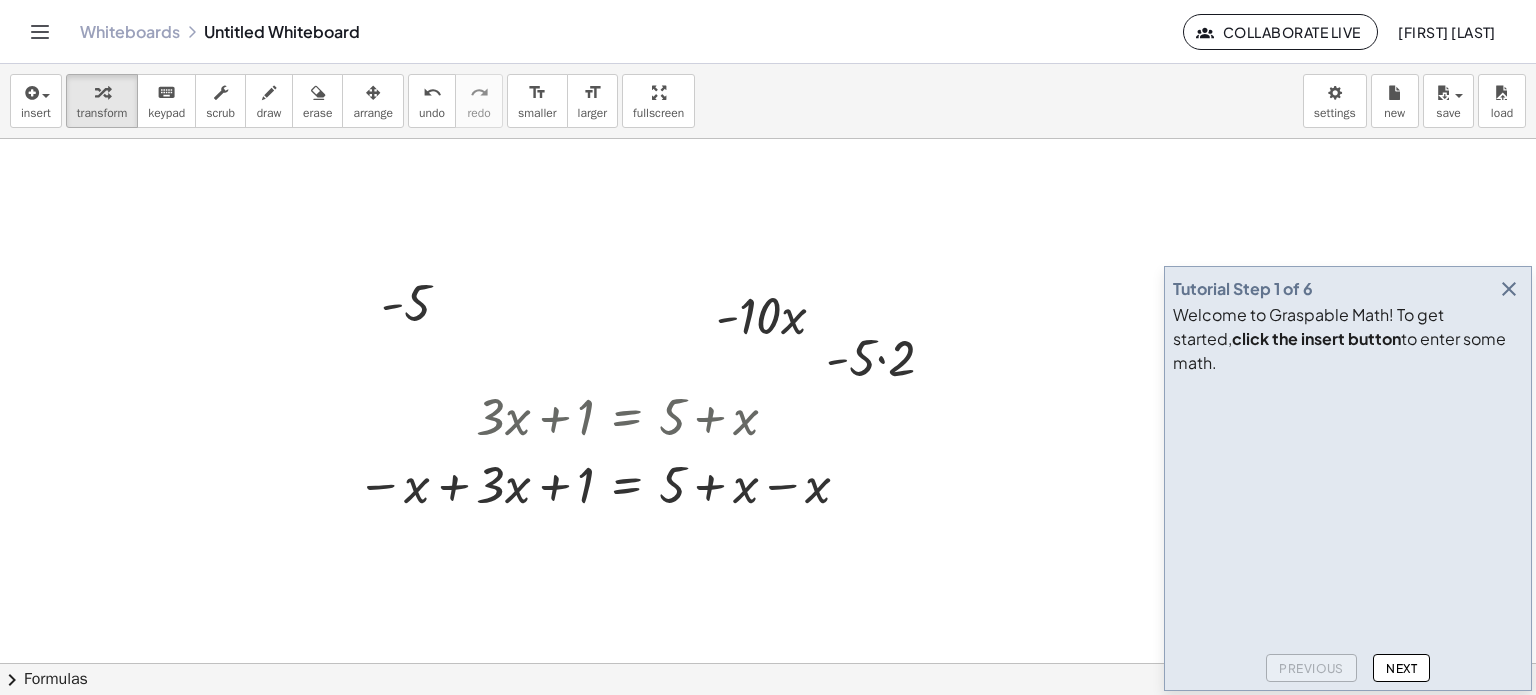 click at bounding box center [768, 664] 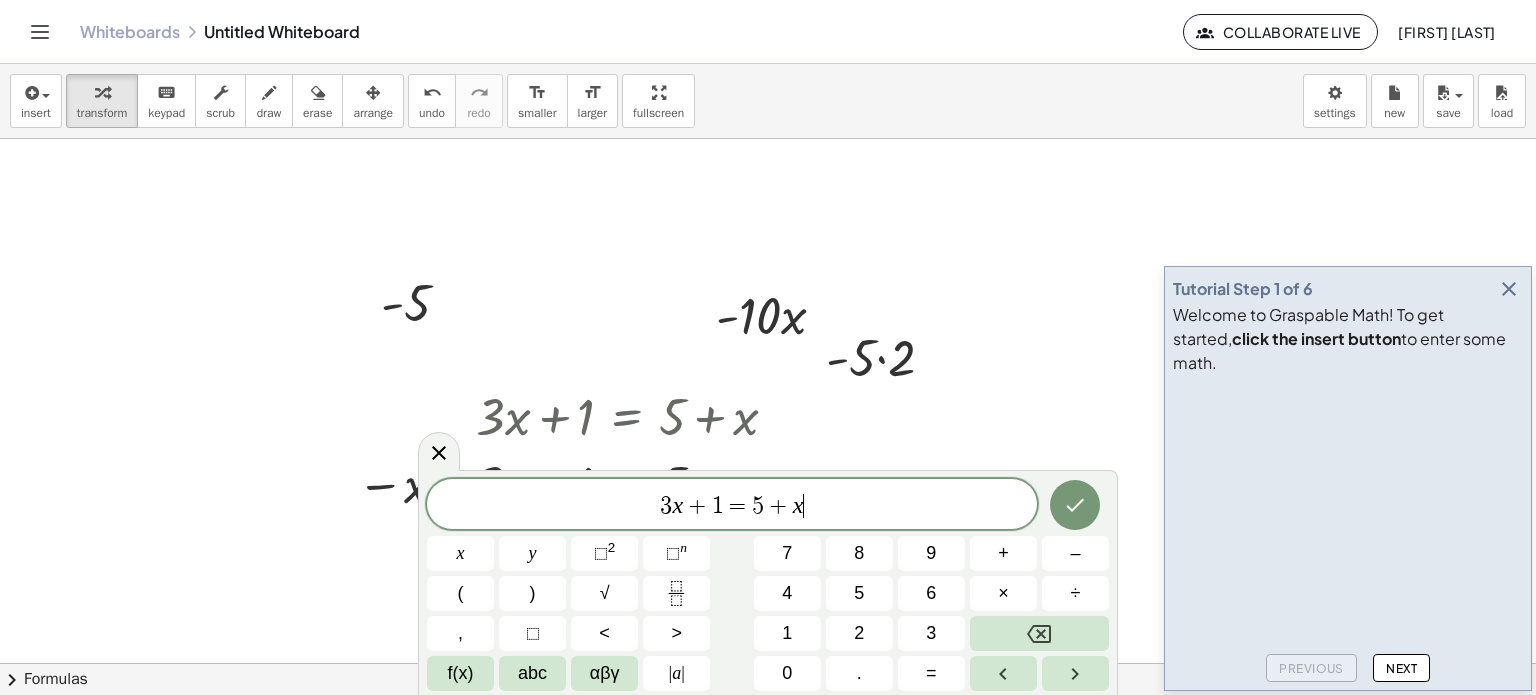 click on "1" at bounding box center [787, 633] 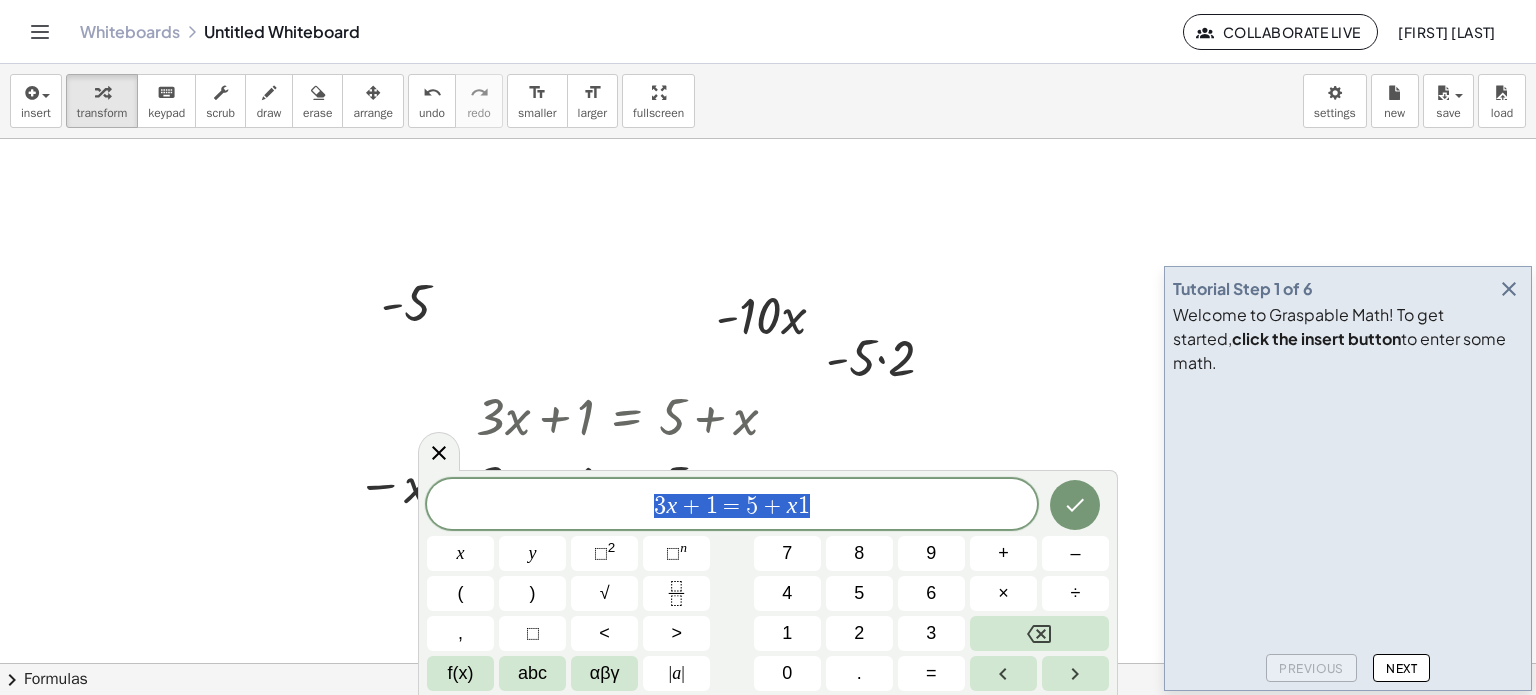 drag, startPoint x: 948, startPoint y: 496, endPoint x: 559, endPoint y: 506, distance: 389.1285 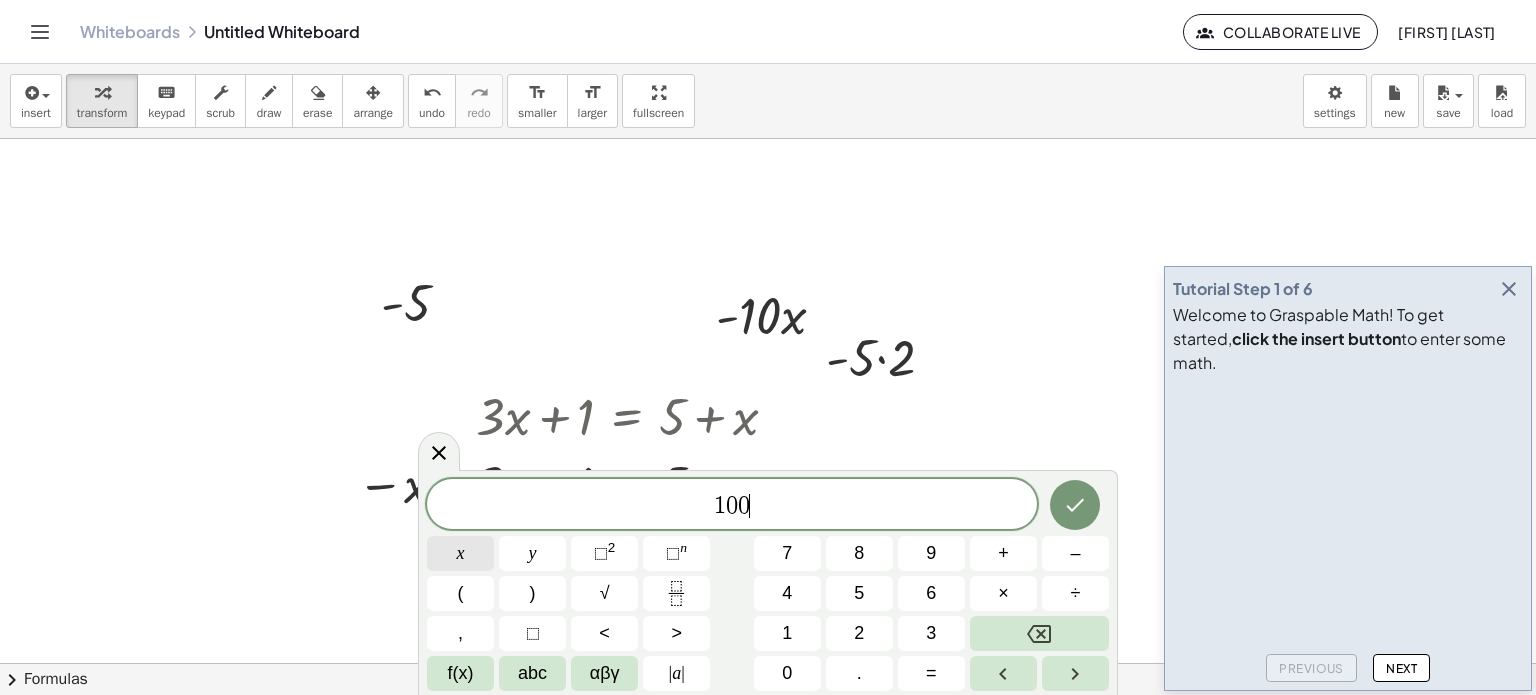 click on "x" at bounding box center [460, 553] 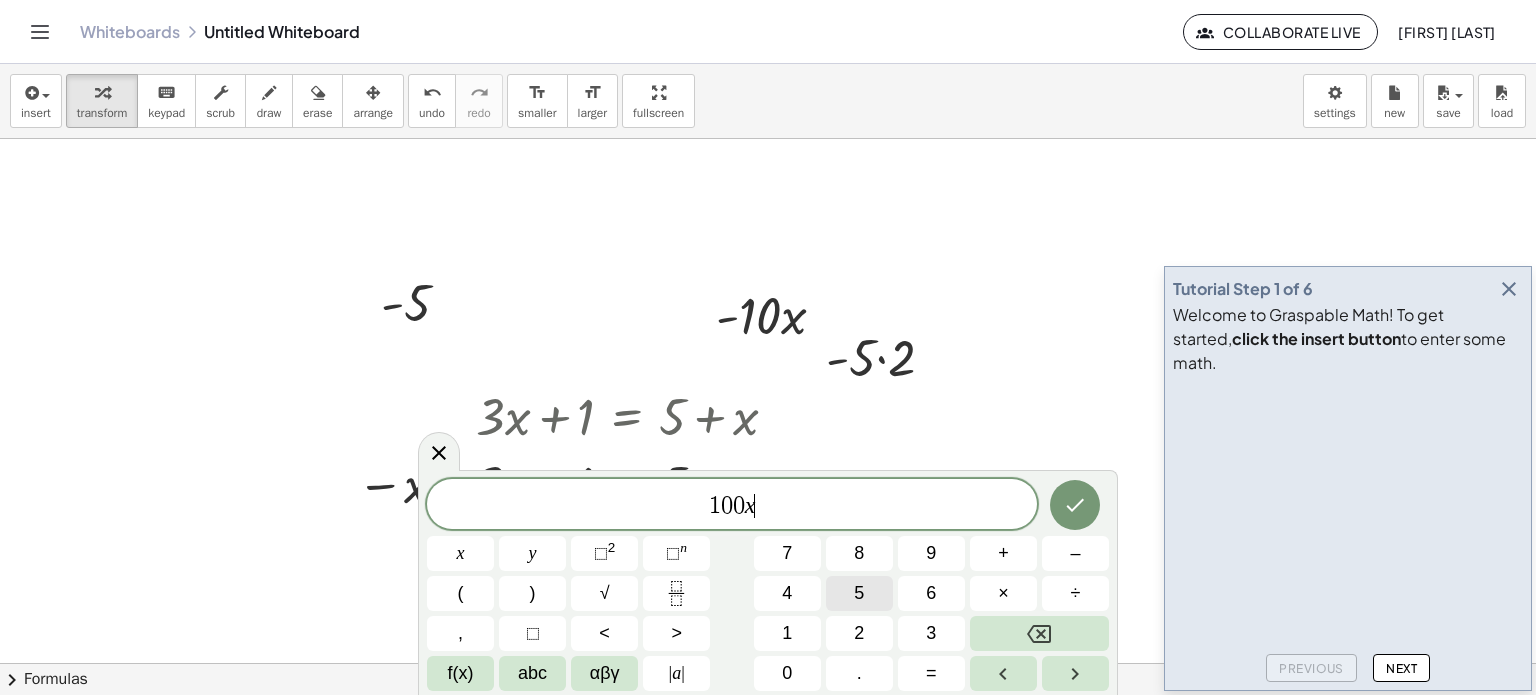 click on "5" at bounding box center [859, 593] 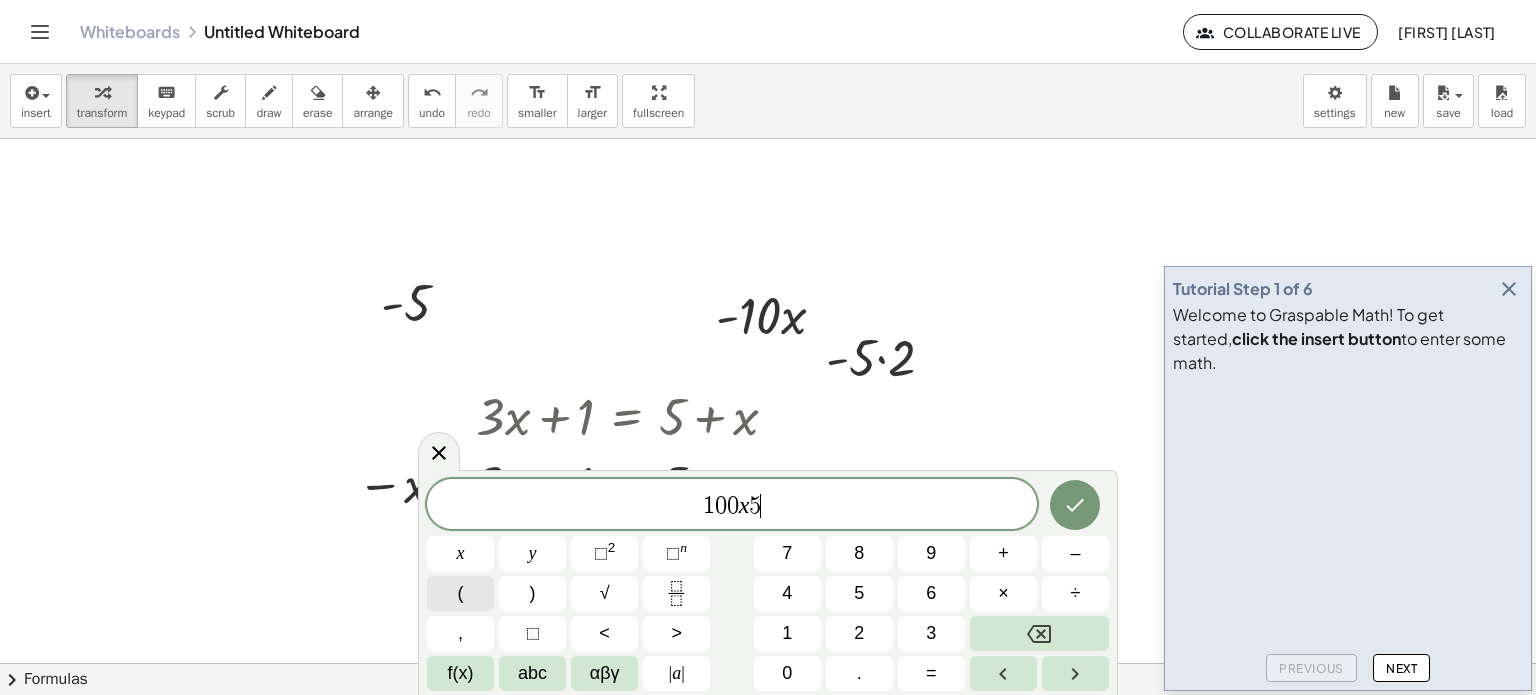 click on "(" at bounding box center [460, 593] 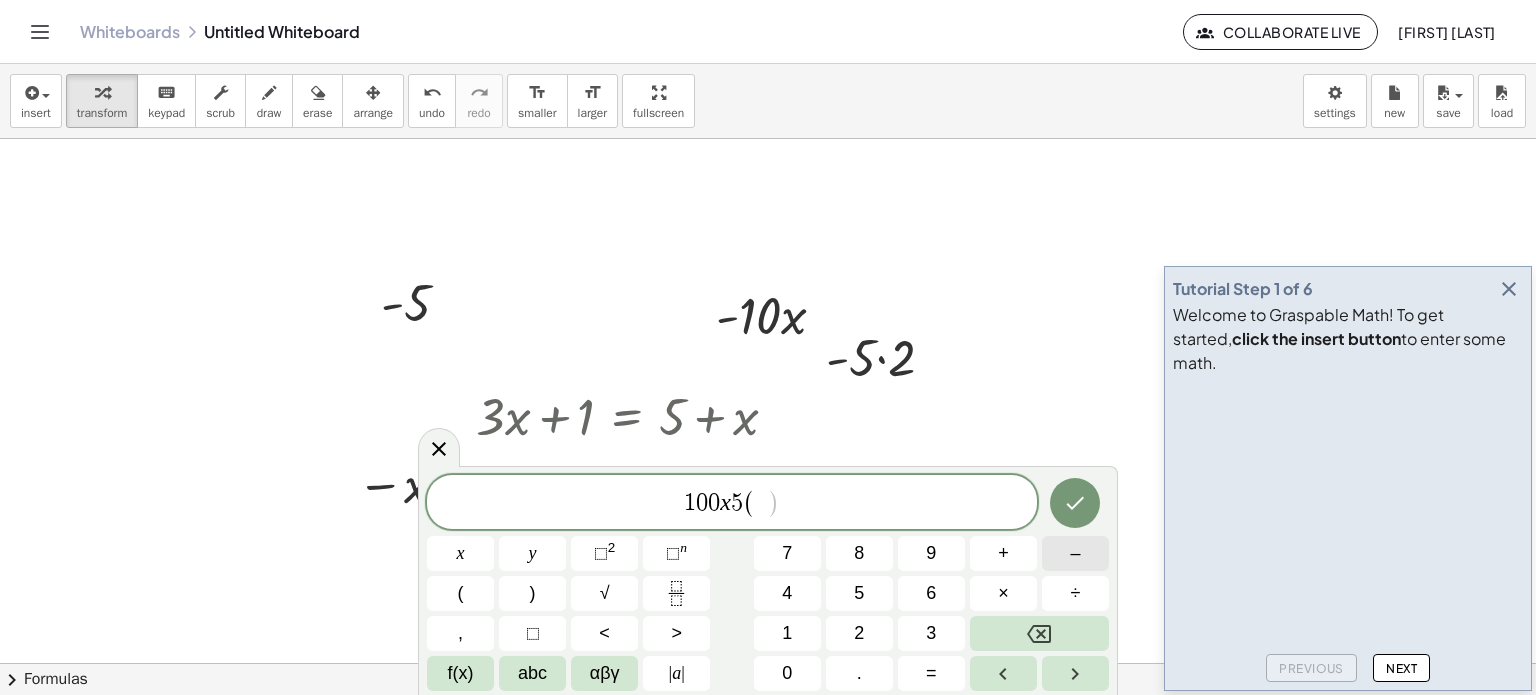 click on "–" at bounding box center [1075, 553] 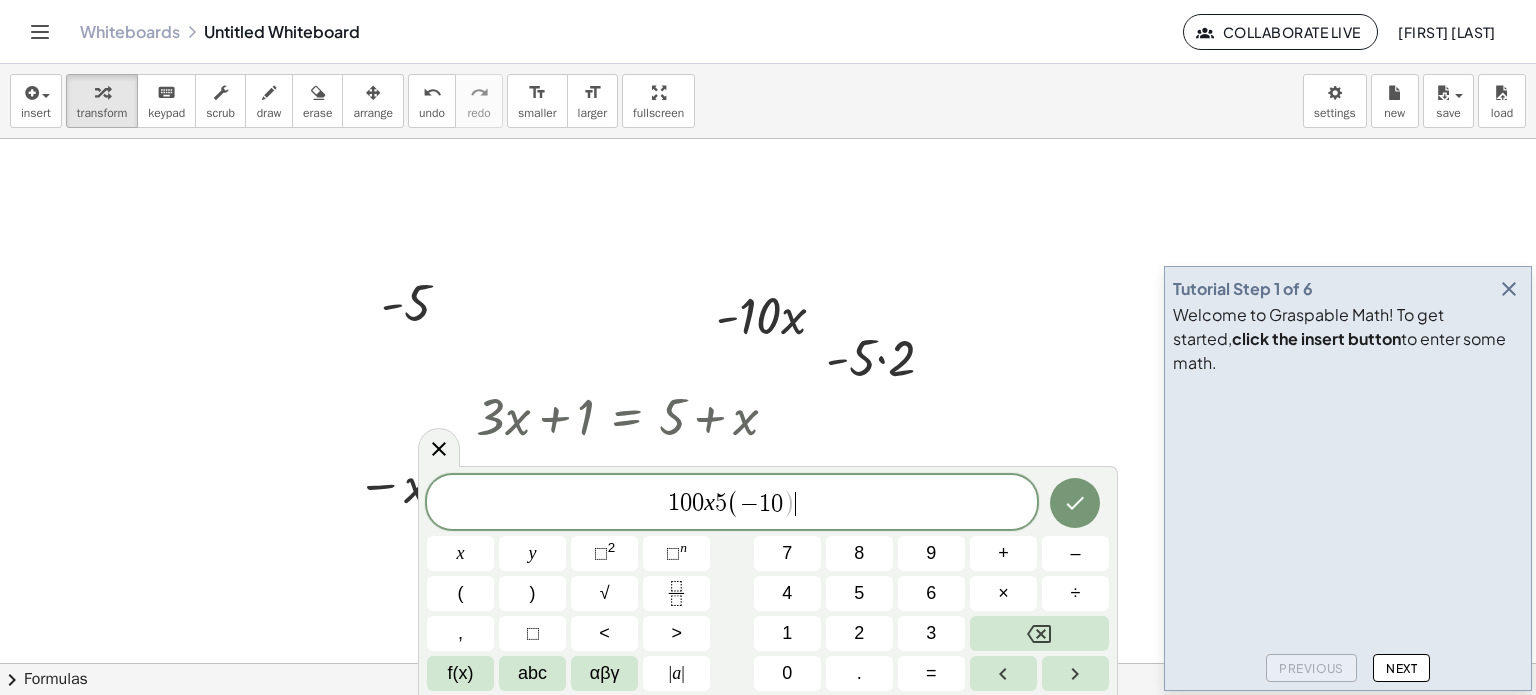 click on "1 0 0 x 5 ( − 1 0 ) ​" at bounding box center (732, 503) 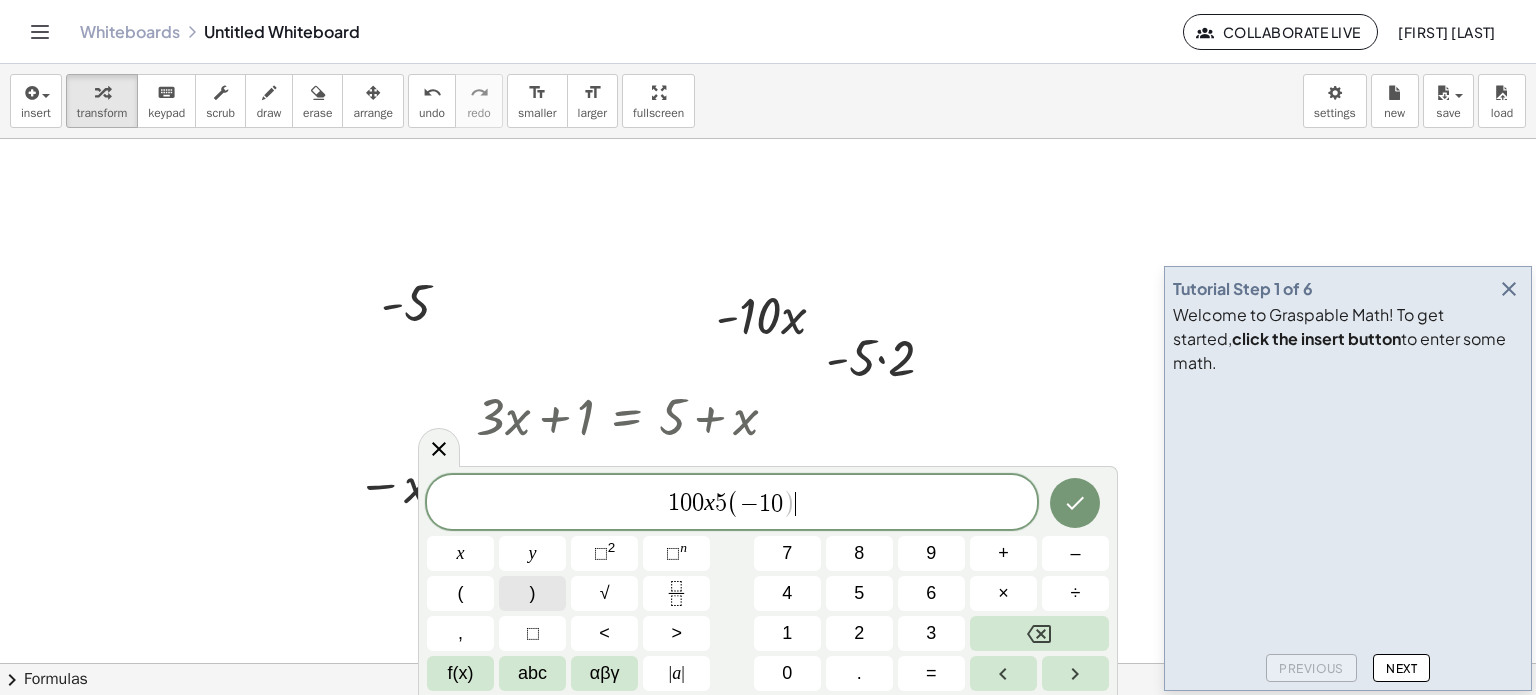 click on ")" at bounding box center [532, 593] 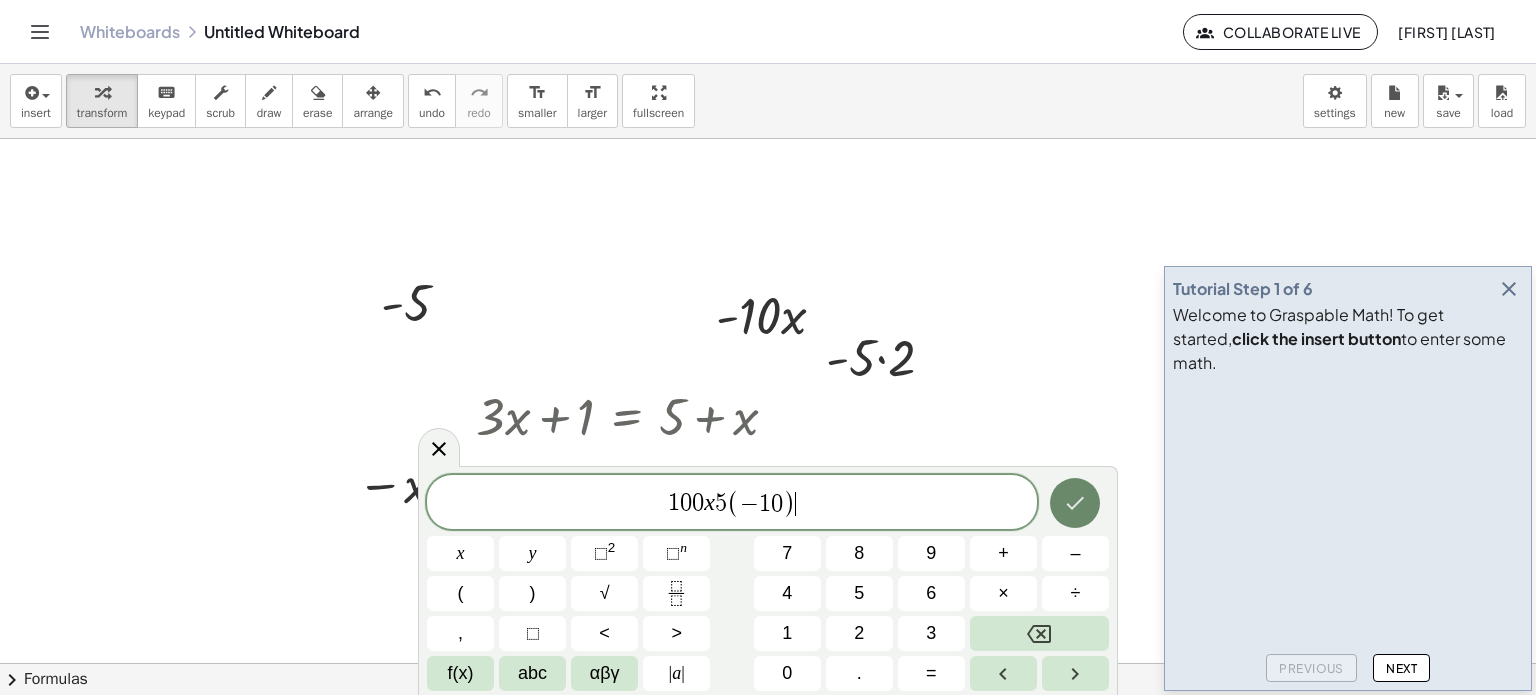 click 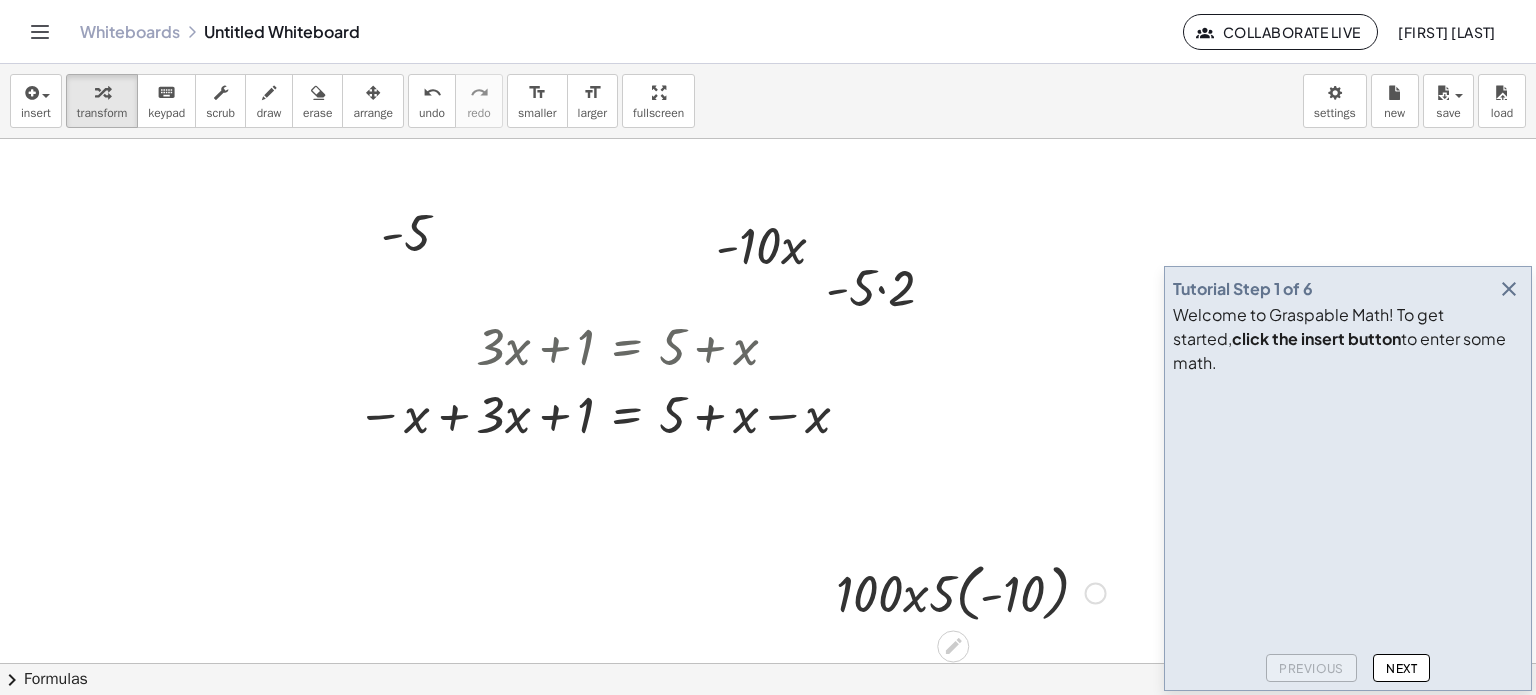 scroll, scrollTop: 71, scrollLeft: 0, axis: vertical 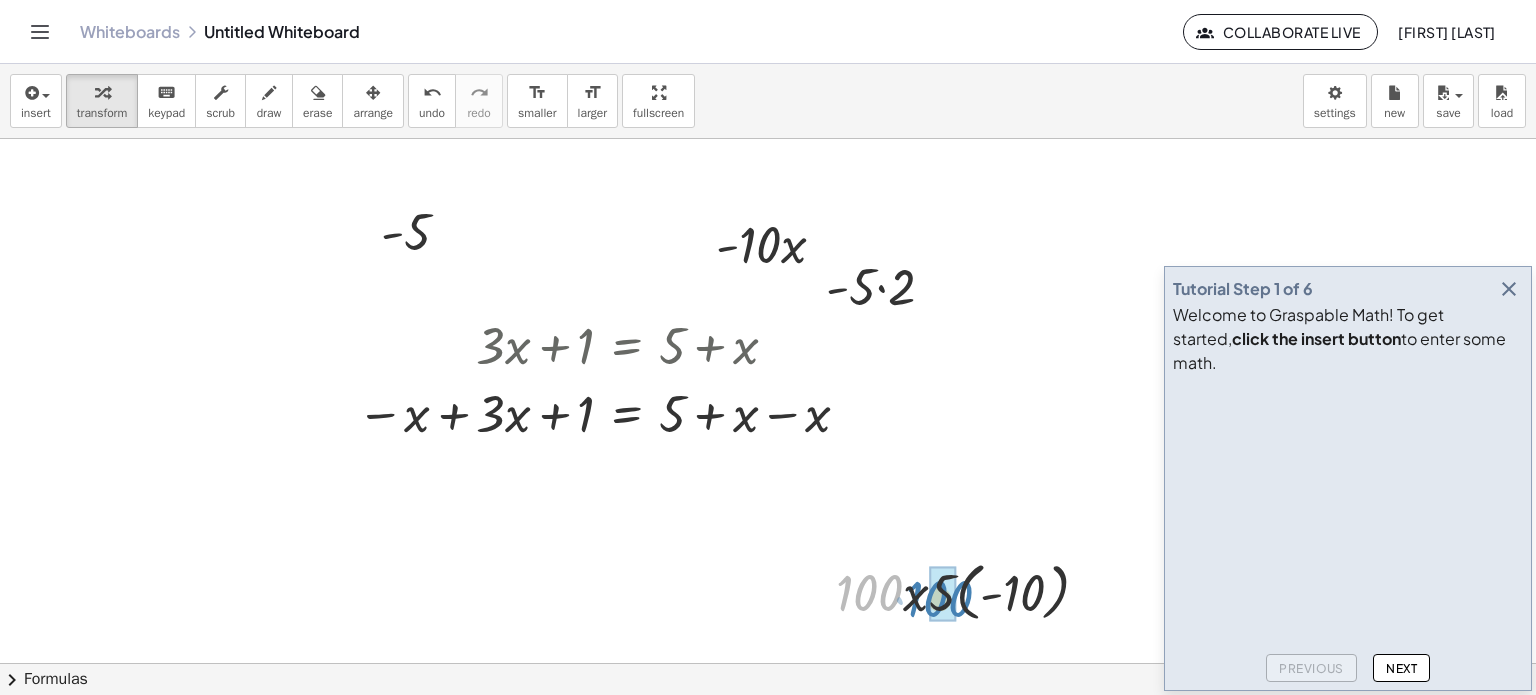 drag, startPoint x: 837, startPoint y: 586, endPoint x: 903, endPoint y: 592, distance: 66.27216 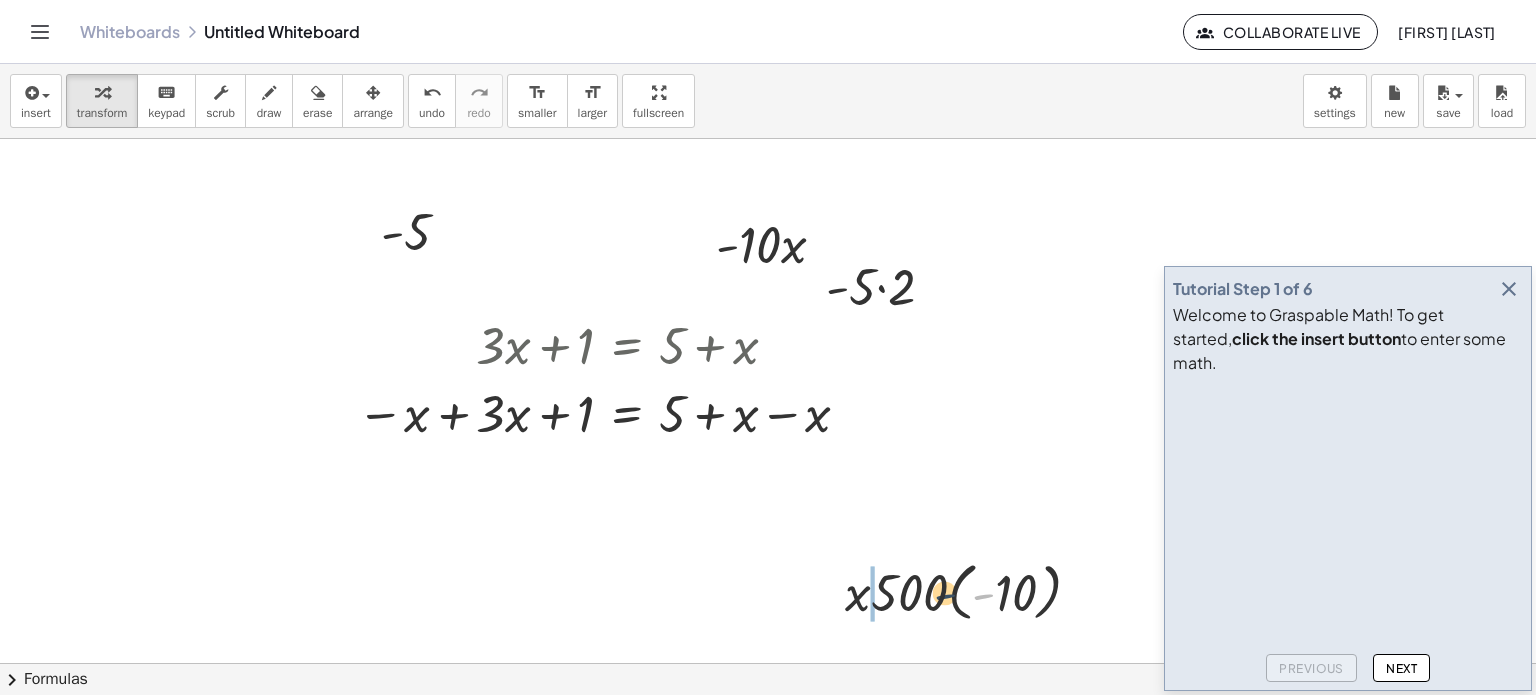 drag, startPoint x: 986, startPoint y: 583, endPoint x: 926, endPoint y: 583, distance: 60 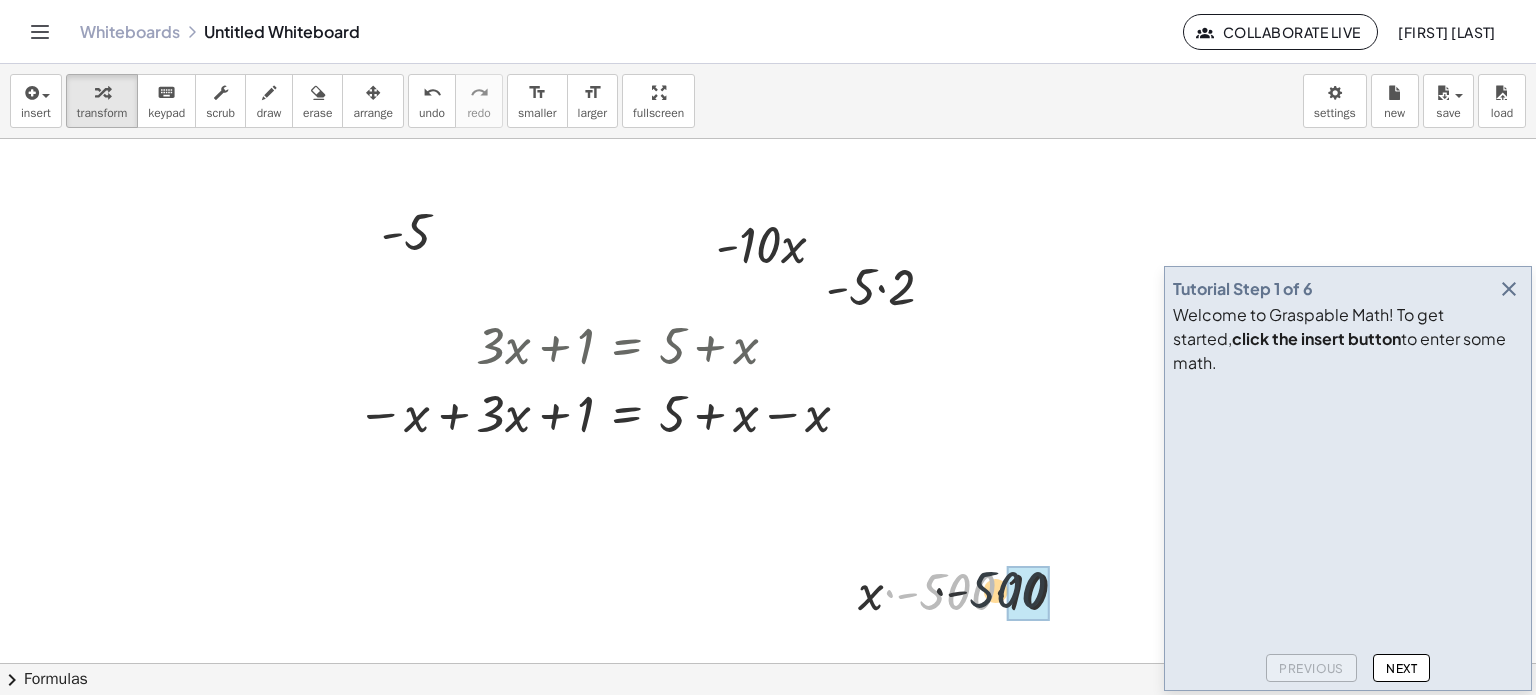 drag, startPoint x: 933, startPoint y: 595, endPoint x: 1010, endPoint y: 594, distance: 77.00649 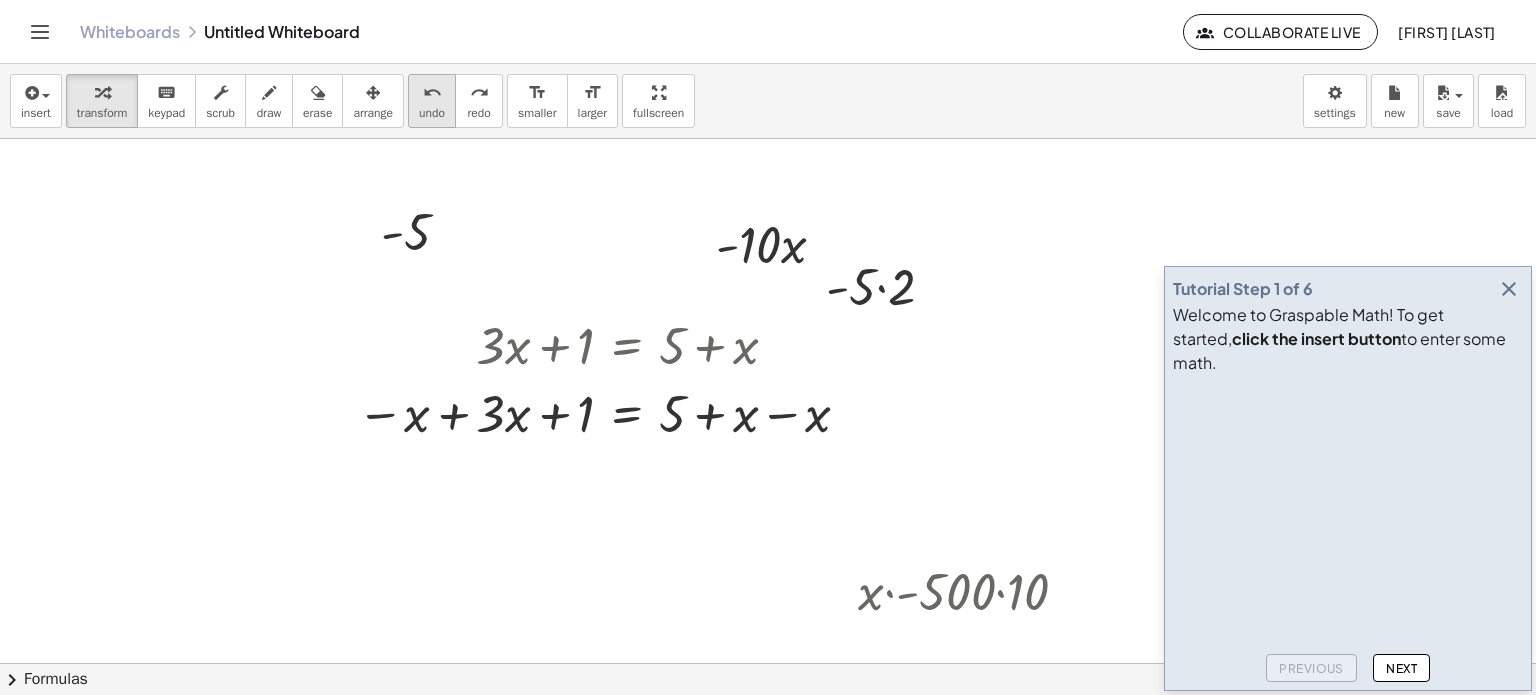 click on "undo undo" at bounding box center (432, 101) 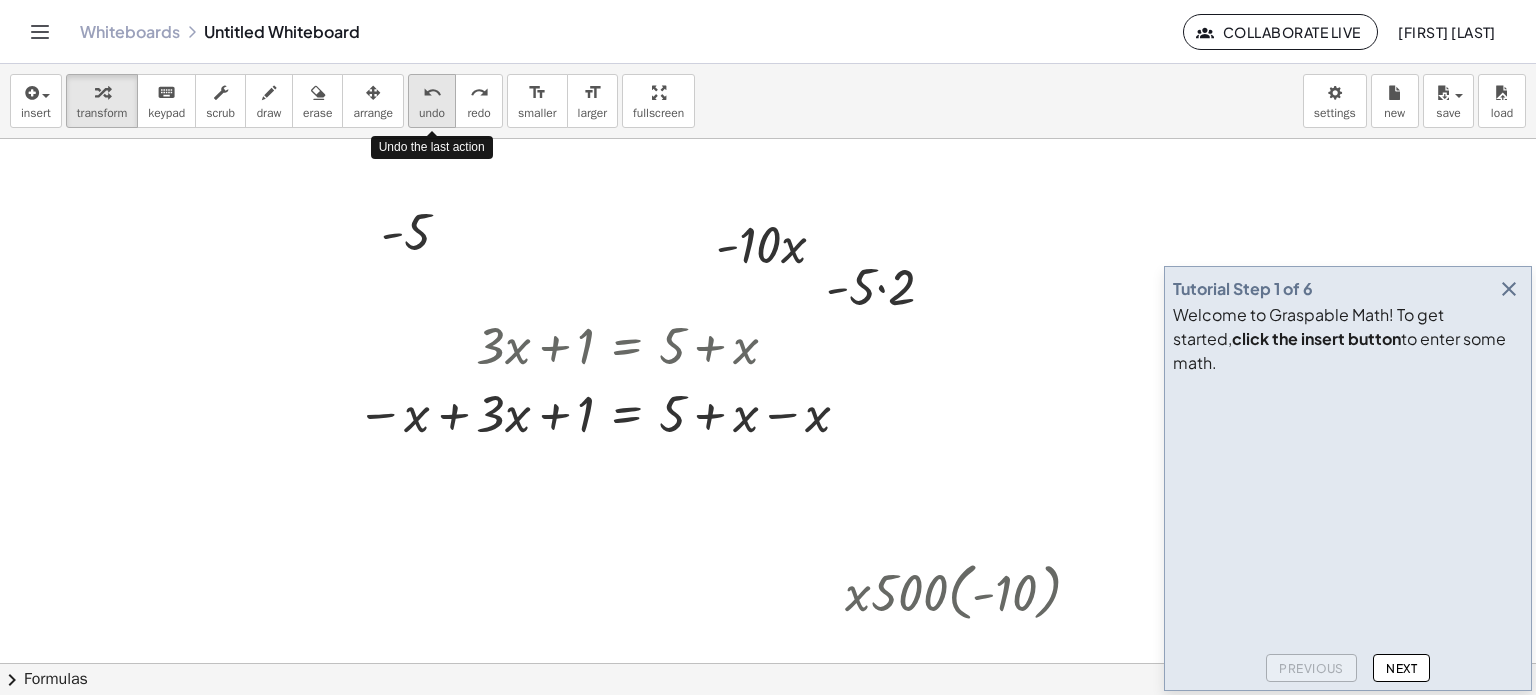 click on "undo undo" at bounding box center [432, 101] 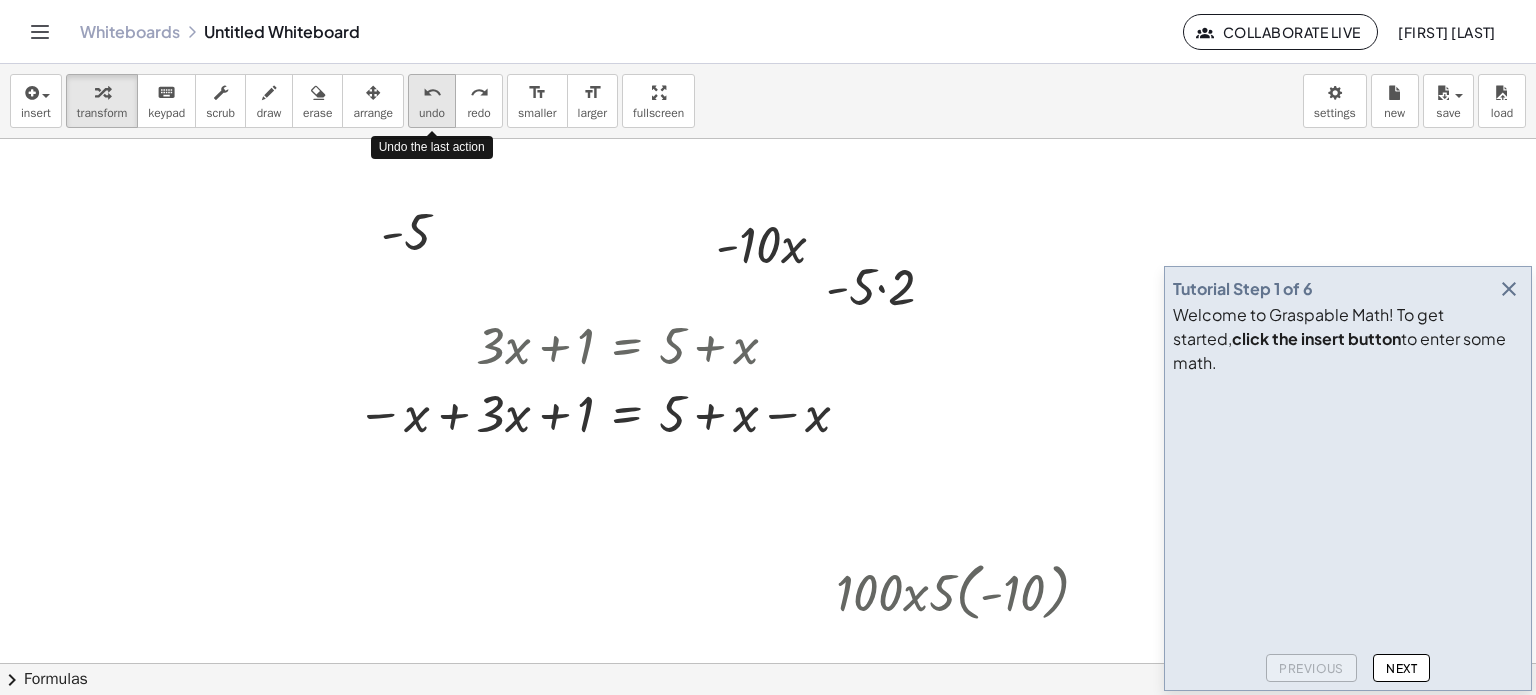 click on "undo undo" at bounding box center (432, 101) 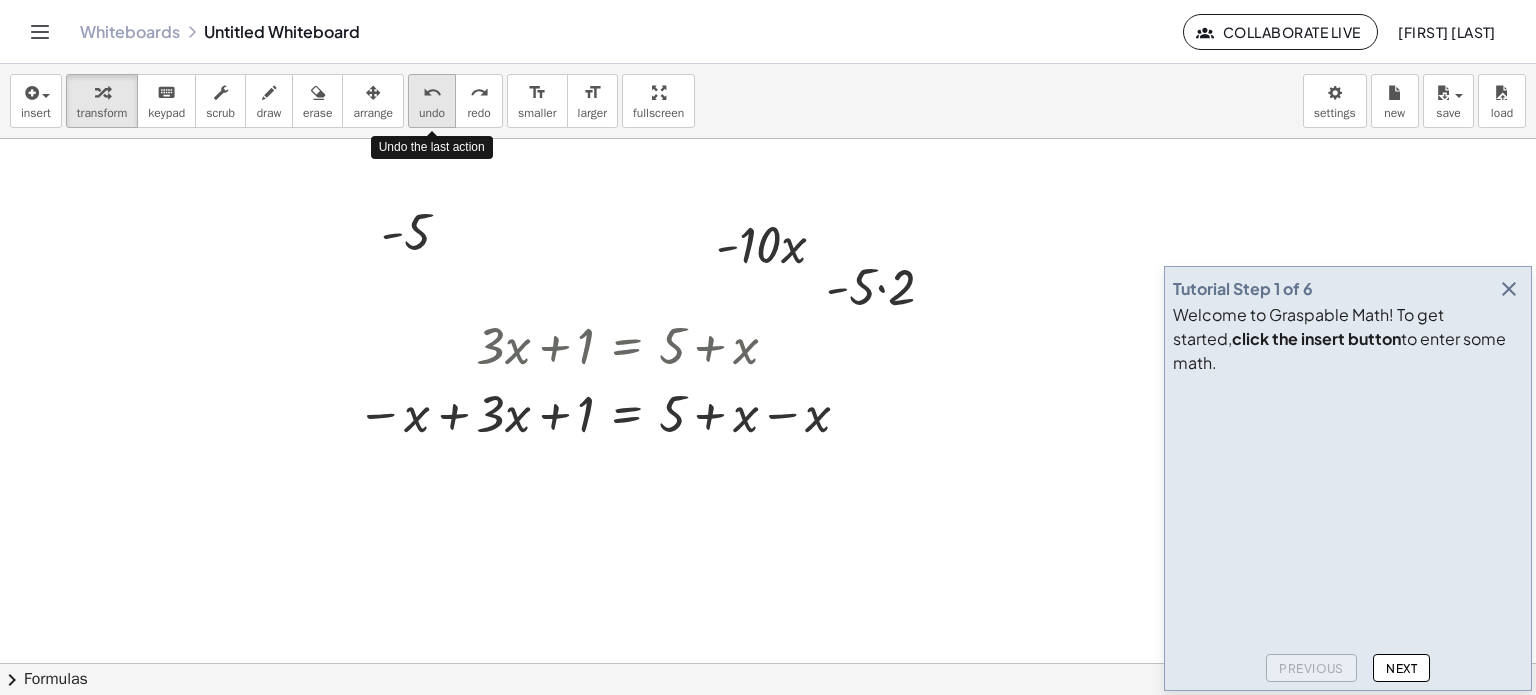 click on "undo undo" at bounding box center (432, 101) 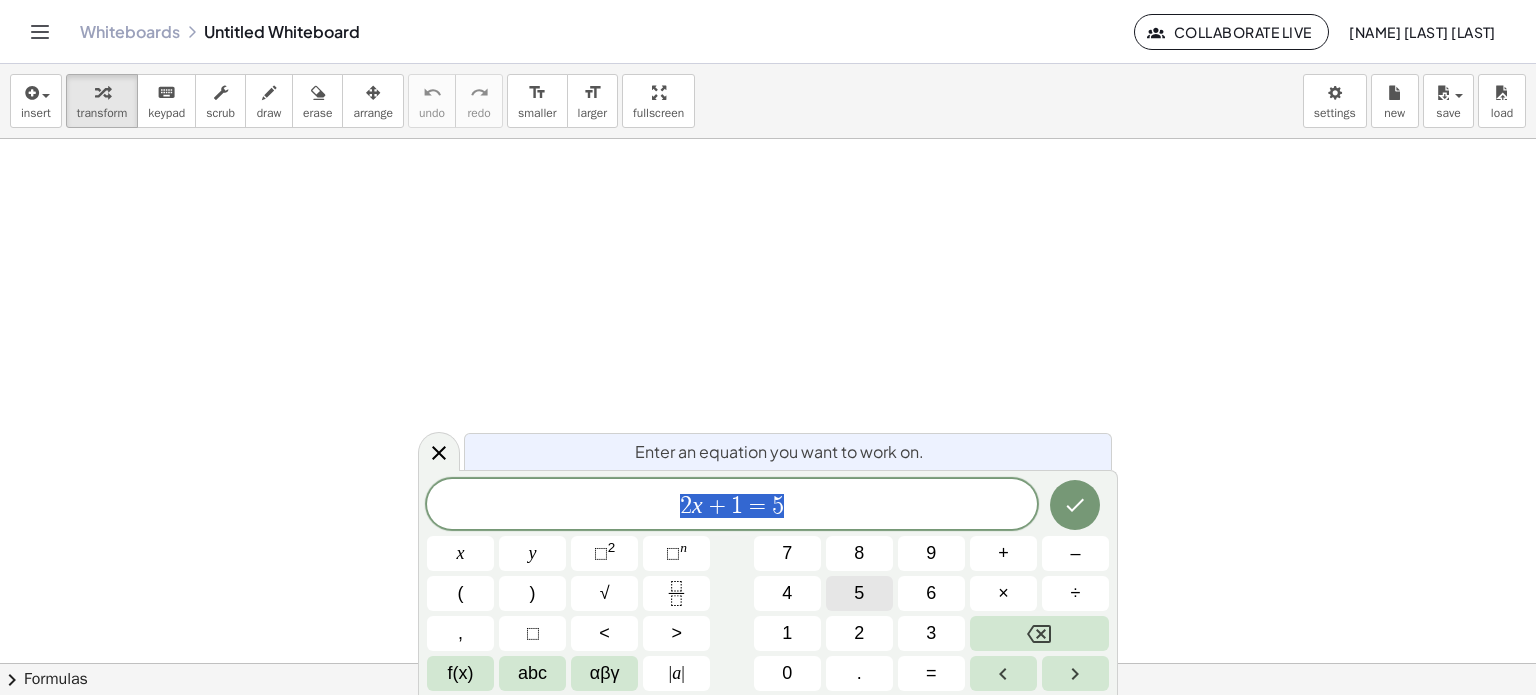 scroll, scrollTop: 0, scrollLeft: 0, axis: both 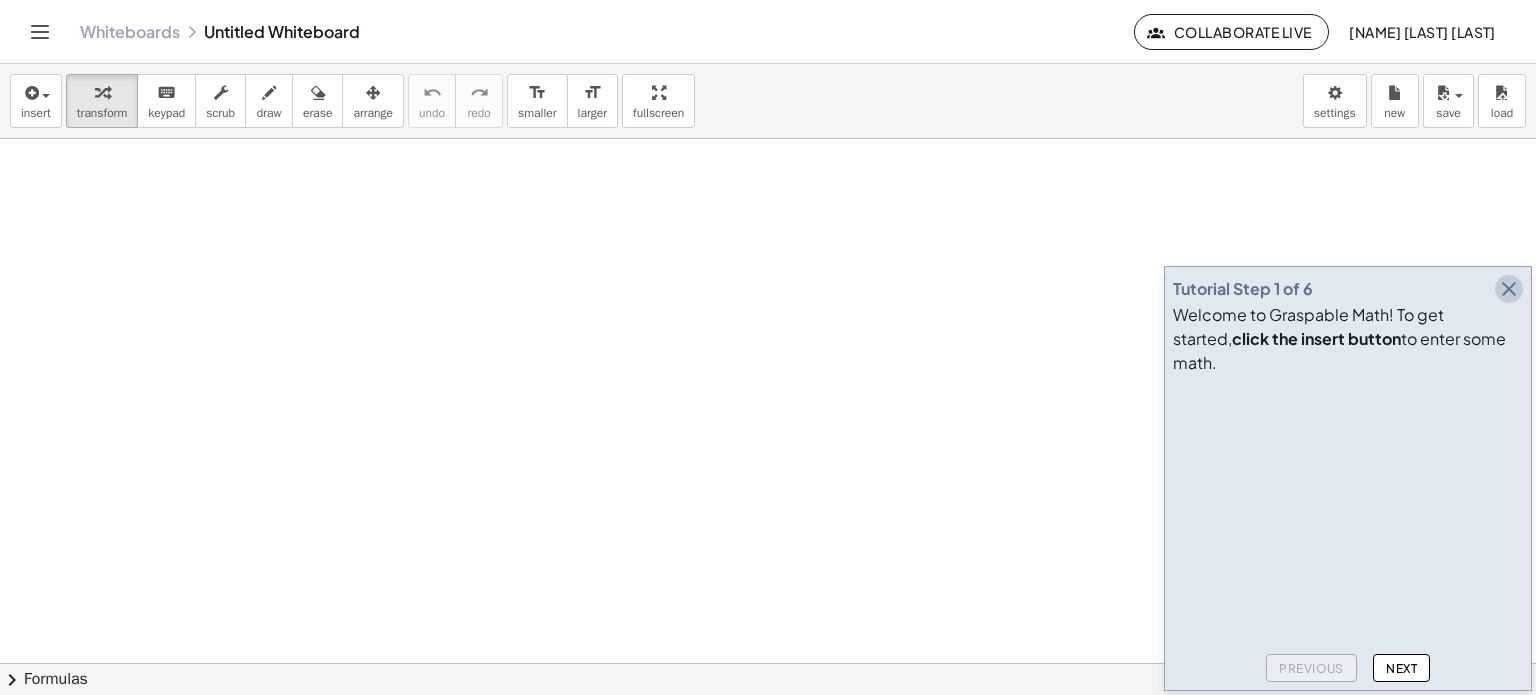 click at bounding box center (1509, 289) 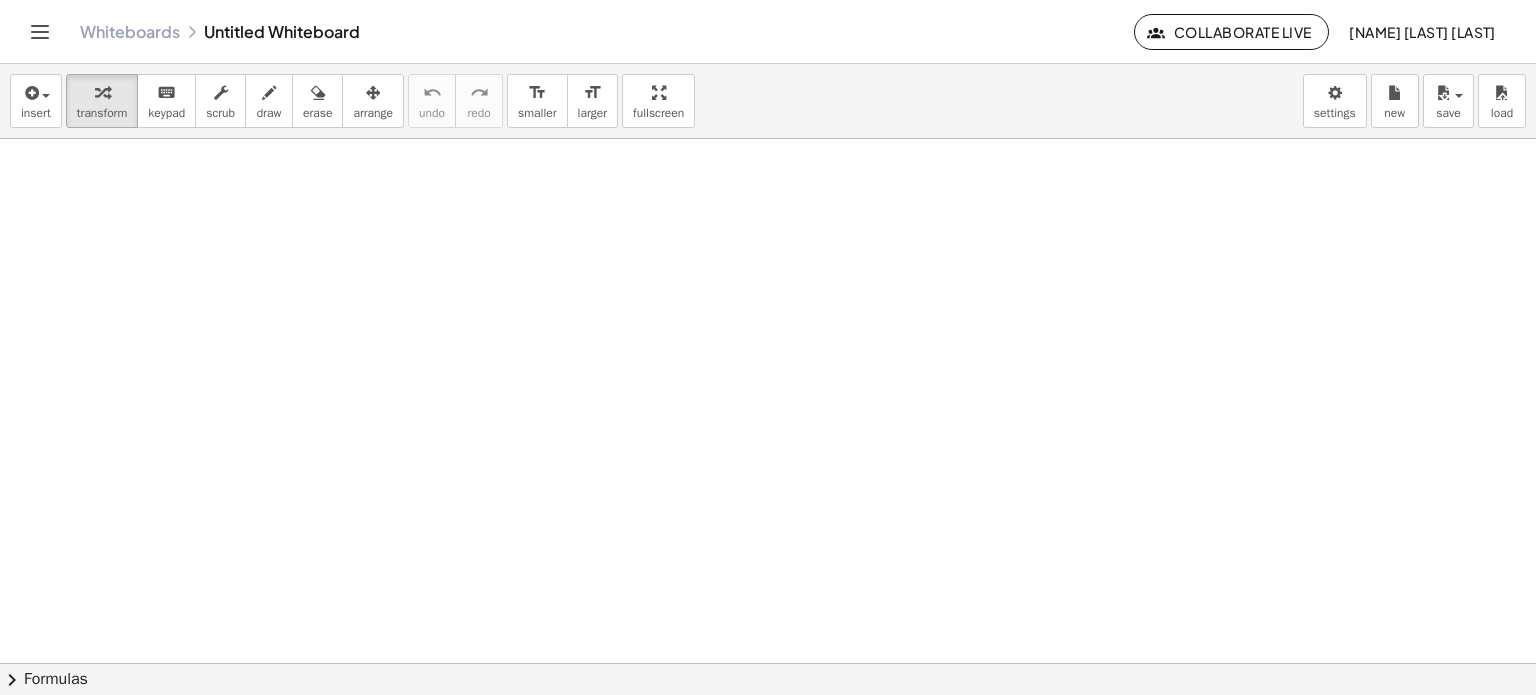 click at bounding box center [768, 664] 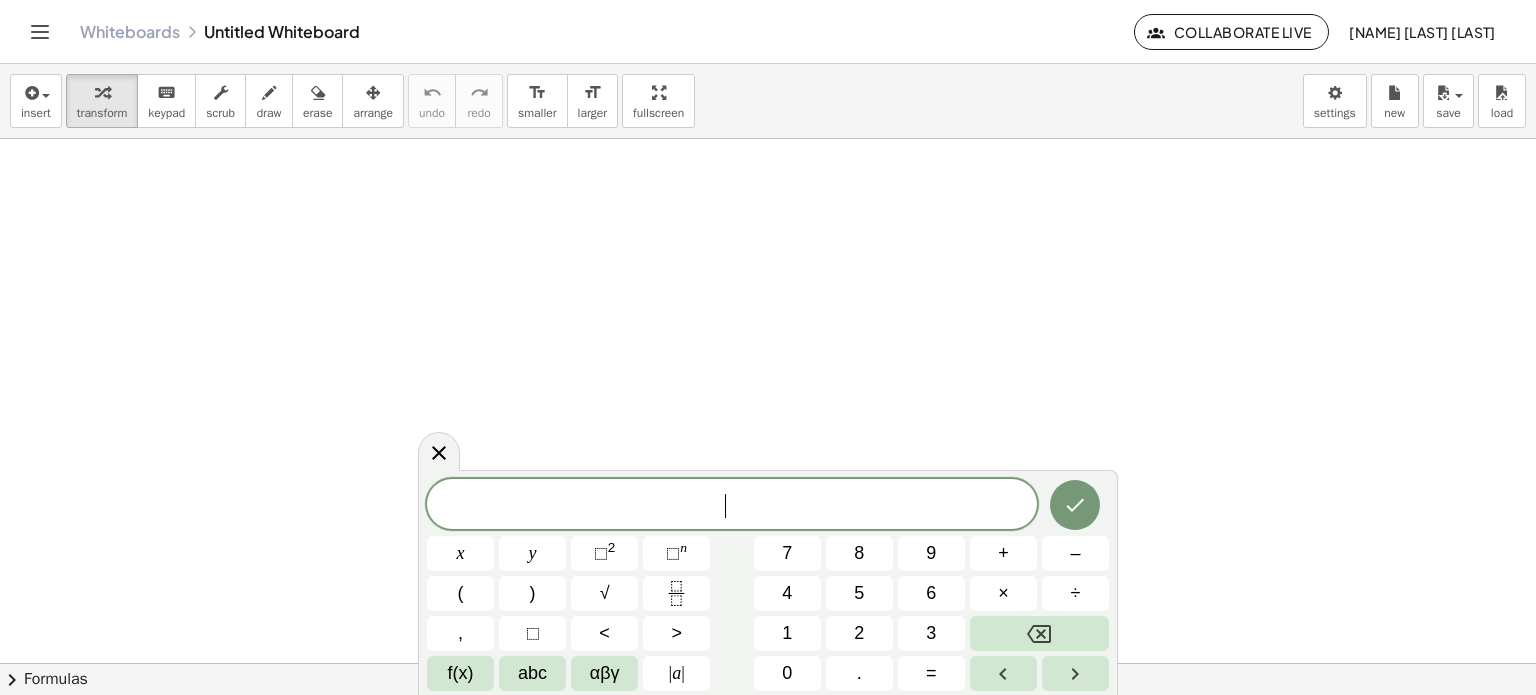 click on "​" at bounding box center (732, 506) 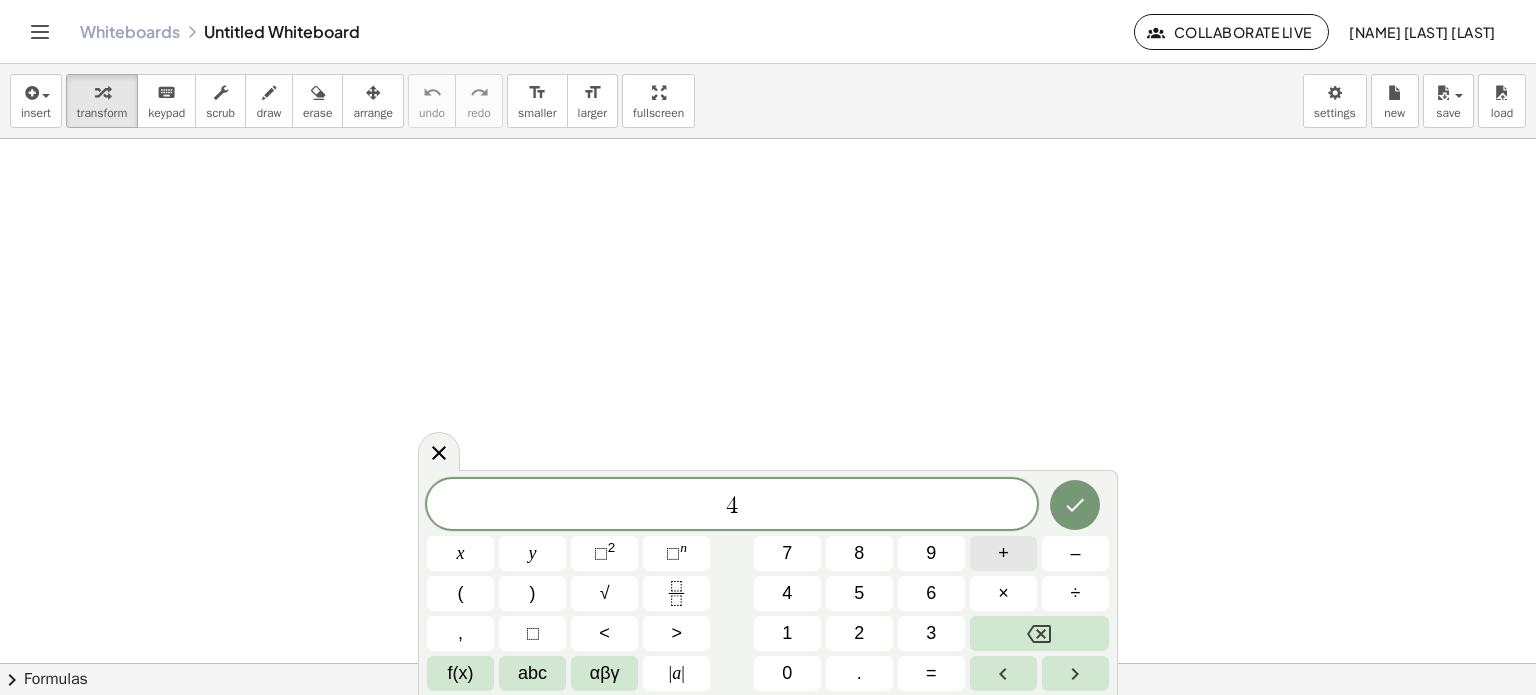 click on "+" at bounding box center [1003, 553] 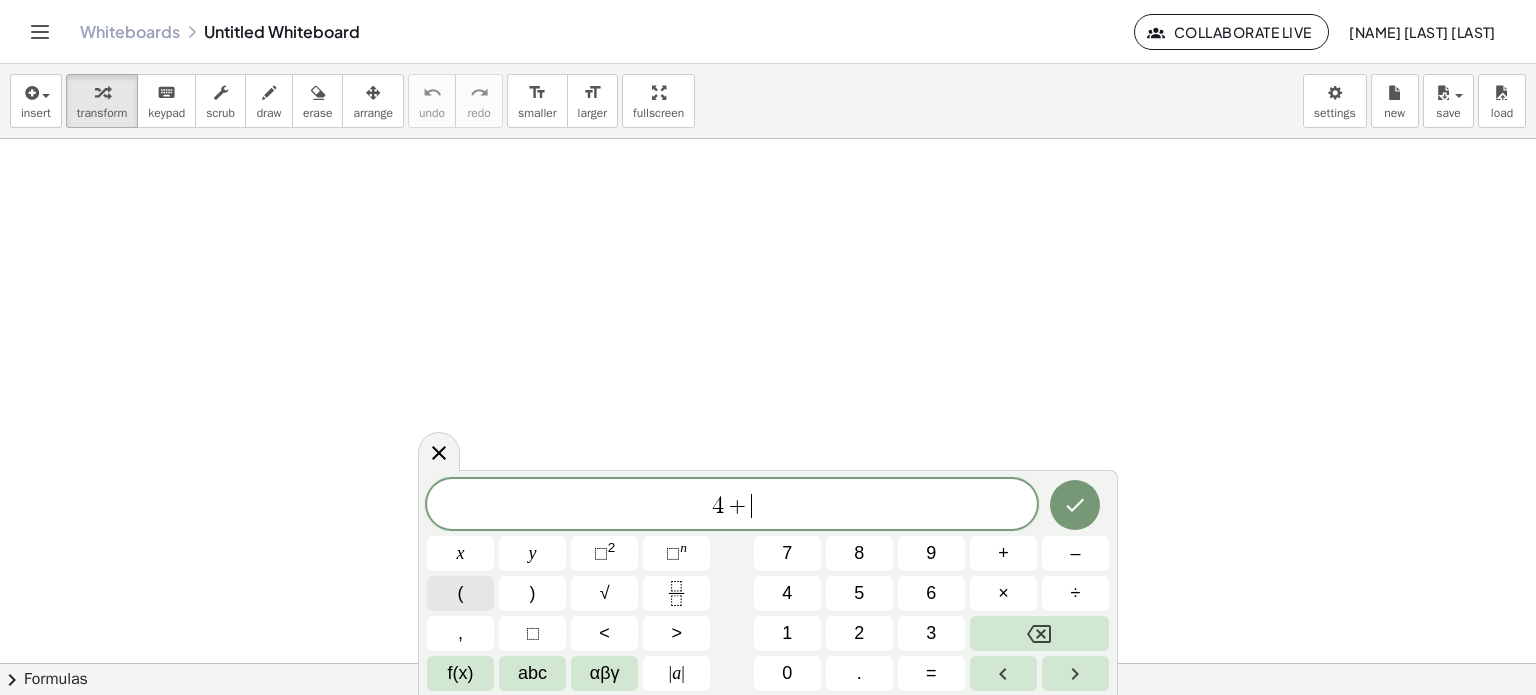 click on "(" at bounding box center (460, 593) 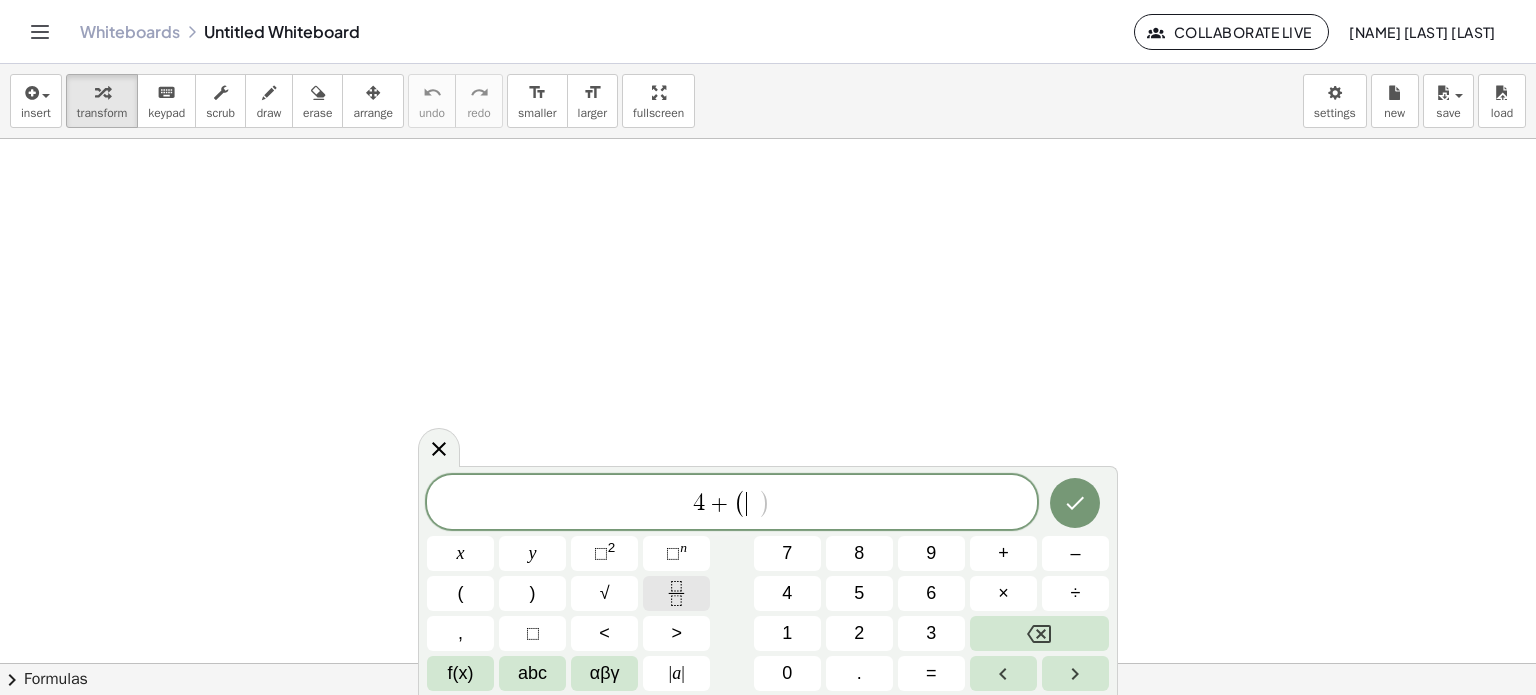 click 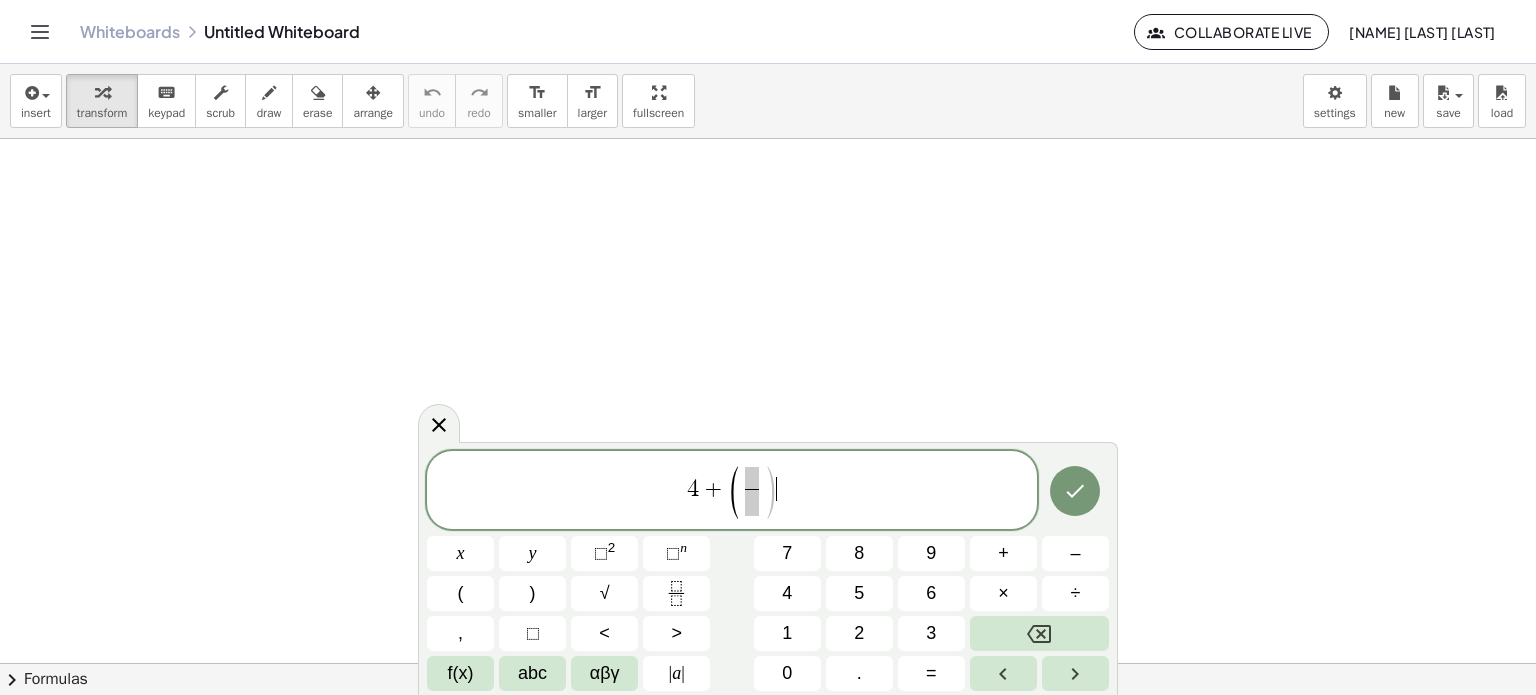 click on "4 + ( ​ ) ​" at bounding box center [732, 491] 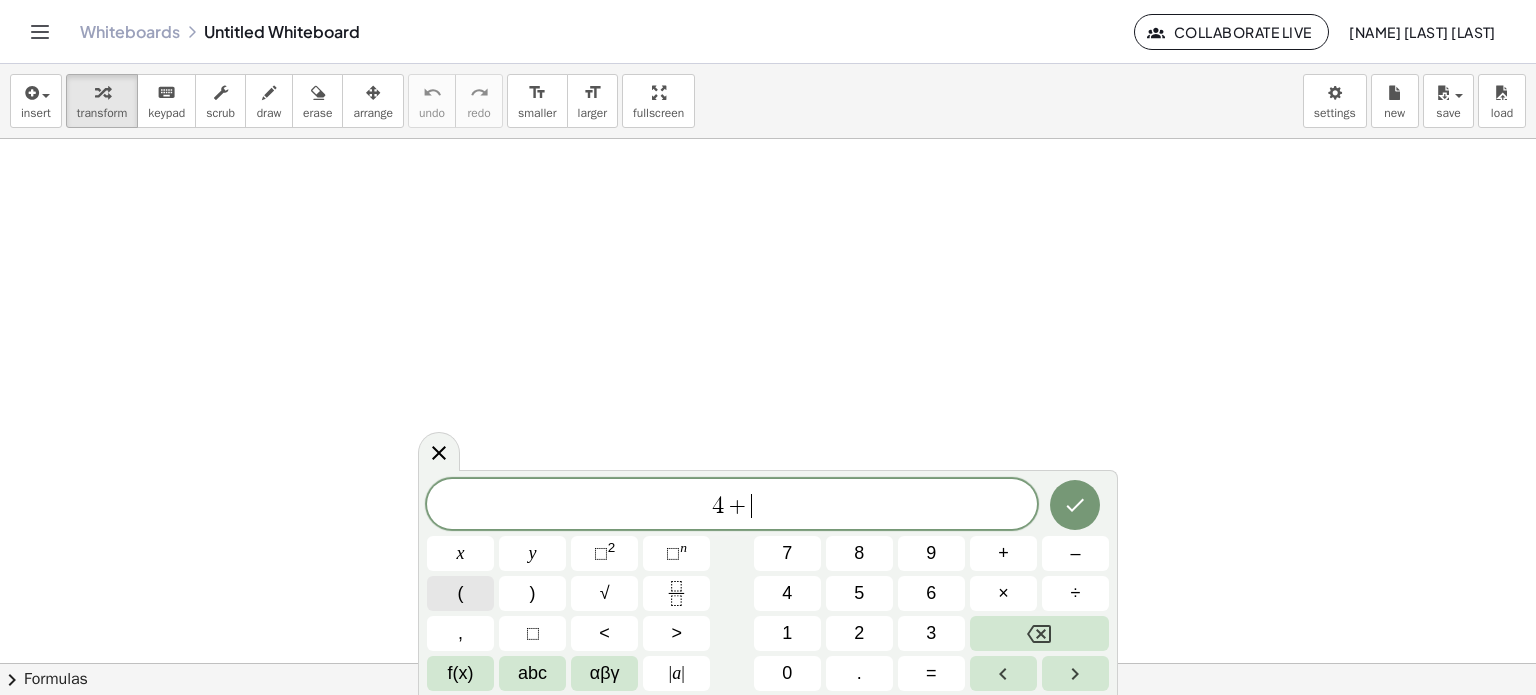 click on "(" at bounding box center [460, 593] 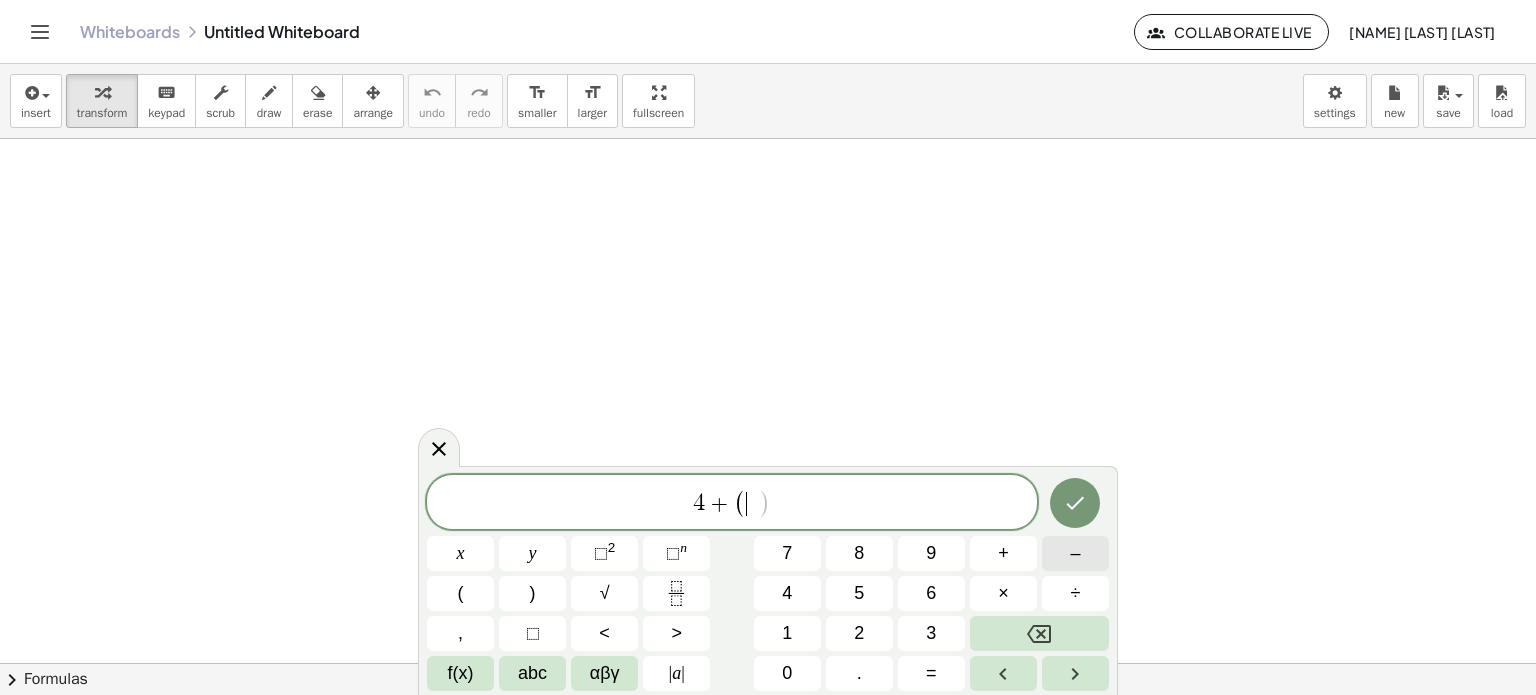 click on "–" at bounding box center [1075, 553] 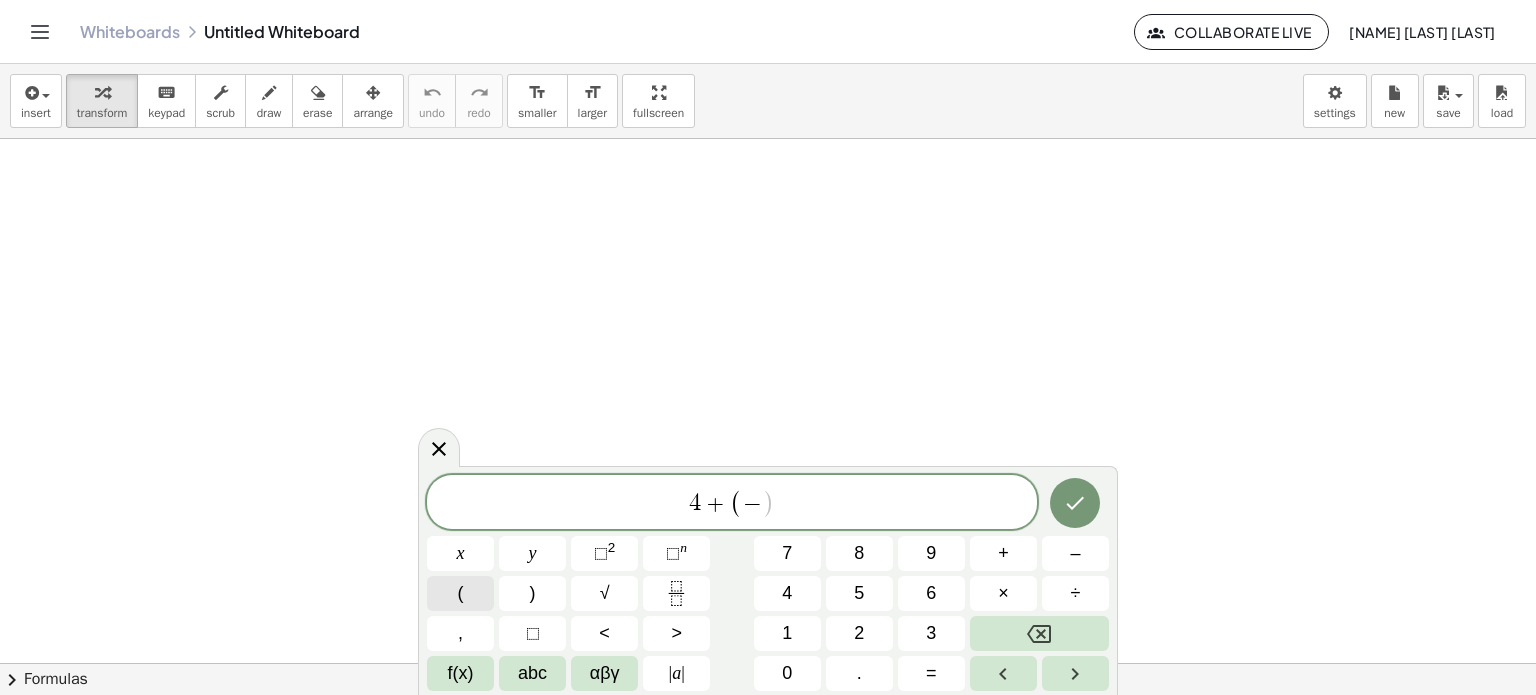 click on "(" at bounding box center (460, 593) 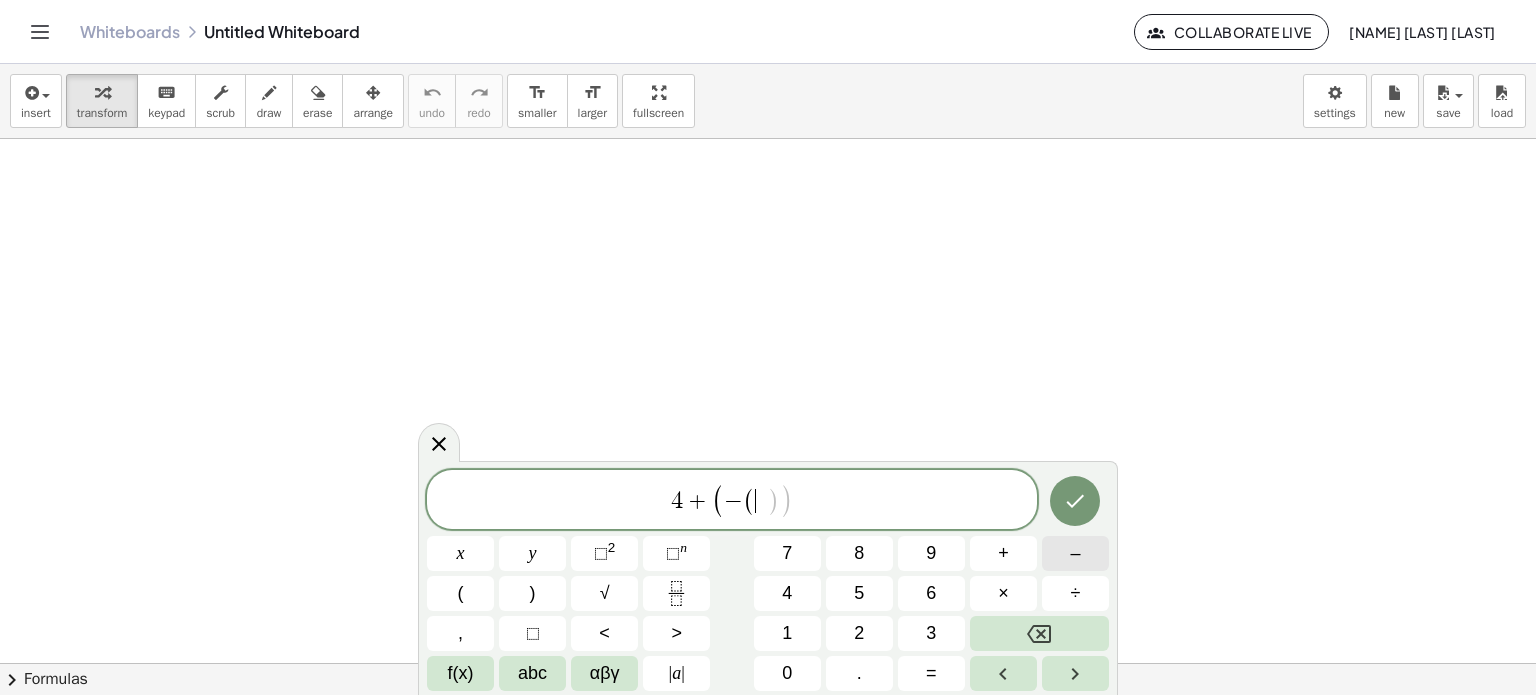 click on "–" at bounding box center (1075, 553) 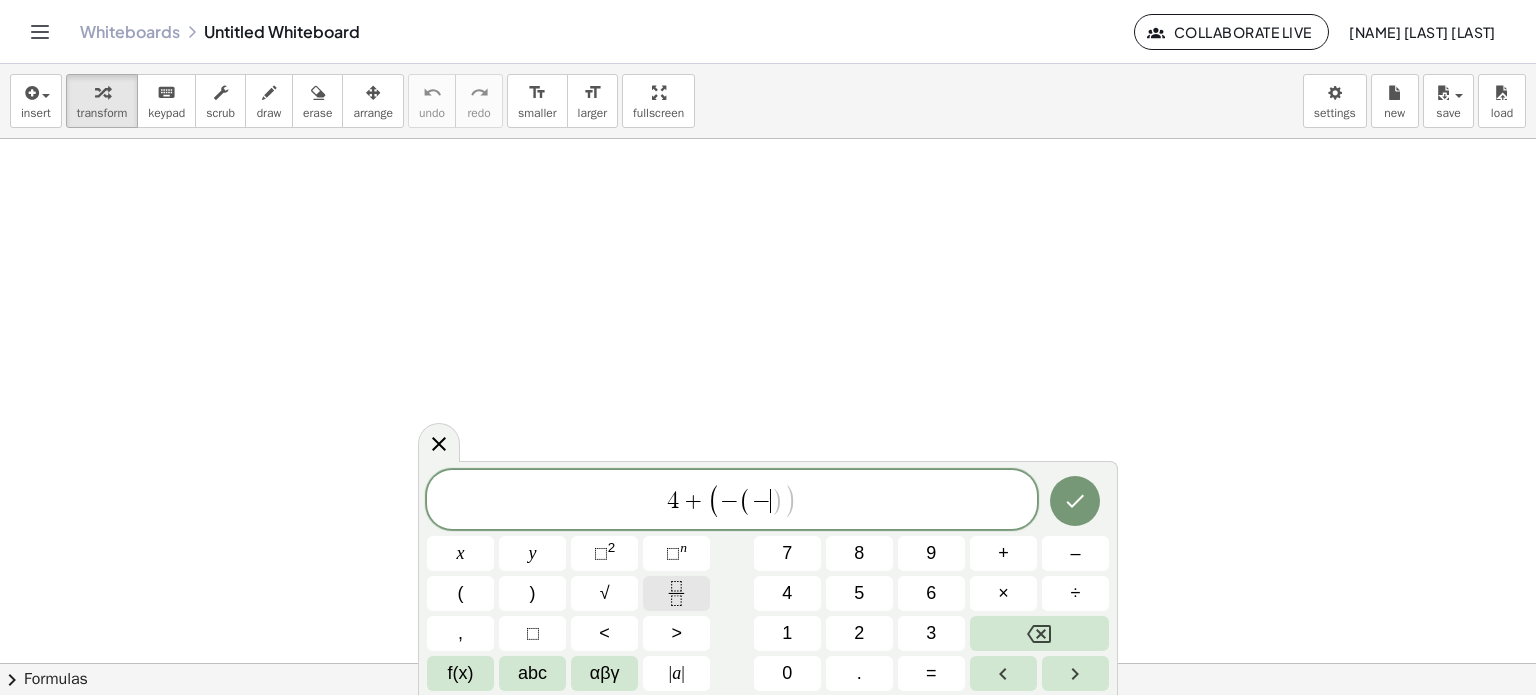click 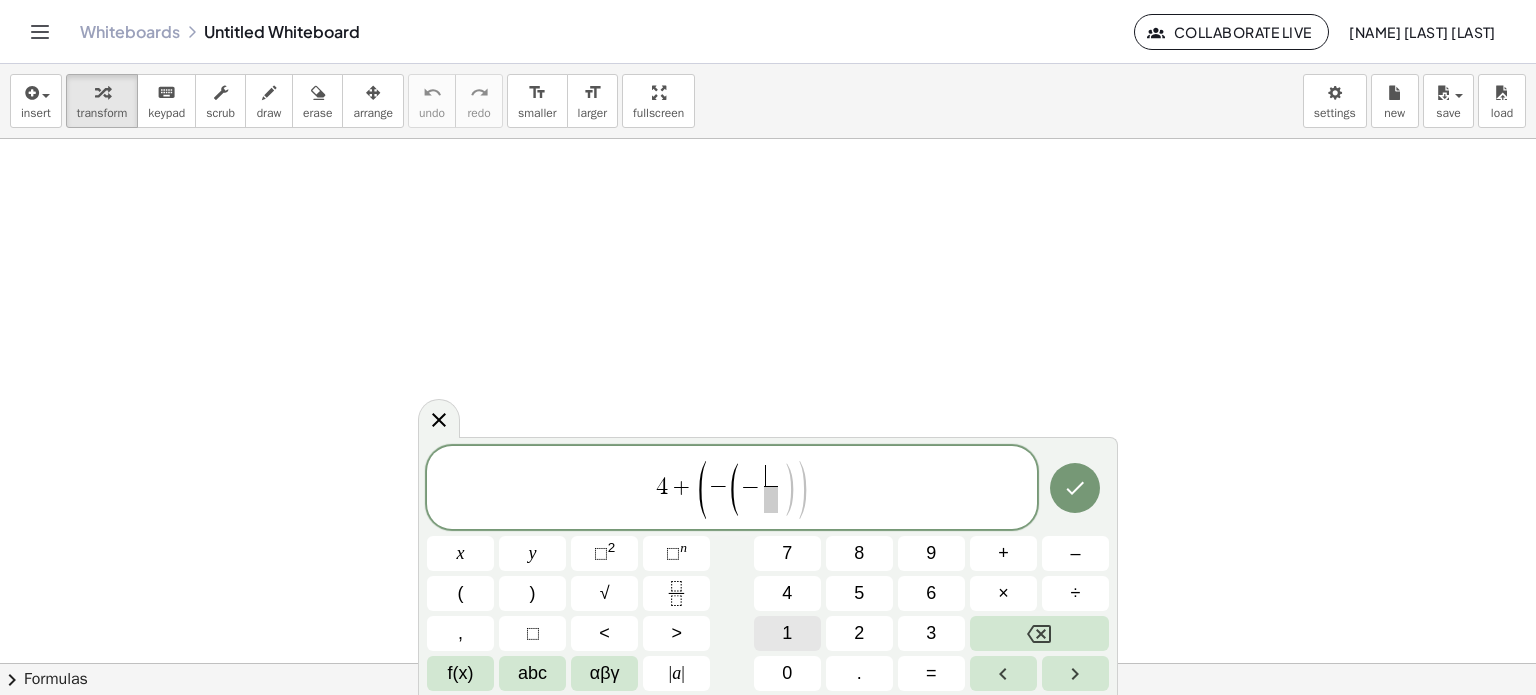 click on "1" at bounding box center (787, 633) 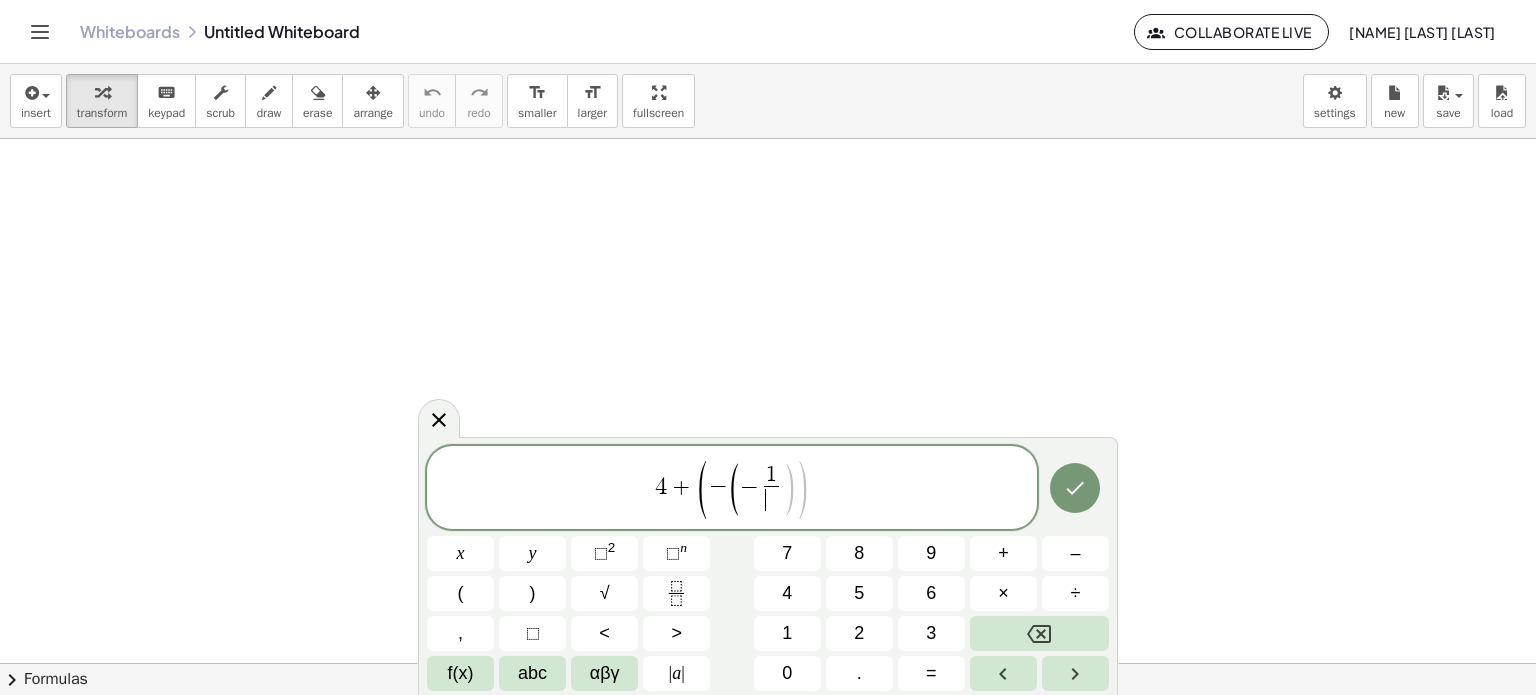 click on "​" at bounding box center (771, 499) 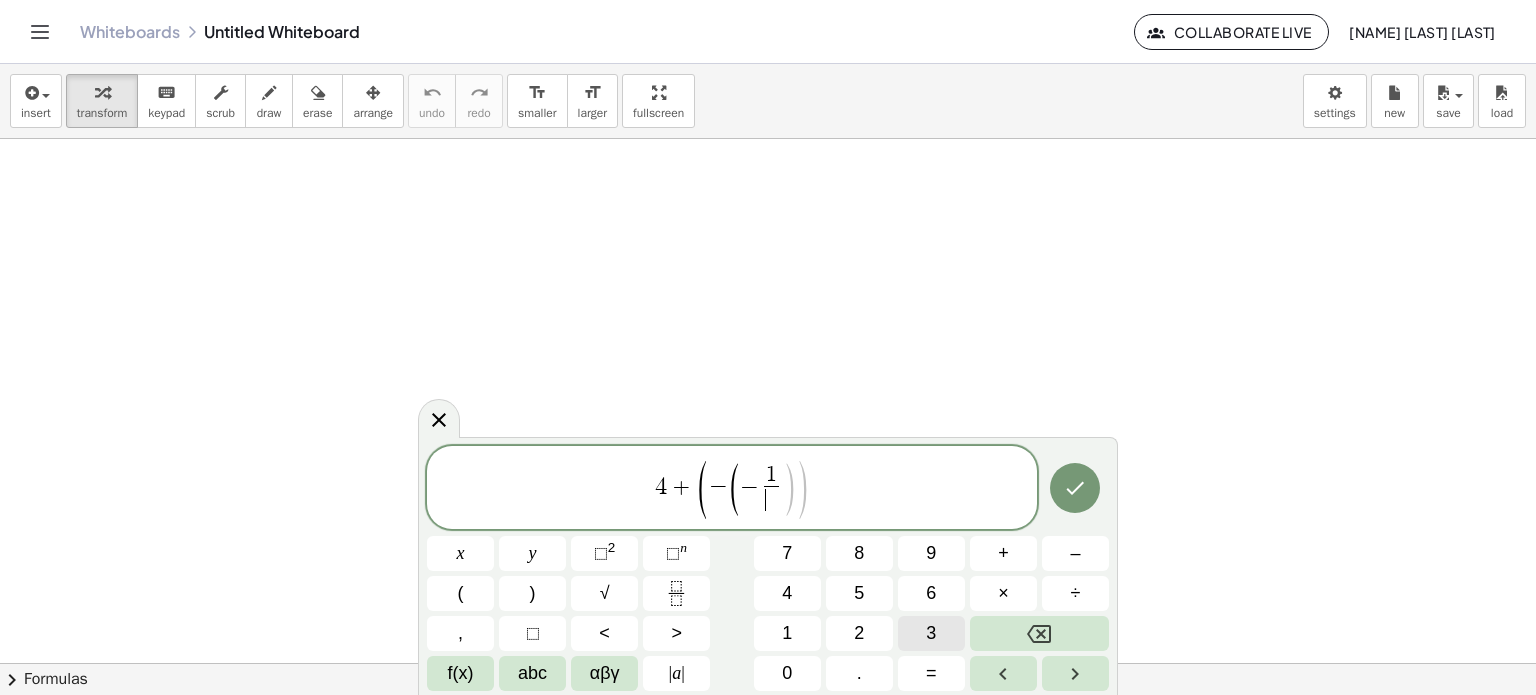 click on "3" at bounding box center [931, 633] 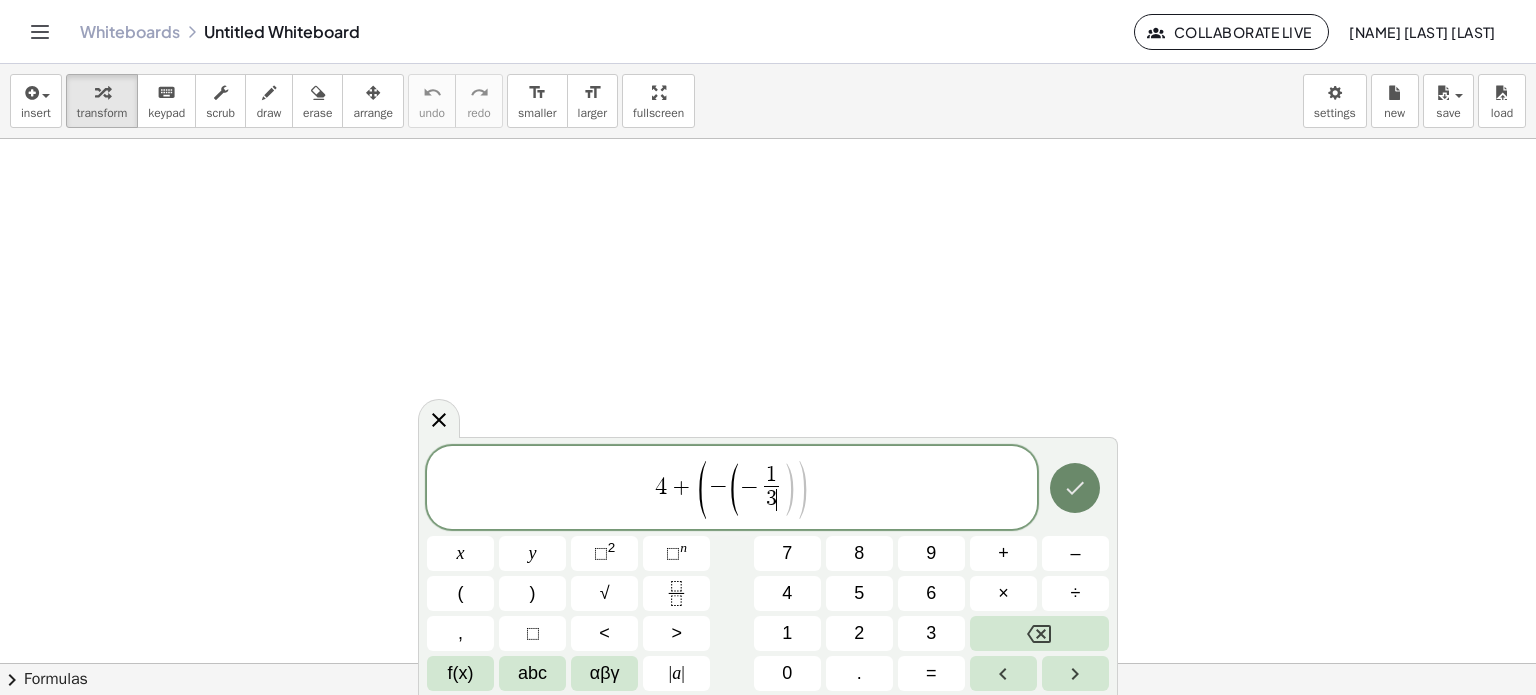 click at bounding box center [1075, 488] 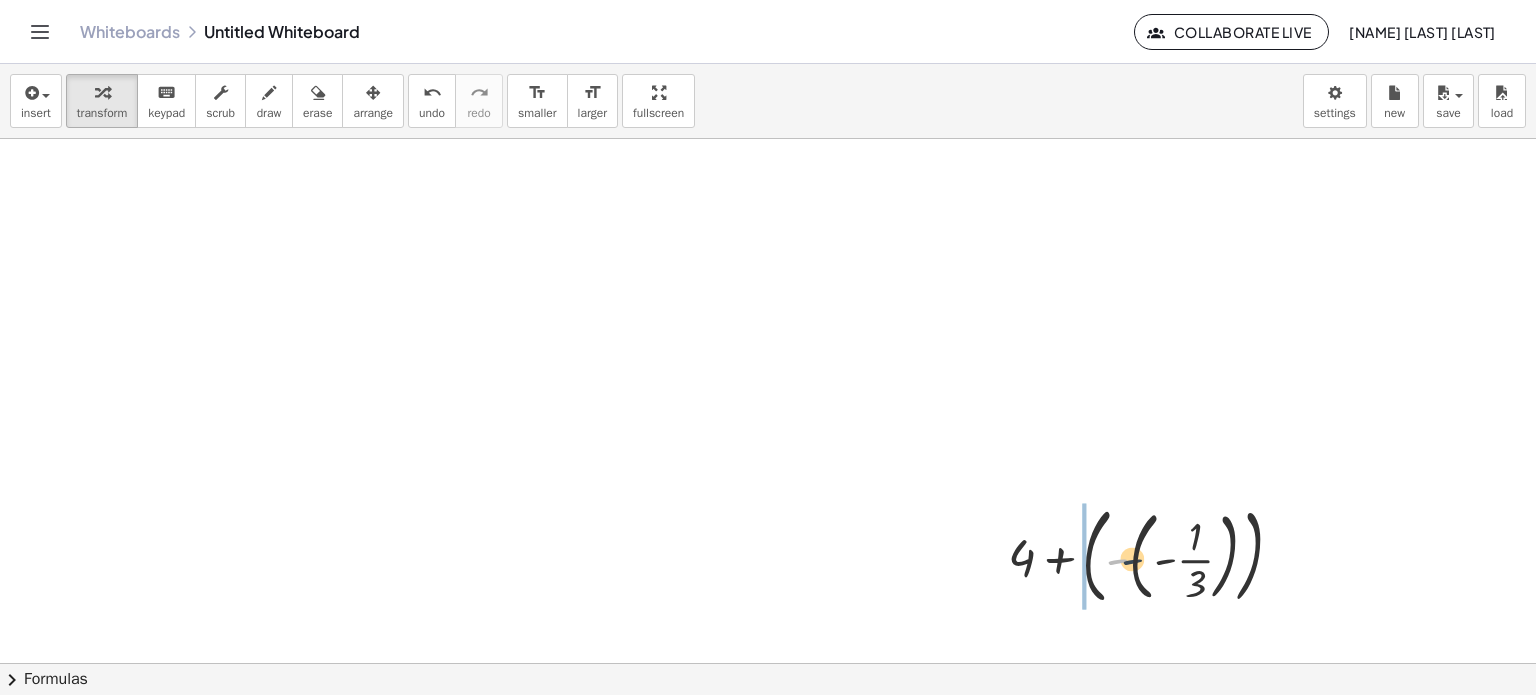 drag, startPoint x: 1113, startPoint y: 559, endPoint x: 1159, endPoint y: 559, distance: 46 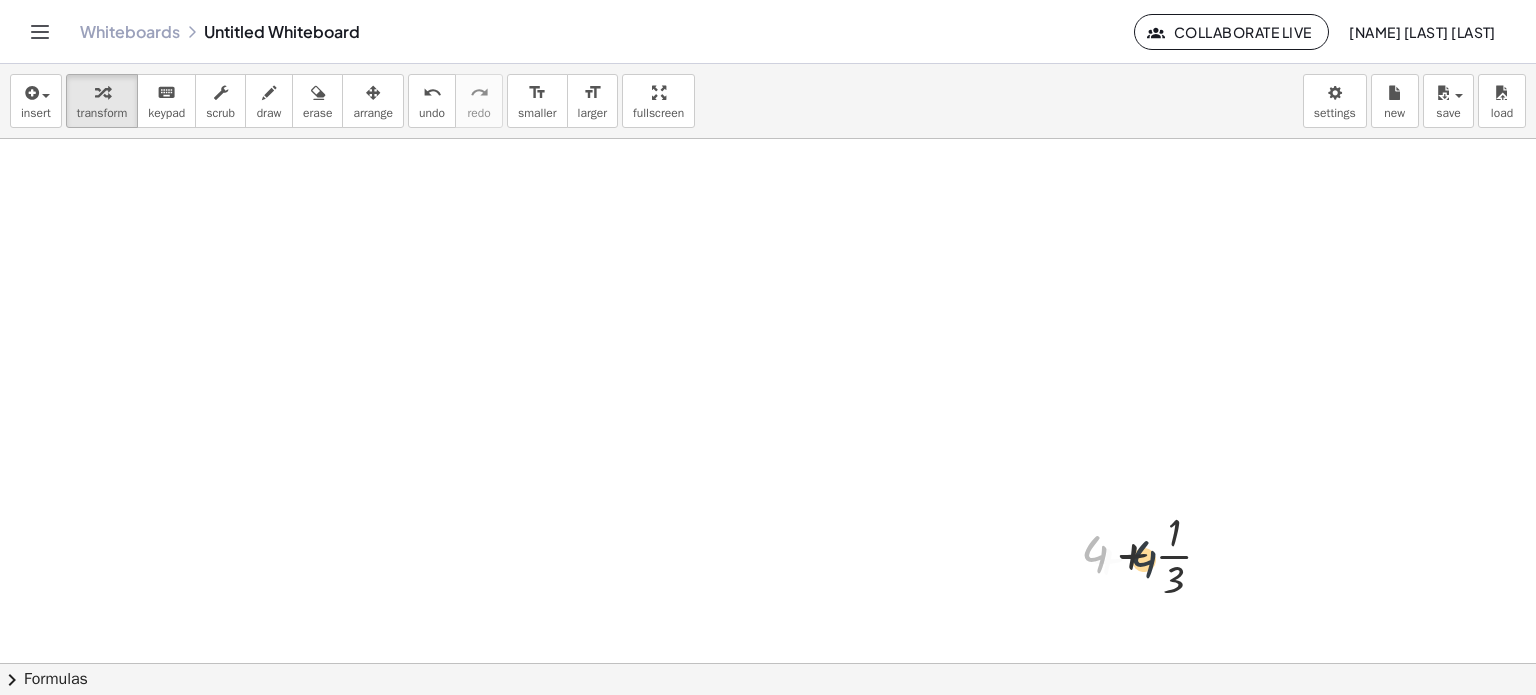 drag, startPoint x: 1098, startPoint y: 546, endPoint x: 1165, endPoint y: 549, distance: 67.06713 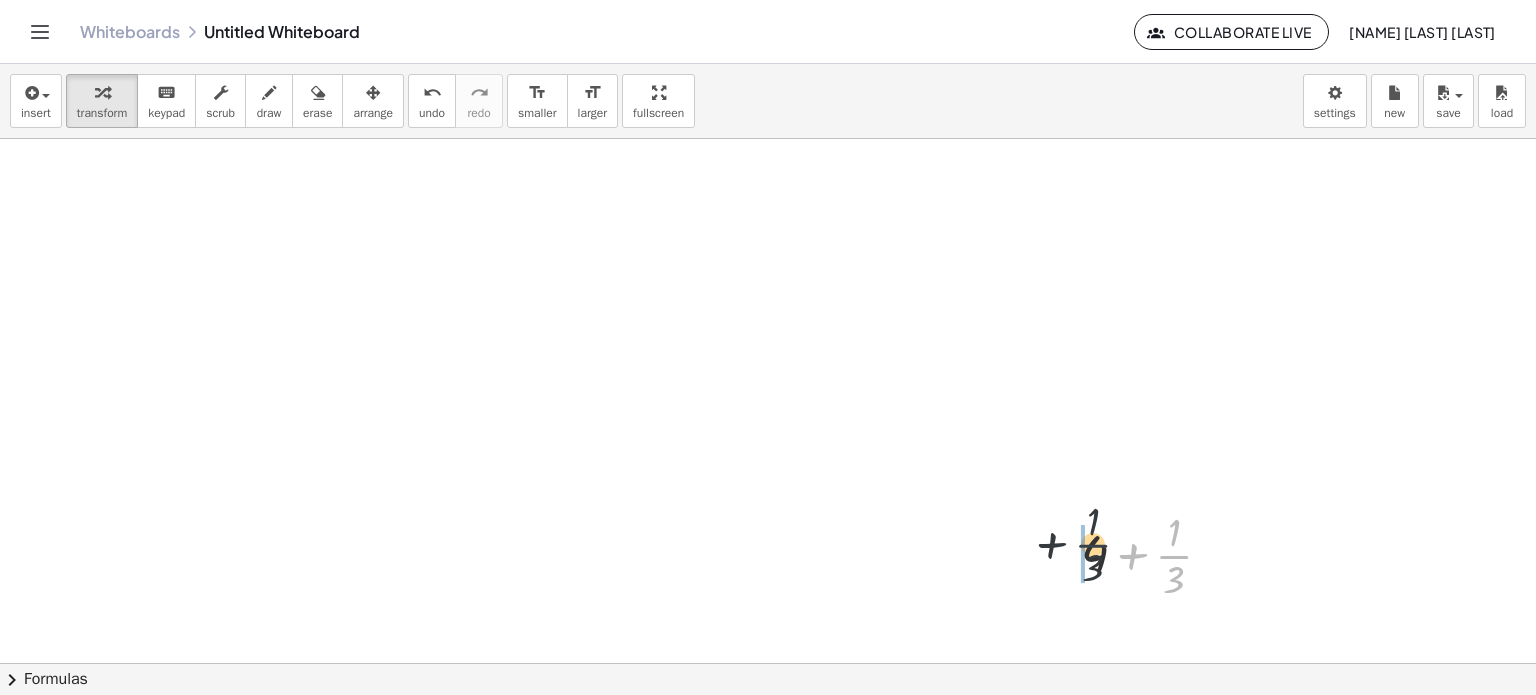 drag, startPoint x: 1170, startPoint y: 548, endPoint x: 1084, endPoint y: 537, distance: 86.70064 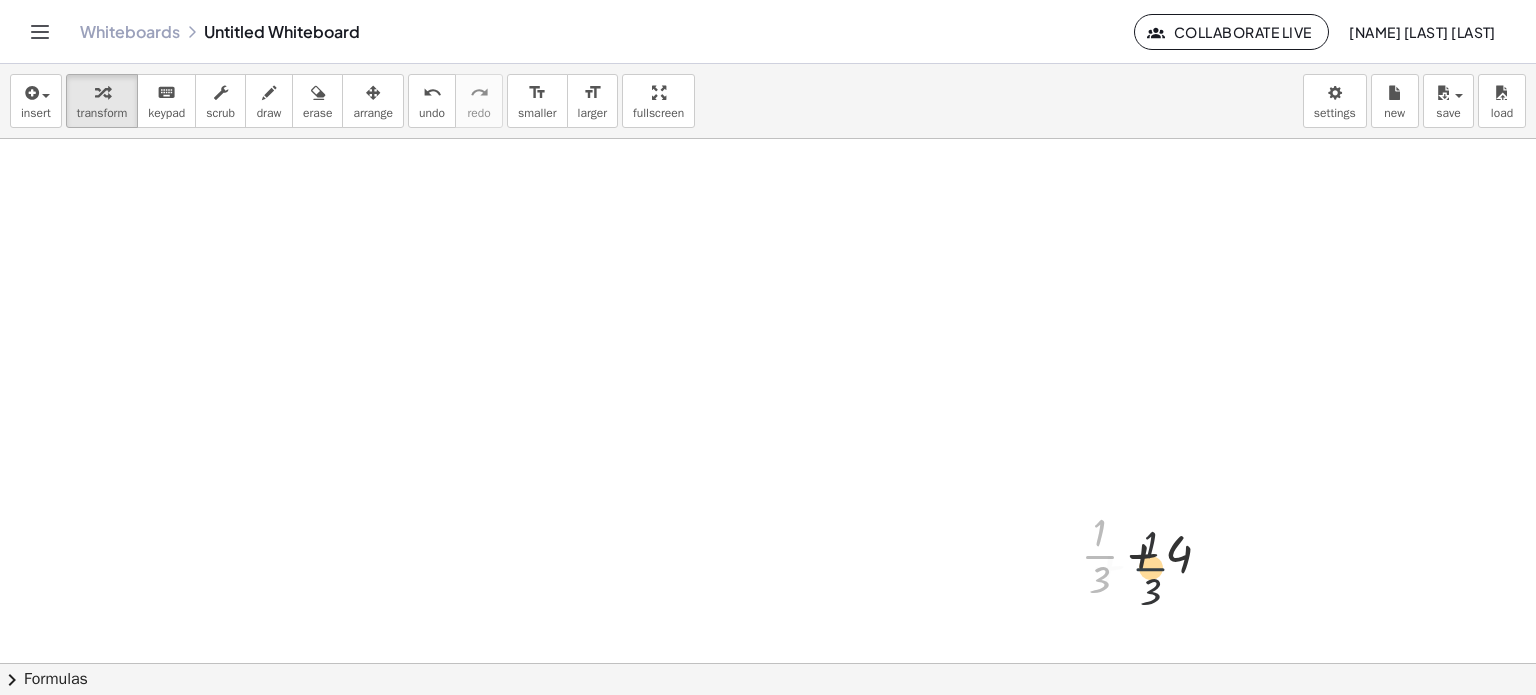 drag, startPoint x: 1086, startPoint y: 546, endPoint x: 1162, endPoint y: 551, distance: 76.1643 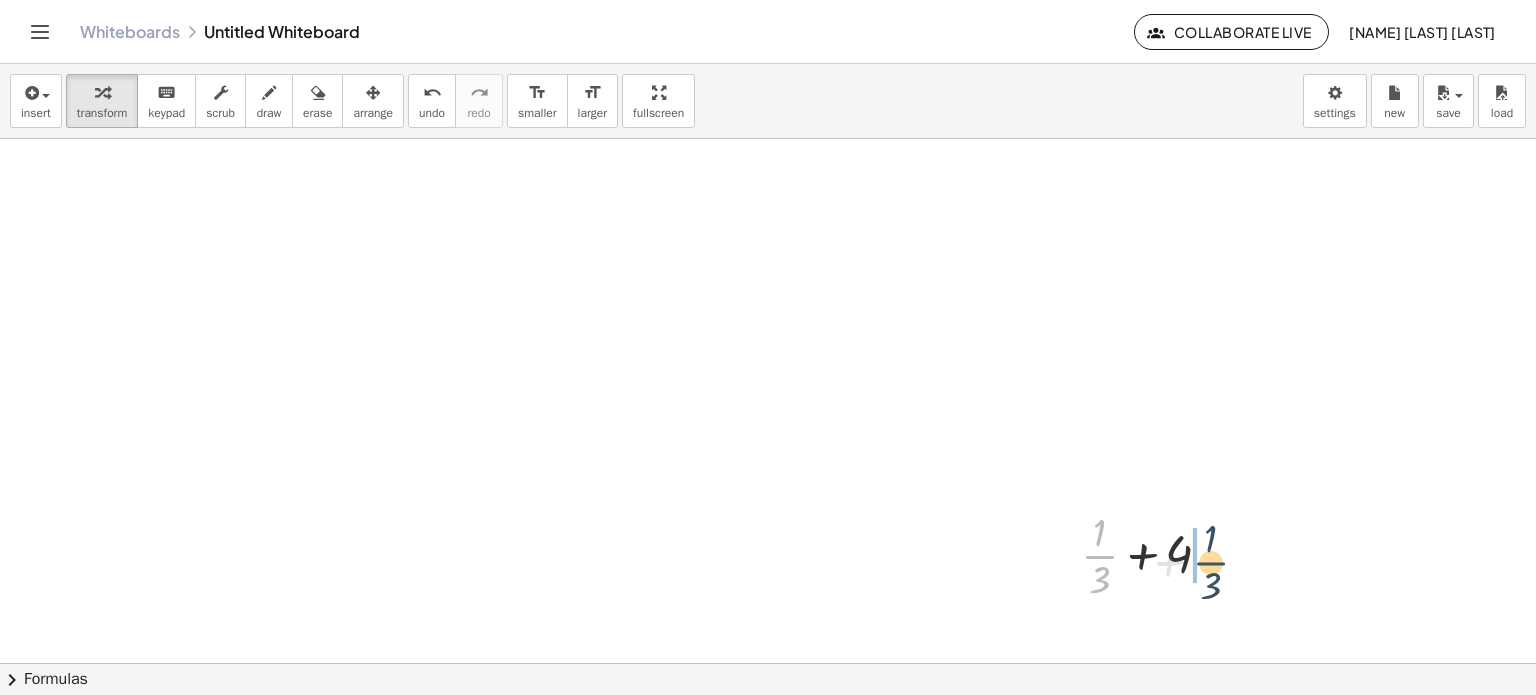 drag, startPoint x: 1104, startPoint y: 545, endPoint x: 1219, endPoint y: 551, distance: 115.15642 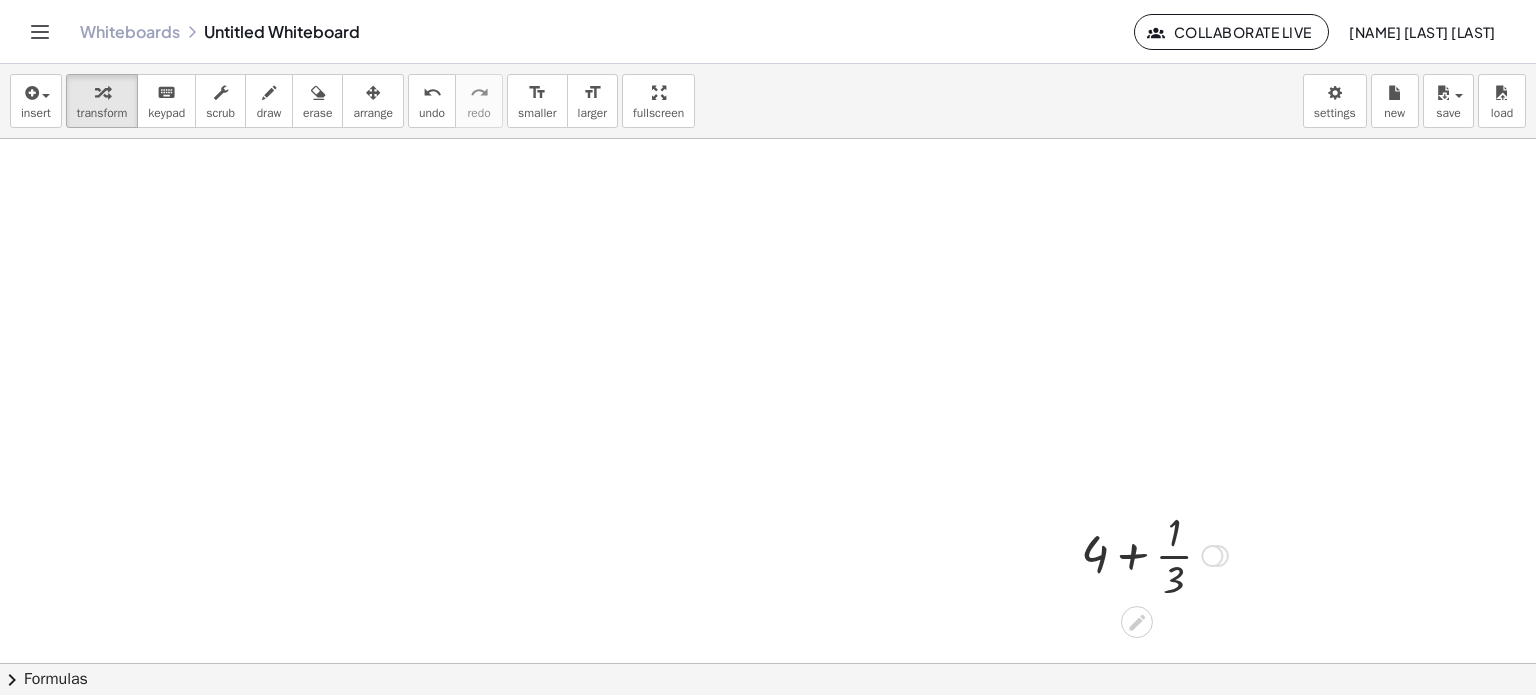 click at bounding box center [1212, 556] 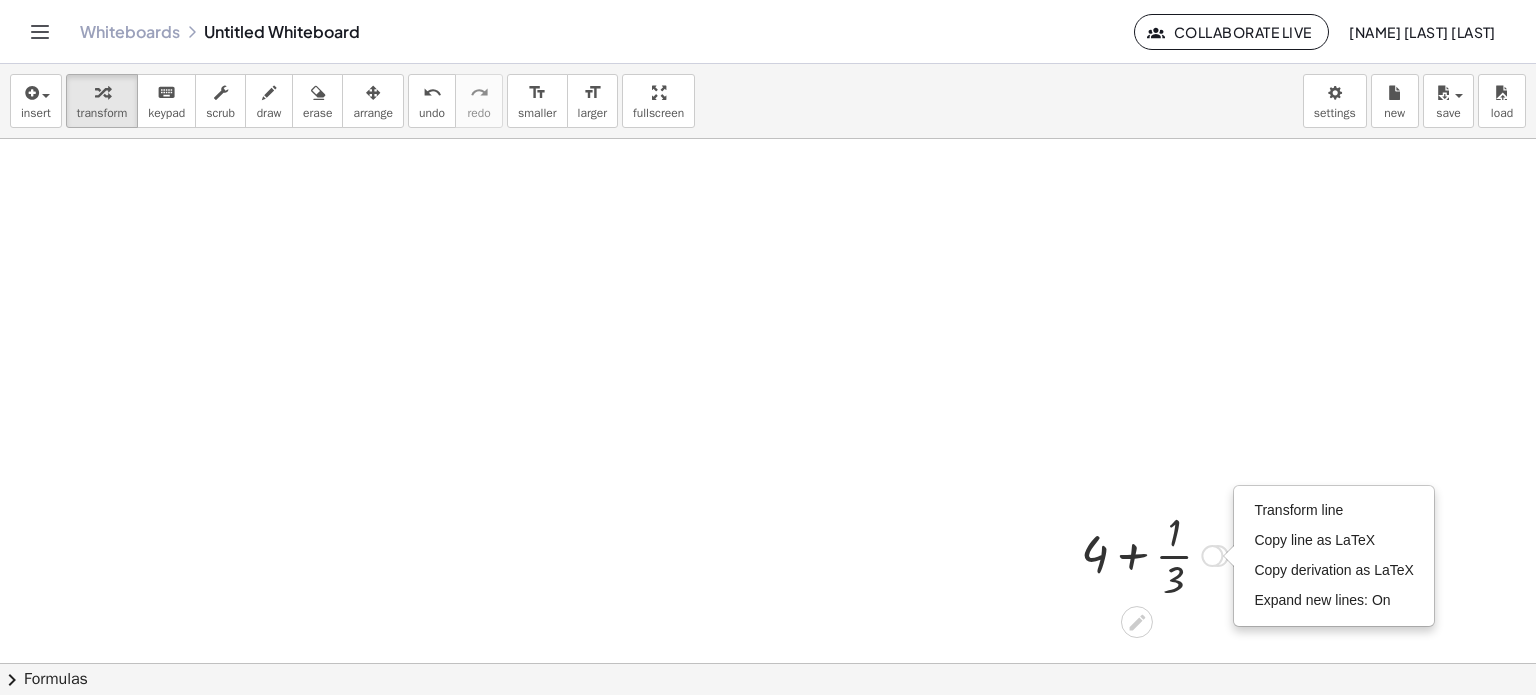 click at bounding box center [1154, 554] 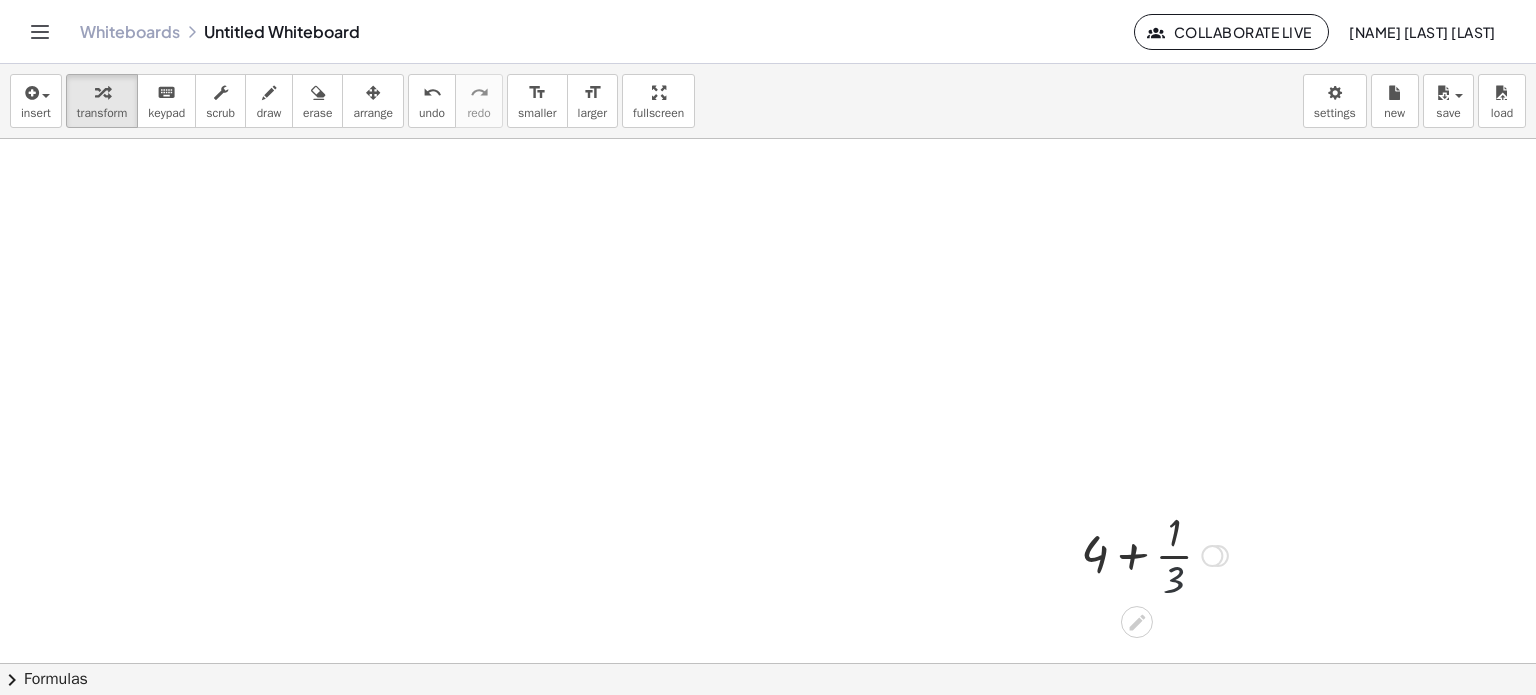 click at bounding box center [1154, 554] 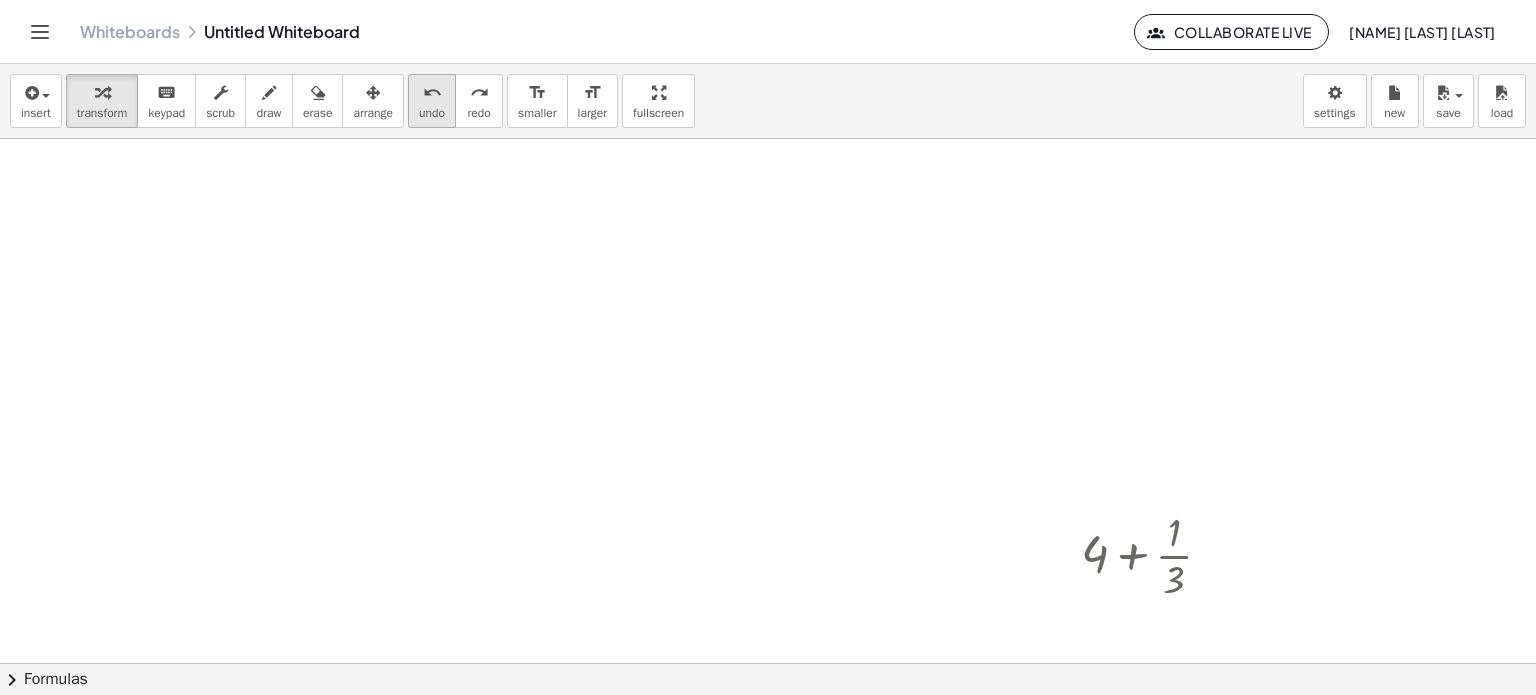 click on "undo" at bounding box center (432, 93) 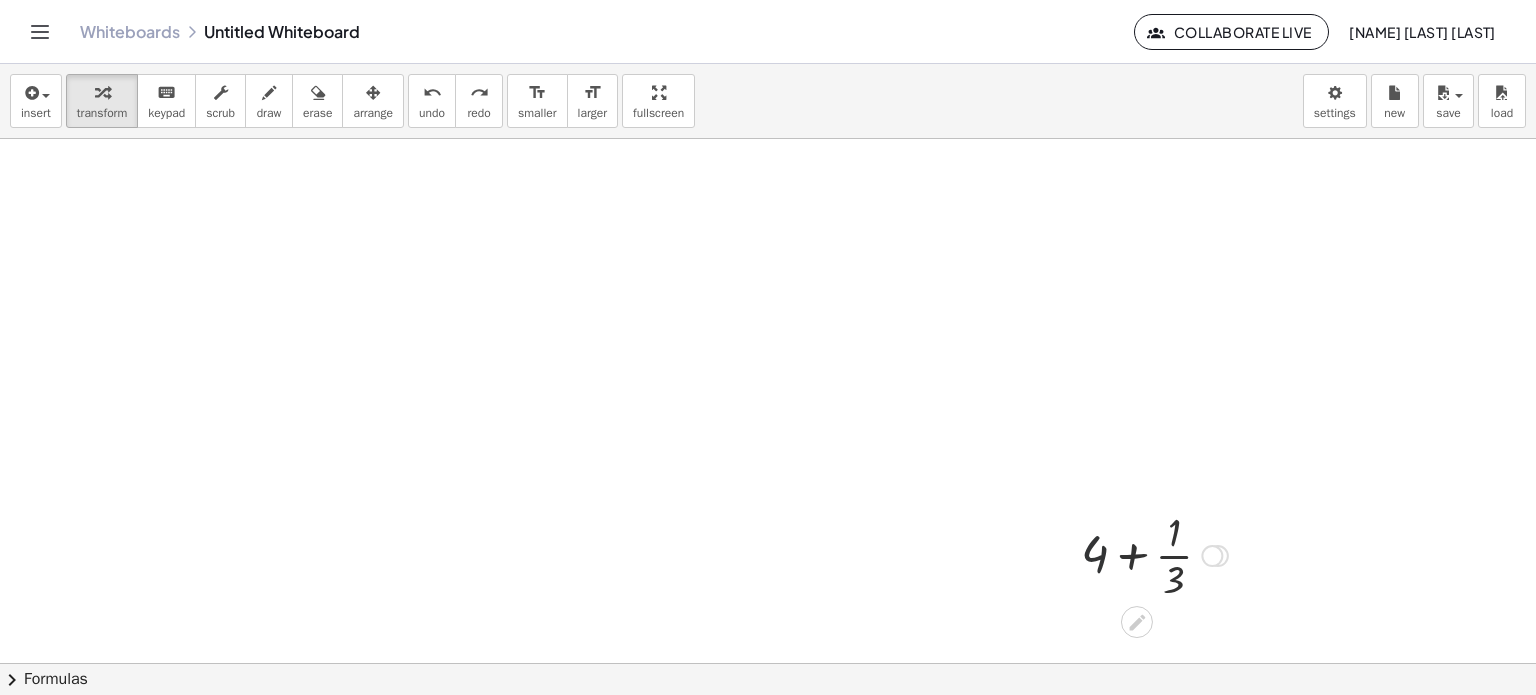 click at bounding box center (1154, 554) 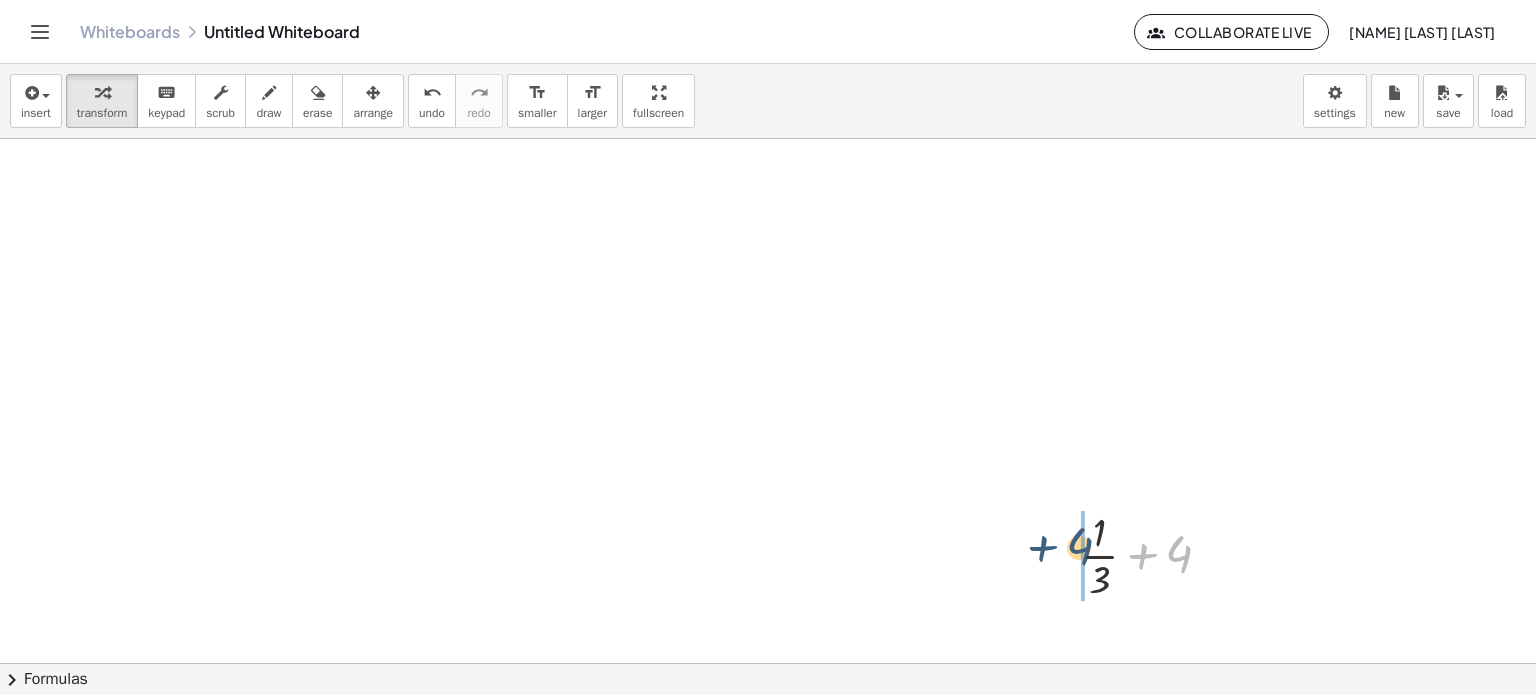 drag, startPoint x: 1189, startPoint y: 550, endPoint x: 1056, endPoint y: 544, distance: 133.13527 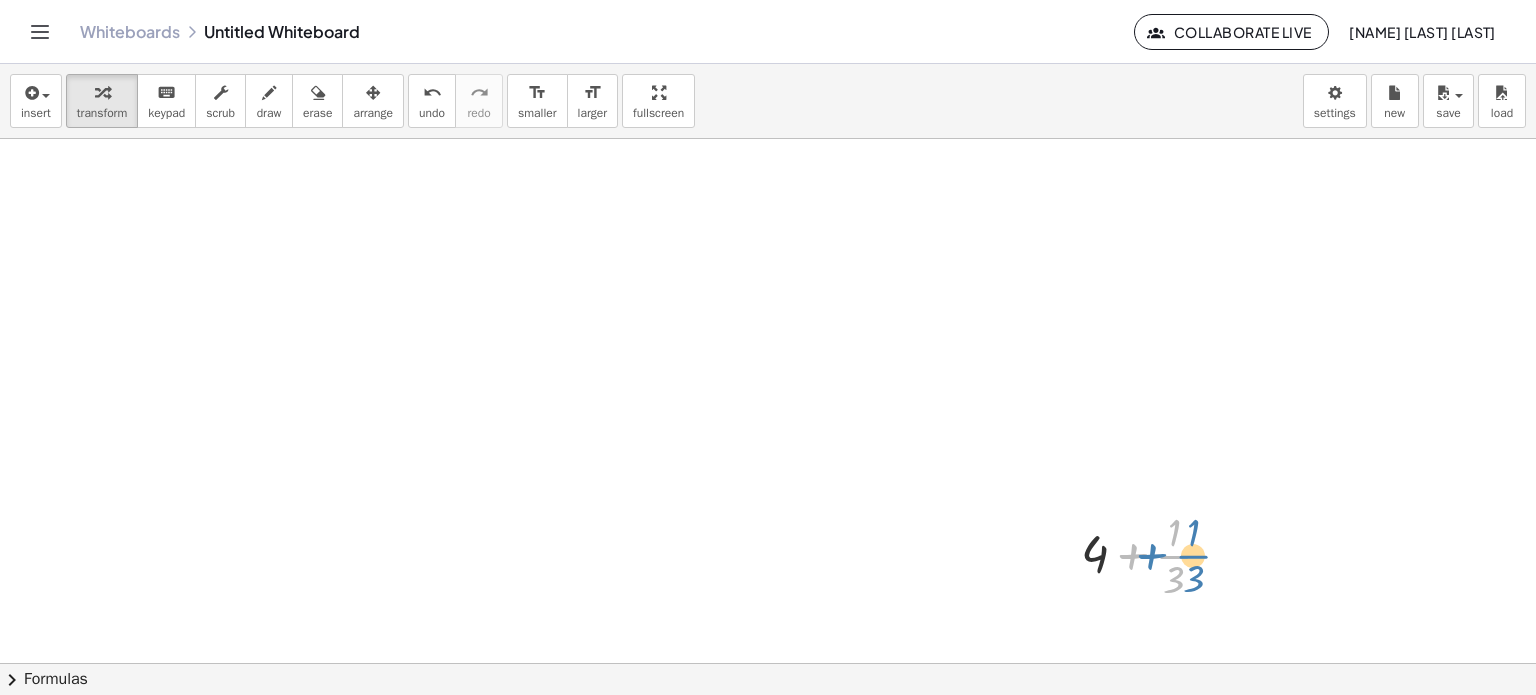 drag, startPoint x: 1109, startPoint y: 559, endPoint x: 1121, endPoint y: 562, distance: 12.369317 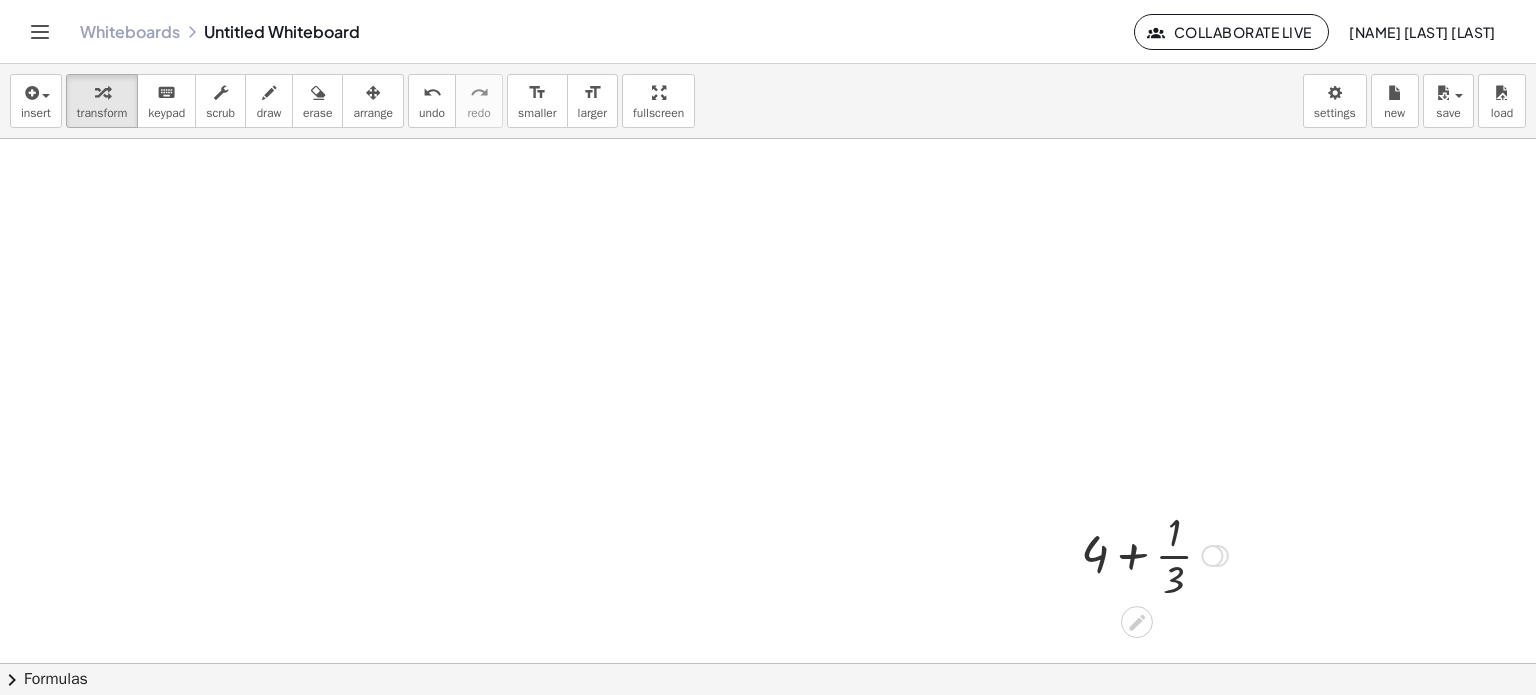 click at bounding box center (1154, 554) 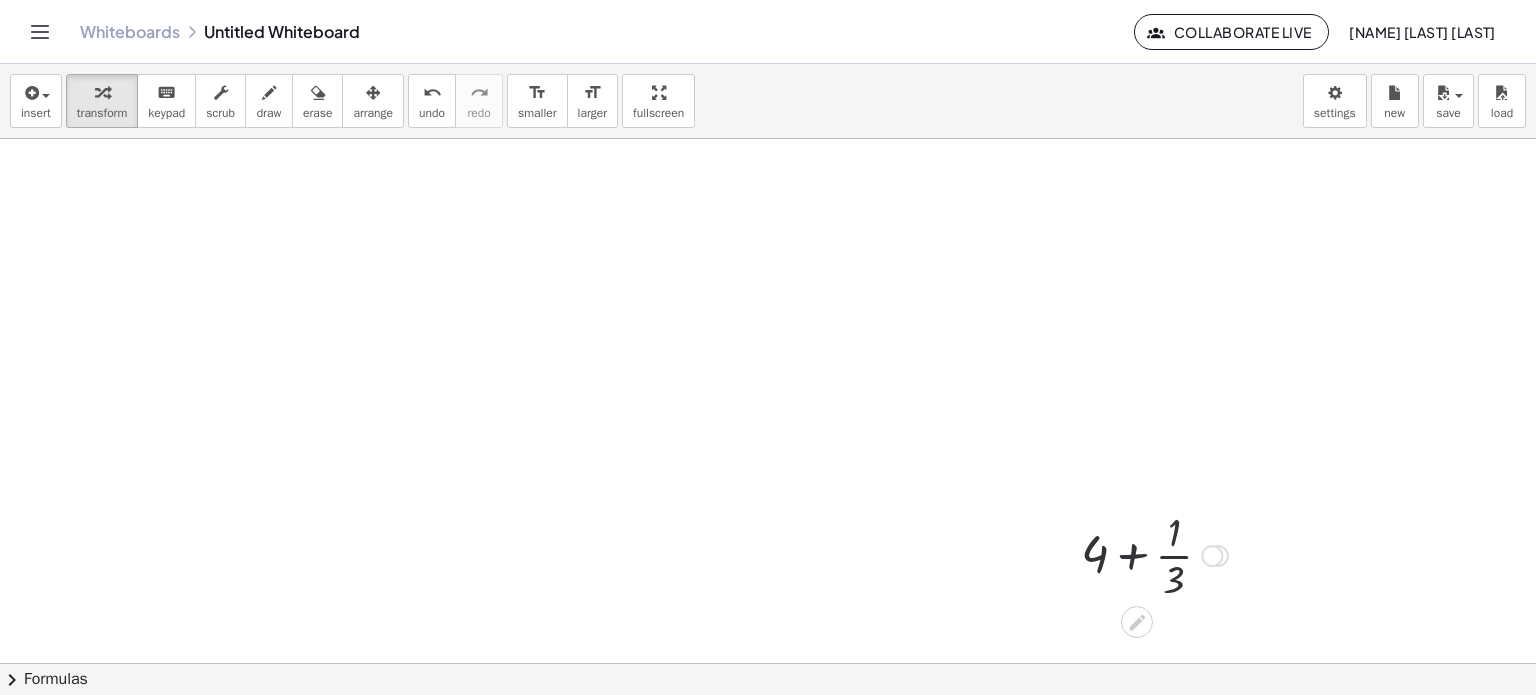 click at bounding box center [1154, 554] 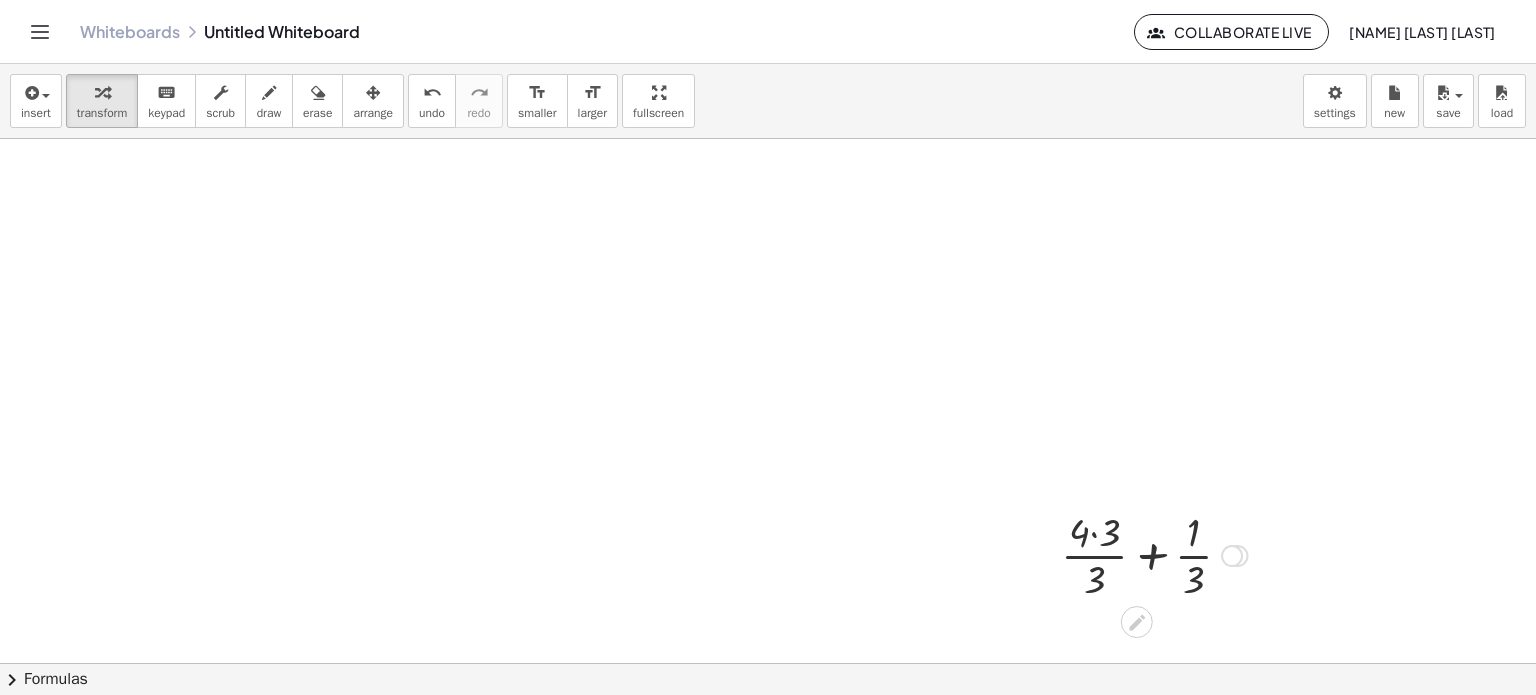 click at bounding box center [1154, 554] 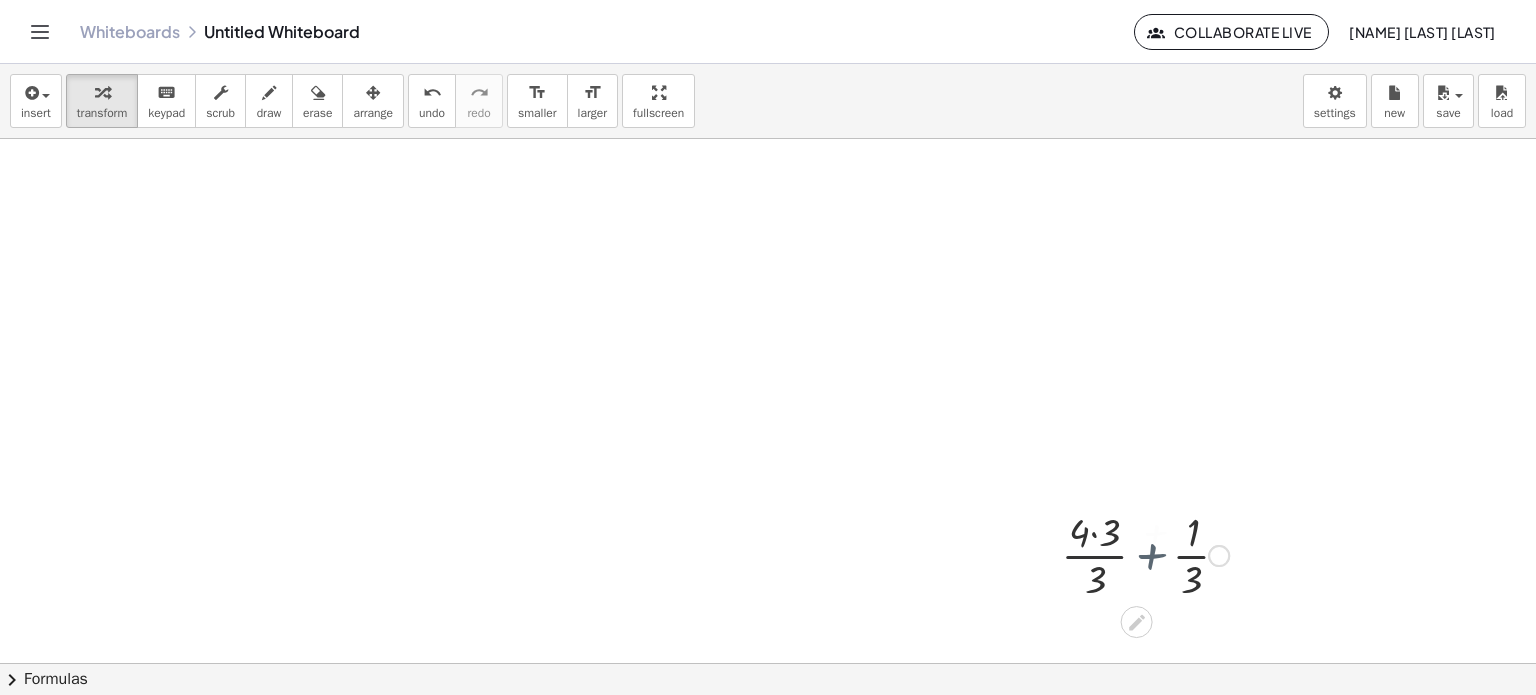 click at bounding box center [1154, 554] 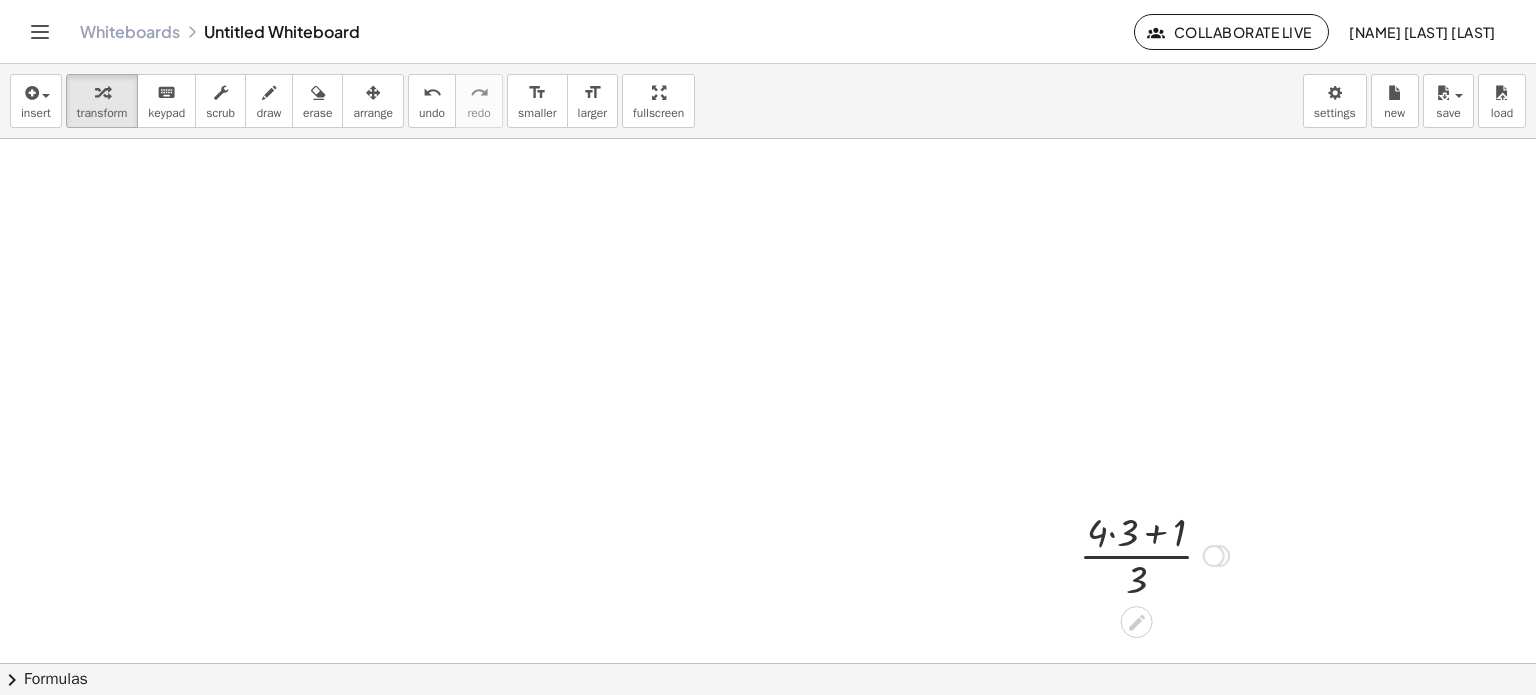 click at bounding box center [1154, 554] 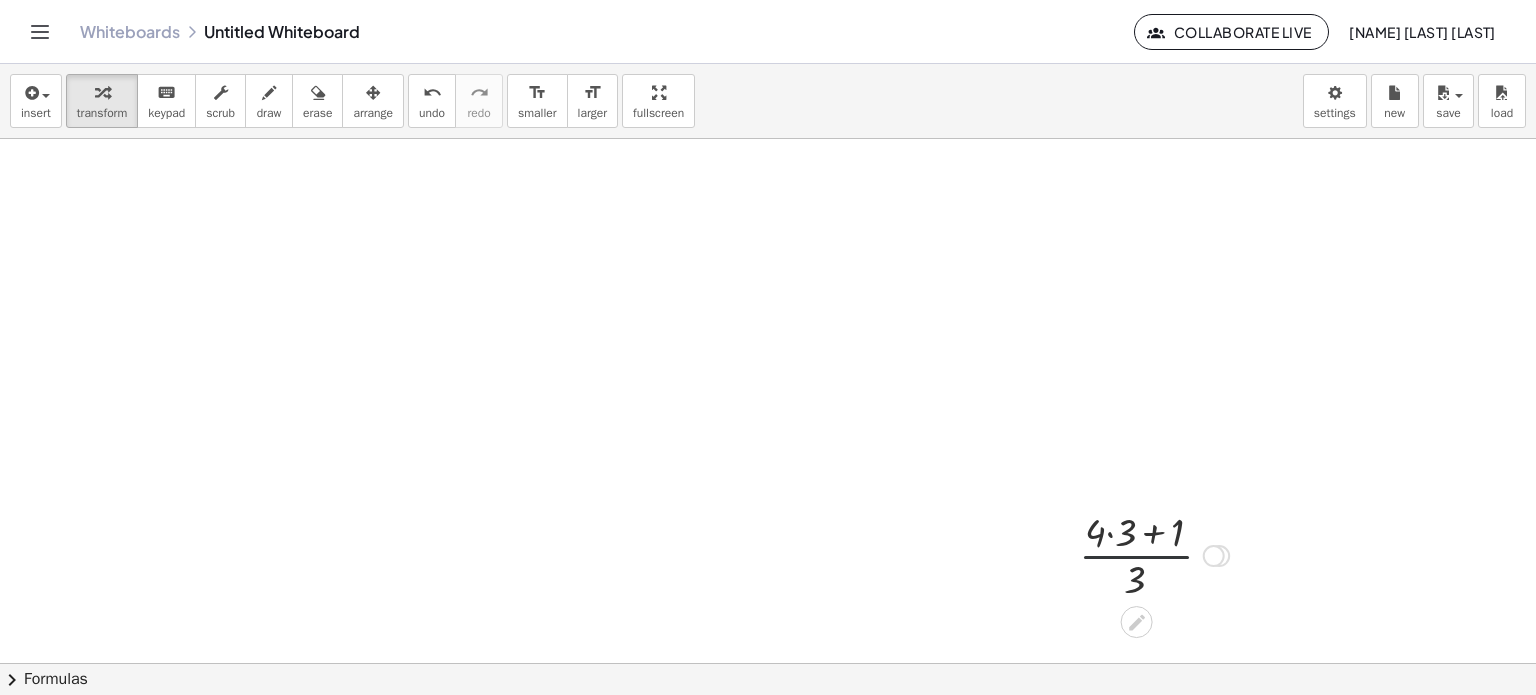 click at bounding box center (1154, 554) 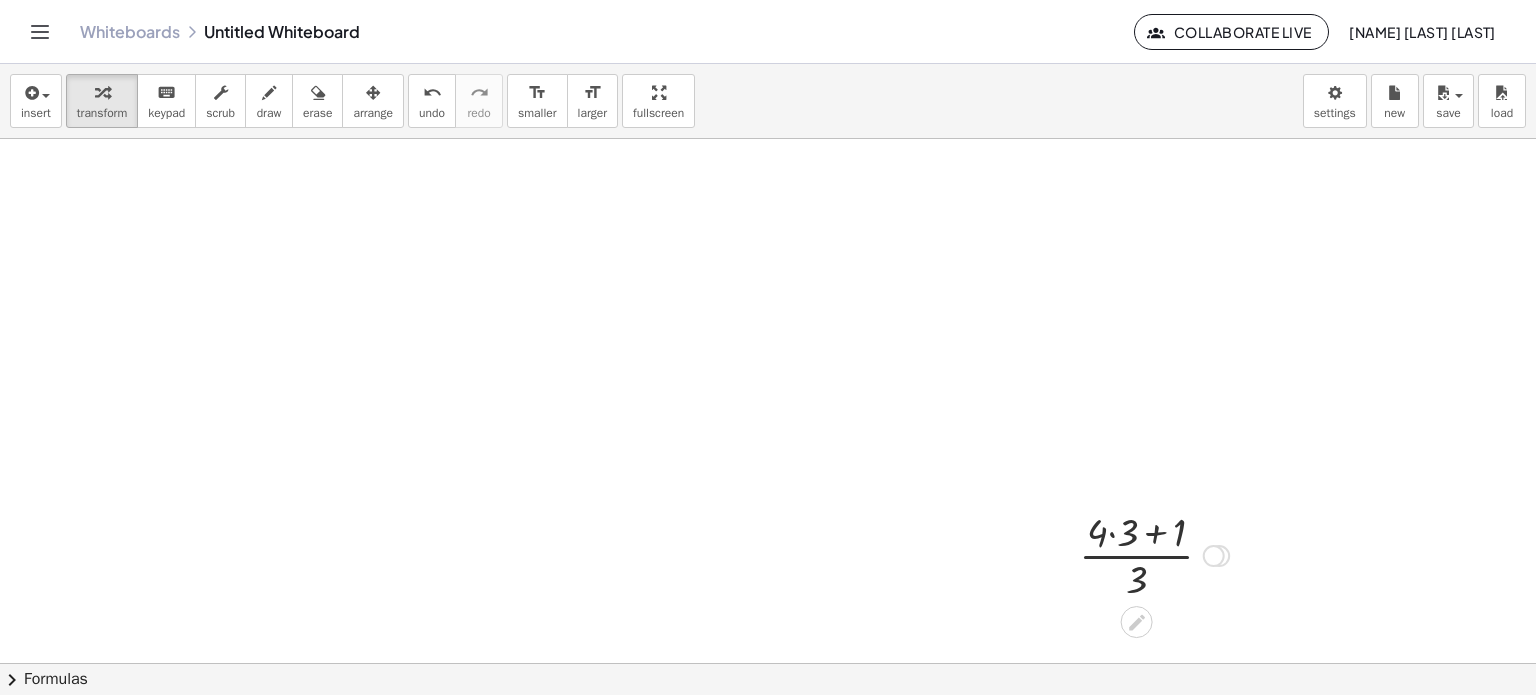 click at bounding box center [1154, 554] 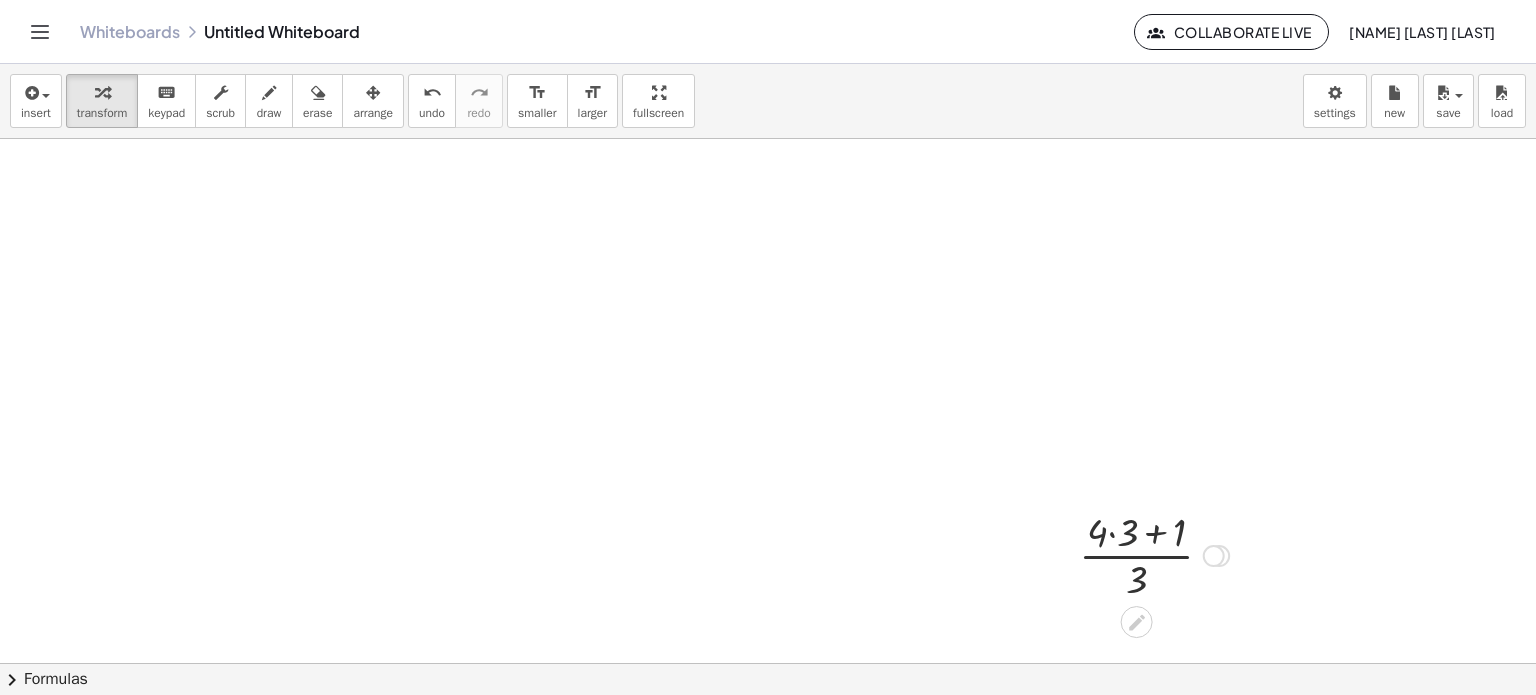 click at bounding box center [1154, 554] 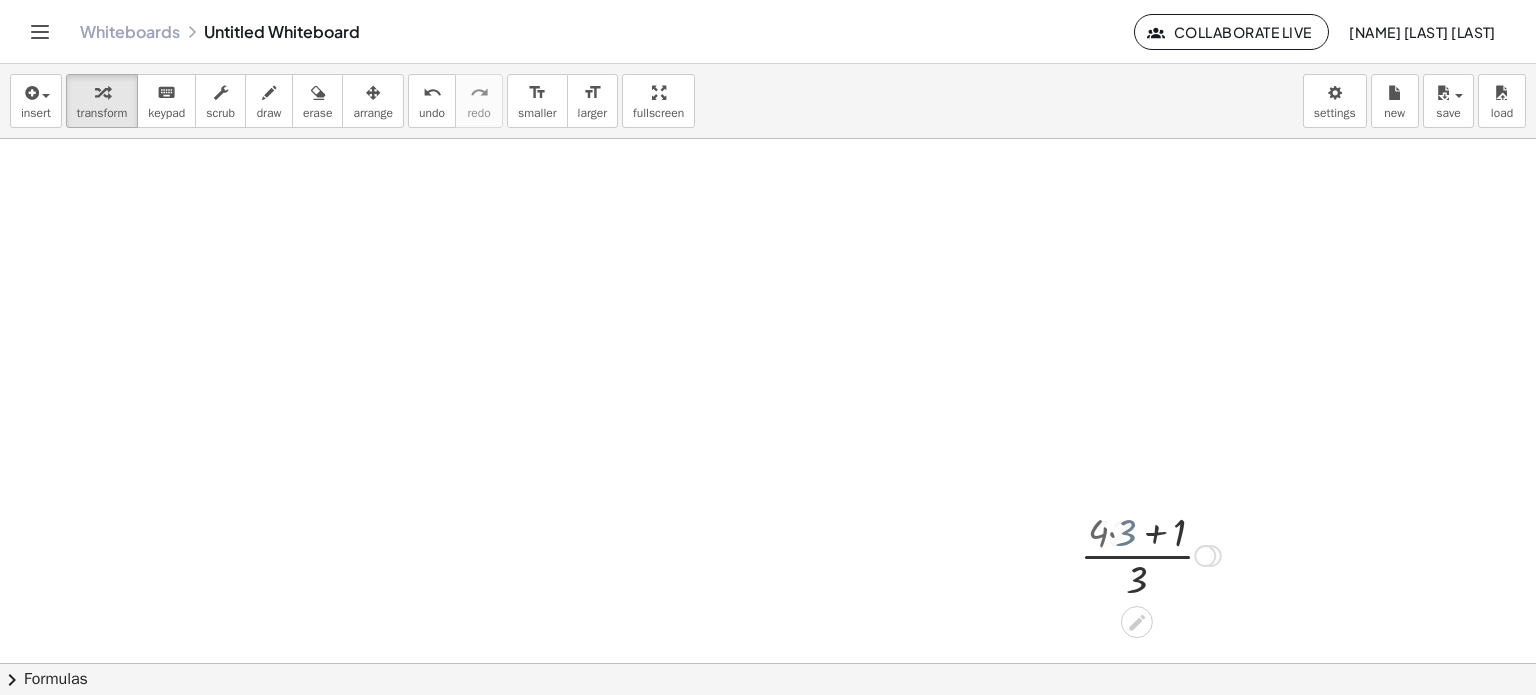 click at bounding box center (1154, 554) 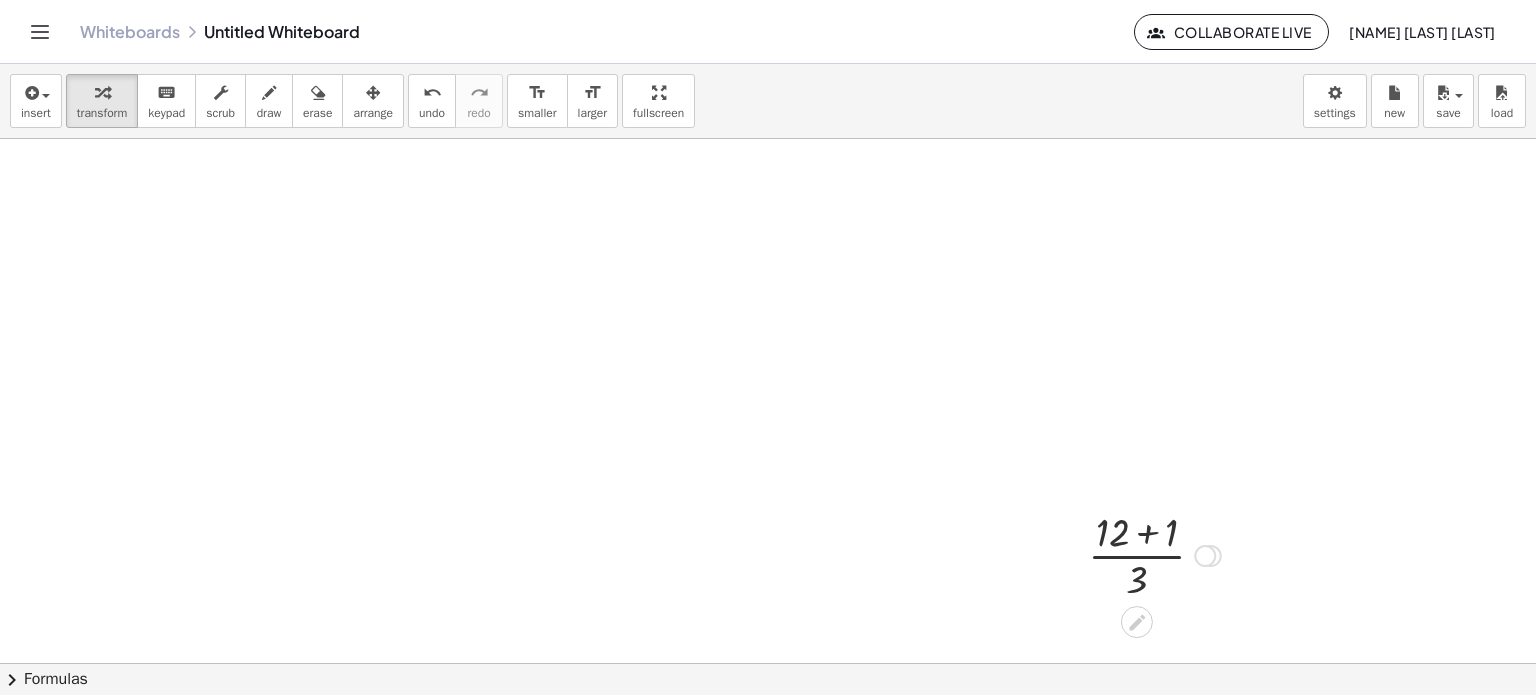 click at bounding box center (1154, 554) 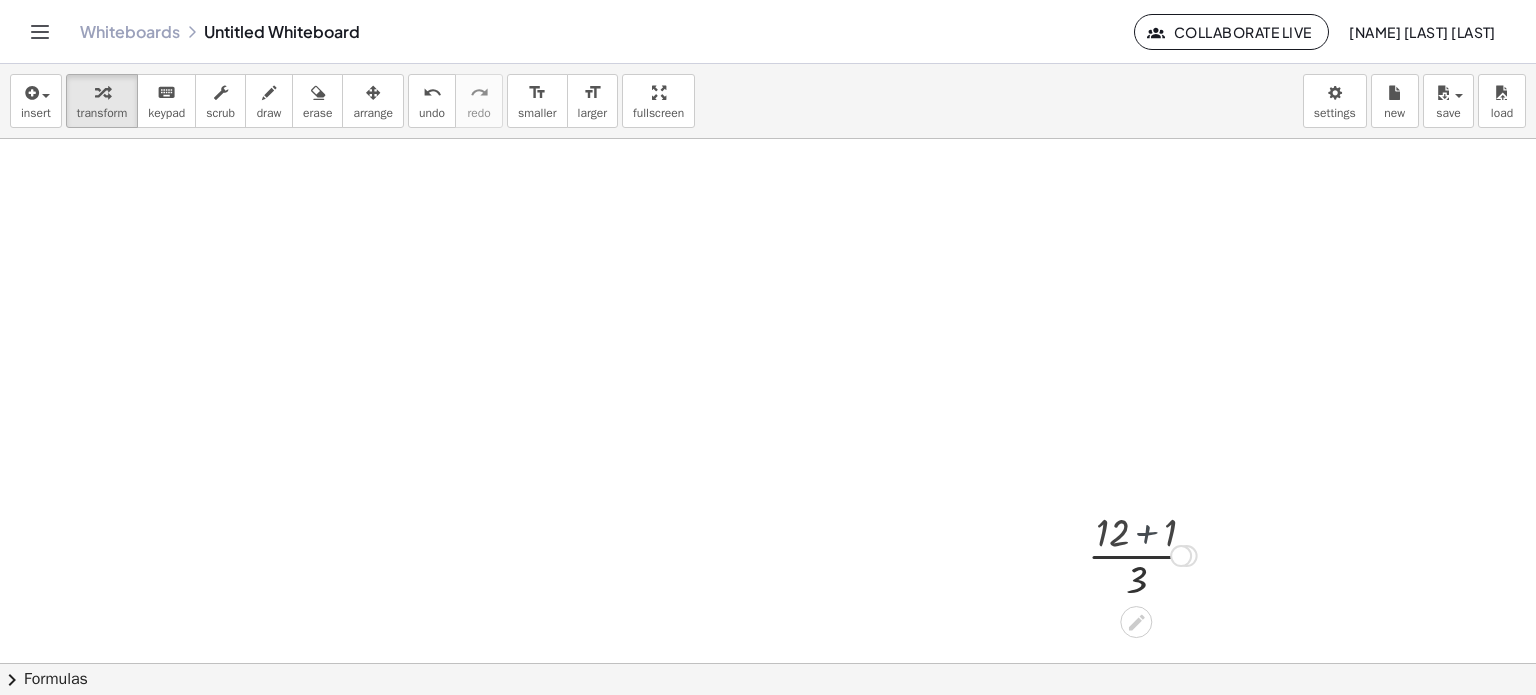 click at bounding box center (1154, 554) 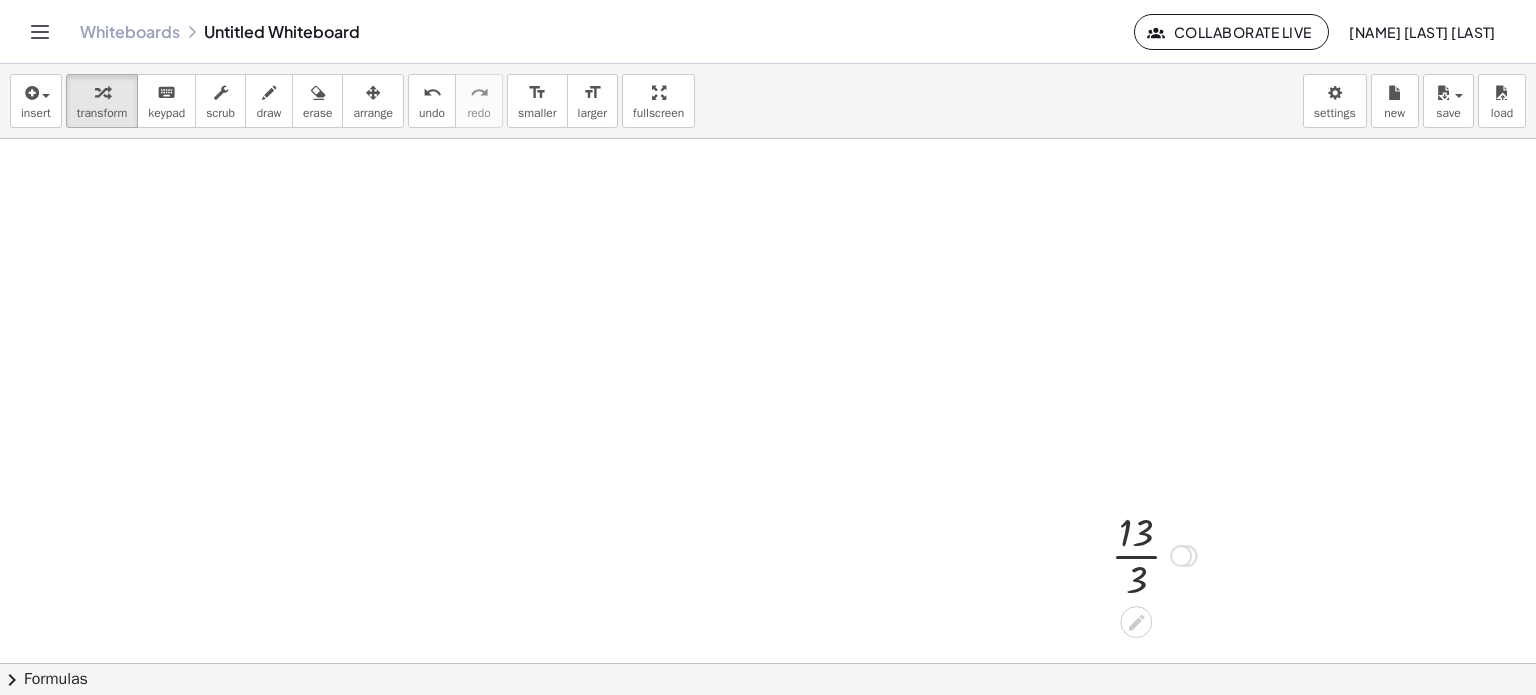 click at bounding box center (1154, 554) 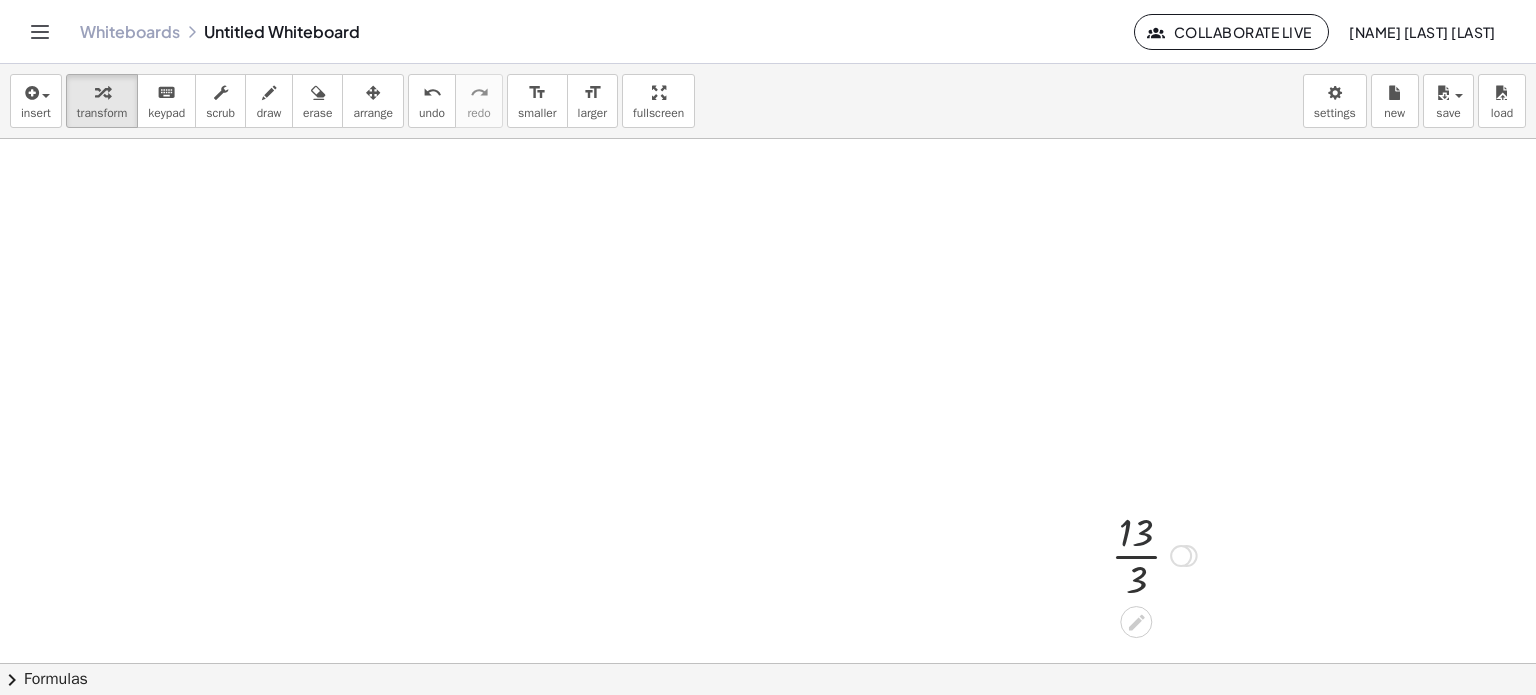 click at bounding box center (1154, 554) 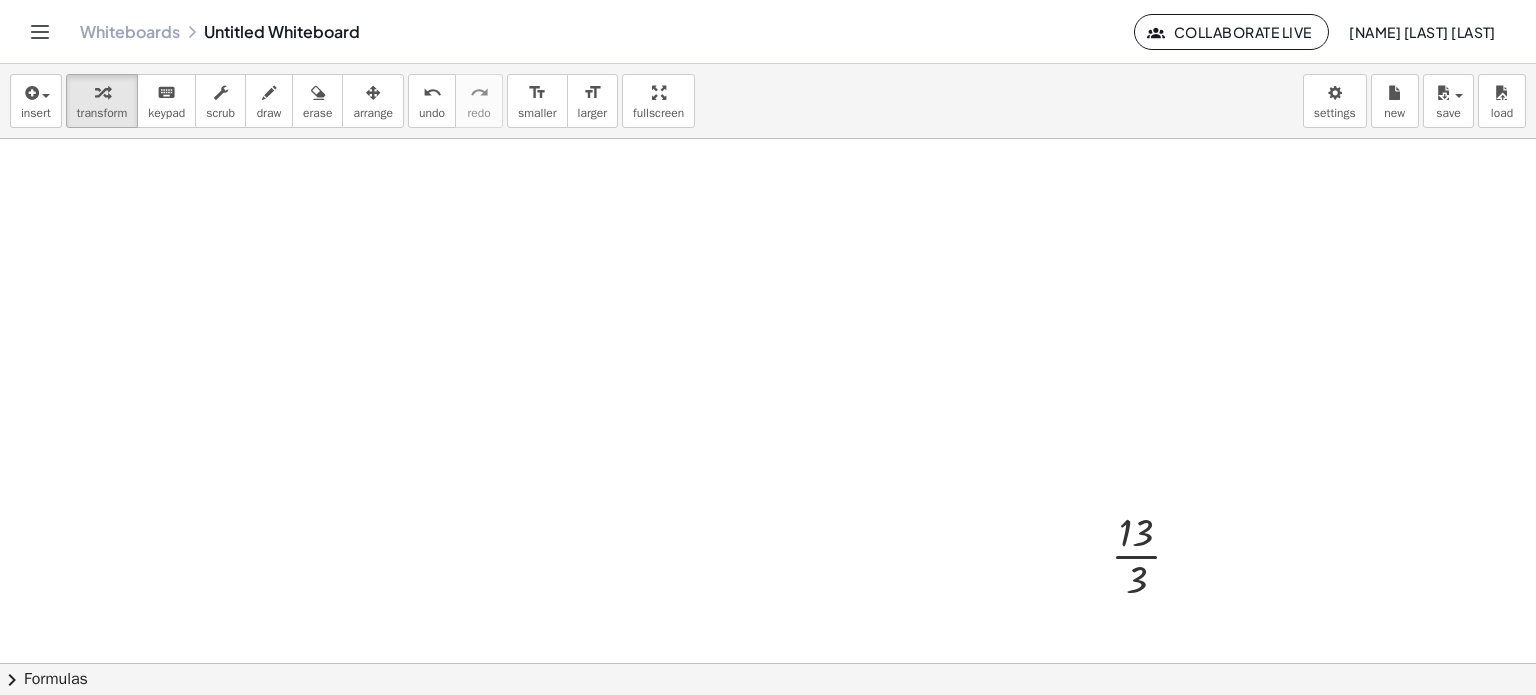 click at bounding box center (768, 664) 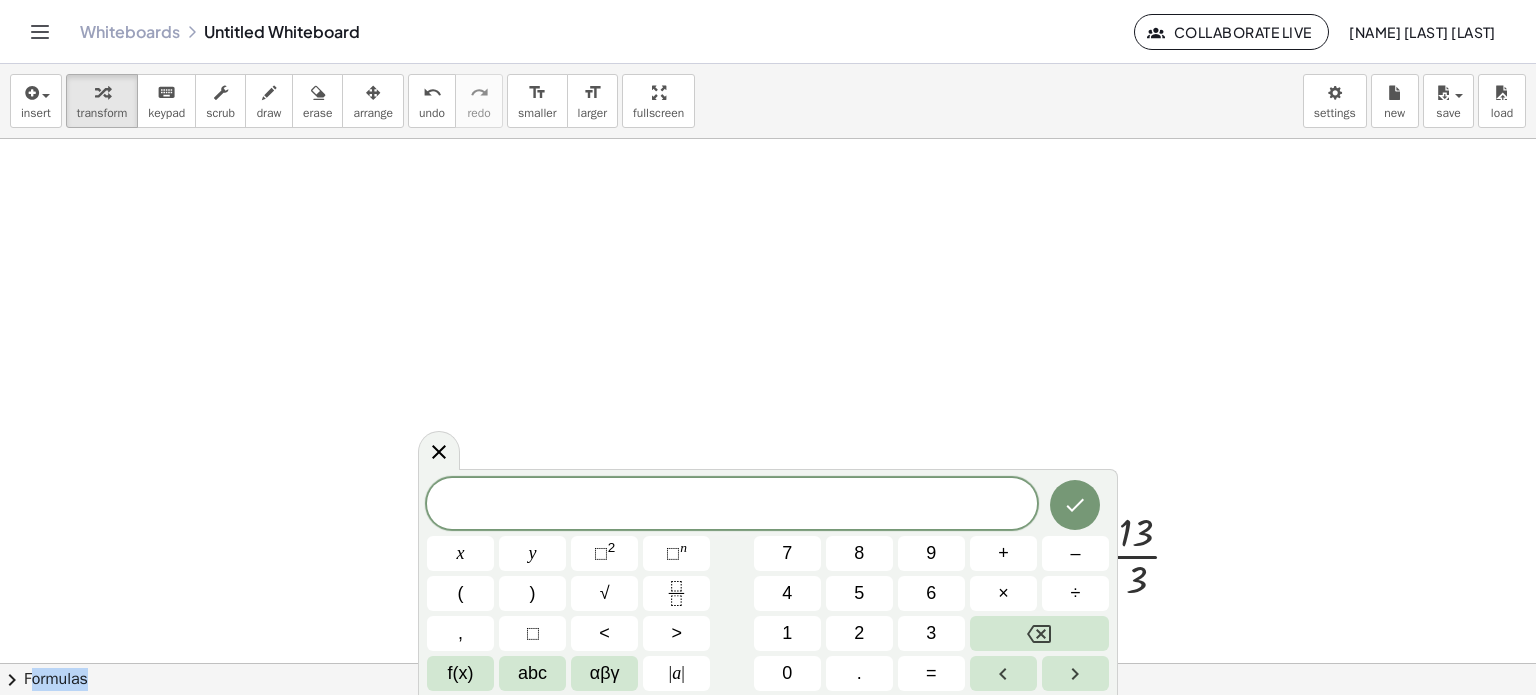 click on "x y ⬚ 2 ⬚ n 7 8 9 + – ( ) √ 4 5 6 × ÷ , ⬚ < > 1 2 3 f(x) abc αβγ | a | 0 . =" at bounding box center [768, 584] 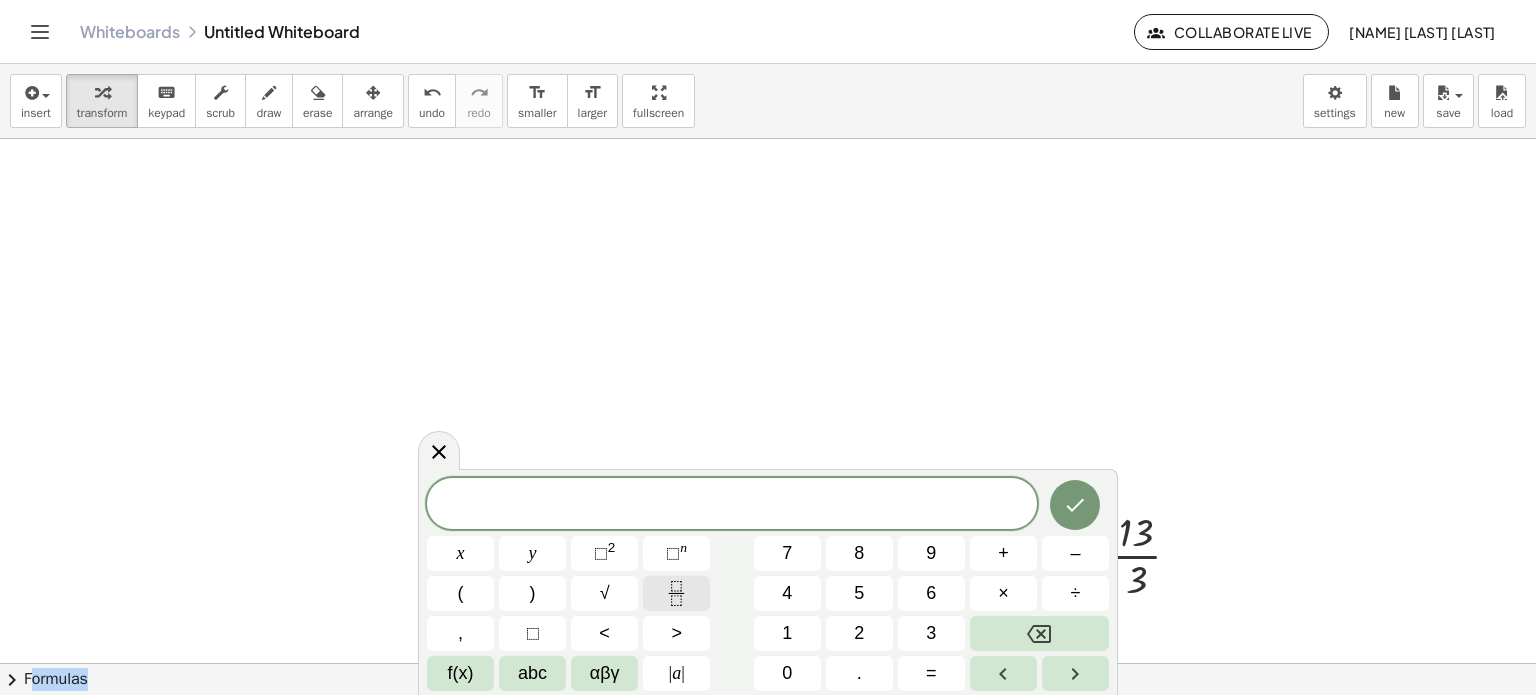 click 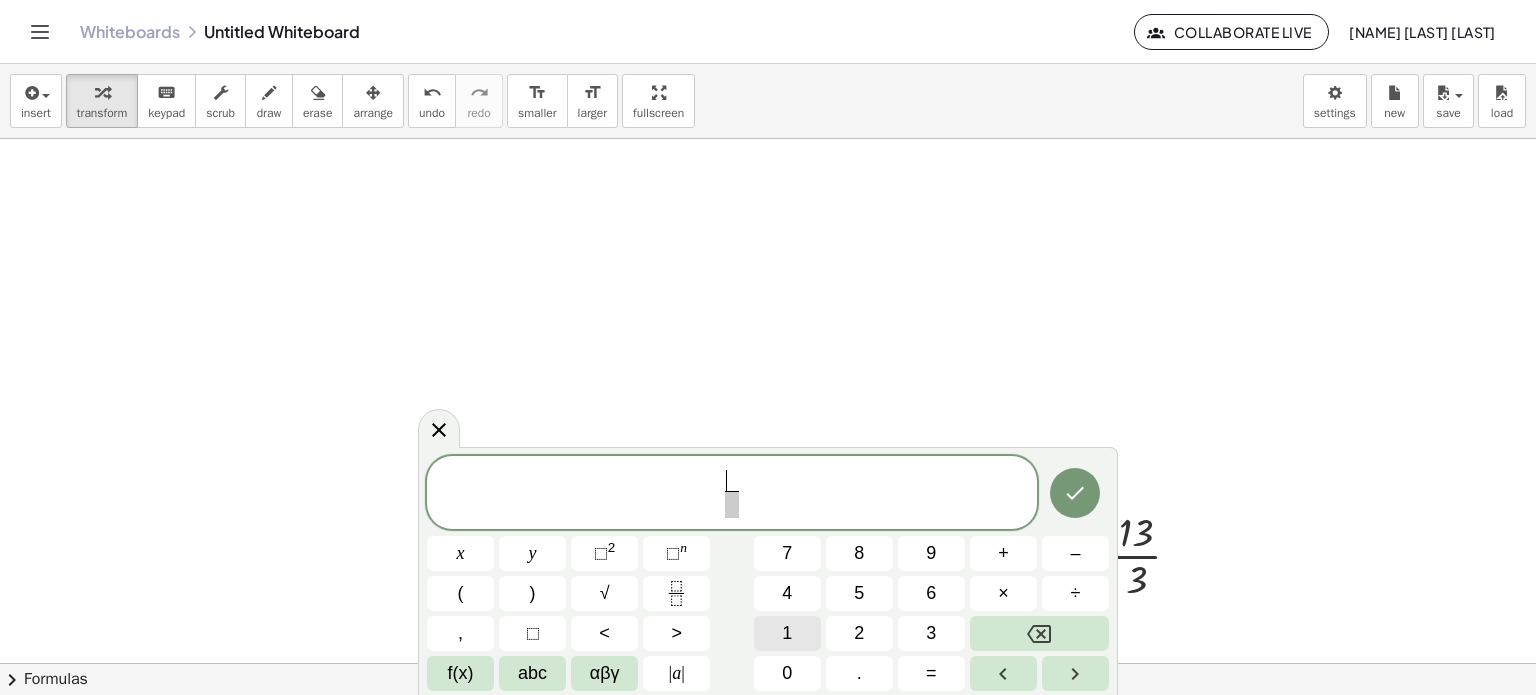 click on "1" at bounding box center [787, 633] 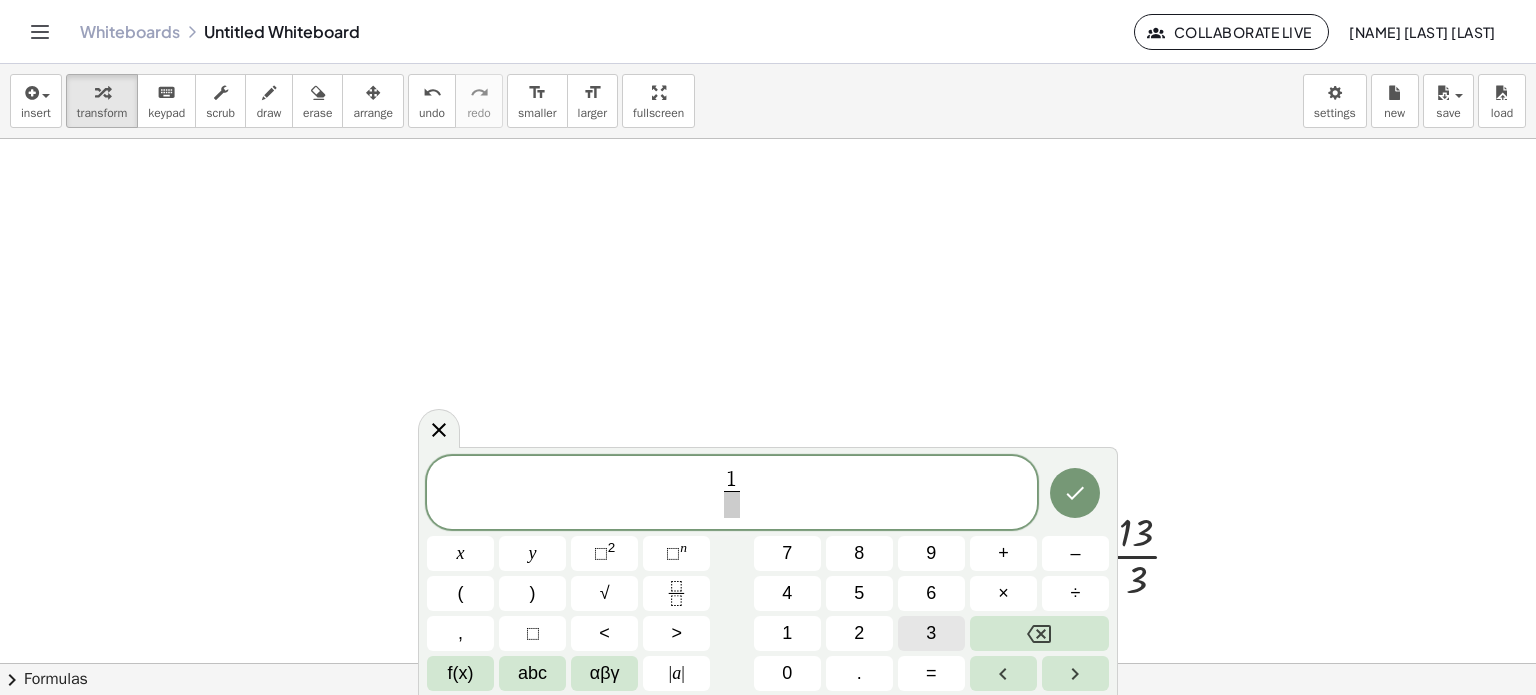 click on "3" at bounding box center [931, 633] 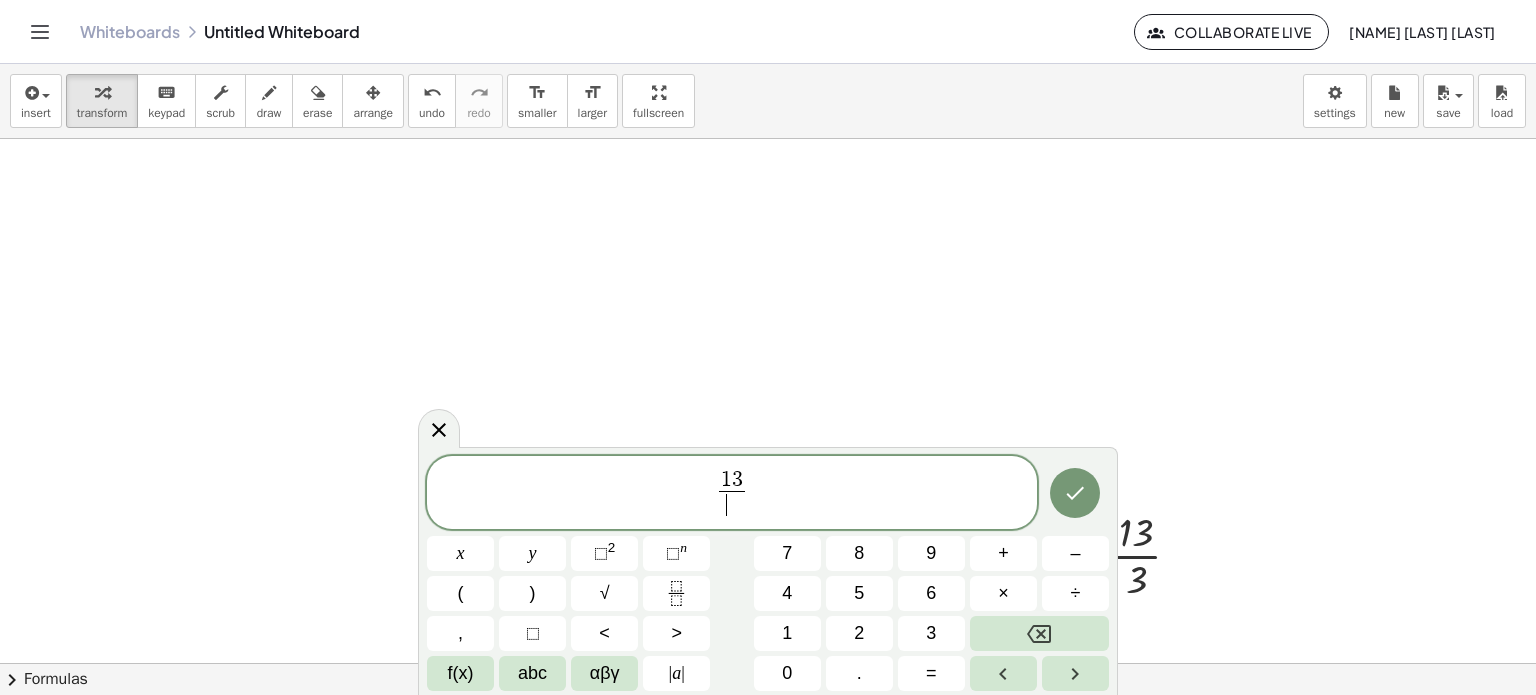 click on "​" at bounding box center [732, 504] 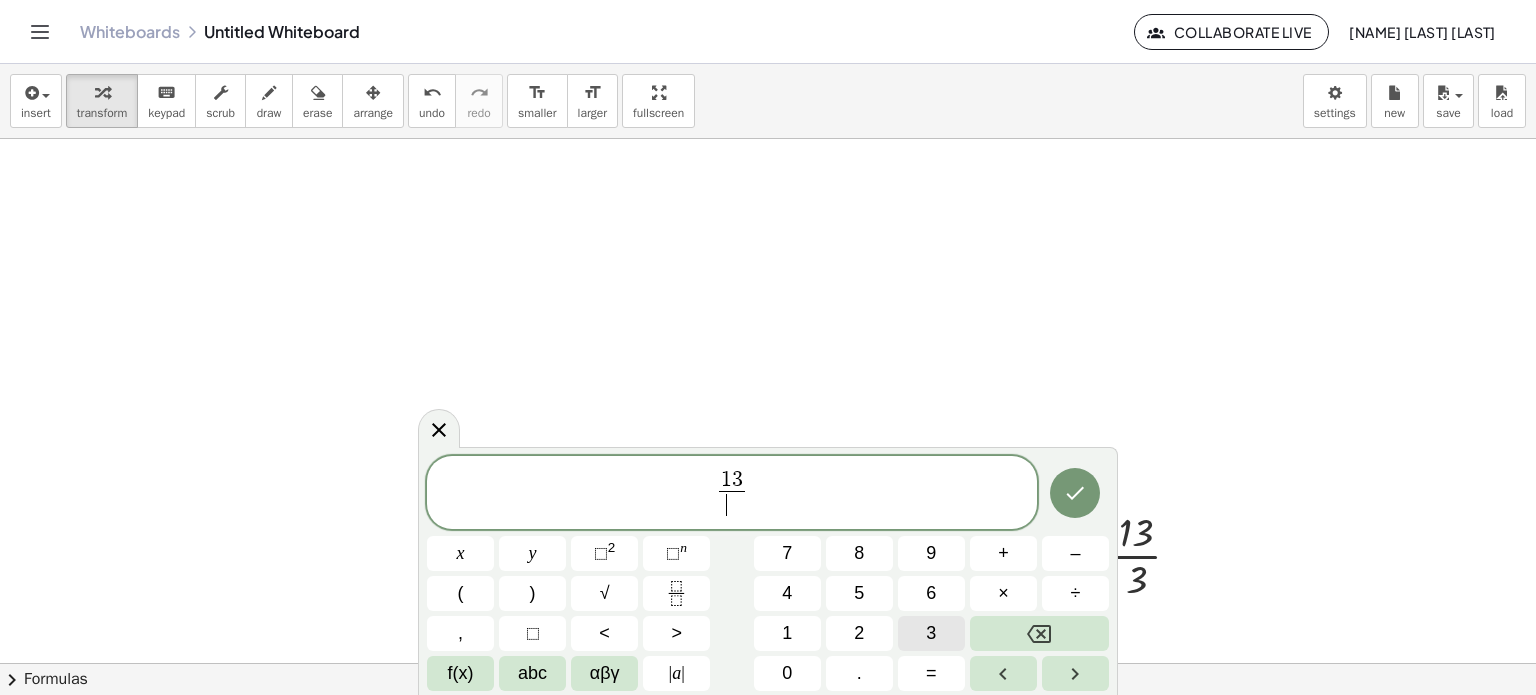 click on "3" at bounding box center (931, 633) 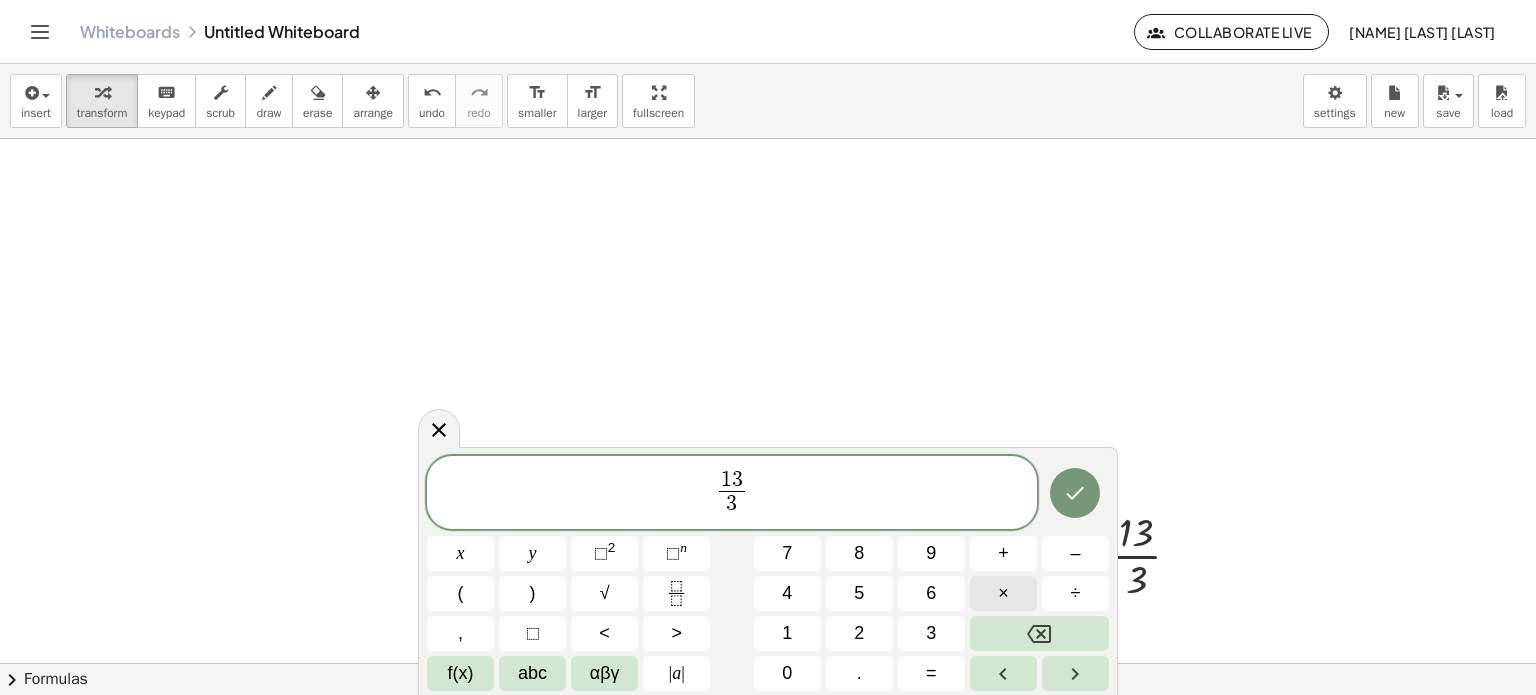 click on "×" at bounding box center [1003, 593] 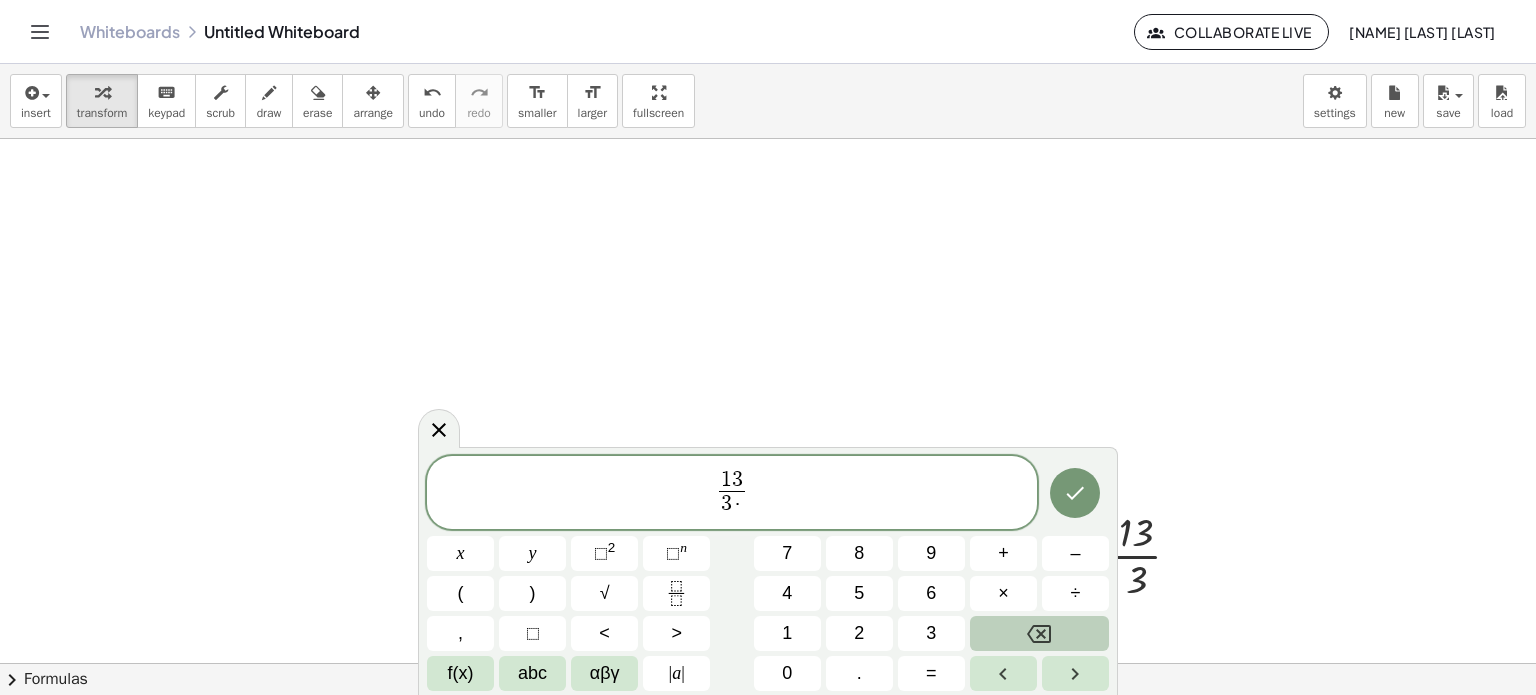 click 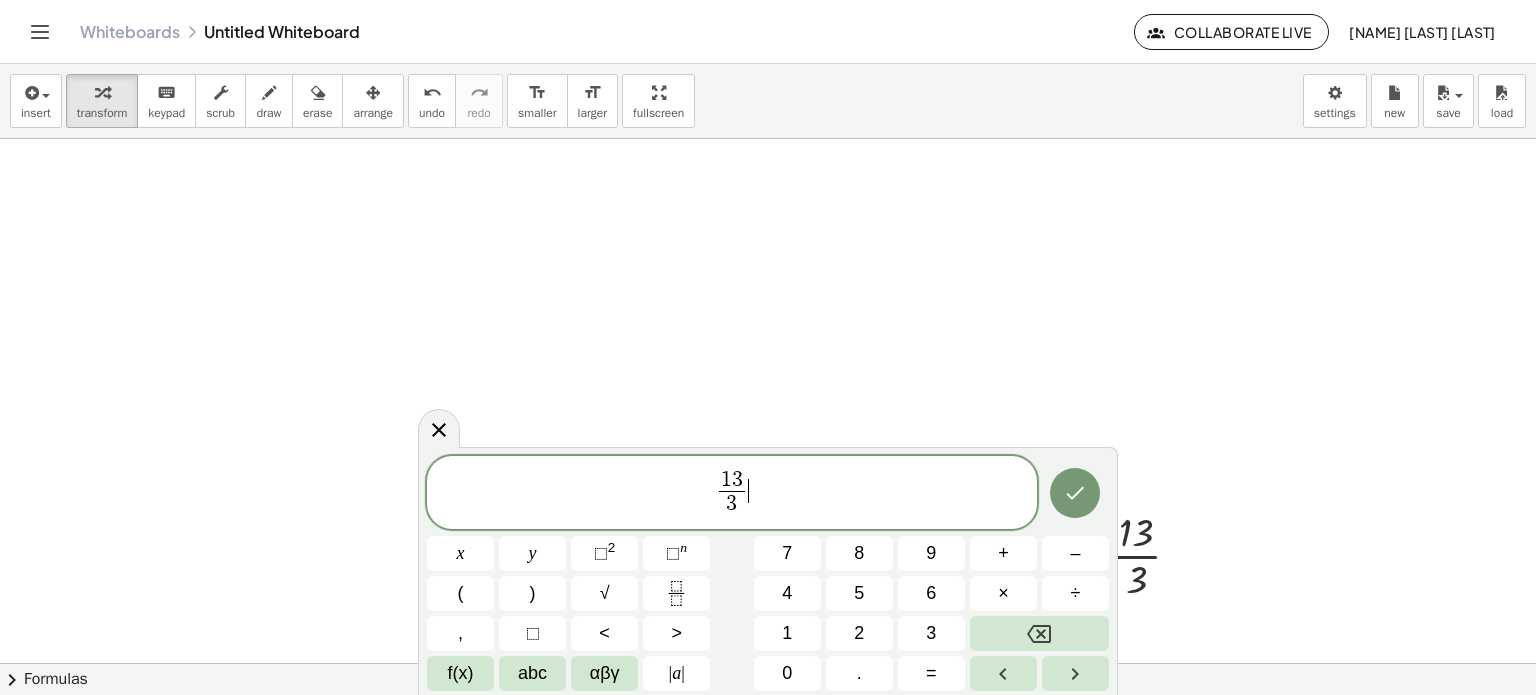 click on "1 3 3 ​ ​" at bounding box center [732, 494] 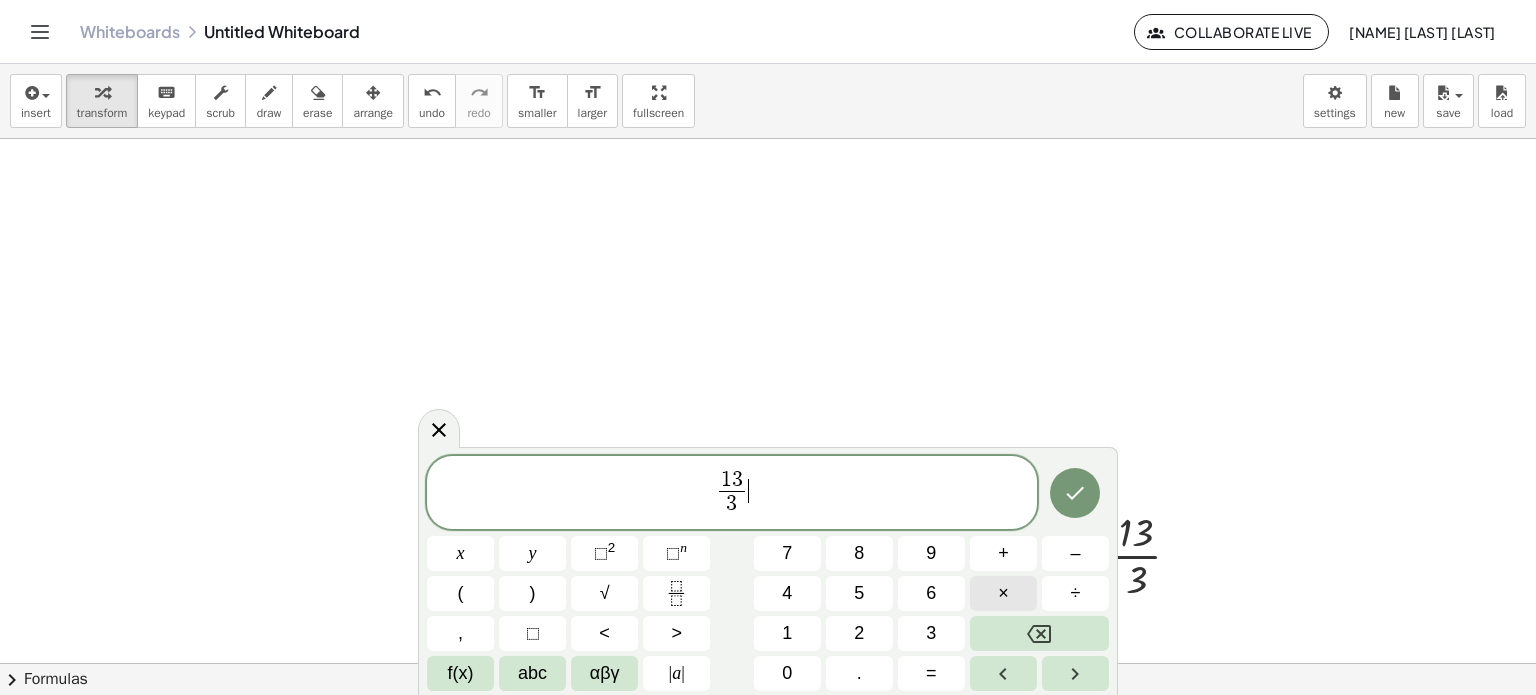 click on "×" at bounding box center [1003, 593] 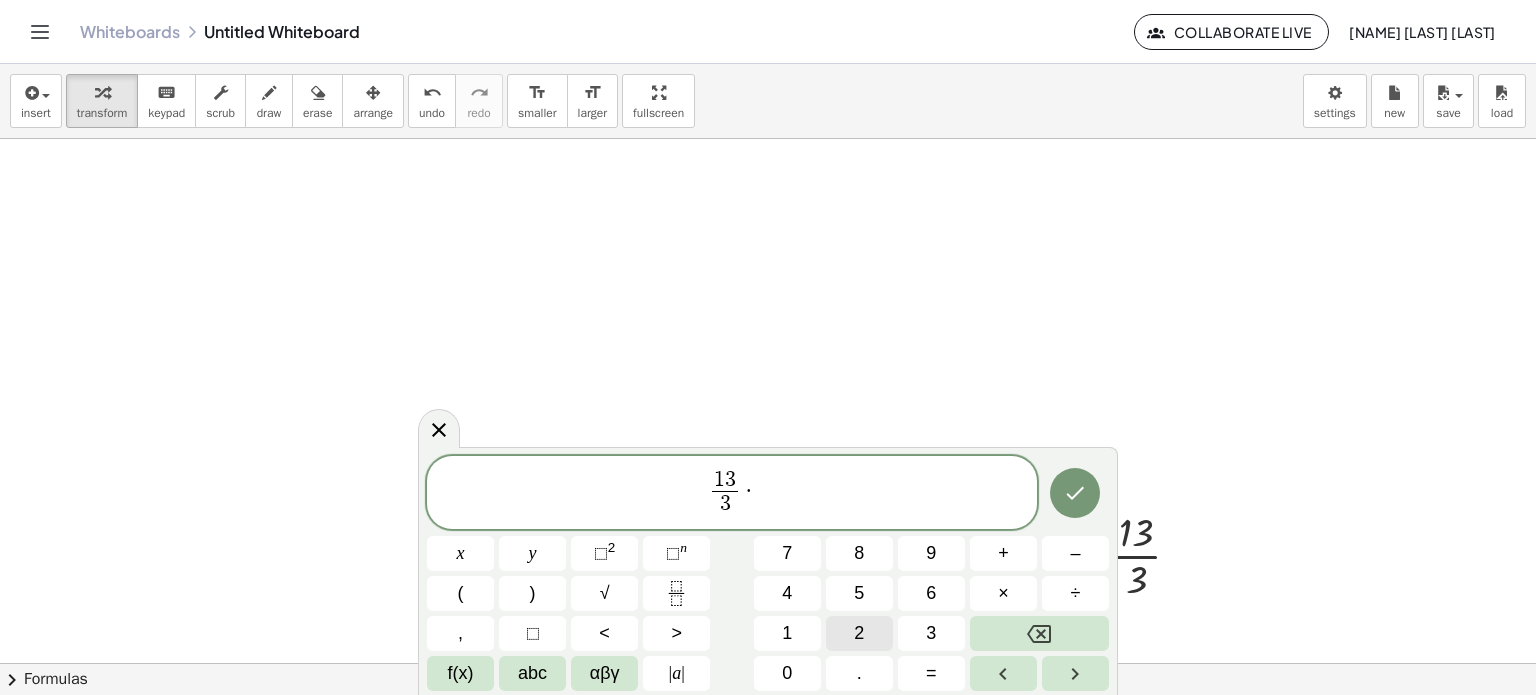 click on "2" at bounding box center (859, 633) 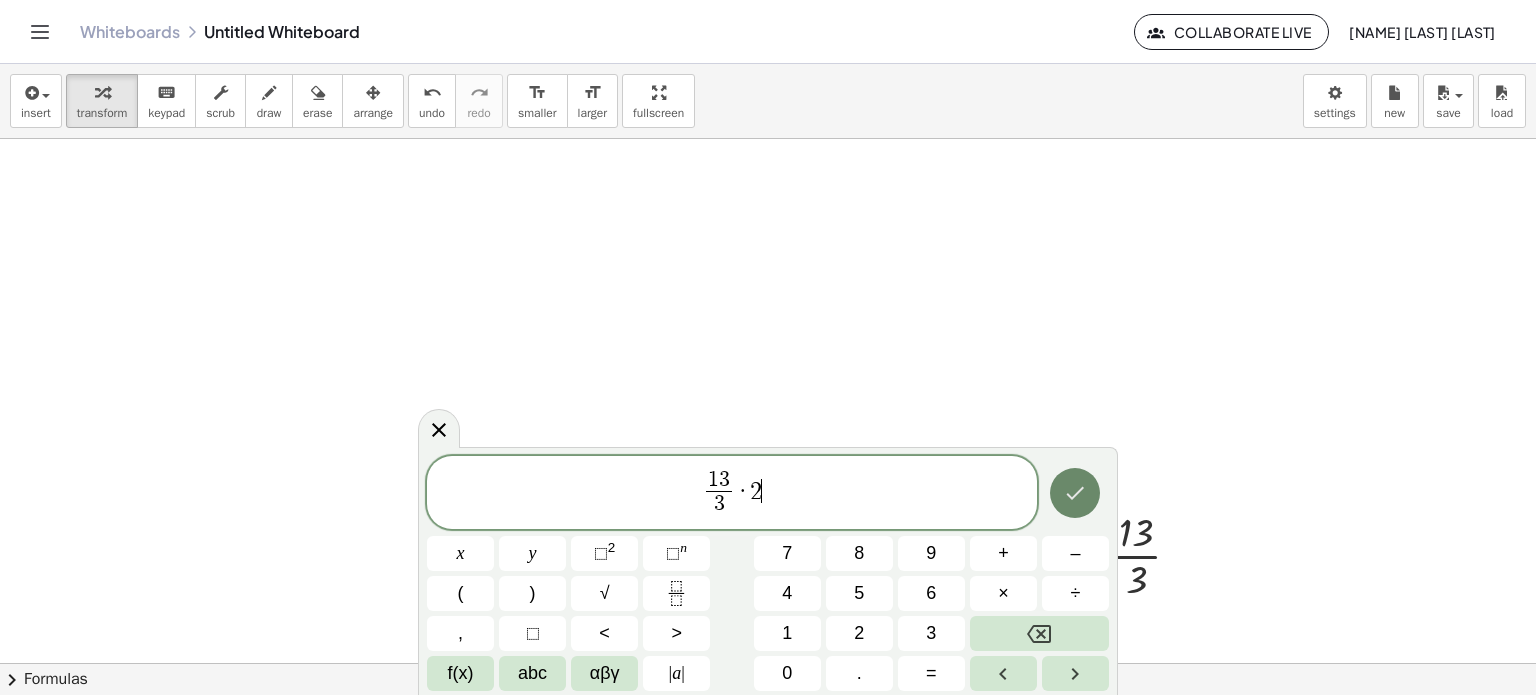 click 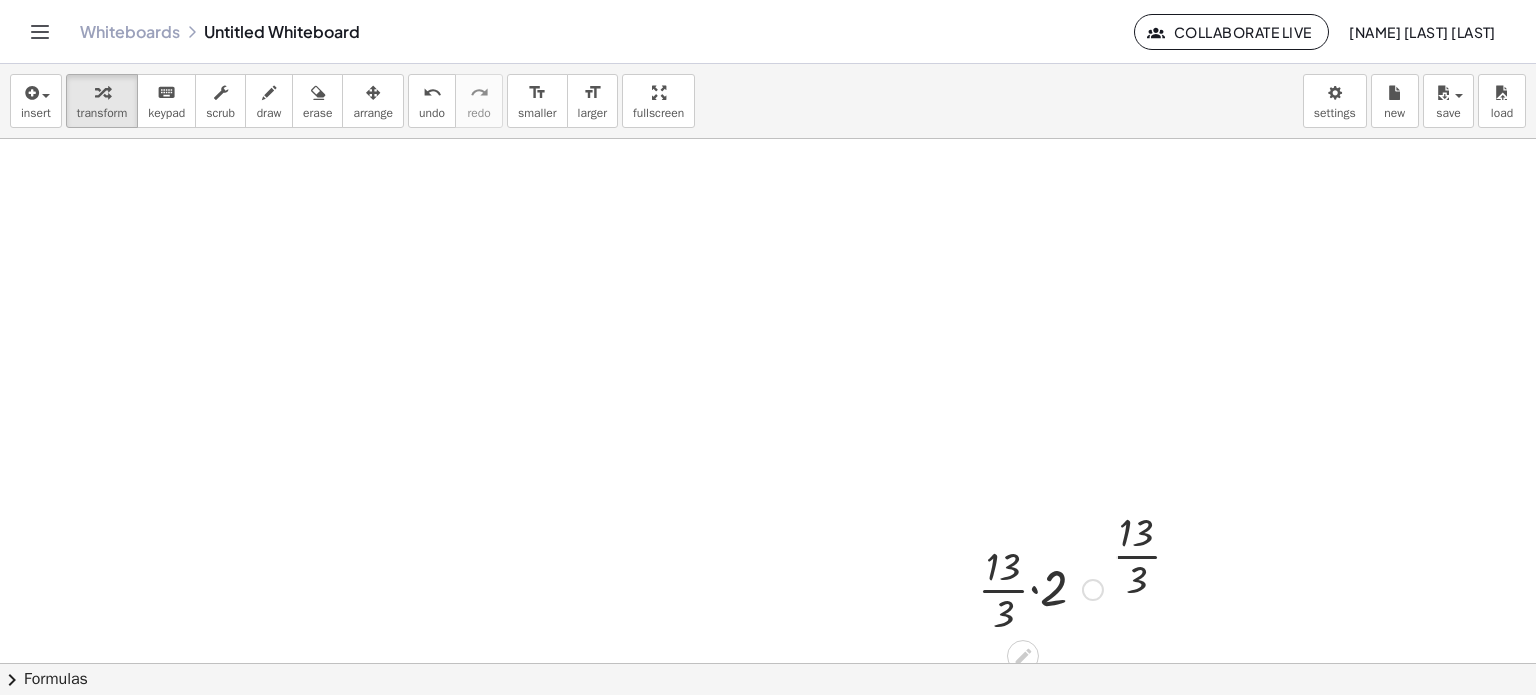 click at bounding box center (1040, 588) 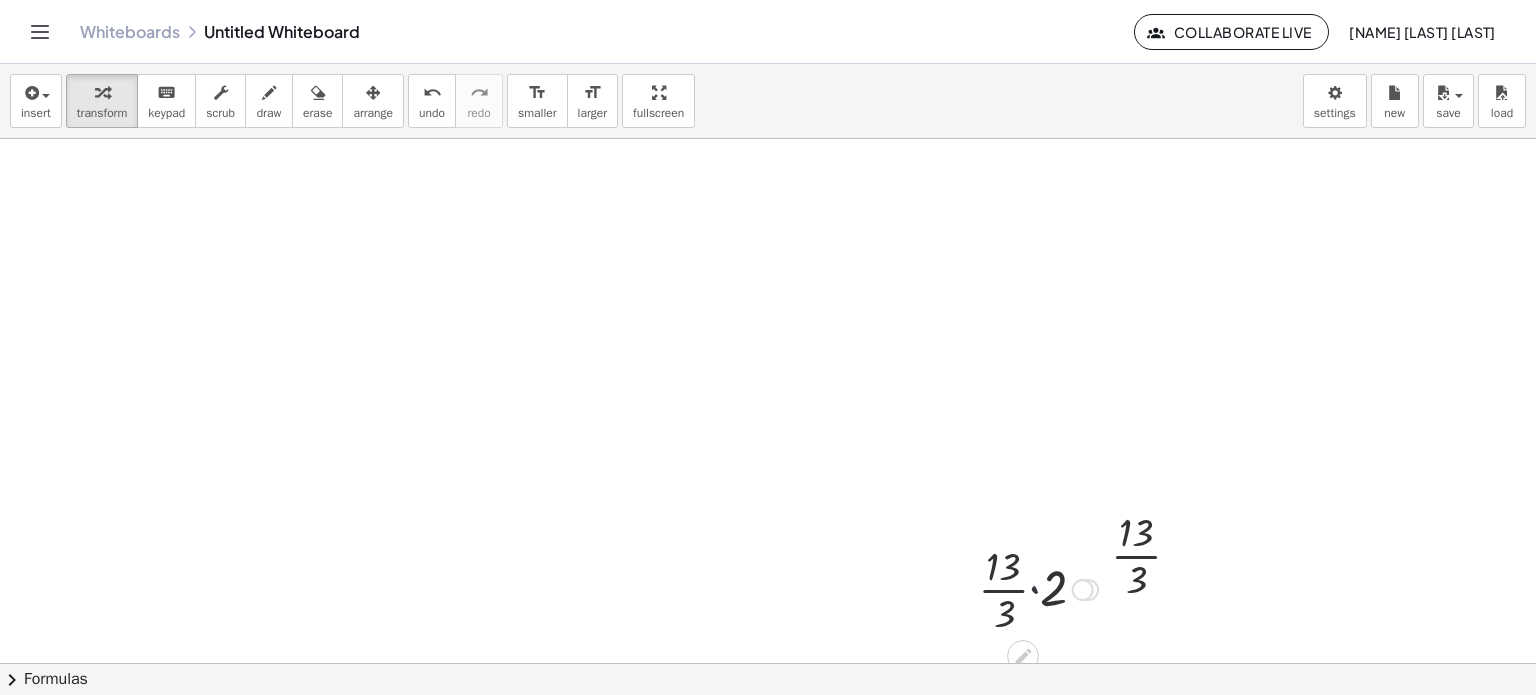 click at bounding box center [1040, 588] 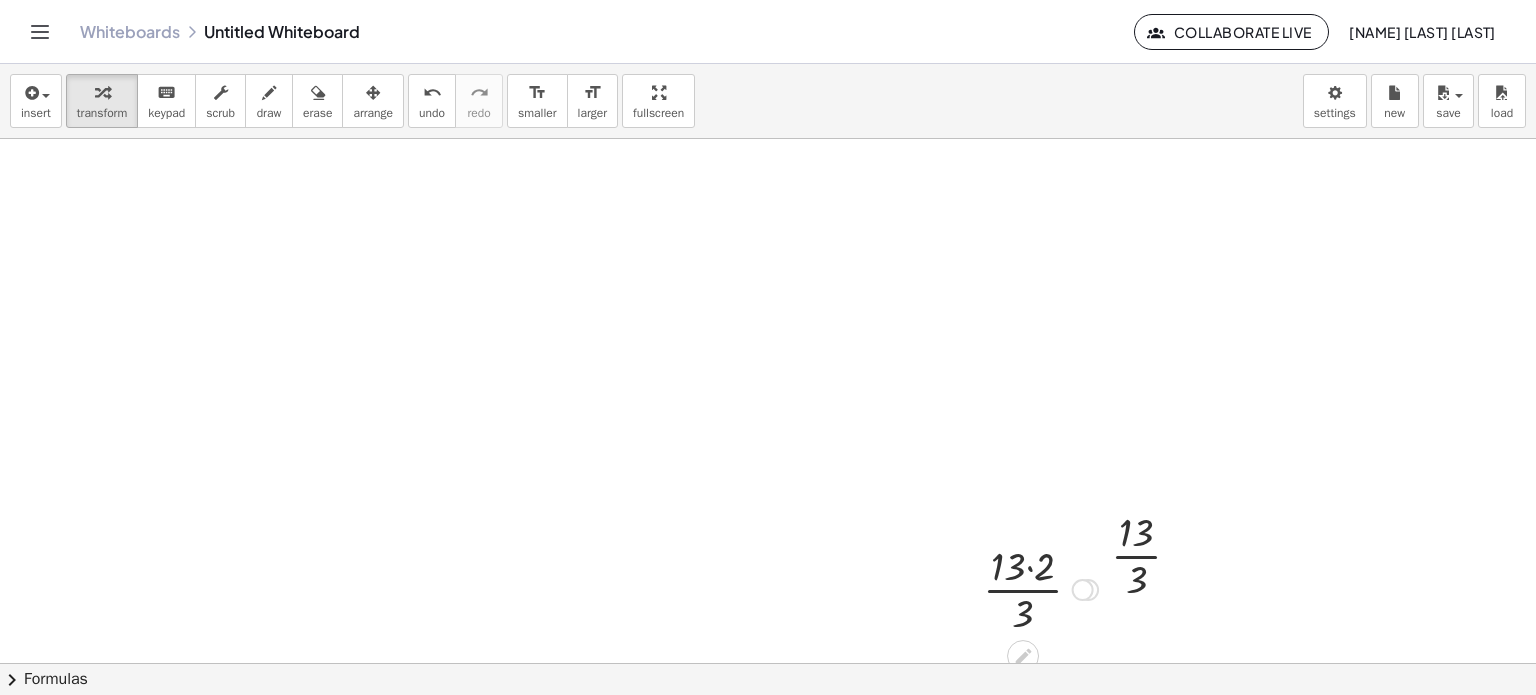 click at bounding box center [1040, 588] 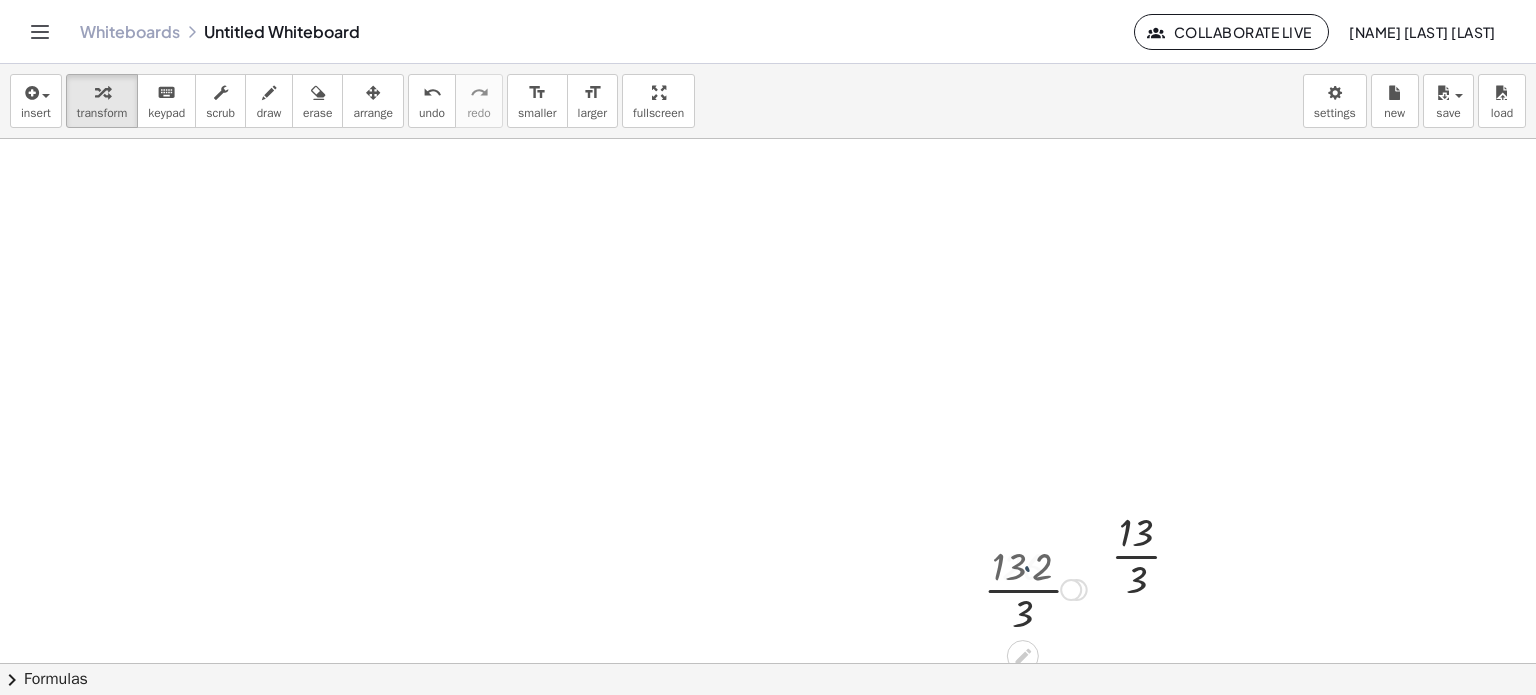 click at bounding box center (1040, 588) 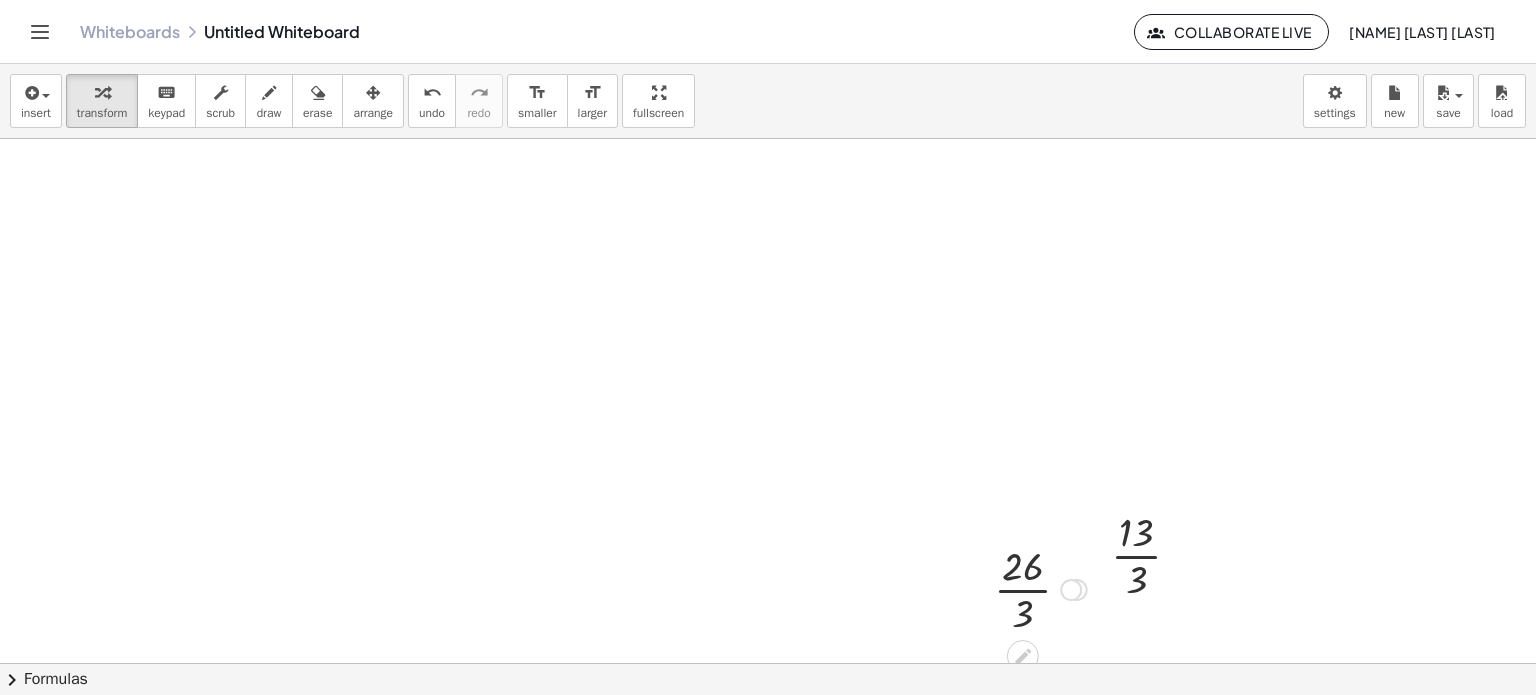click at bounding box center (1040, 588) 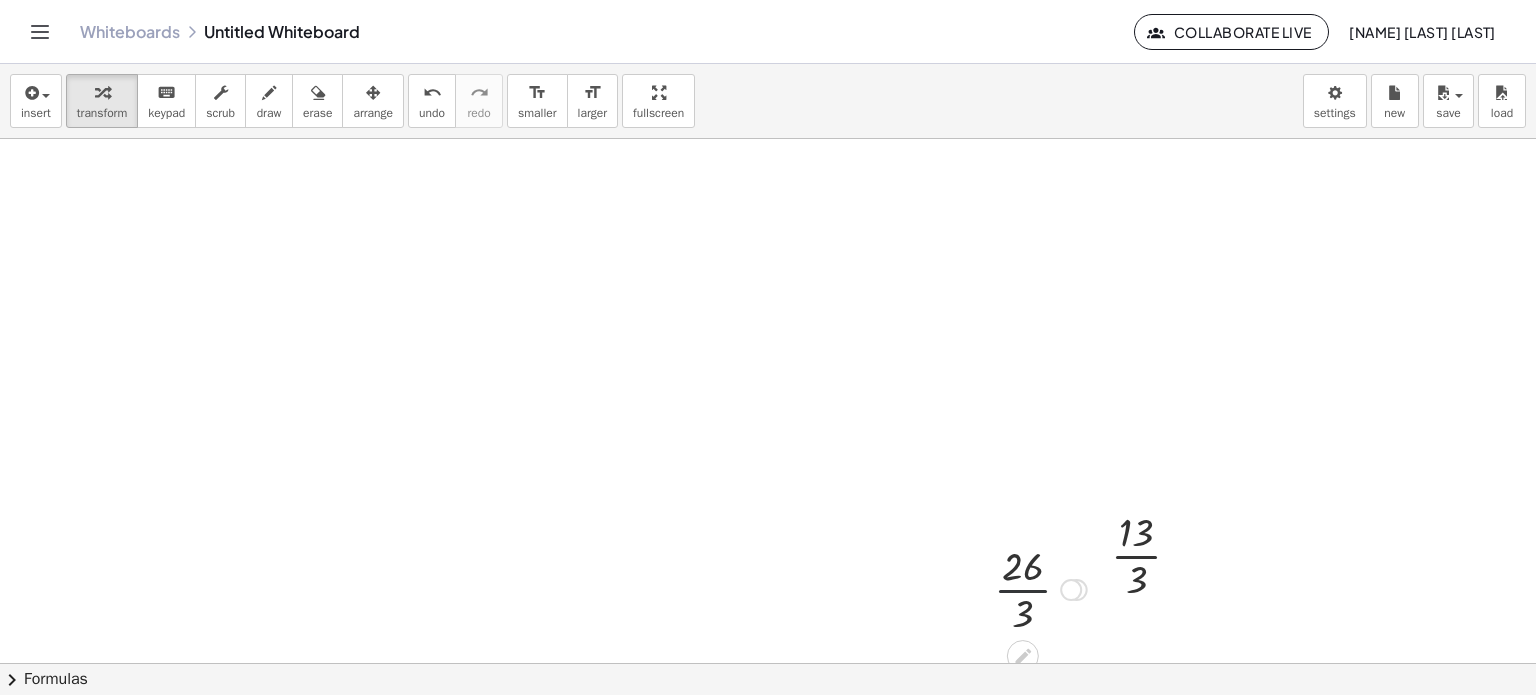 click at bounding box center [1040, 588] 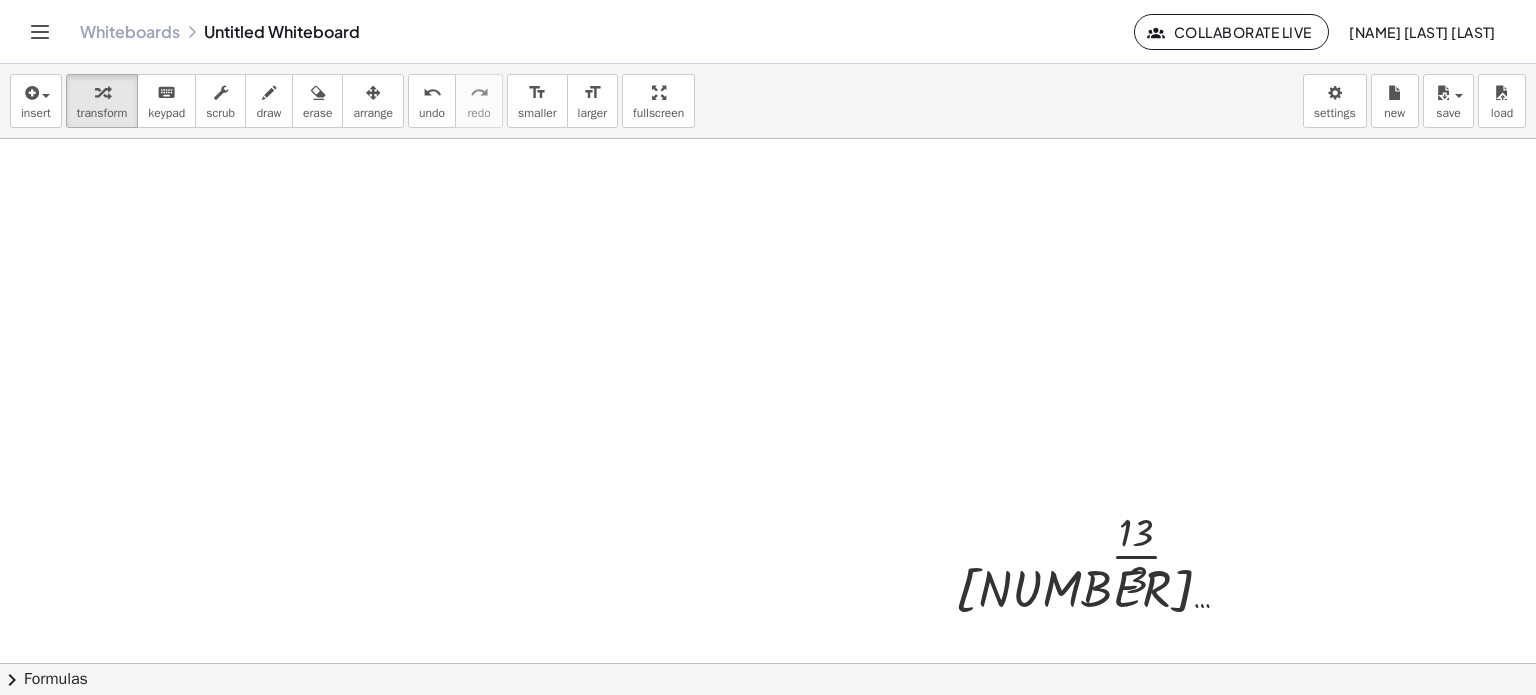 click at bounding box center (768, 664) 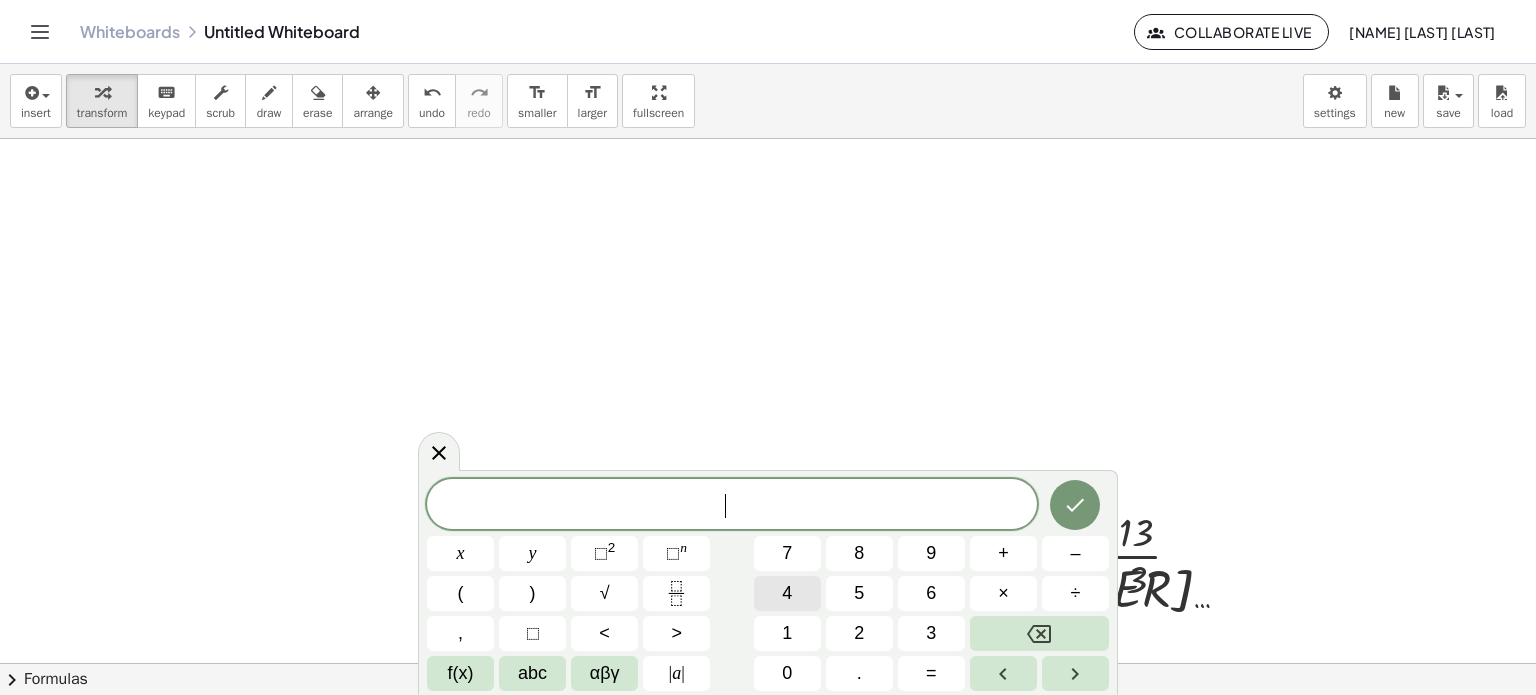 click on "4" at bounding box center (787, 593) 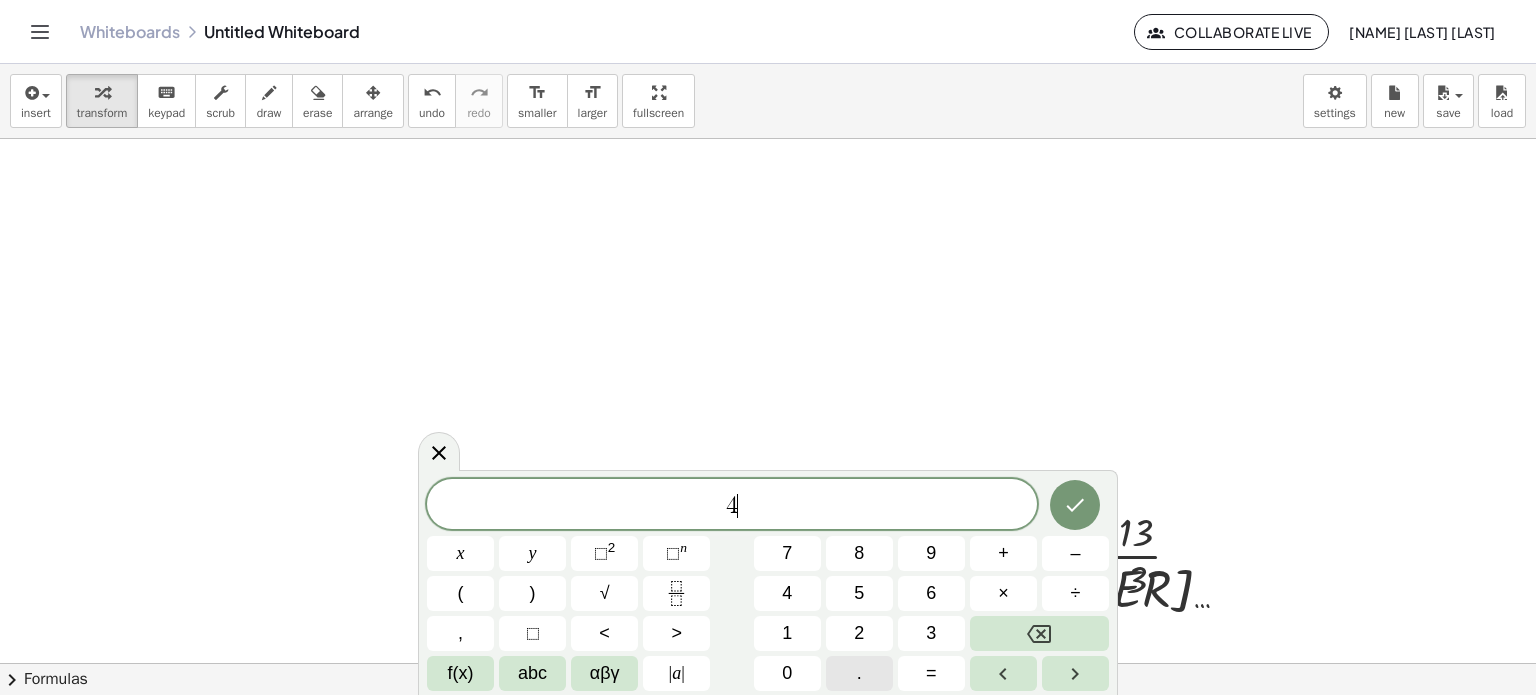 click on "." at bounding box center (859, 673) 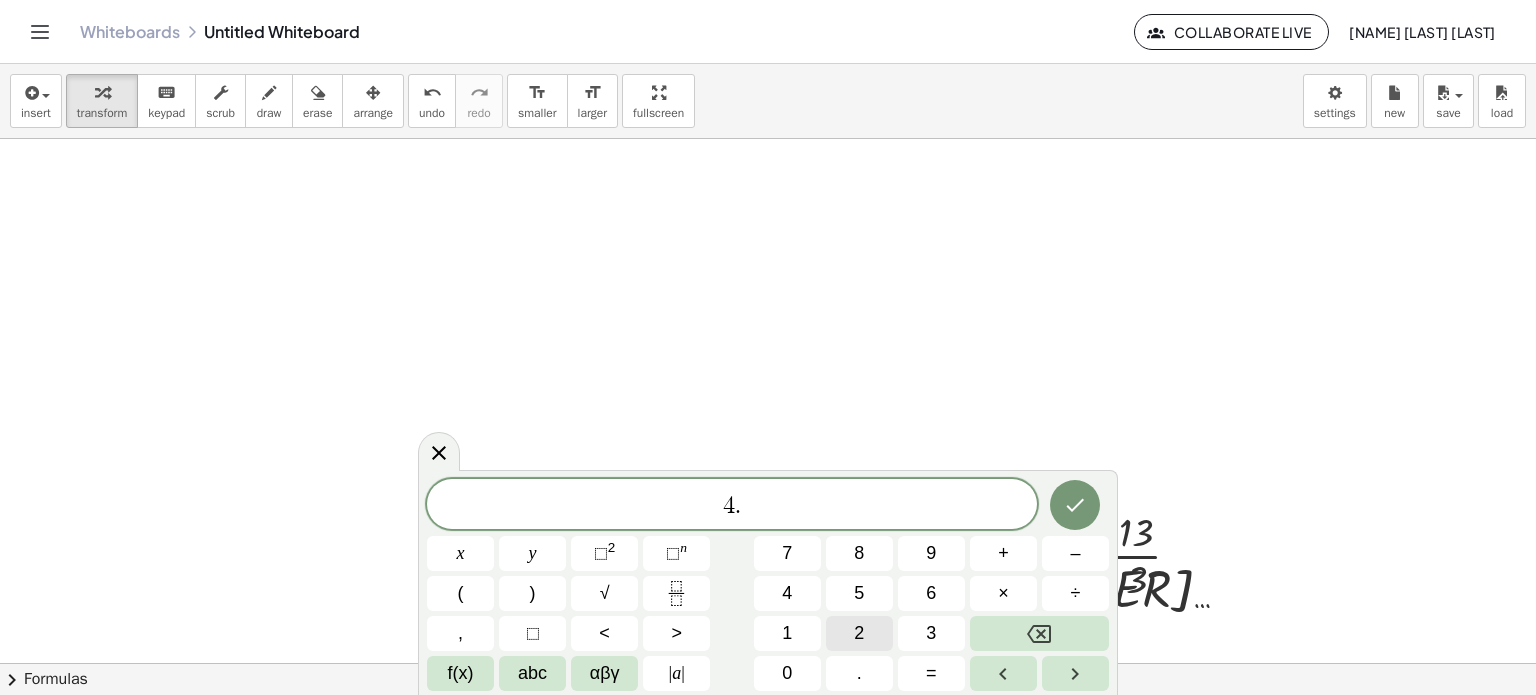 click on "2" at bounding box center [859, 633] 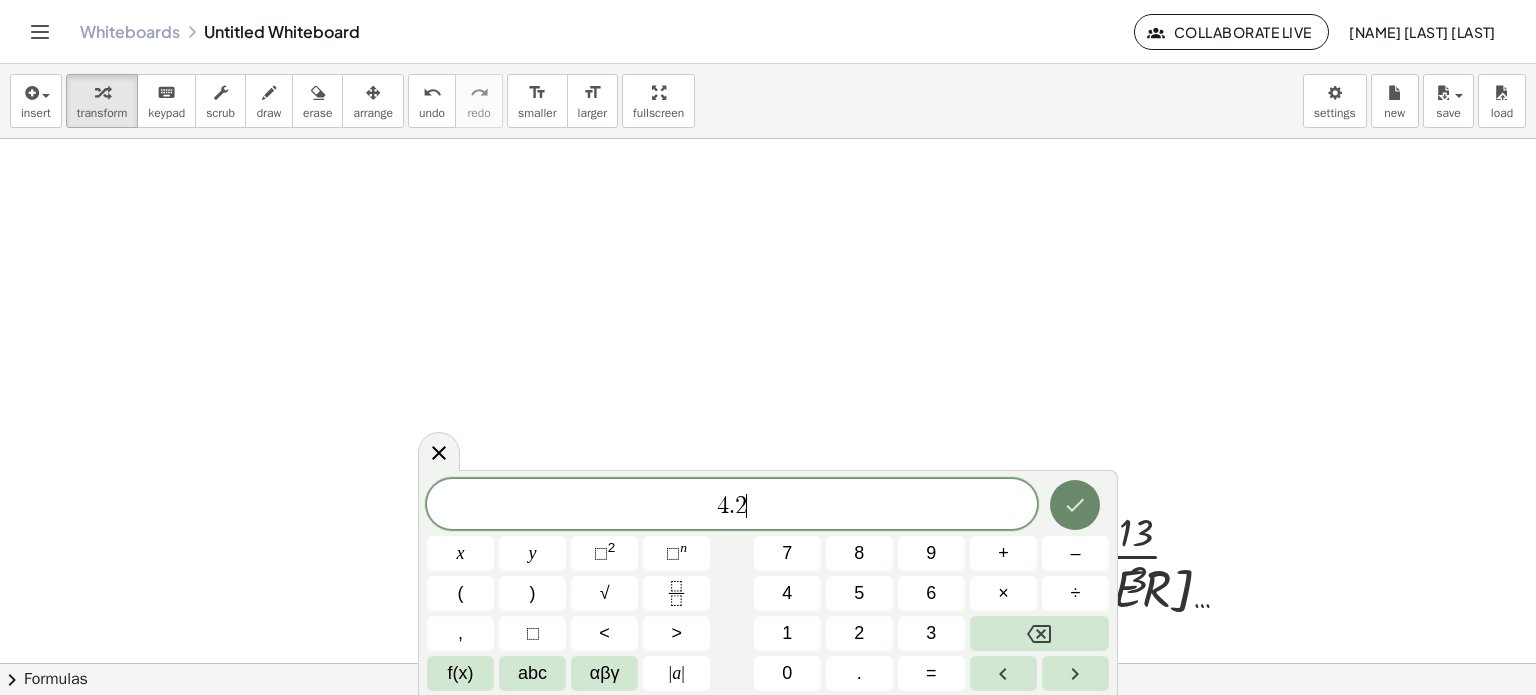 click at bounding box center (1075, 505) 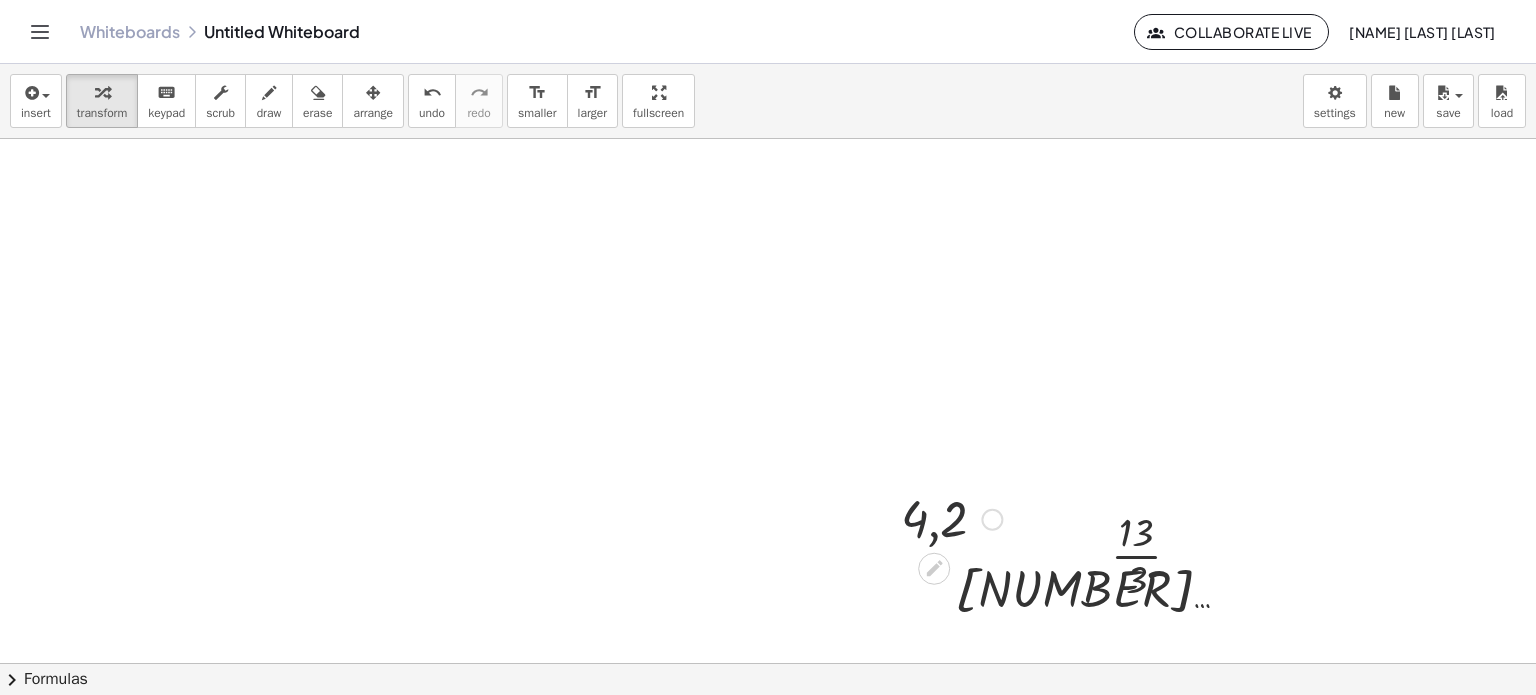 click at bounding box center [951, 518] 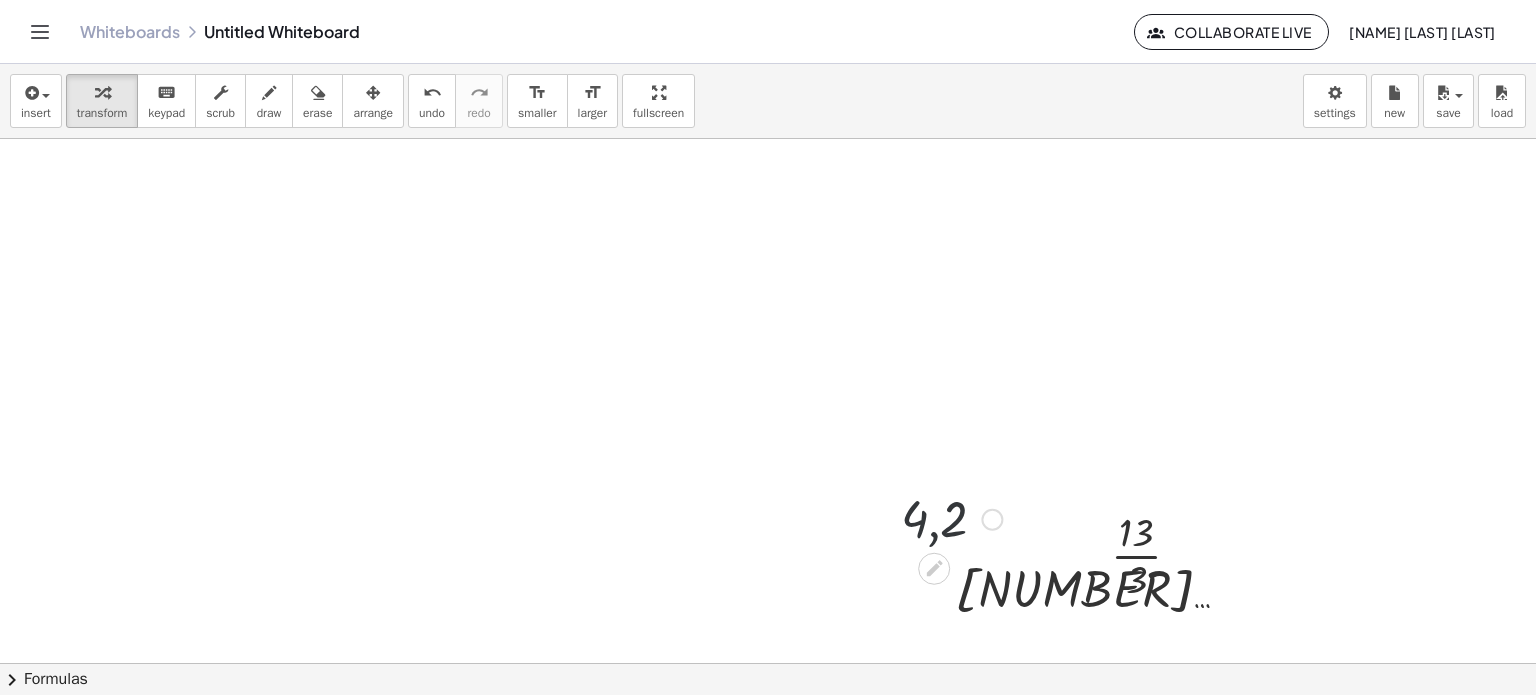 click at bounding box center [951, 518] 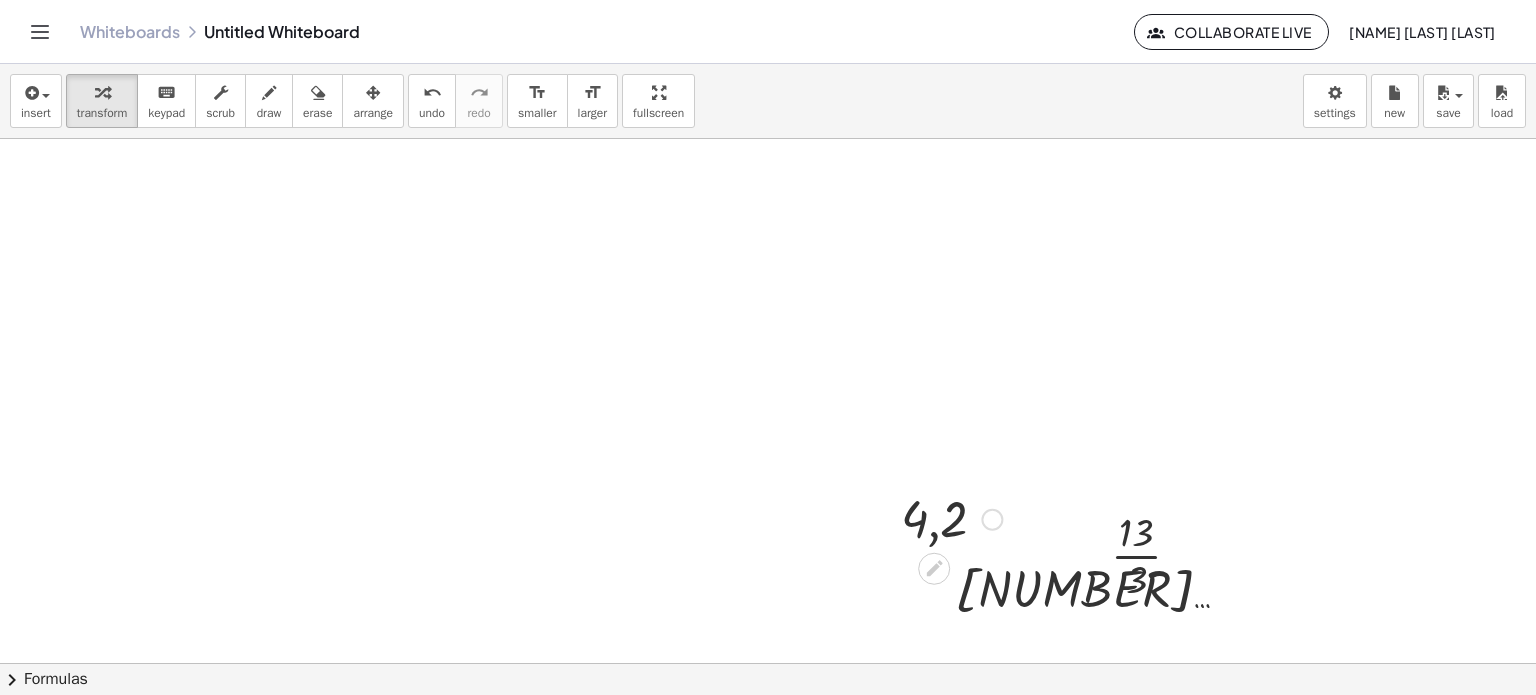 click at bounding box center [951, 518] 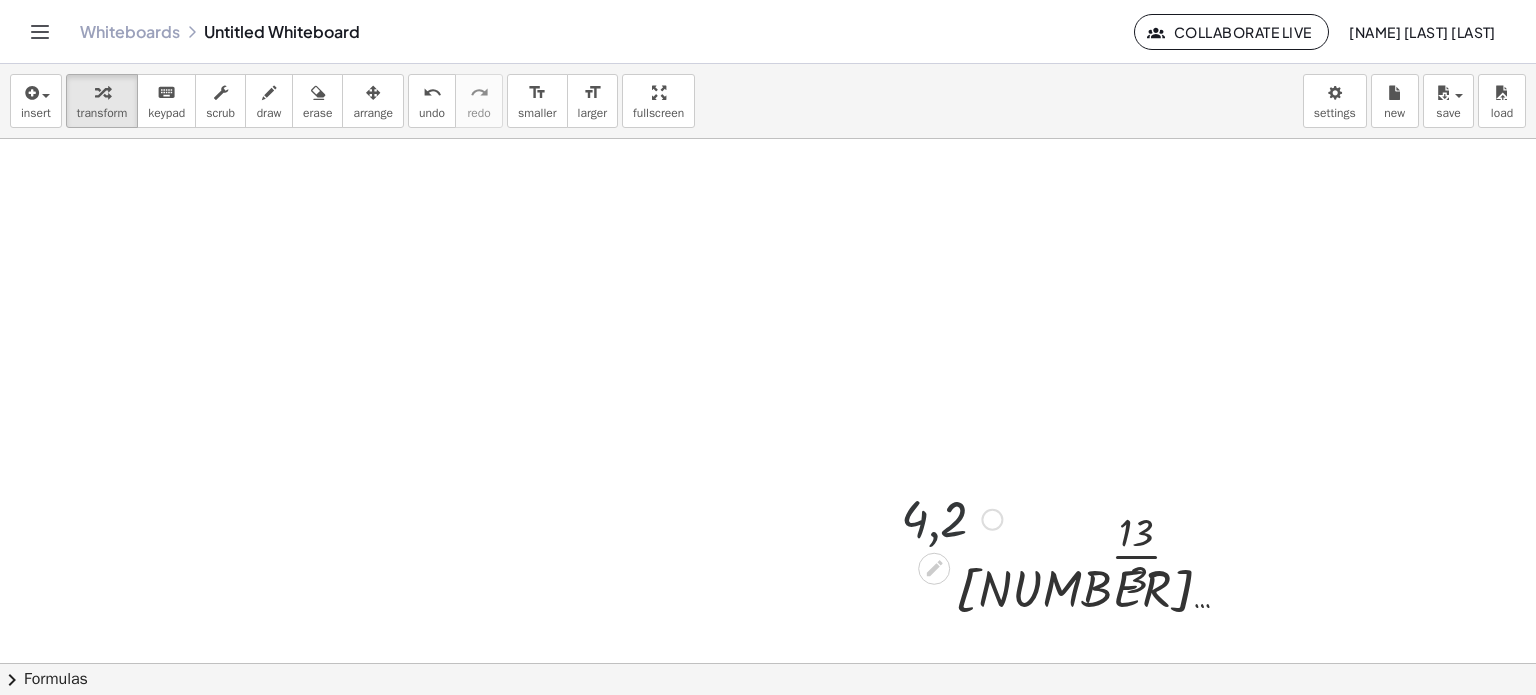 click at bounding box center [951, 518] 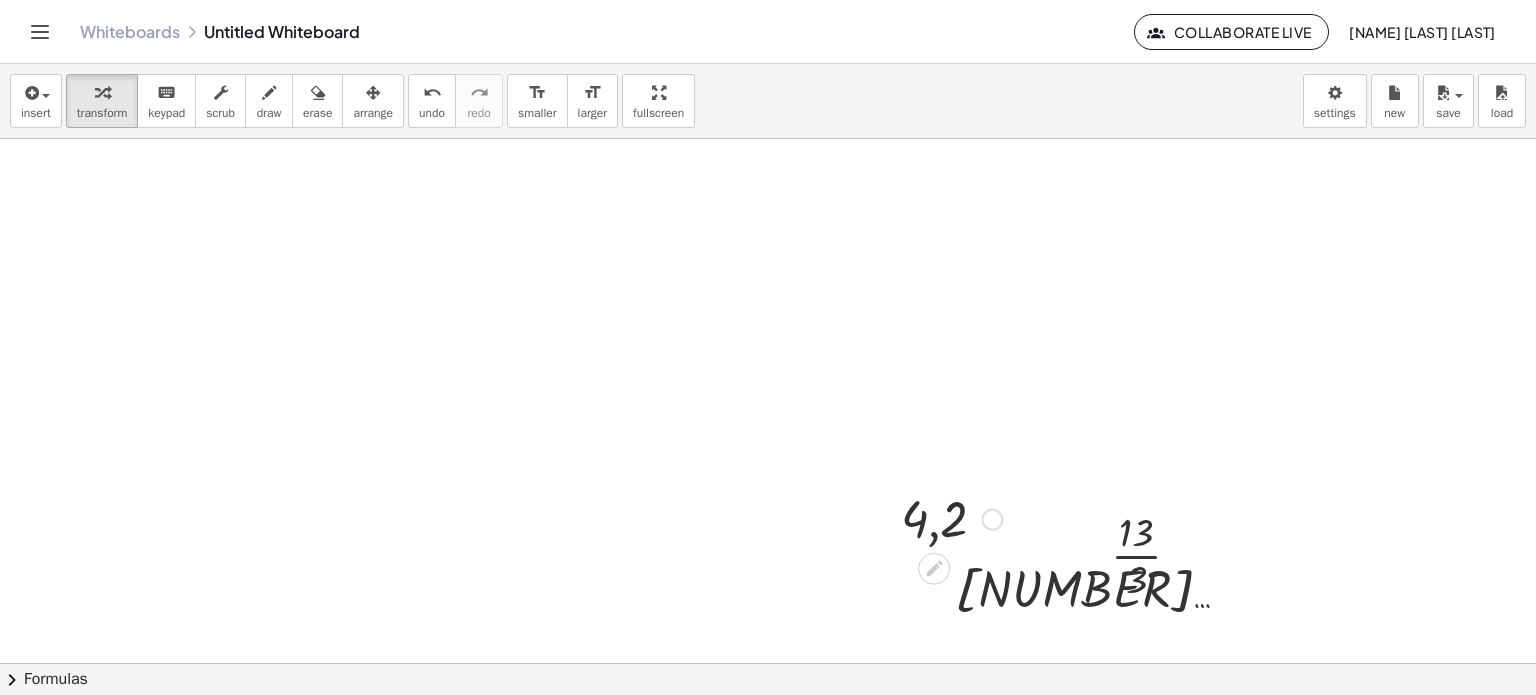 click at bounding box center [951, 518] 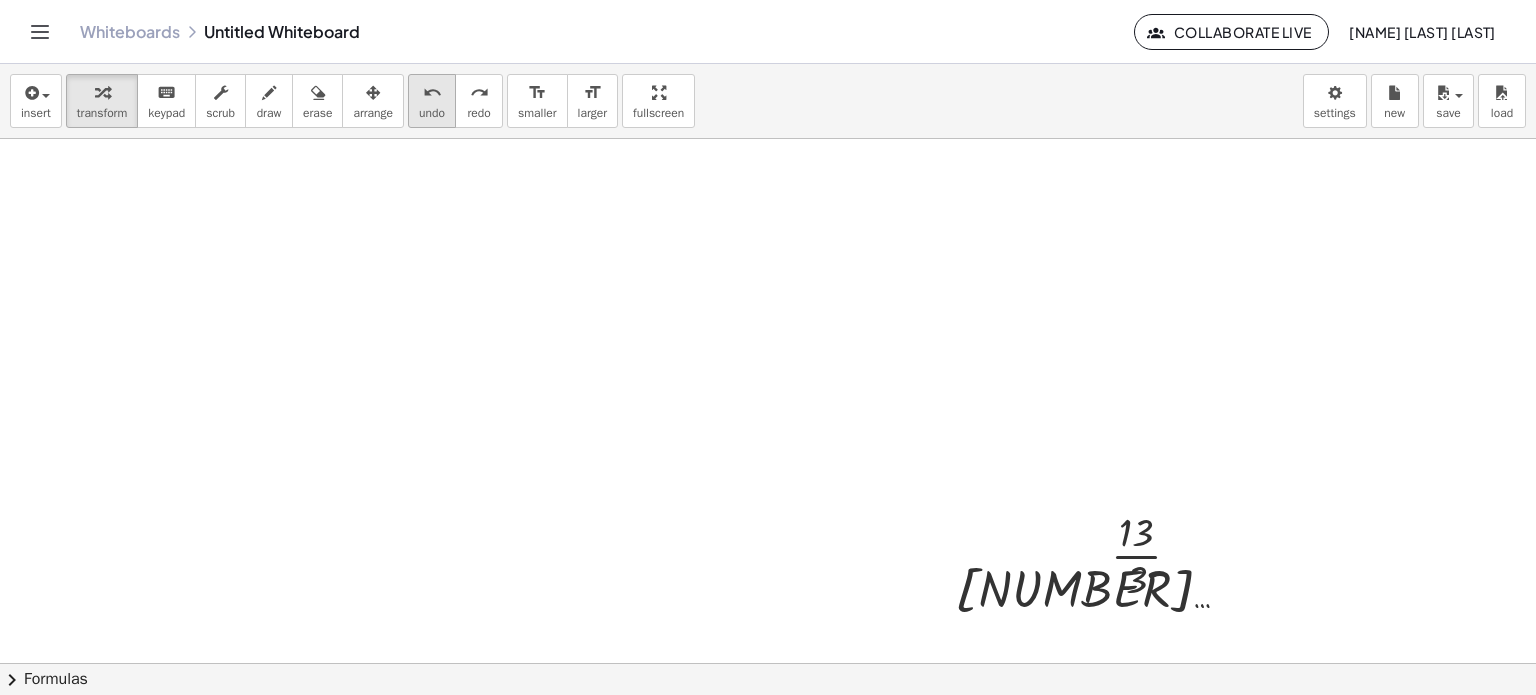 click on "undo" at bounding box center (432, 93) 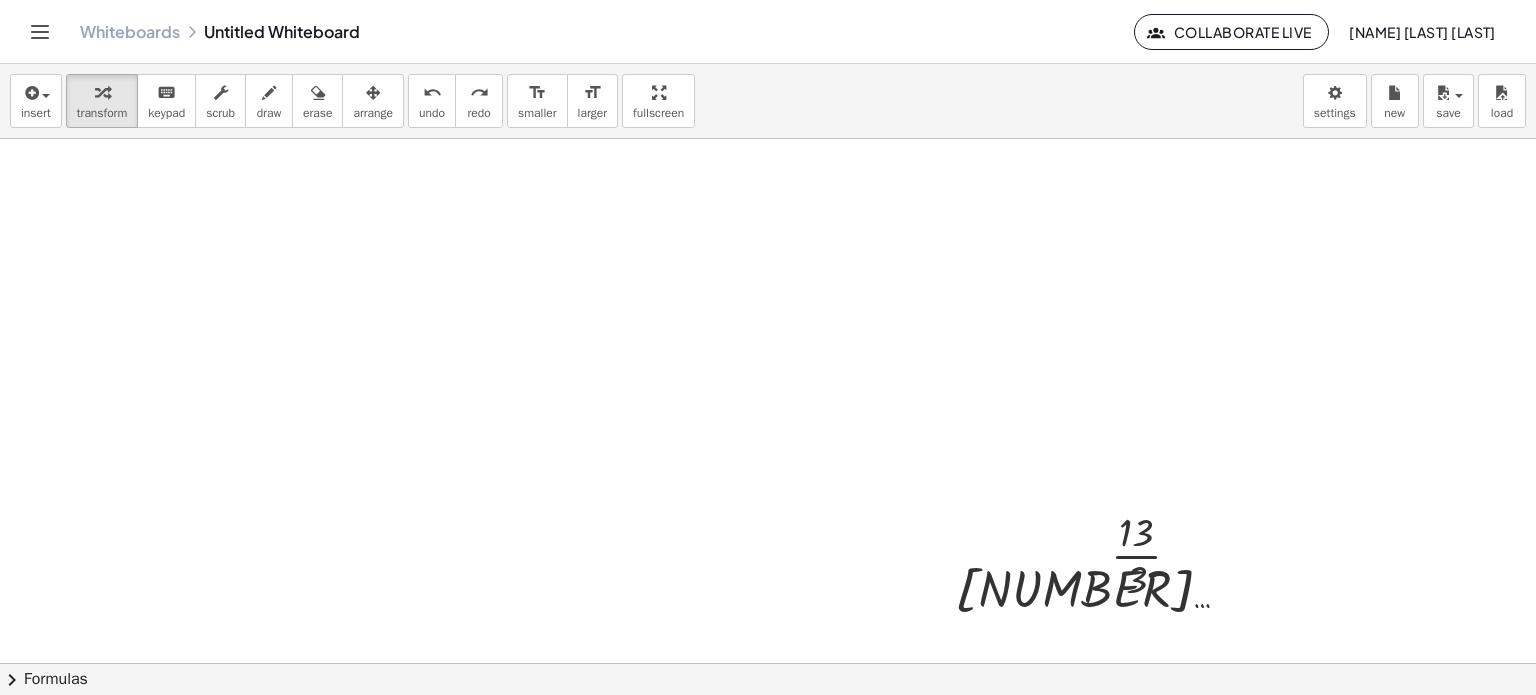click at bounding box center [768, 664] 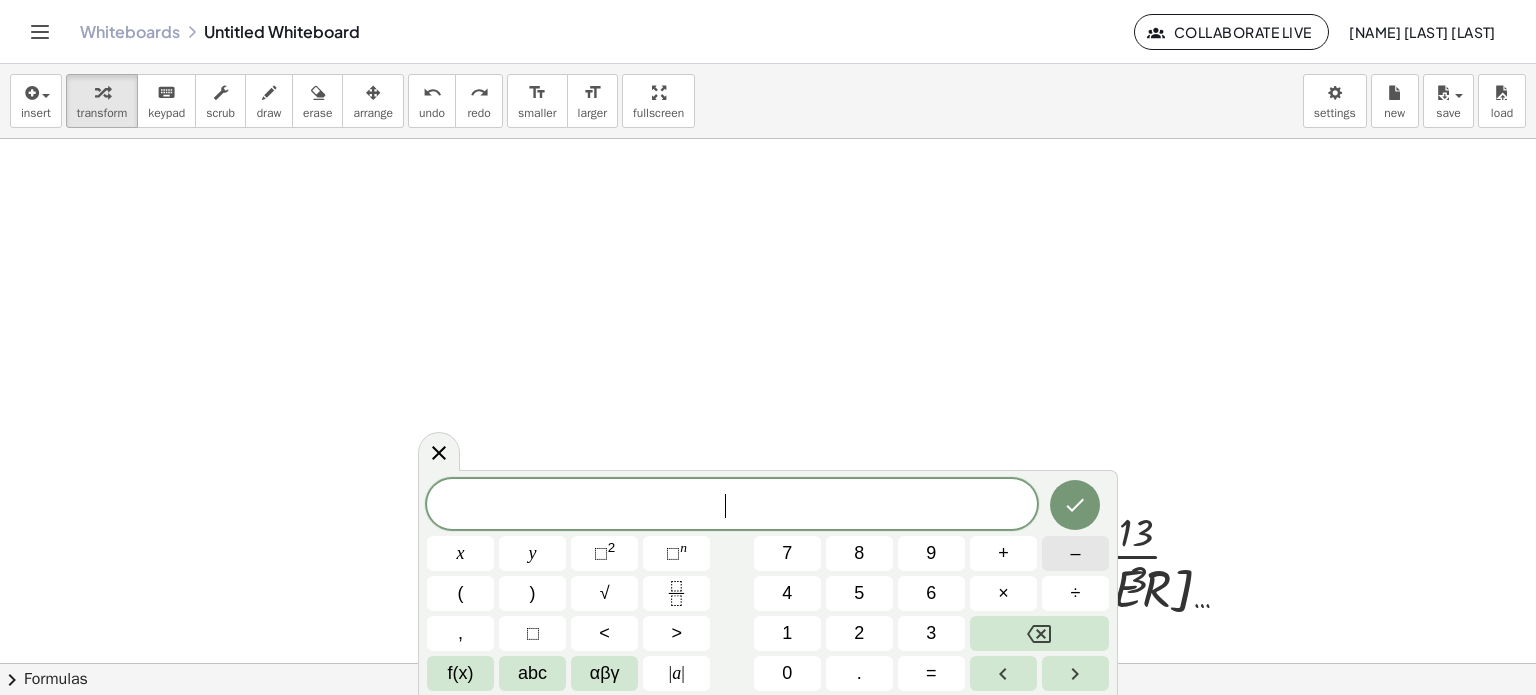 click on "–" at bounding box center (1075, 553) 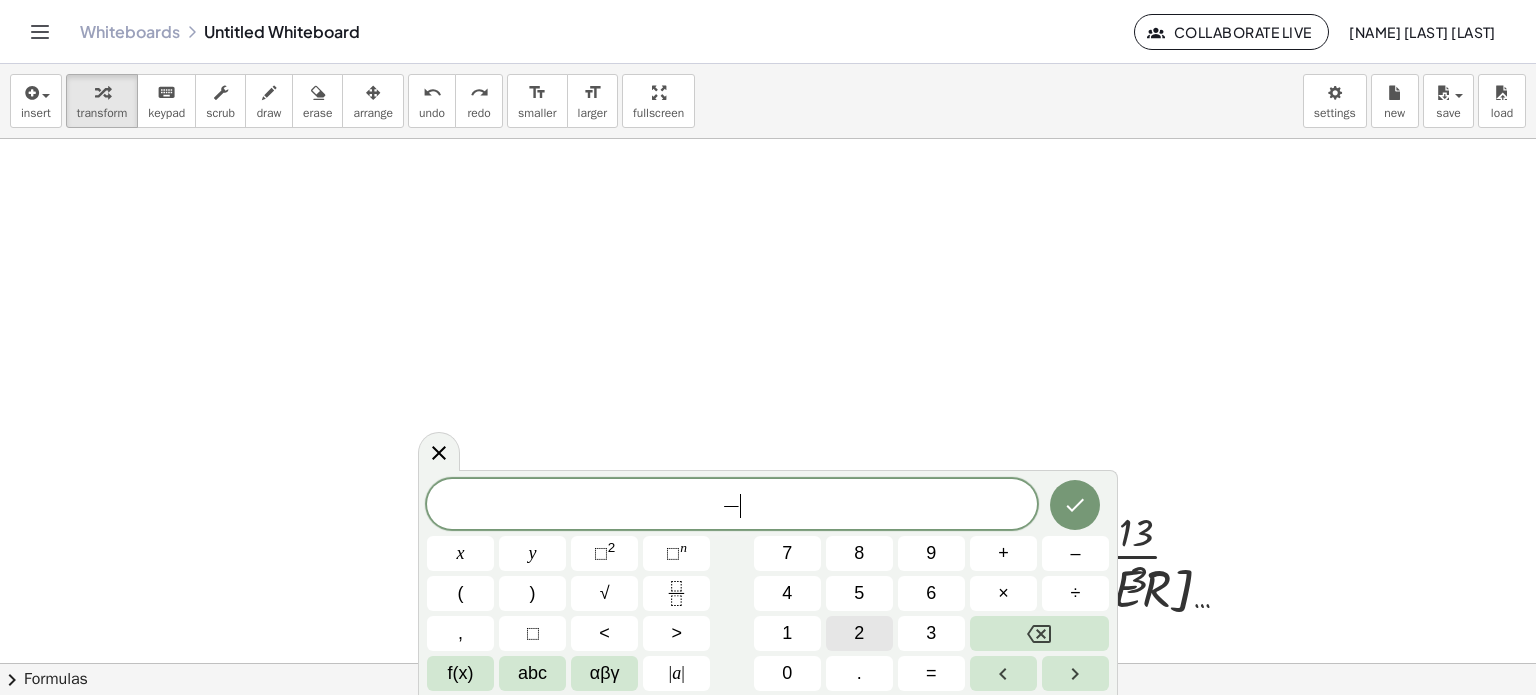 click on "2" at bounding box center (859, 633) 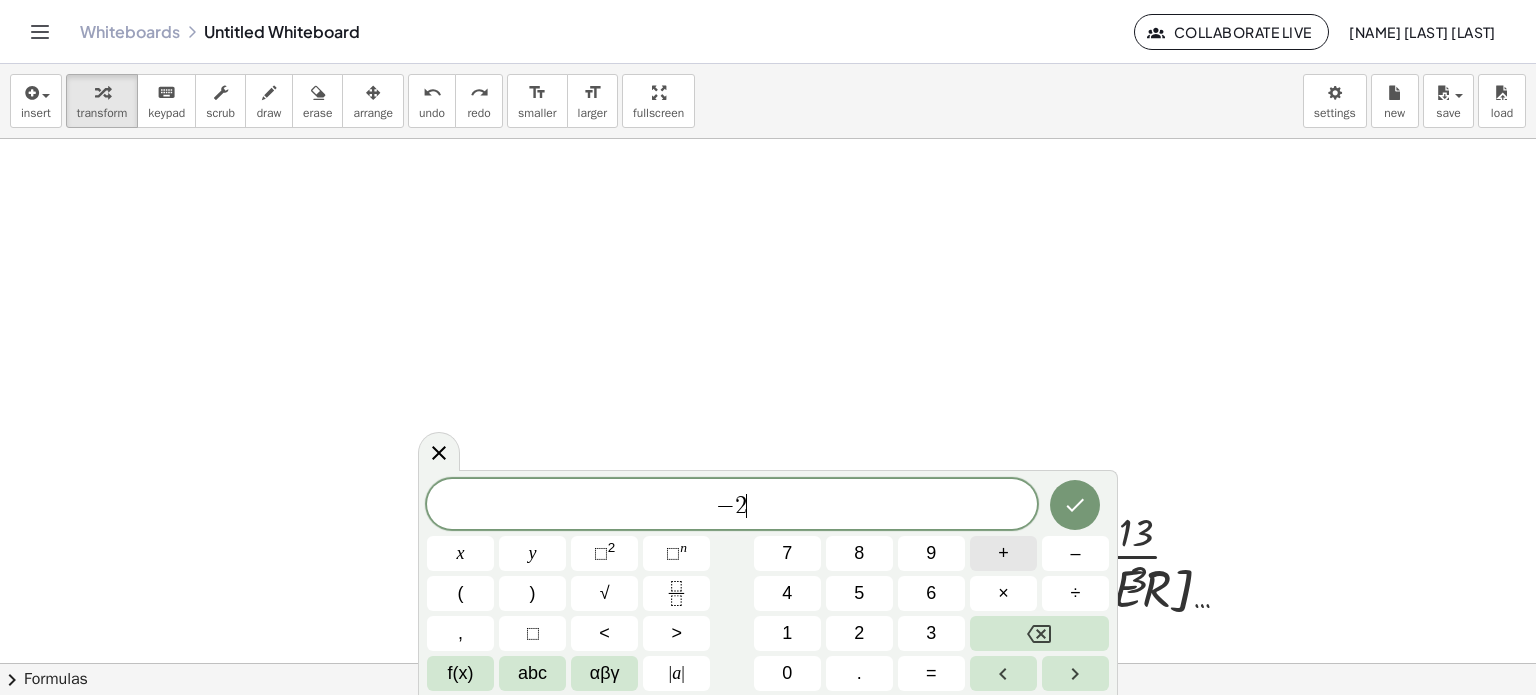 click on "+" at bounding box center [1003, 553] 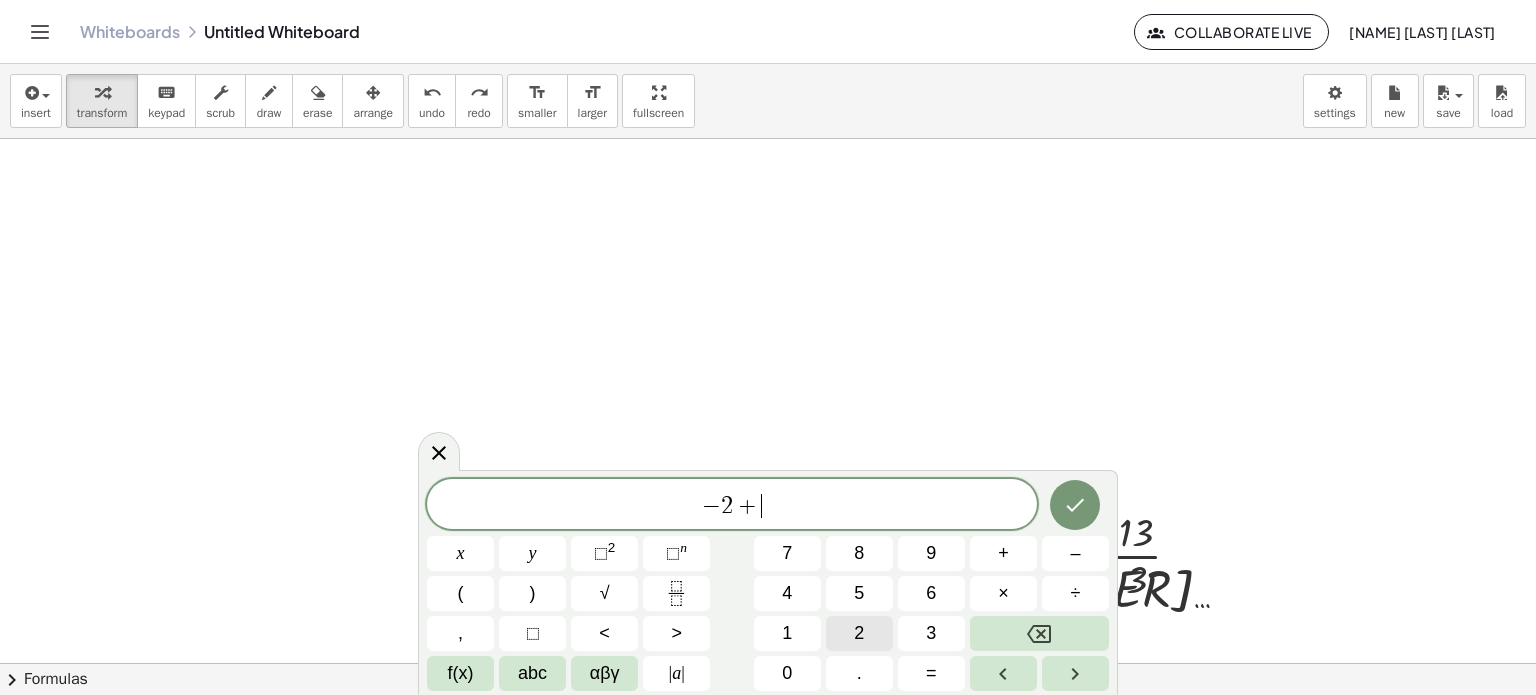 click on "2" at bounding box center [859, 633] 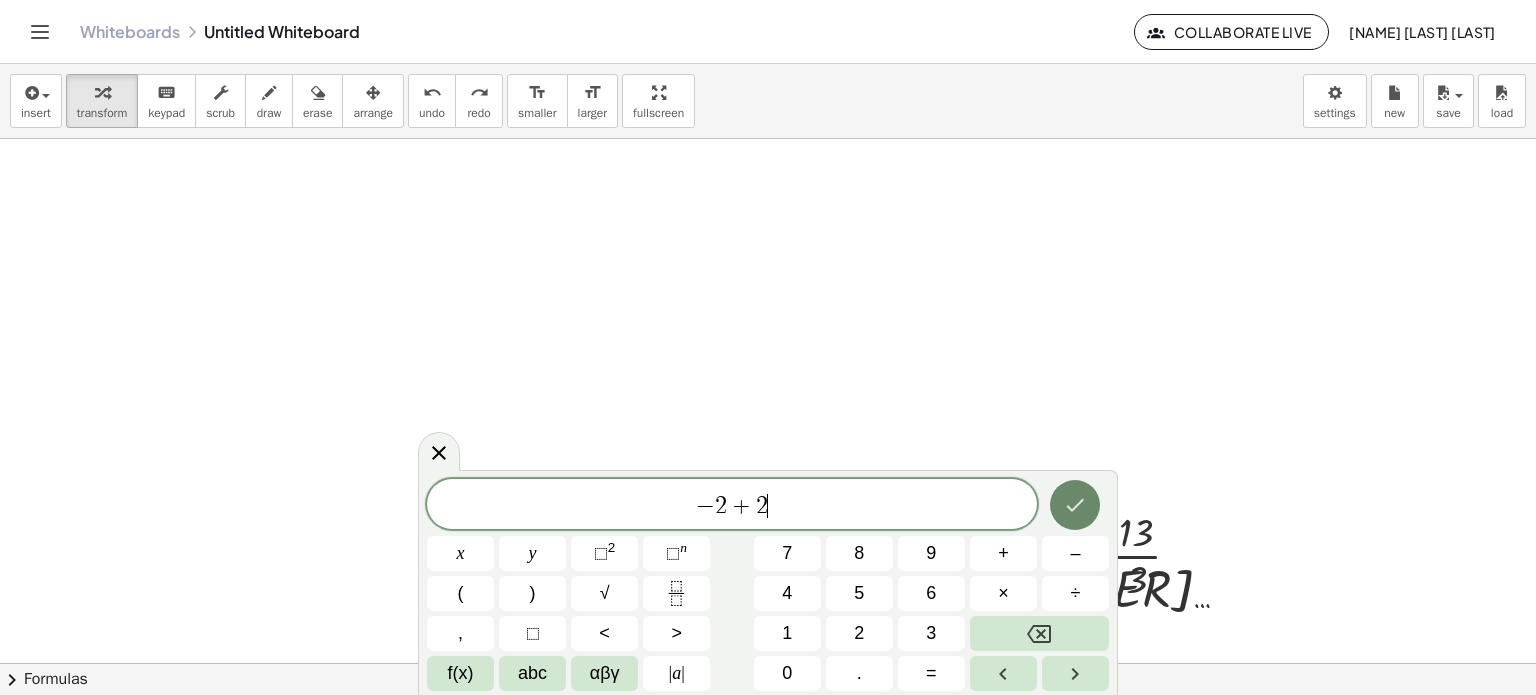 click 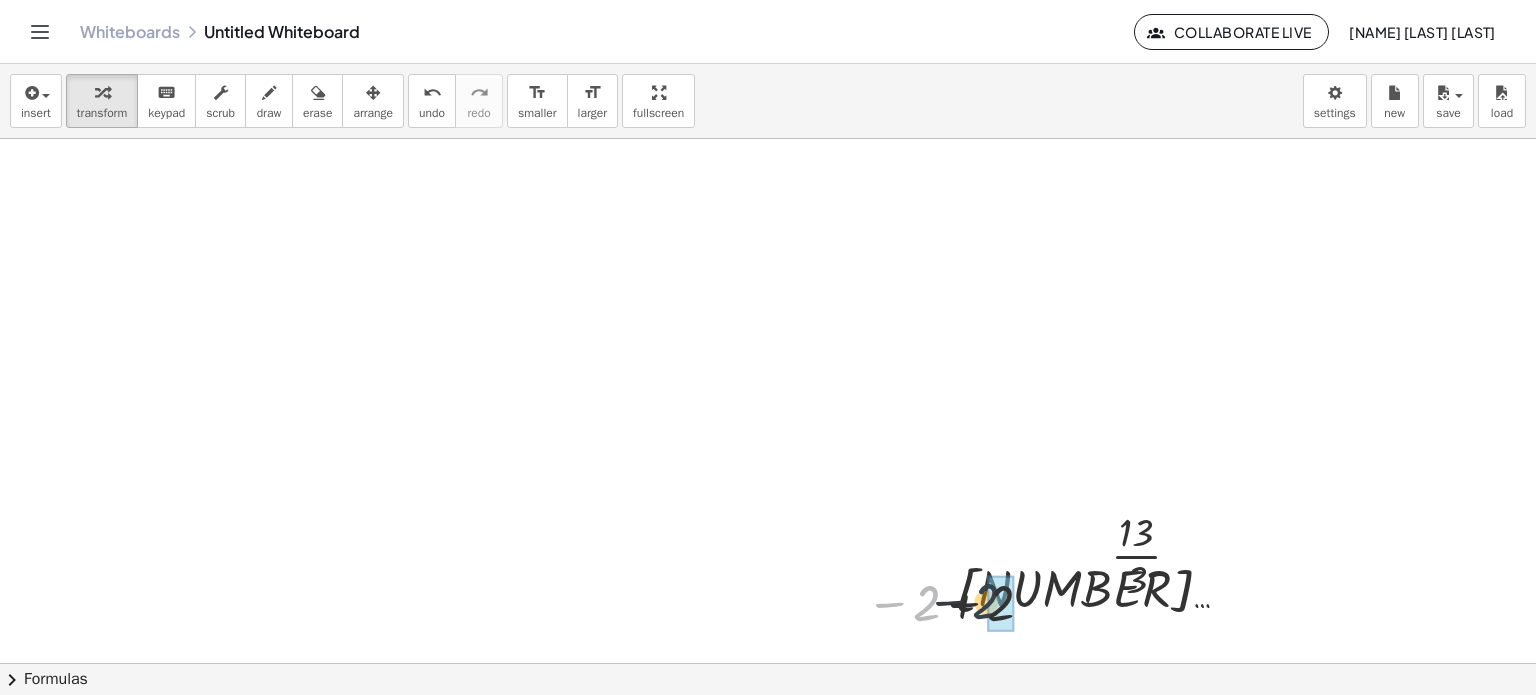 drag, startPoint x: 929, startPoint y: 611, endPoint x: 1001, endPoint y: 610, distance: 72.00694 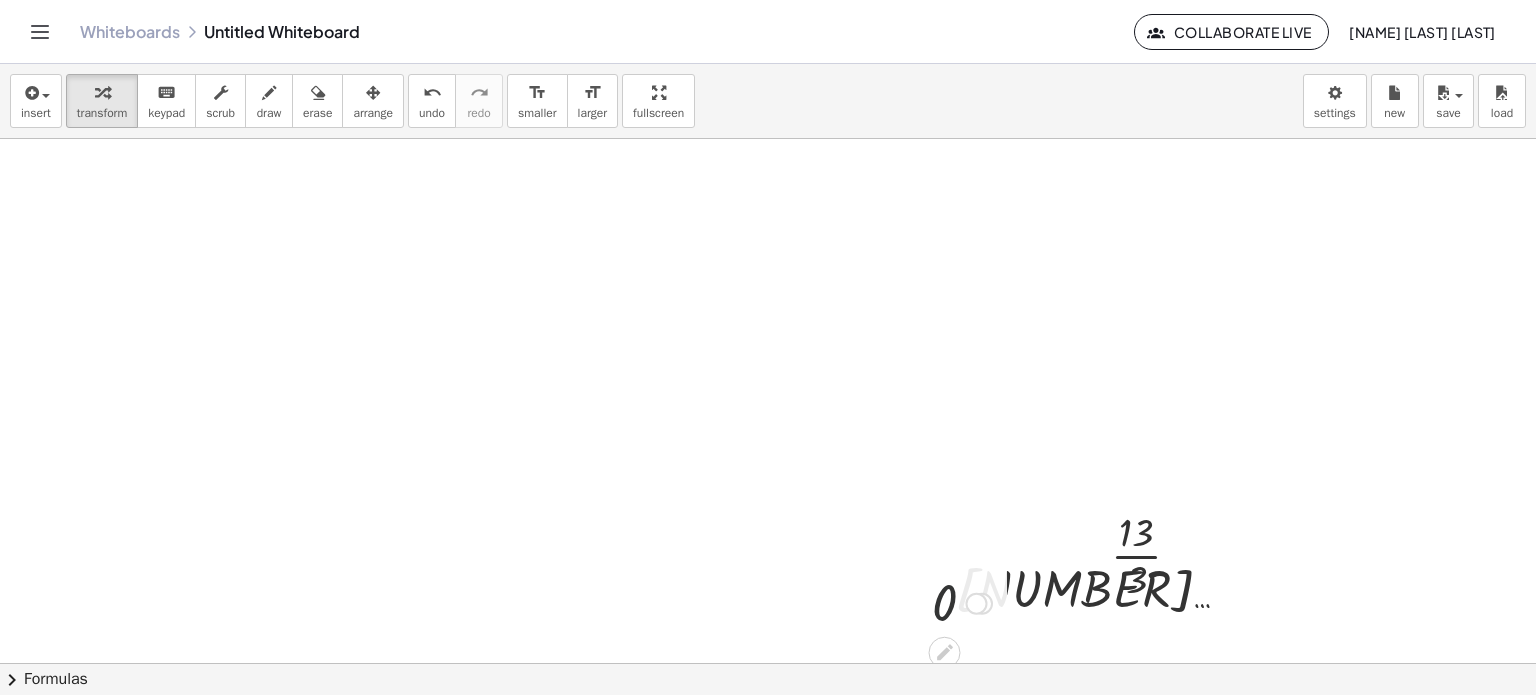 drag, startPoint x: 956, startPoint y: 602, endPoint x: 760, endPoint y: 434, distance: 258.14725 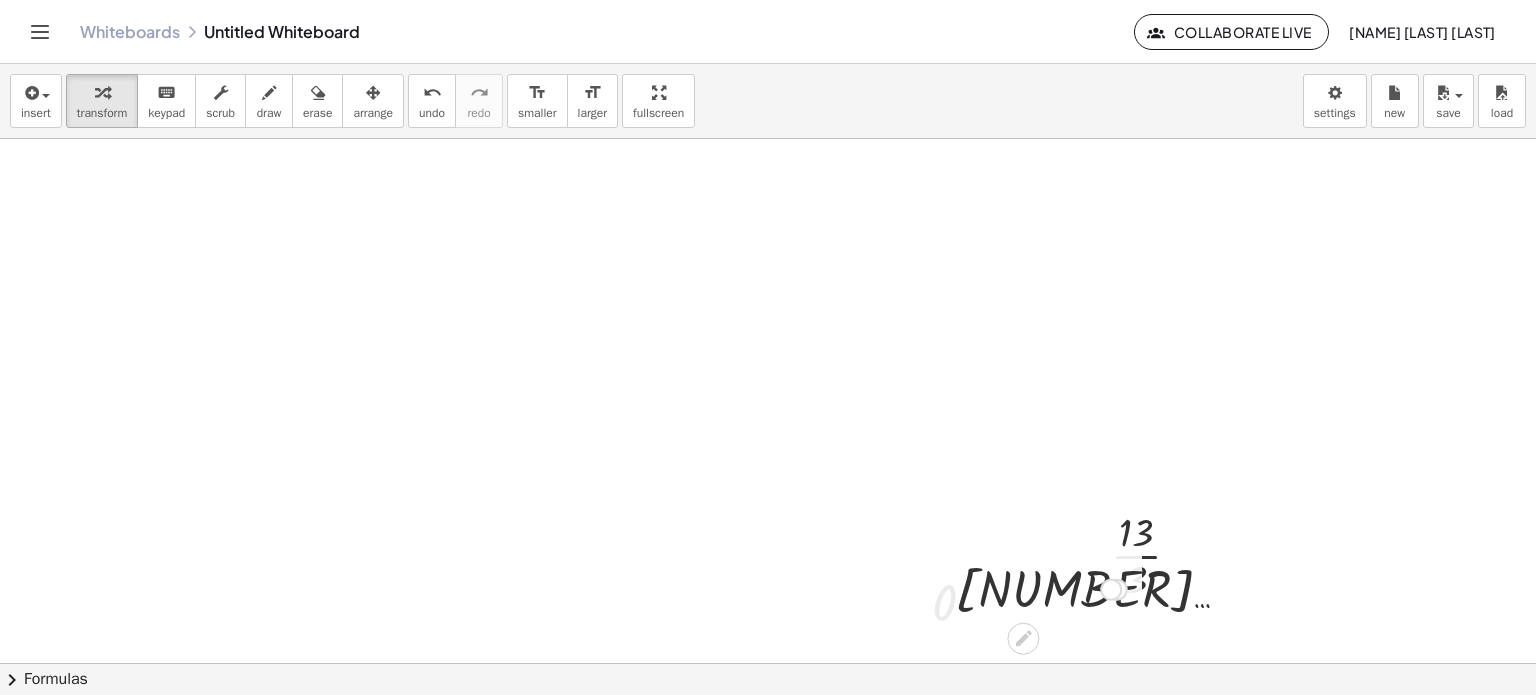 click at bounding box center [1041, 588] 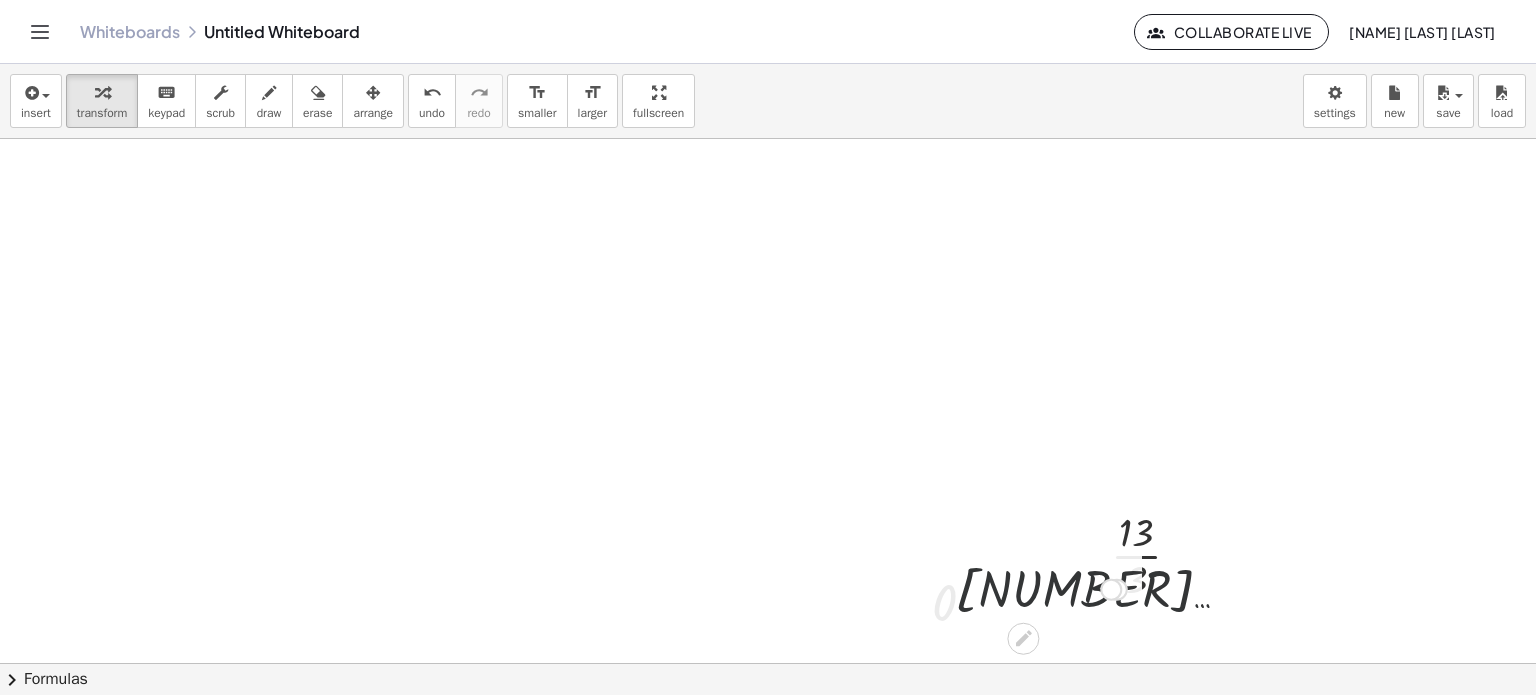 click at bounding box center (1041, 588) 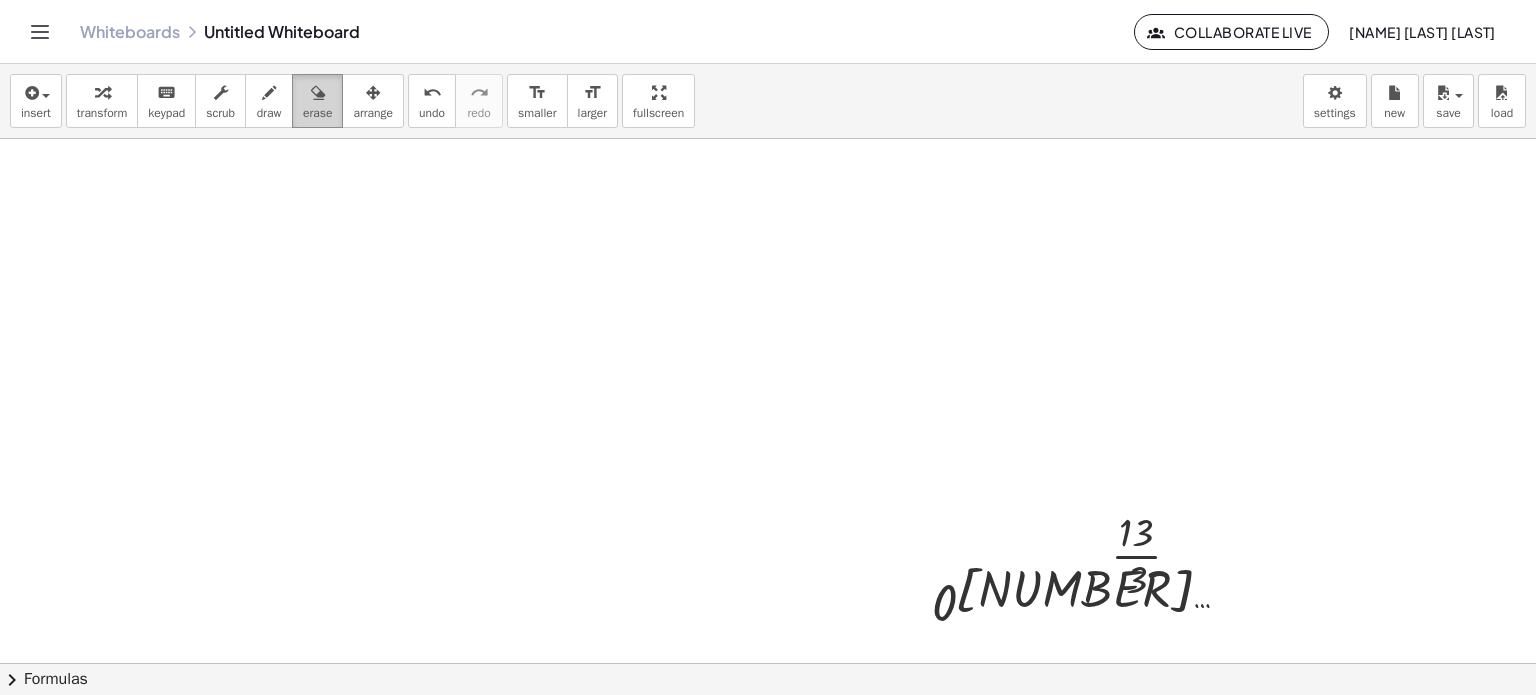 click at bounding box center (318, 93) 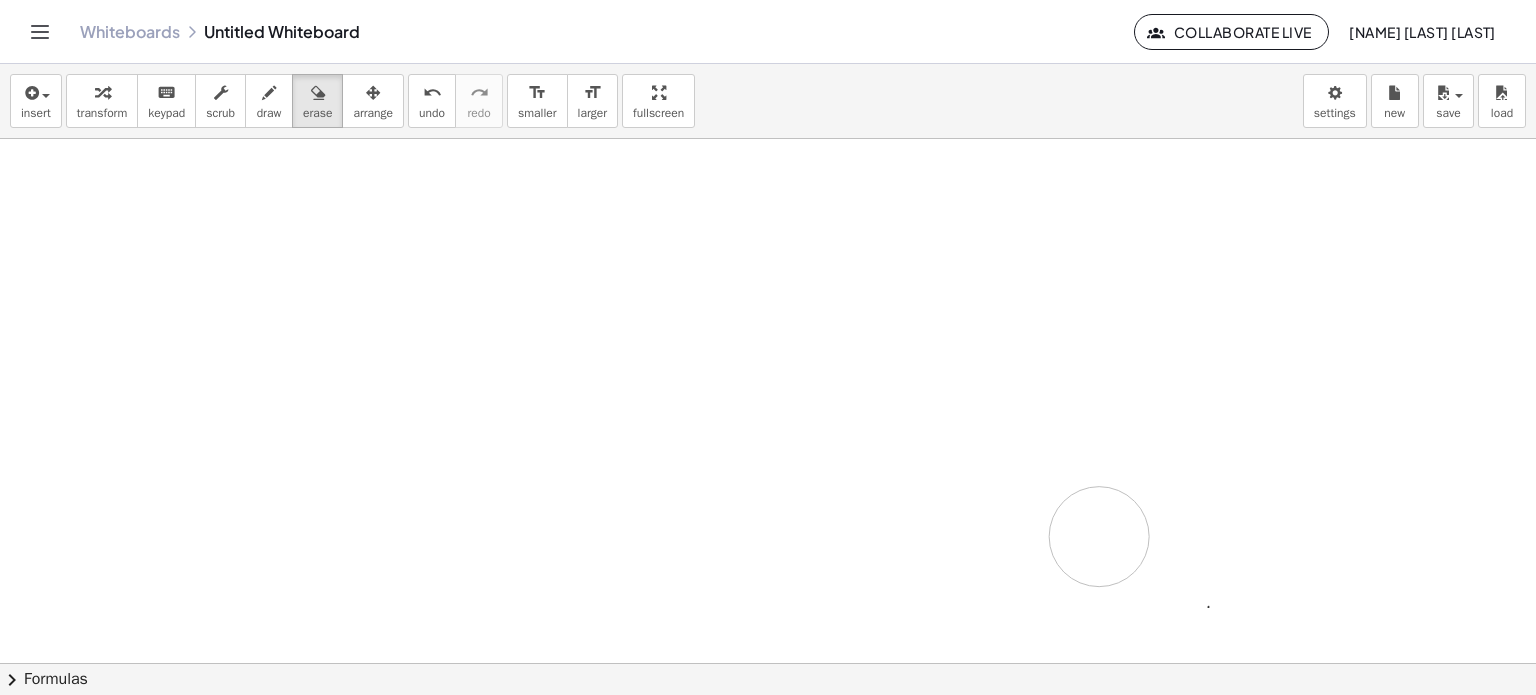 drag, startPoint x: 1014, startPoint y: 599, endPoint x: 756, endPoint y: 432, distance: 307.33206 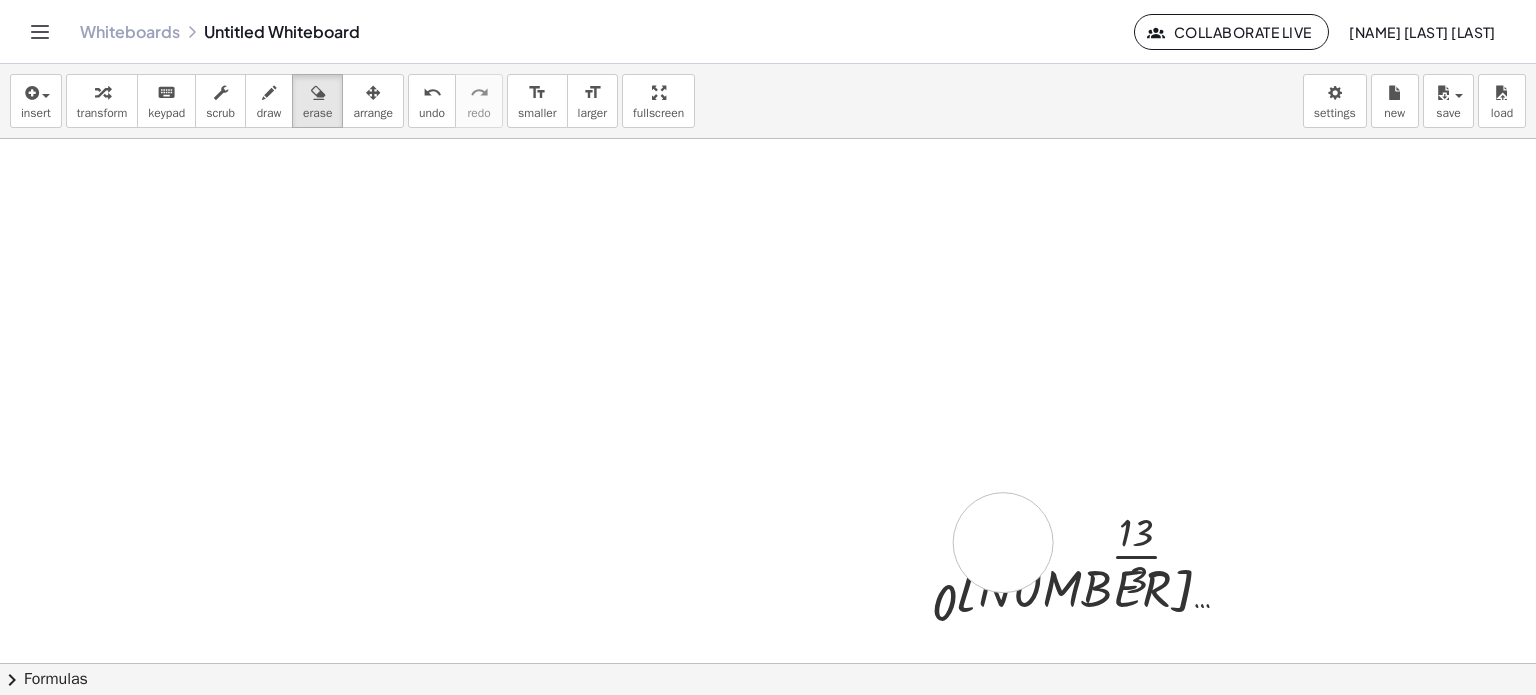 click at bounding box center [768, 664] 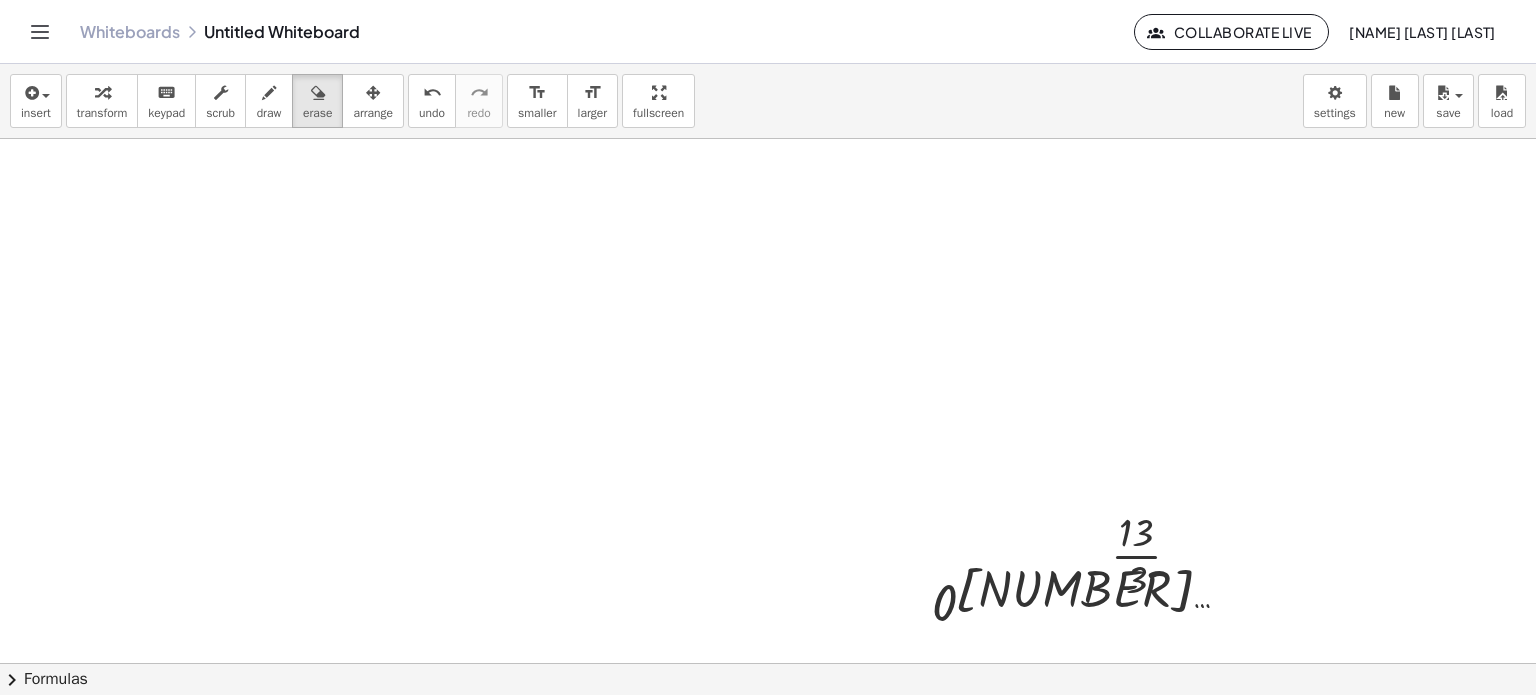 click at bounding box center (768, 664) 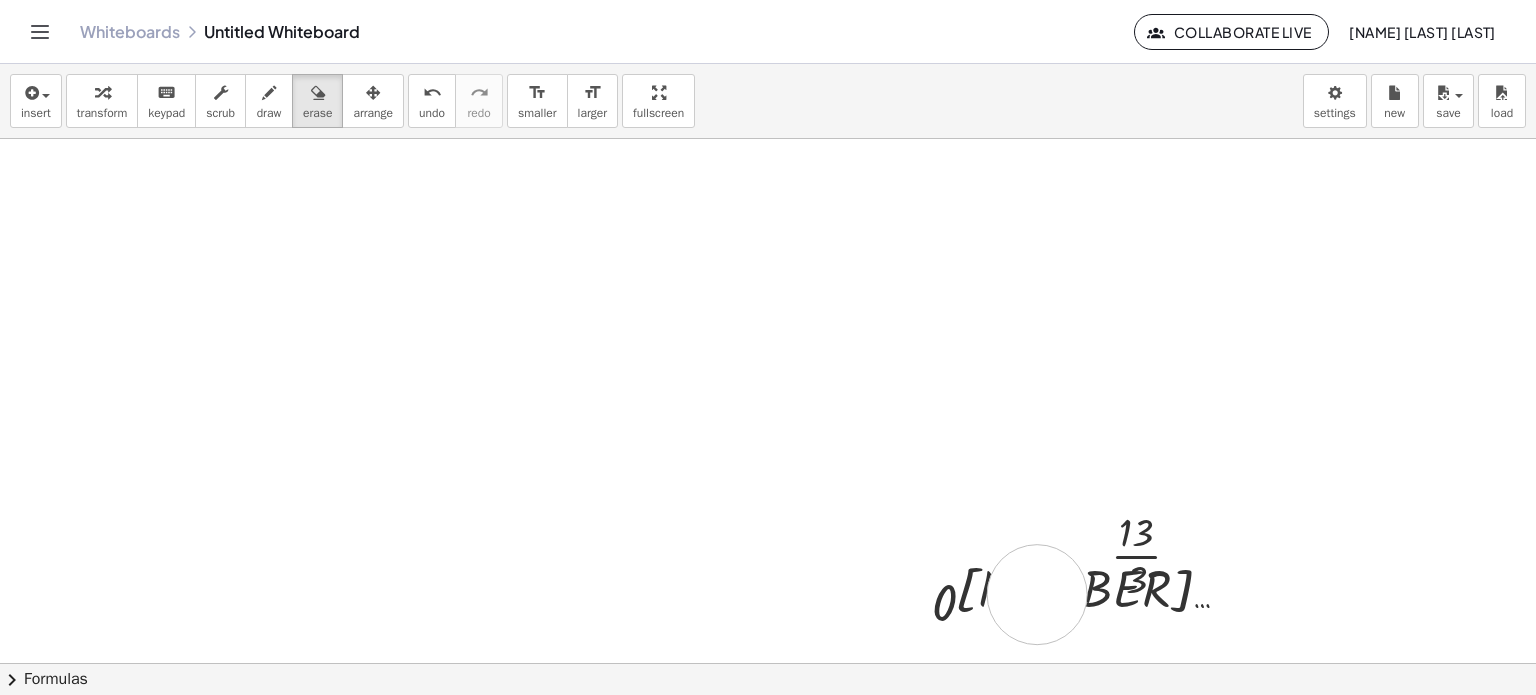 click at bounding box center (768, 664) 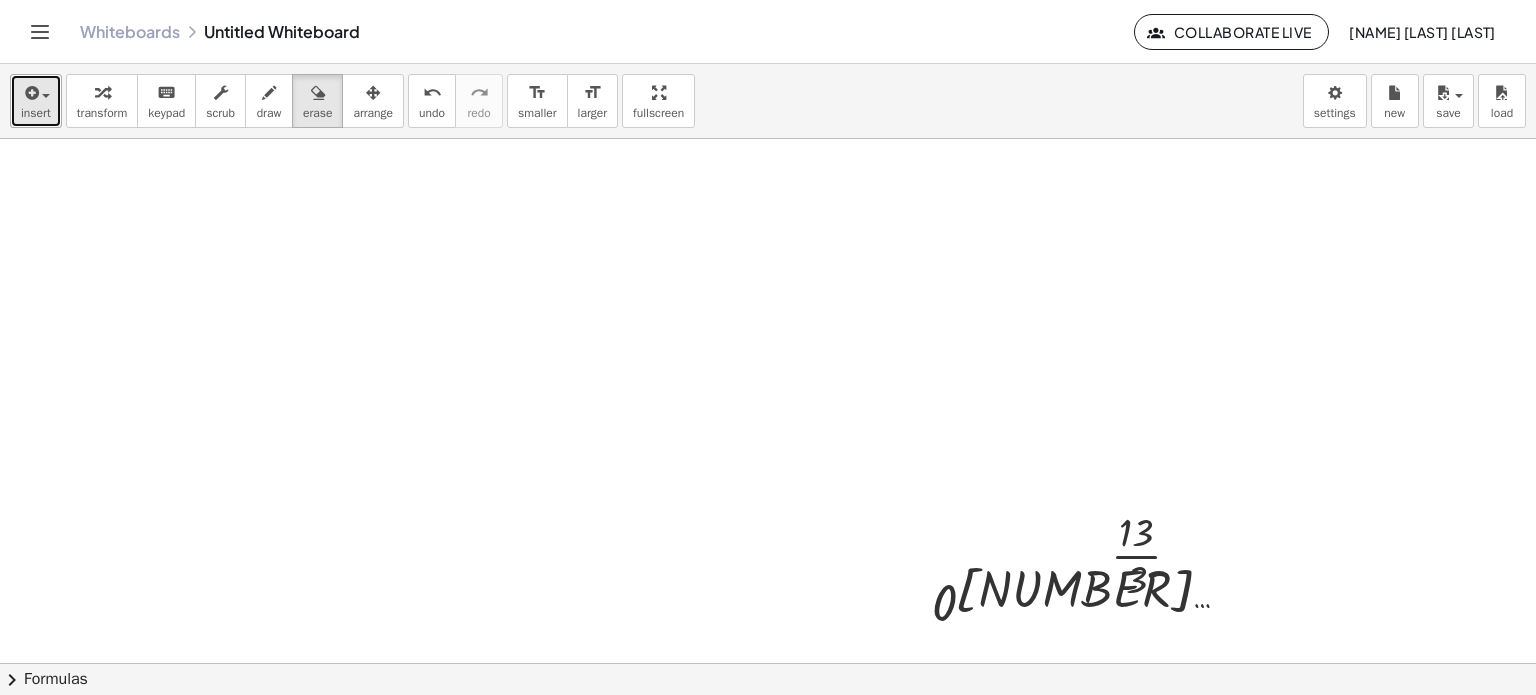 click at bounding box center (36, 92) 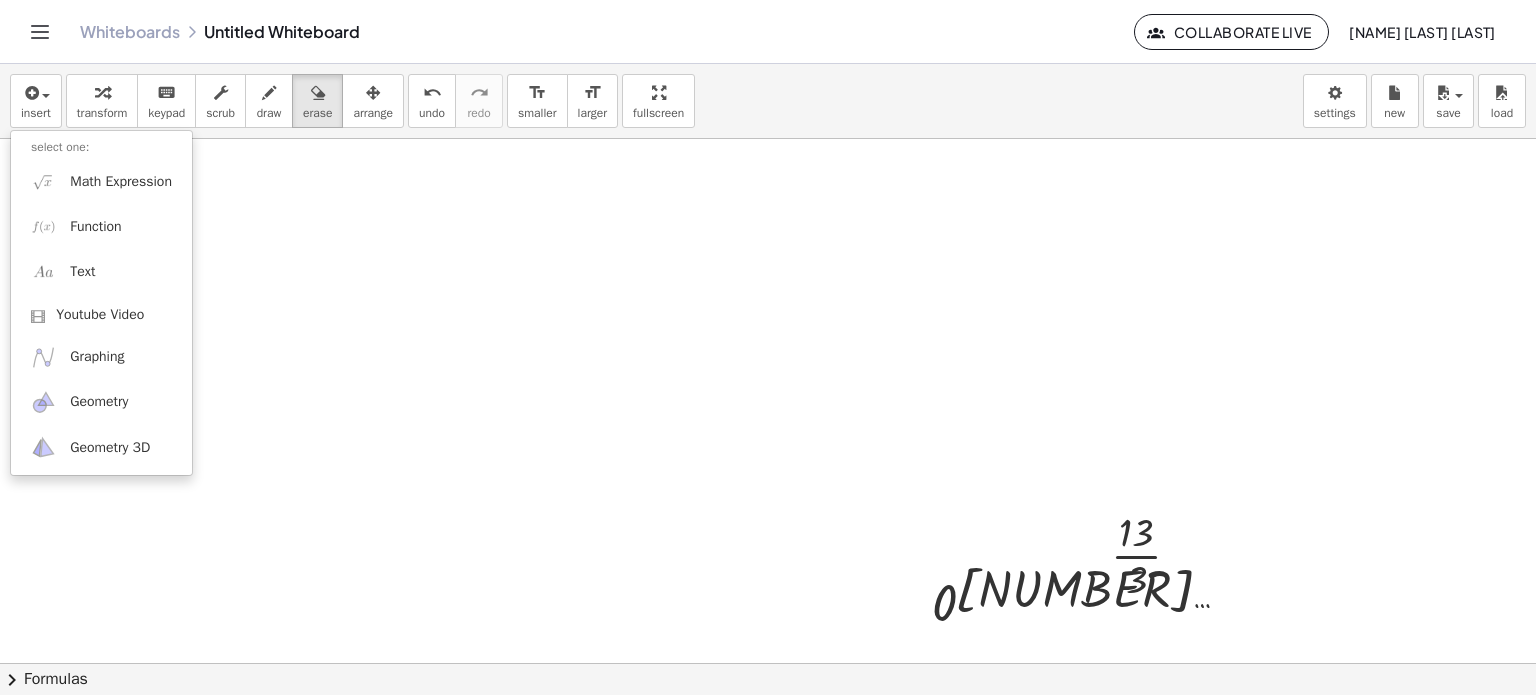 click on "Whiteboards" 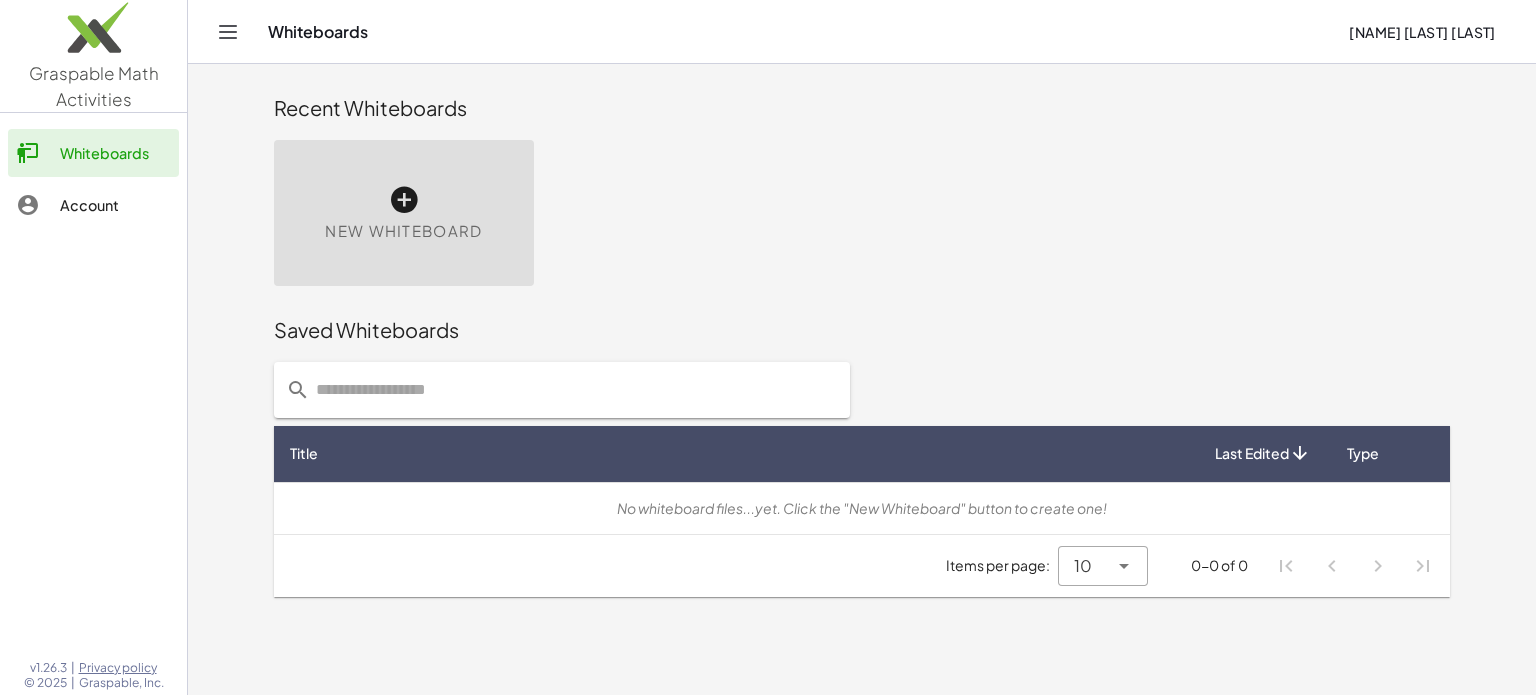 click at bounding box center [404, 200] 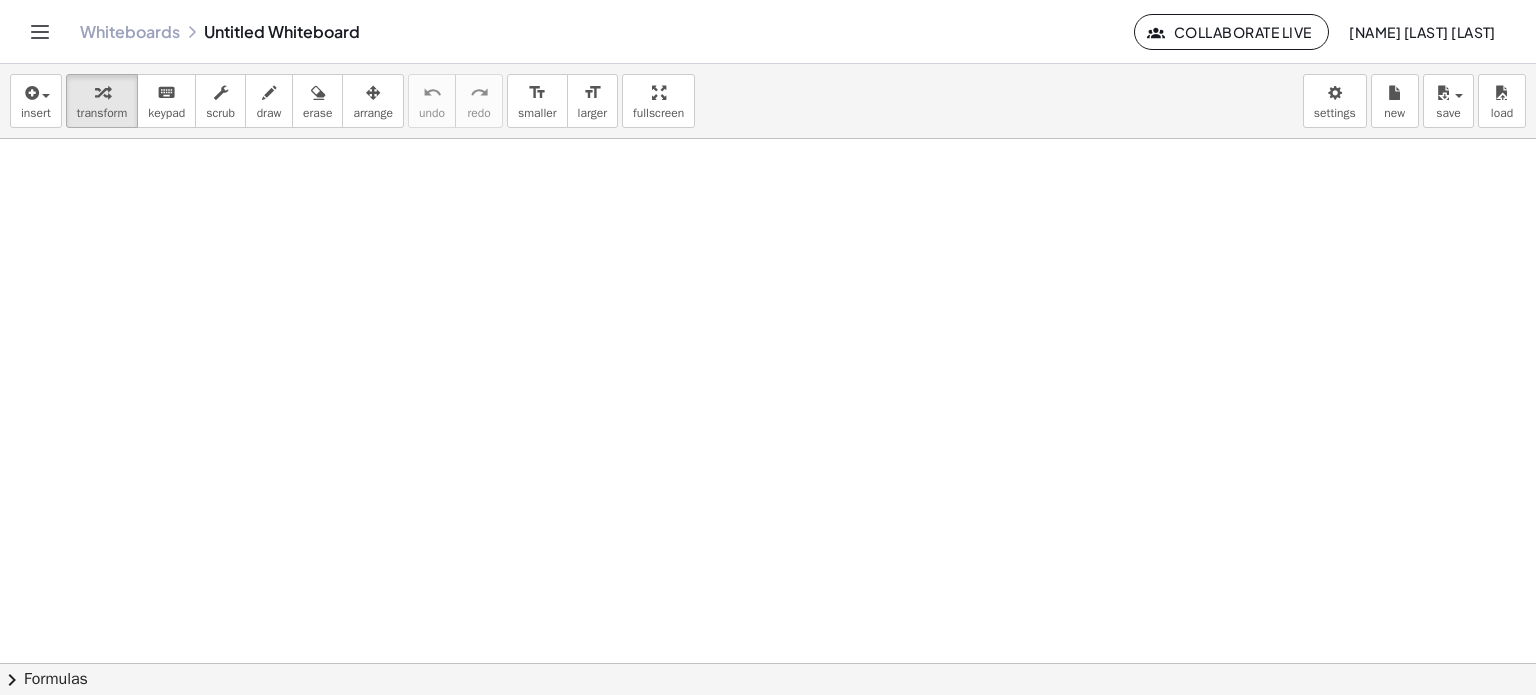 click at bounding box center [768, 664] 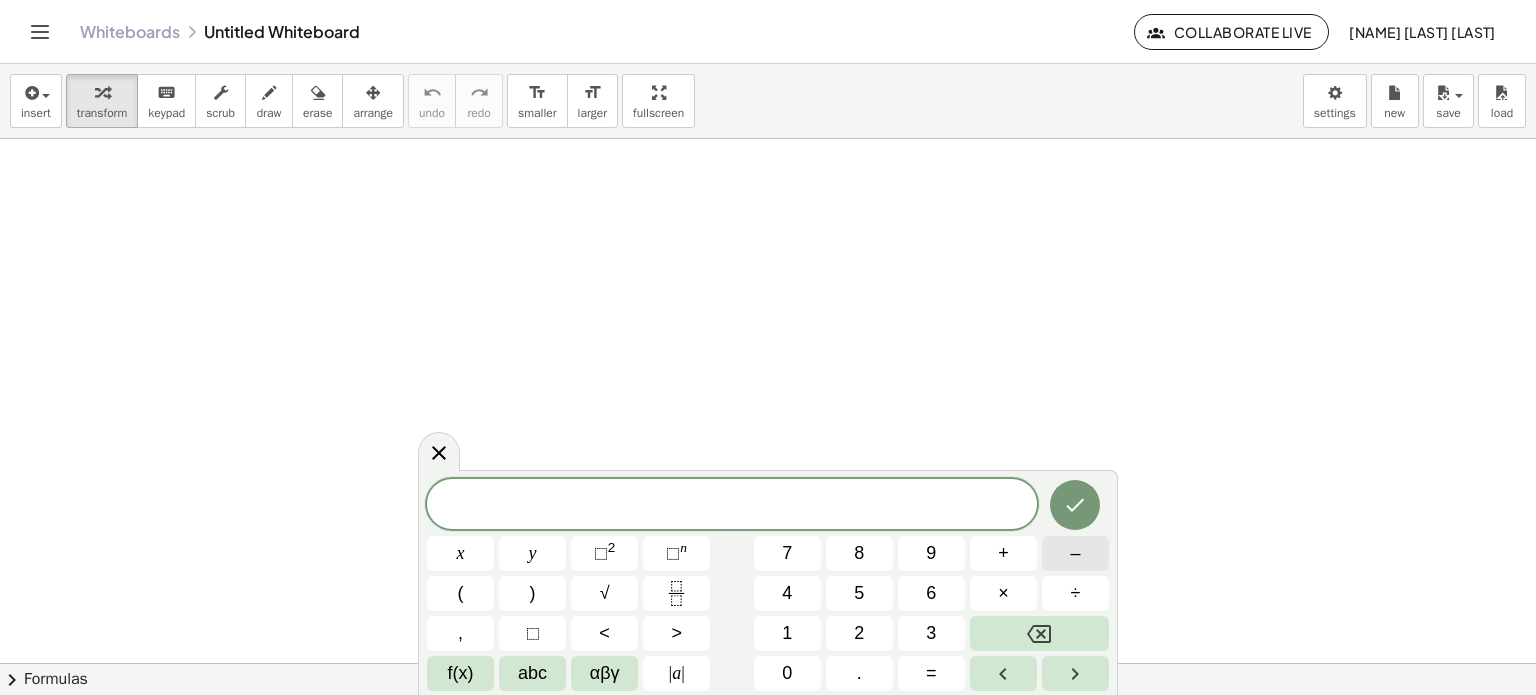 click on "–" at bounding box center [1075, 553] 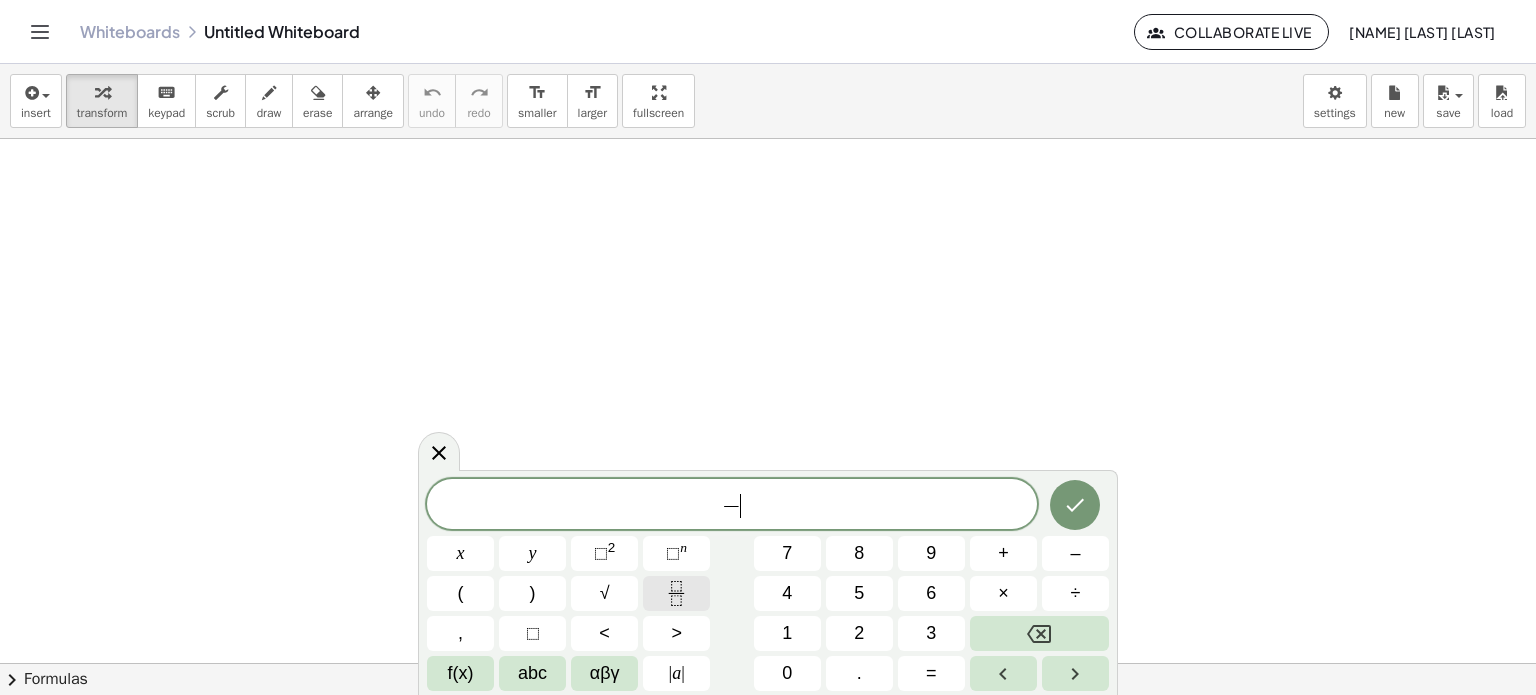 click at bounding box center (676, 593) 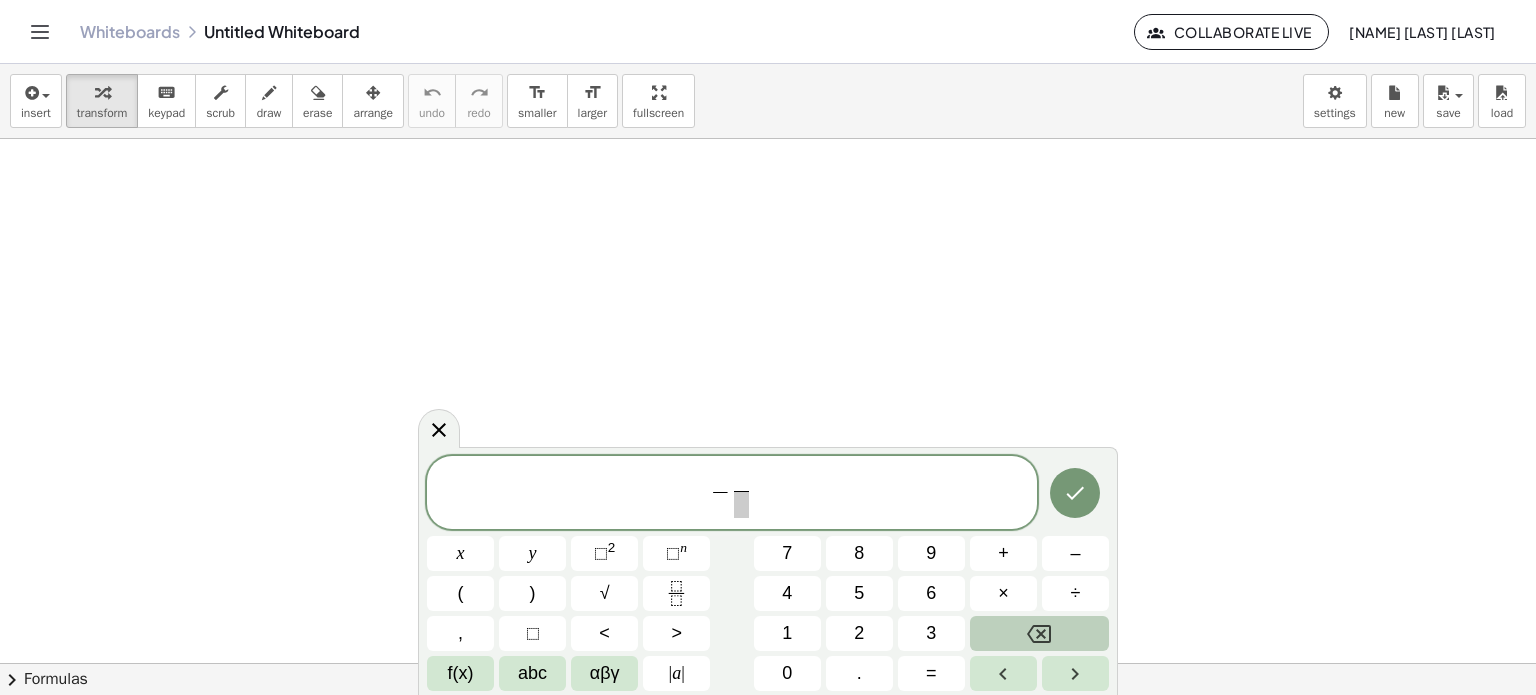 click at bounding box center [1039, 633] 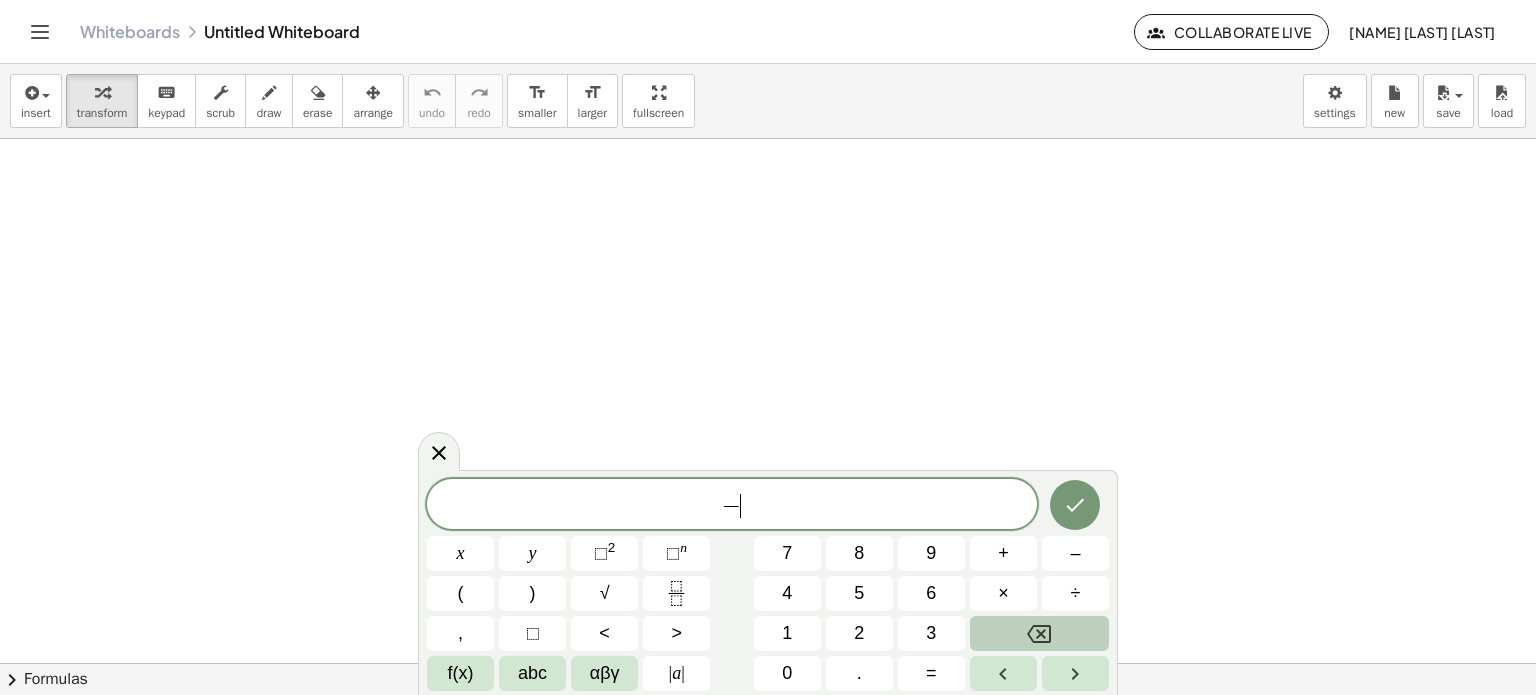 click 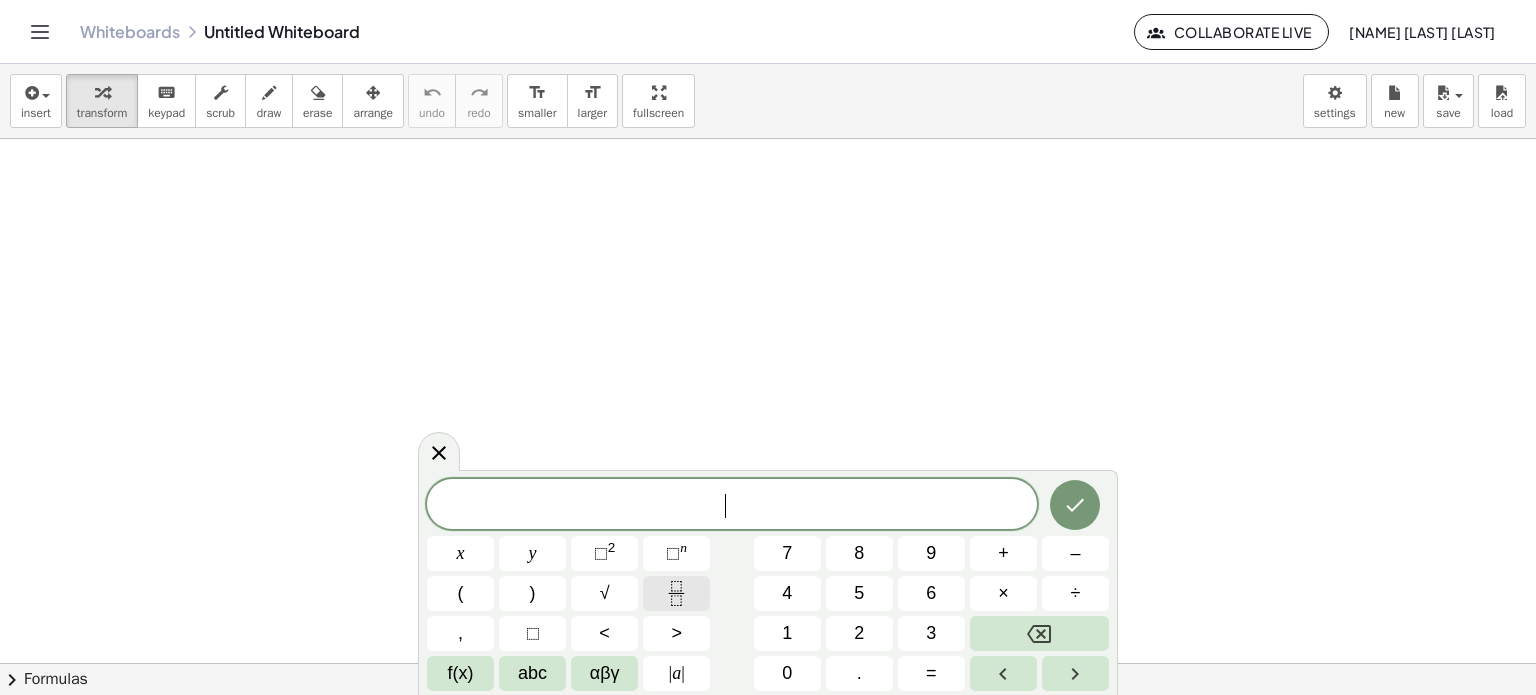 click at bounding box center [676, 593] 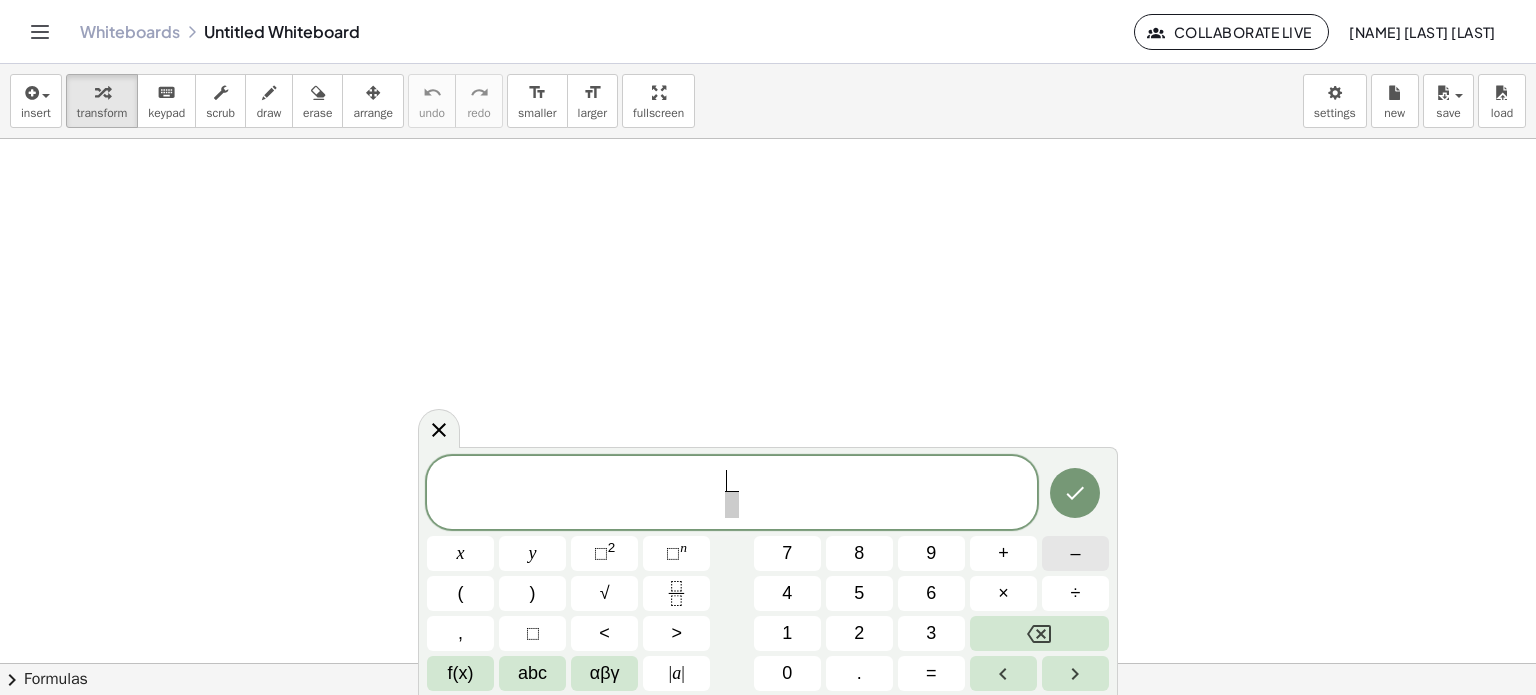 click on "–" at bounding box center (1075, 553) 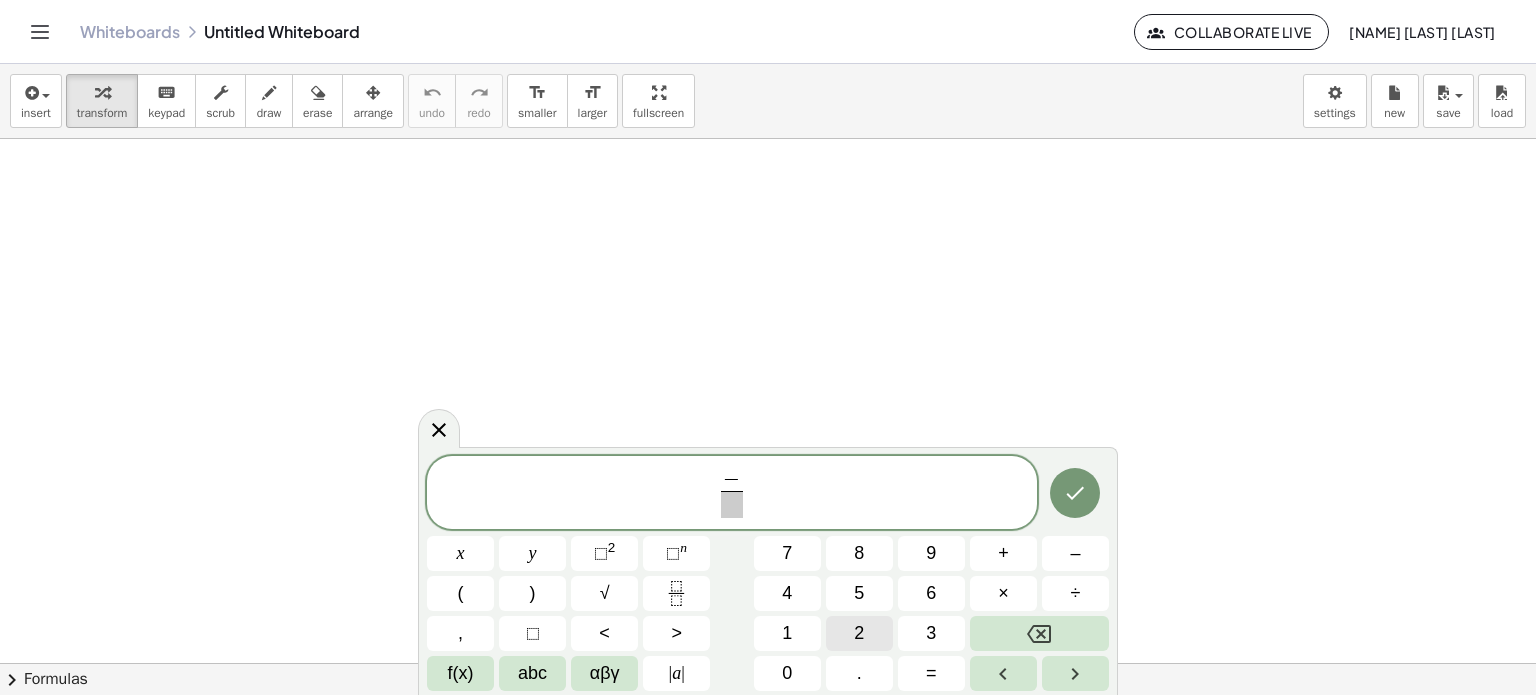 click on "2" at bounding box center (859, 633) 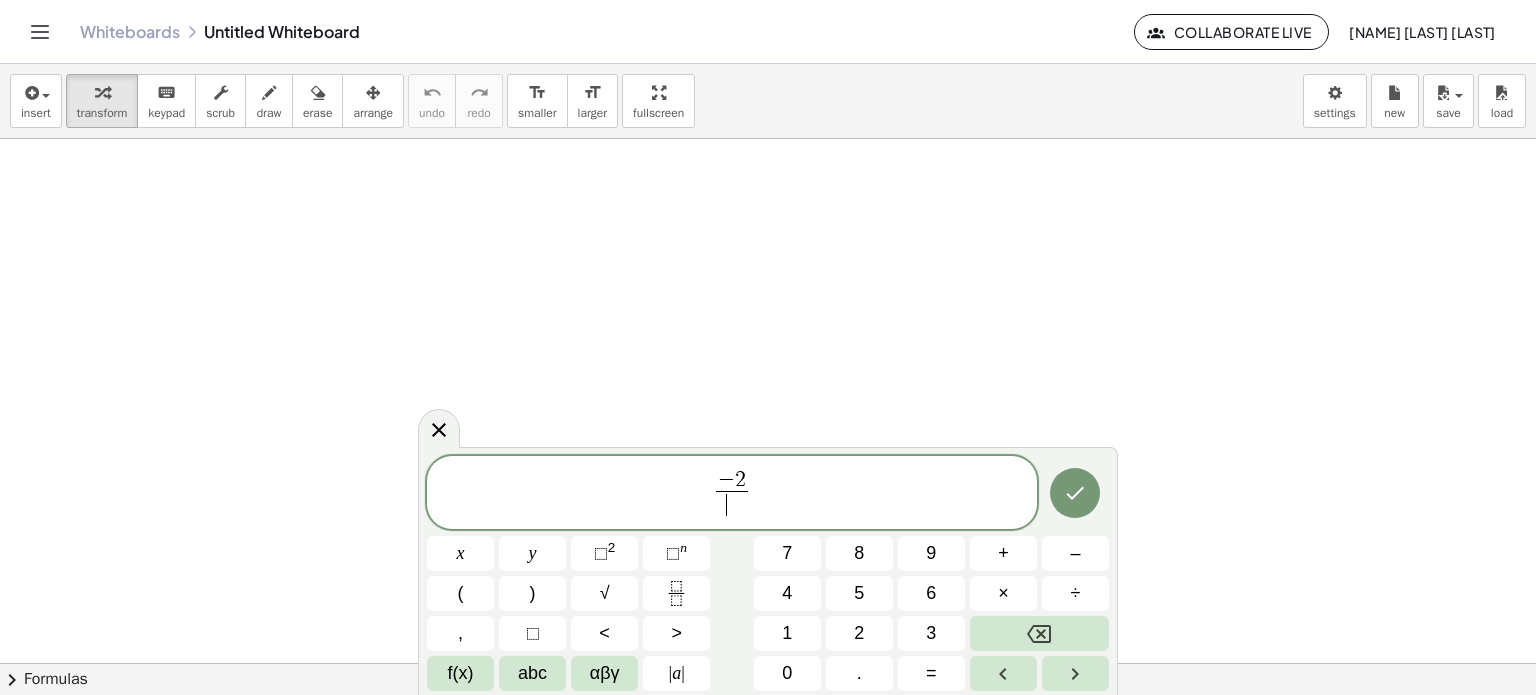 click on "​" at bounding box center (732, 504) 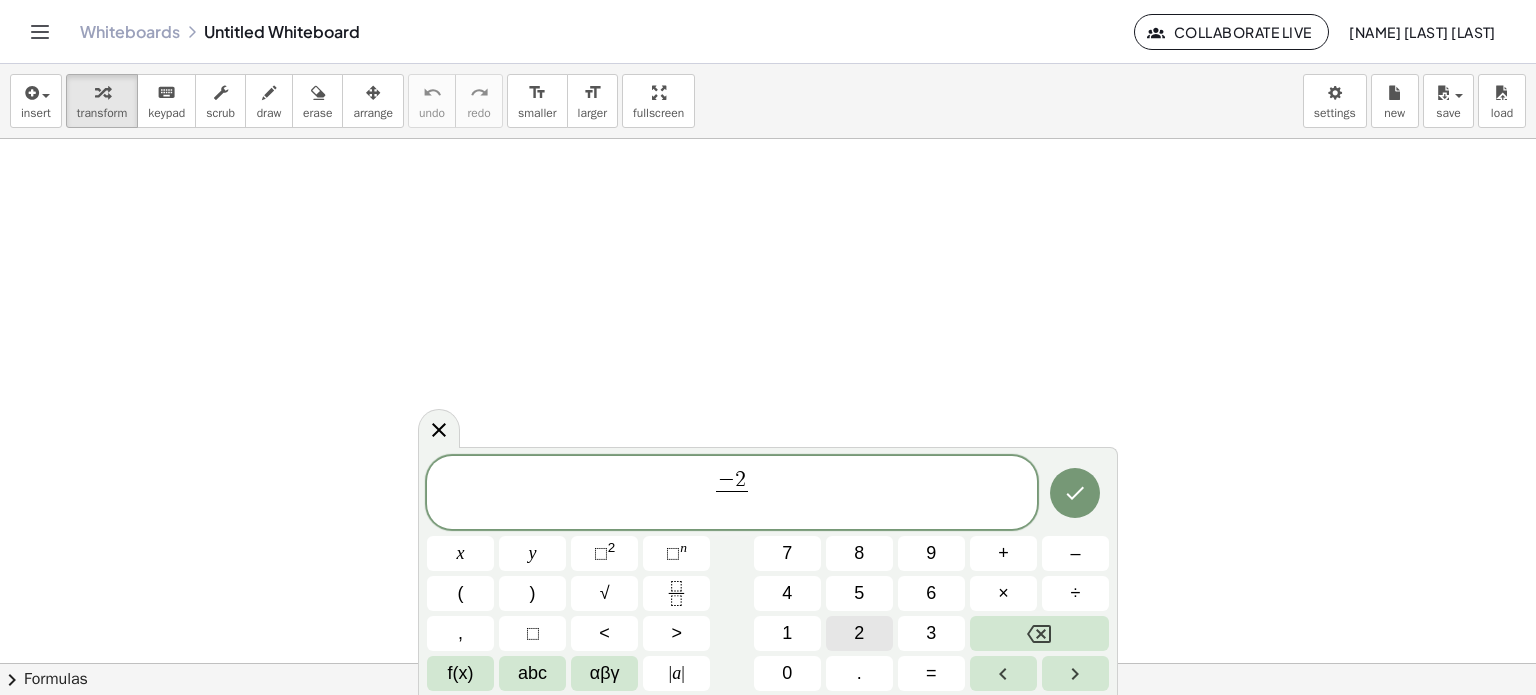 click on "2" at bounding box center (859, 633) 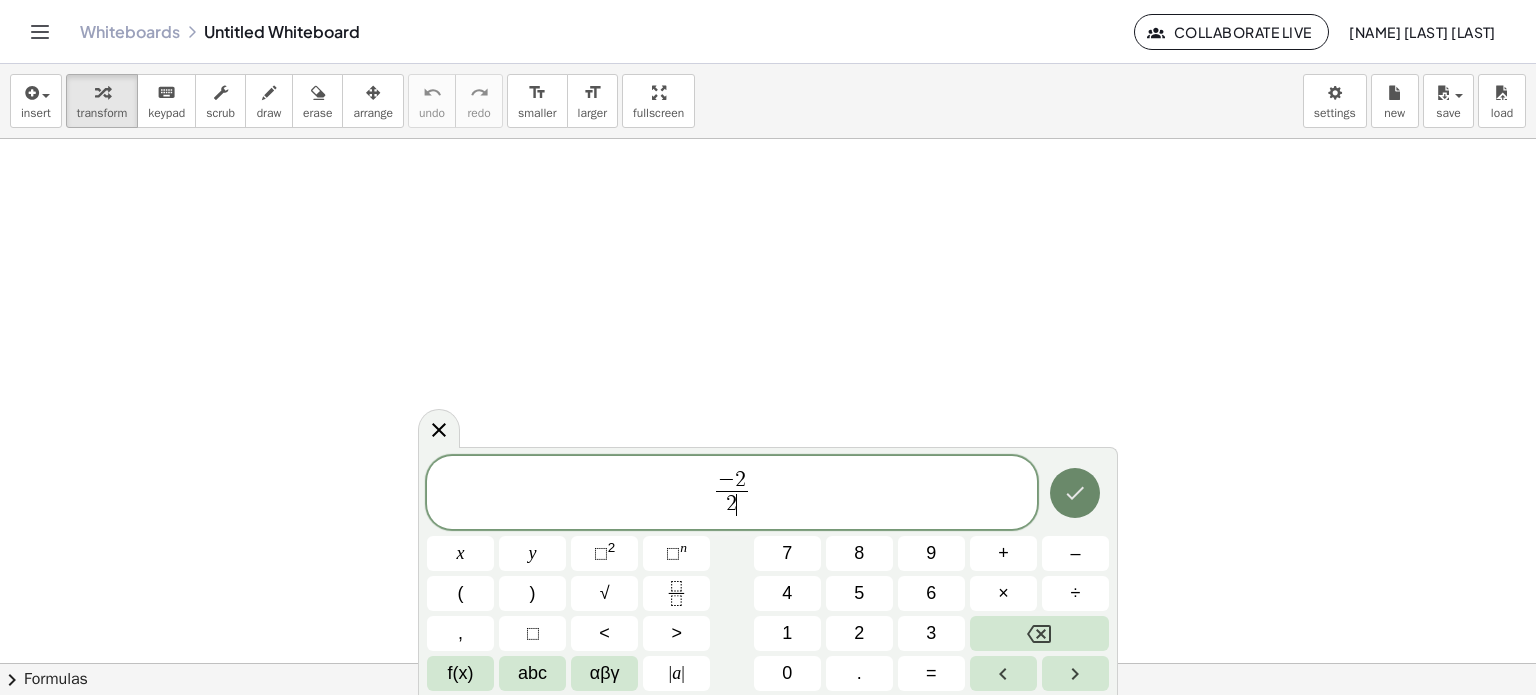 click 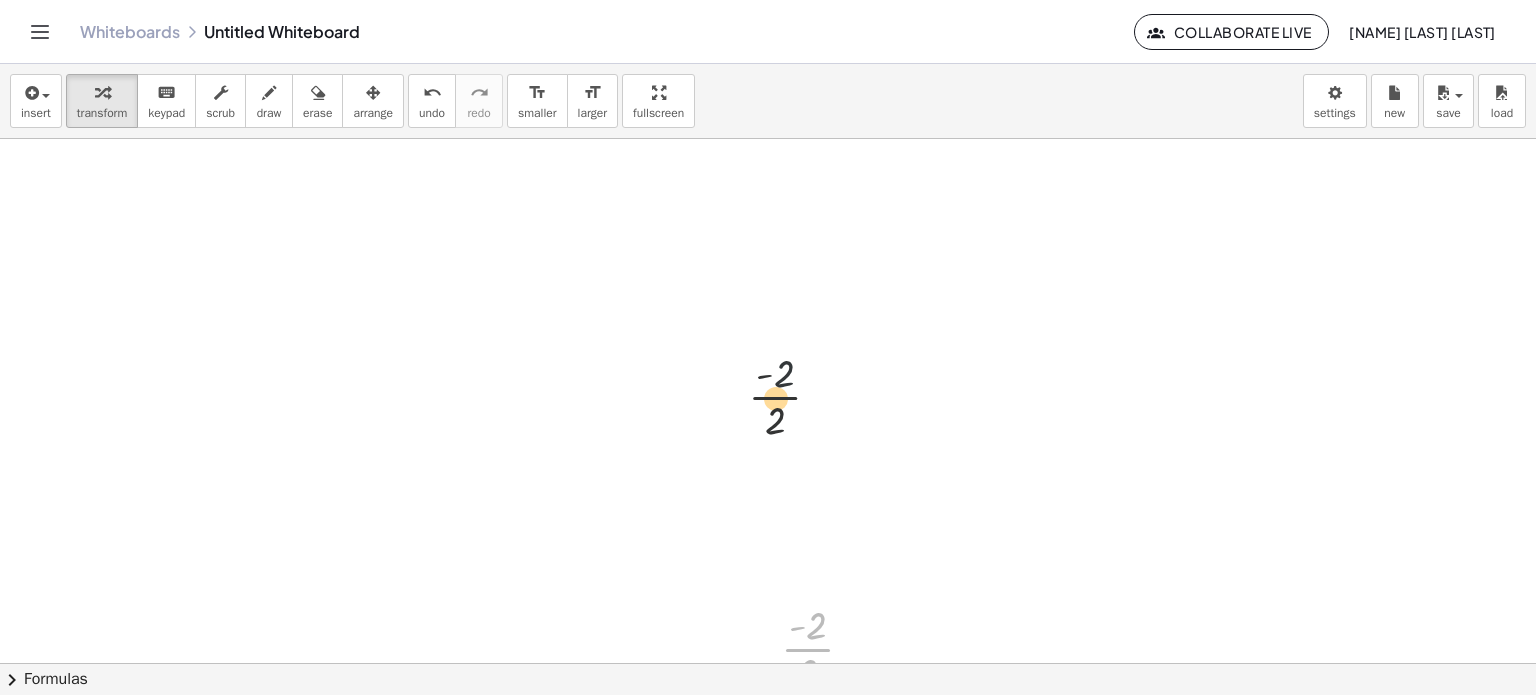 drag, startPoint x: 816, startPoint y: 635, endPoint x: 787, endPoint y: 336, distance: 300.40308 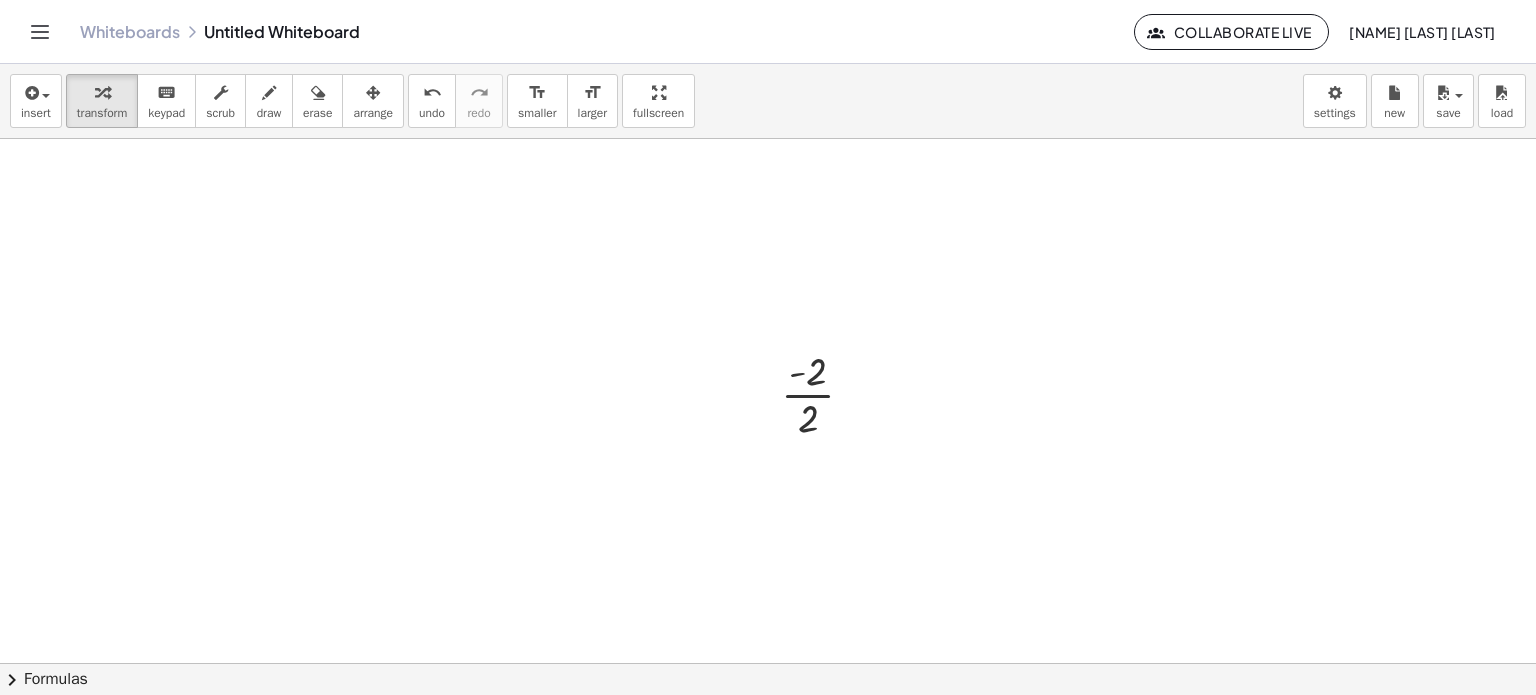 scroll, scrollTop: 259, scrollLeft: 0, axis: vertical 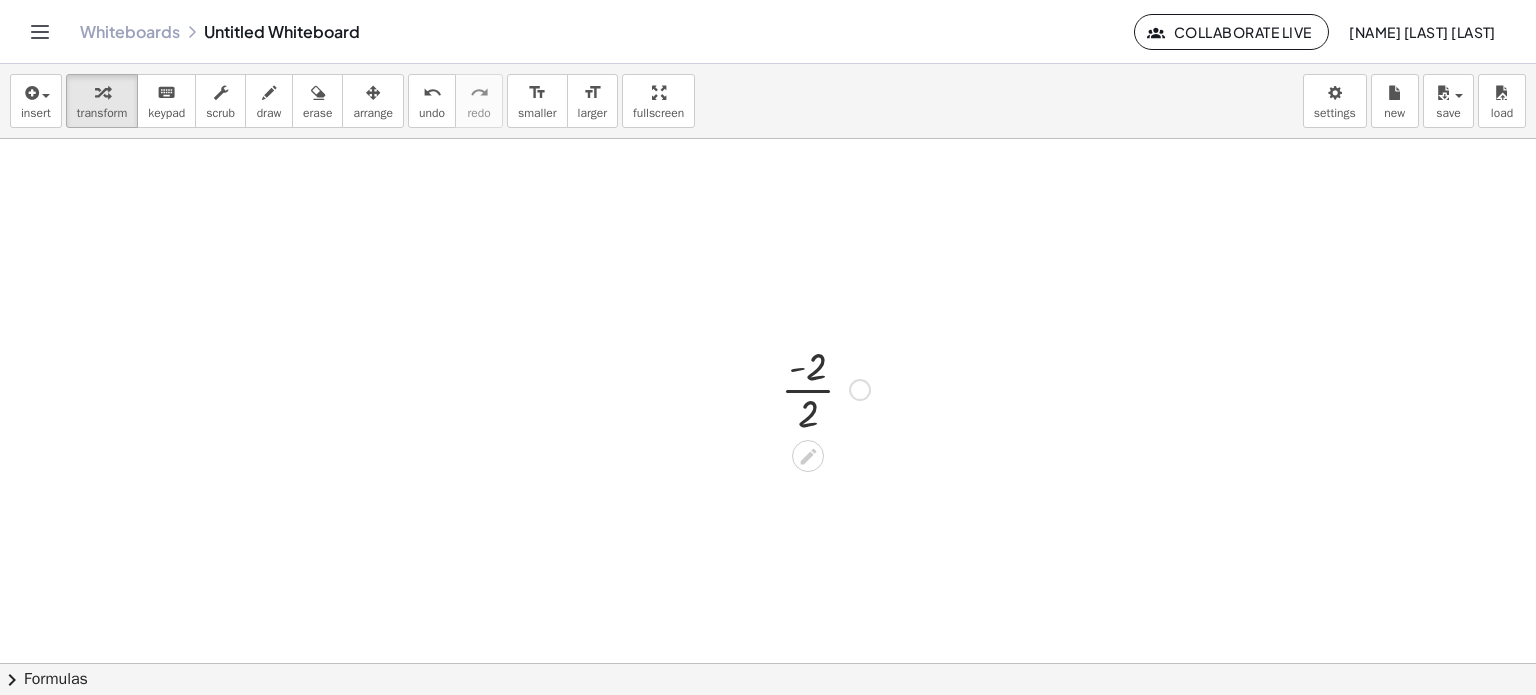 click at bounding box center (825, 388) 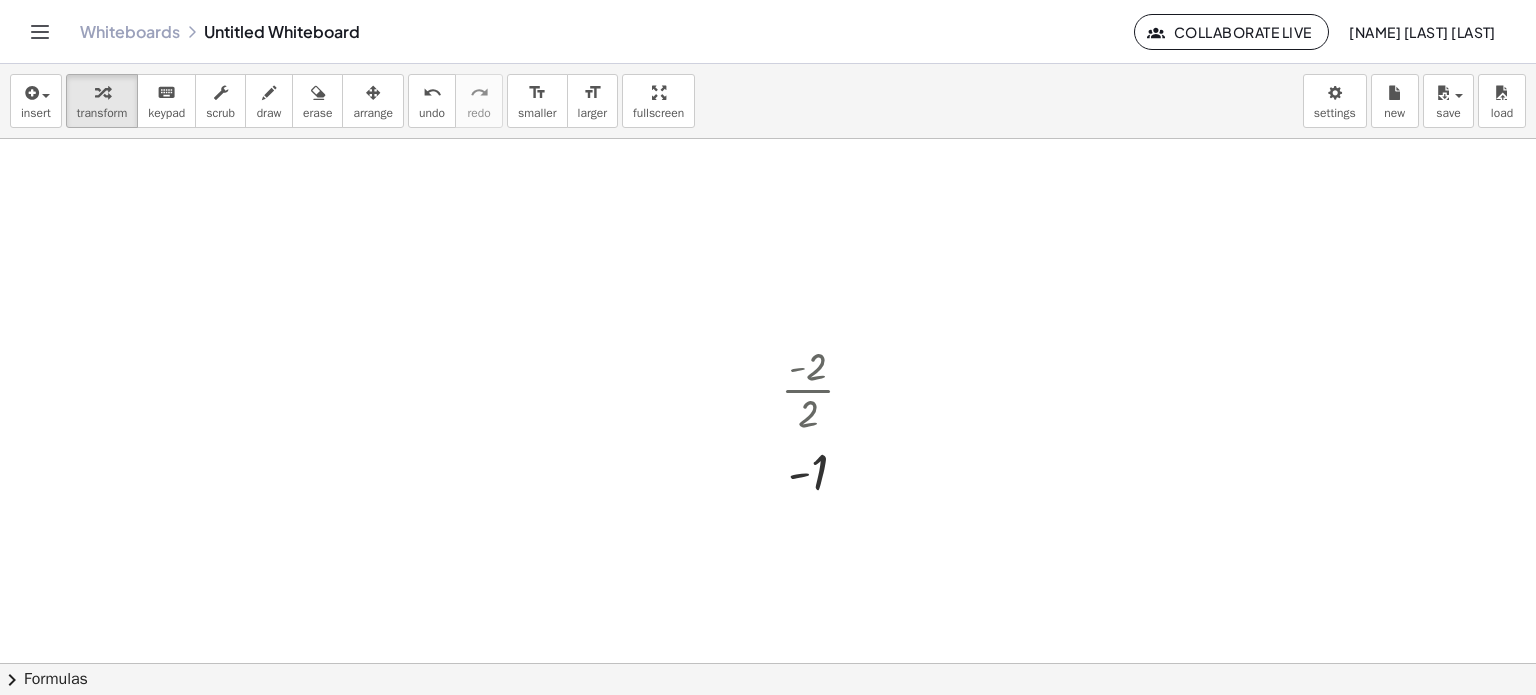 click at bounding box center (768, 405) 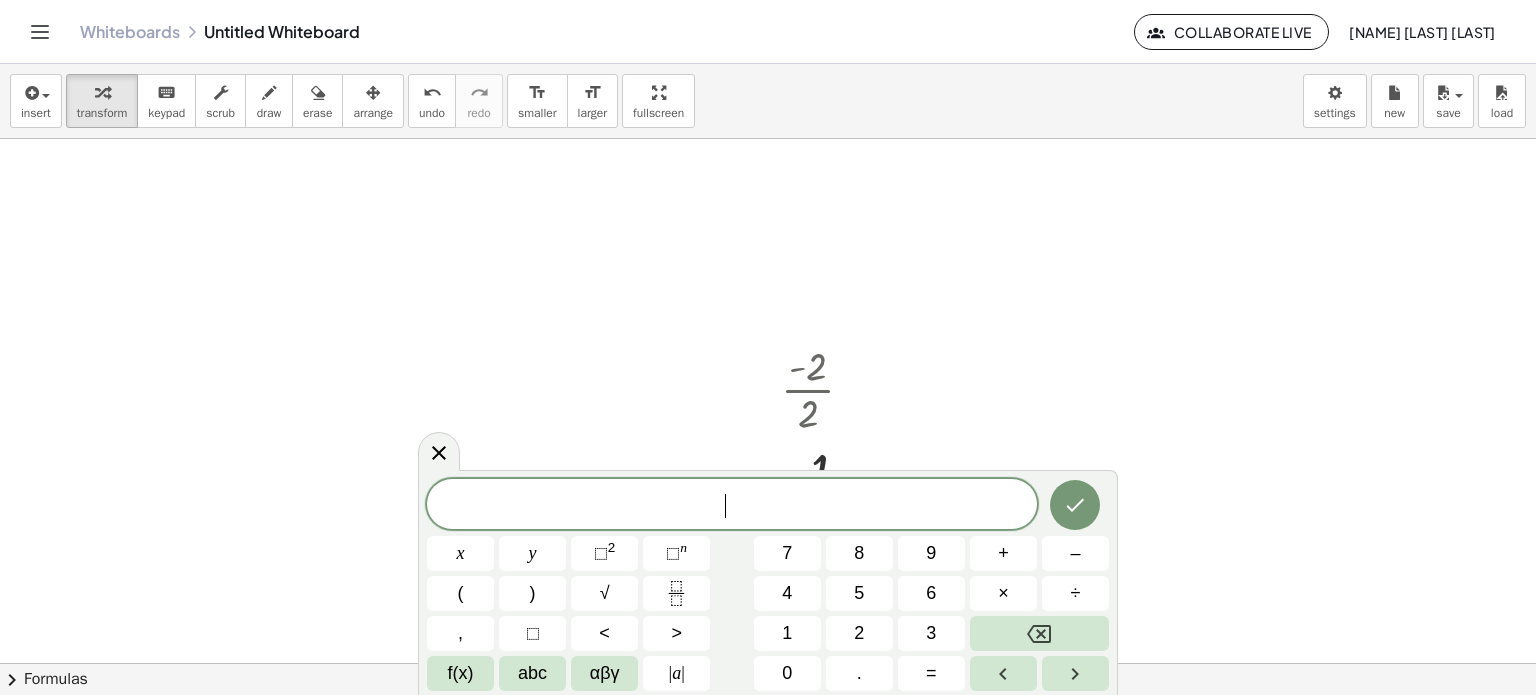 click on "9" at bounding box center [931, 553] 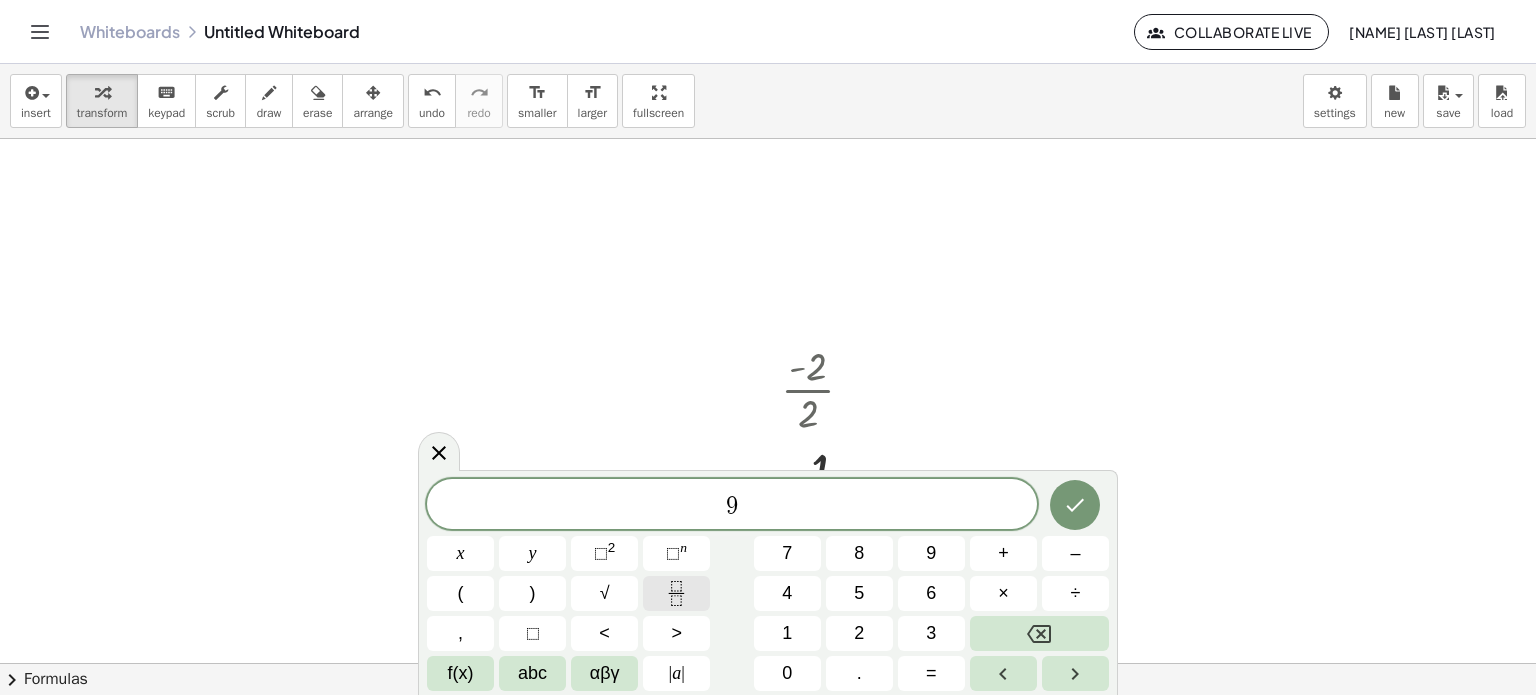 click at bounding box center [676, 593] 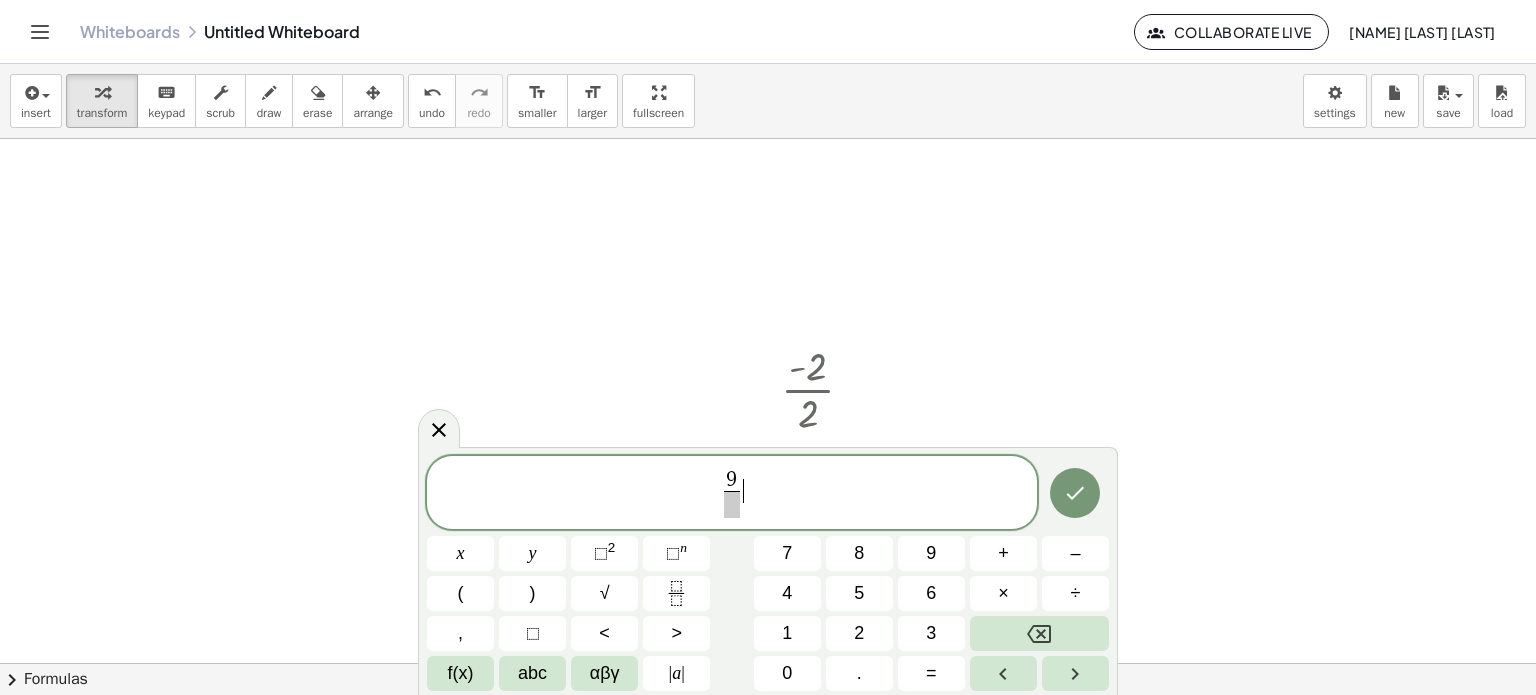 click on "9 ​ ​" at bounding box center [732, 494] 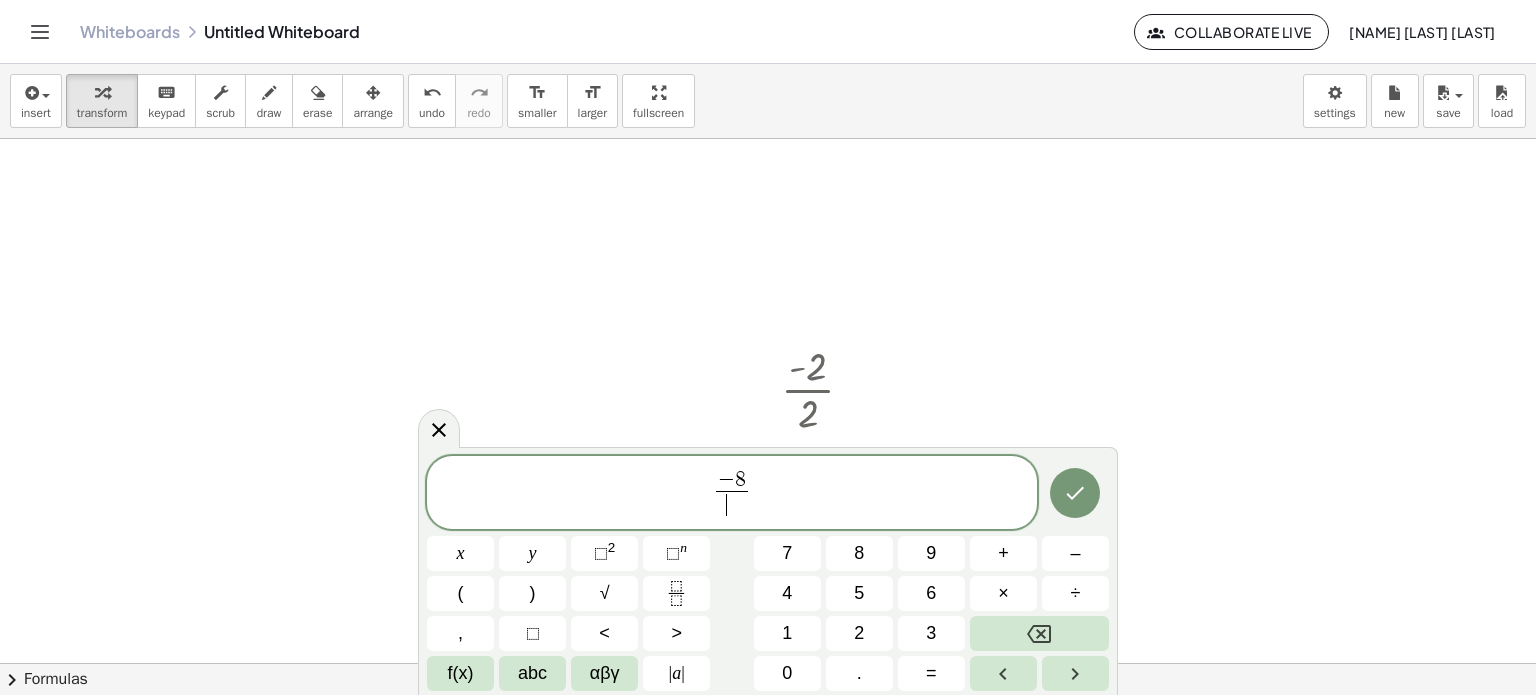 click on "​" at bounding box center [732, 504] 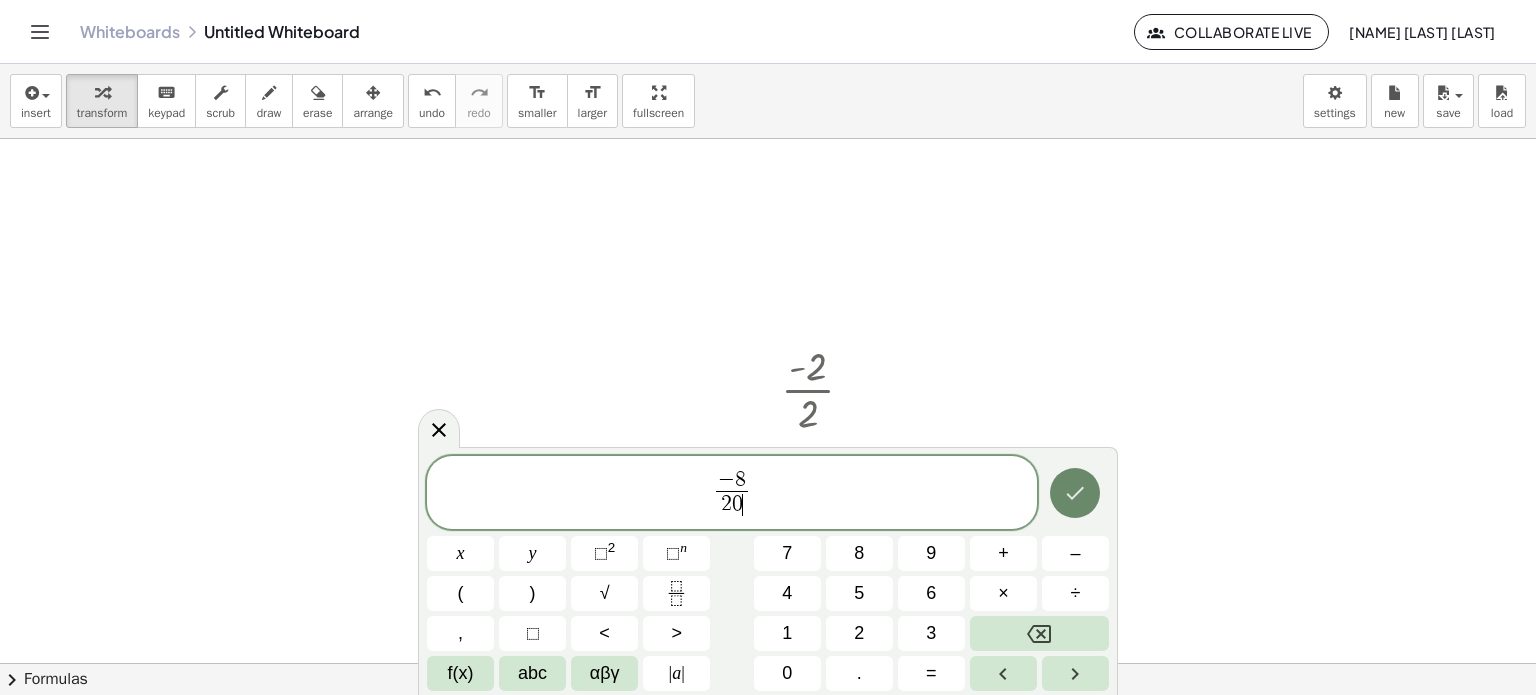 click 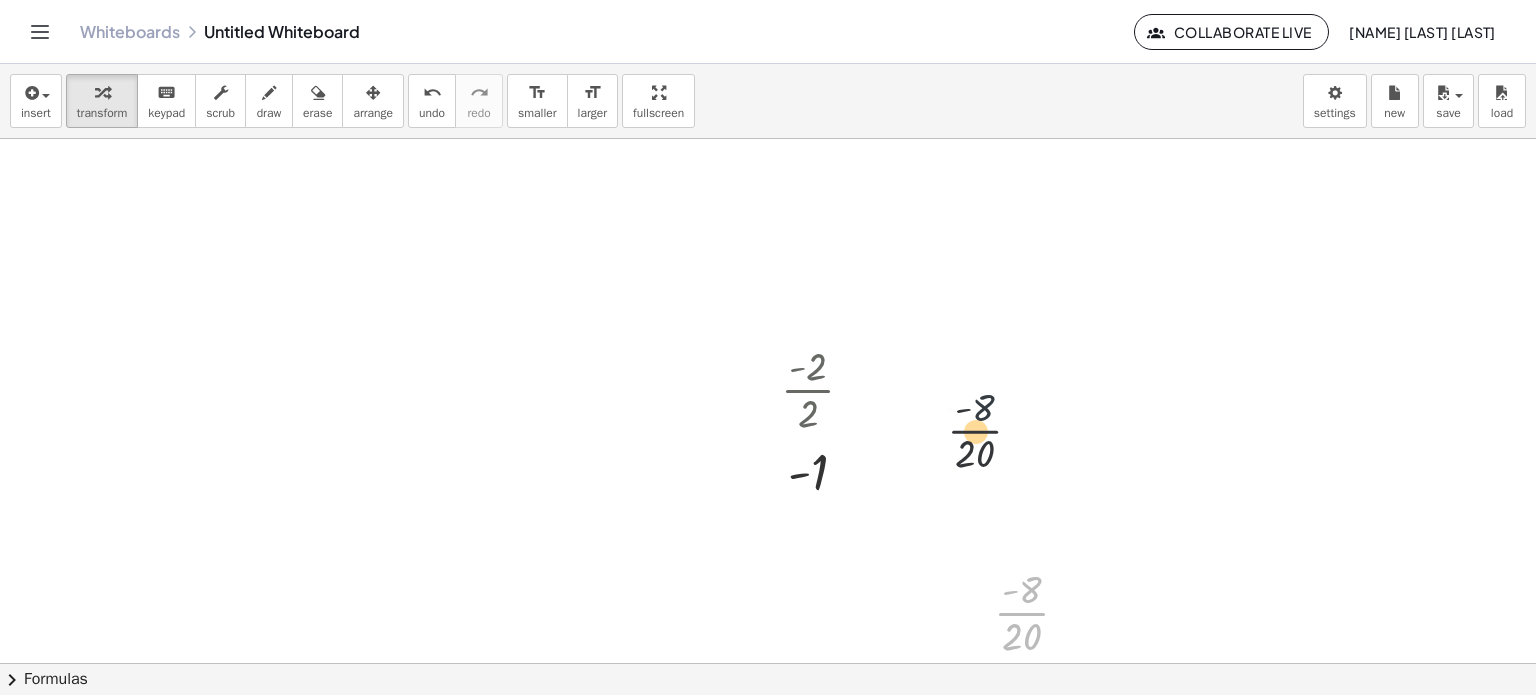 drag, startPoint x: 1023, startPoint y: 595, endPoint x: 956, endPoint y: 374, distance: 230.93289 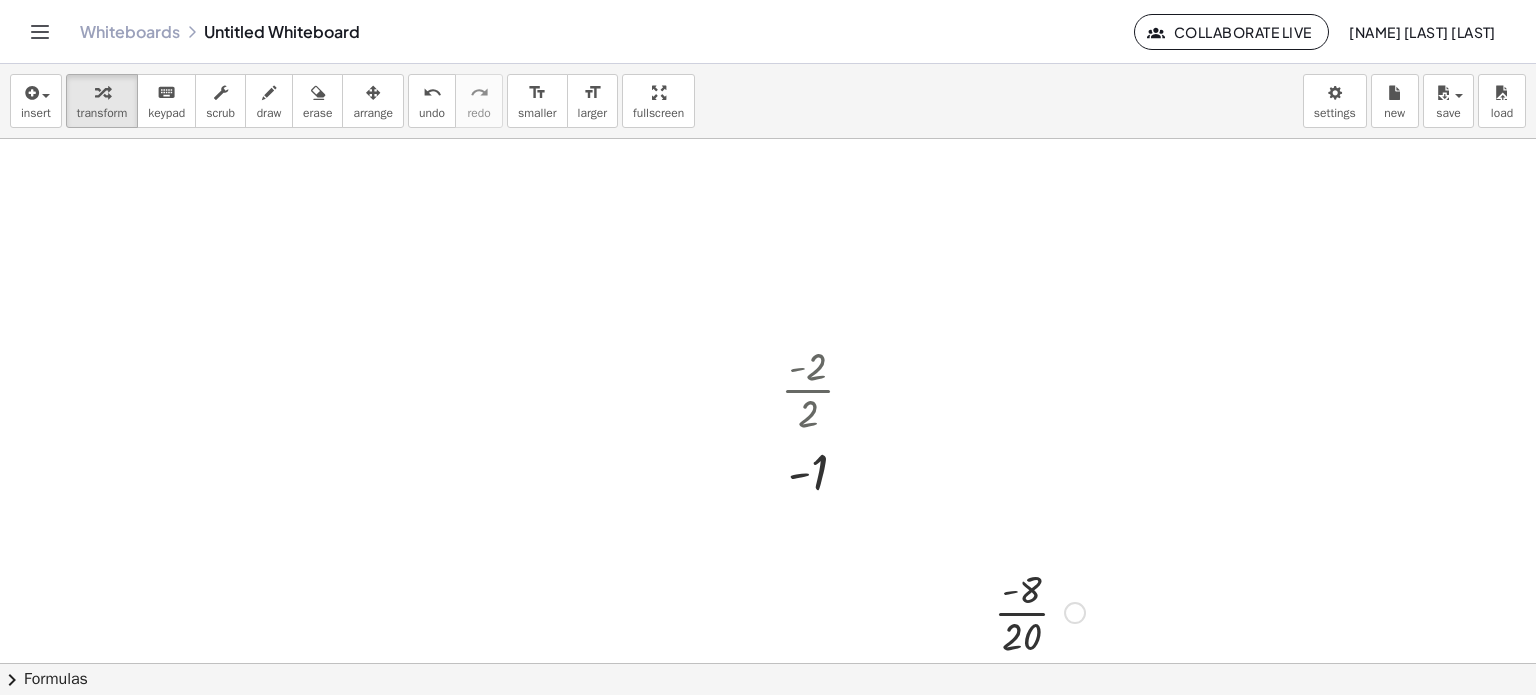 click at bounding box center (1039, 611) 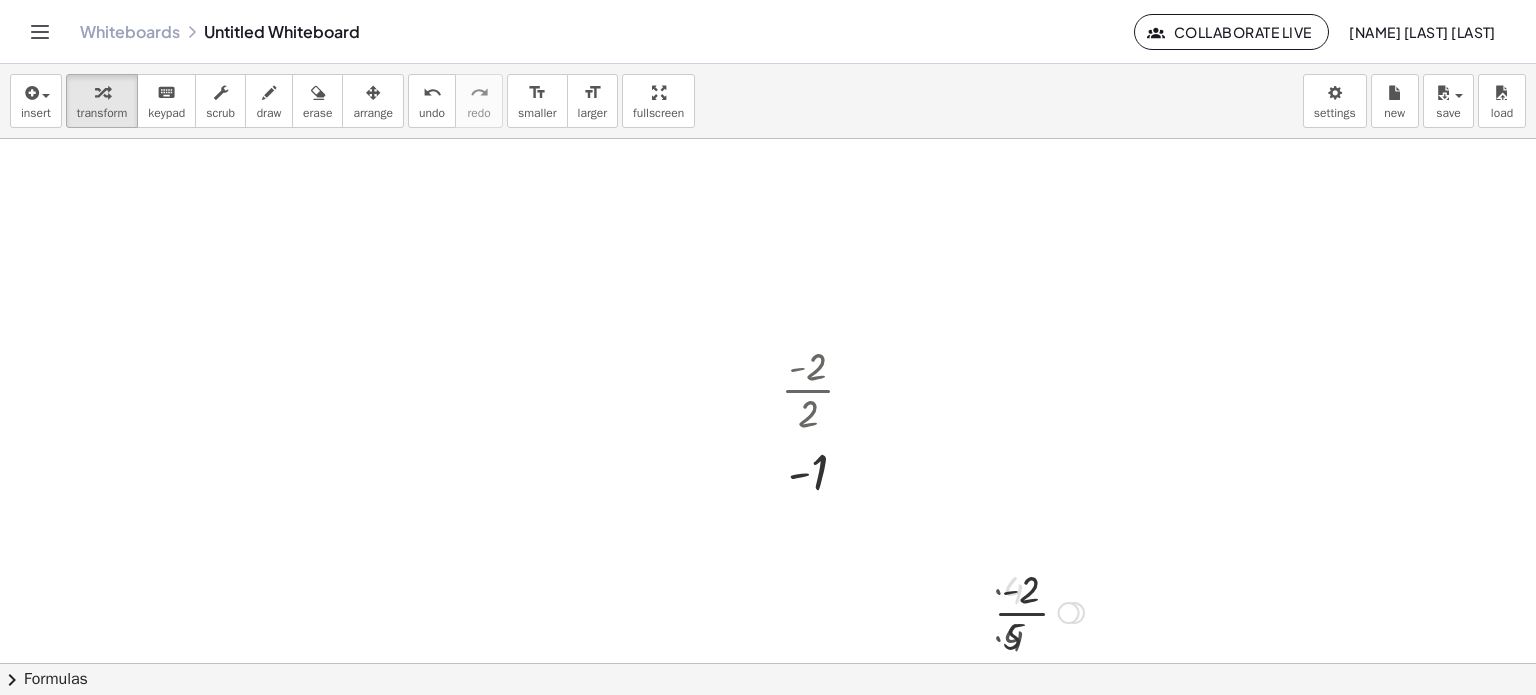 click at bounding box center (1039, 611) 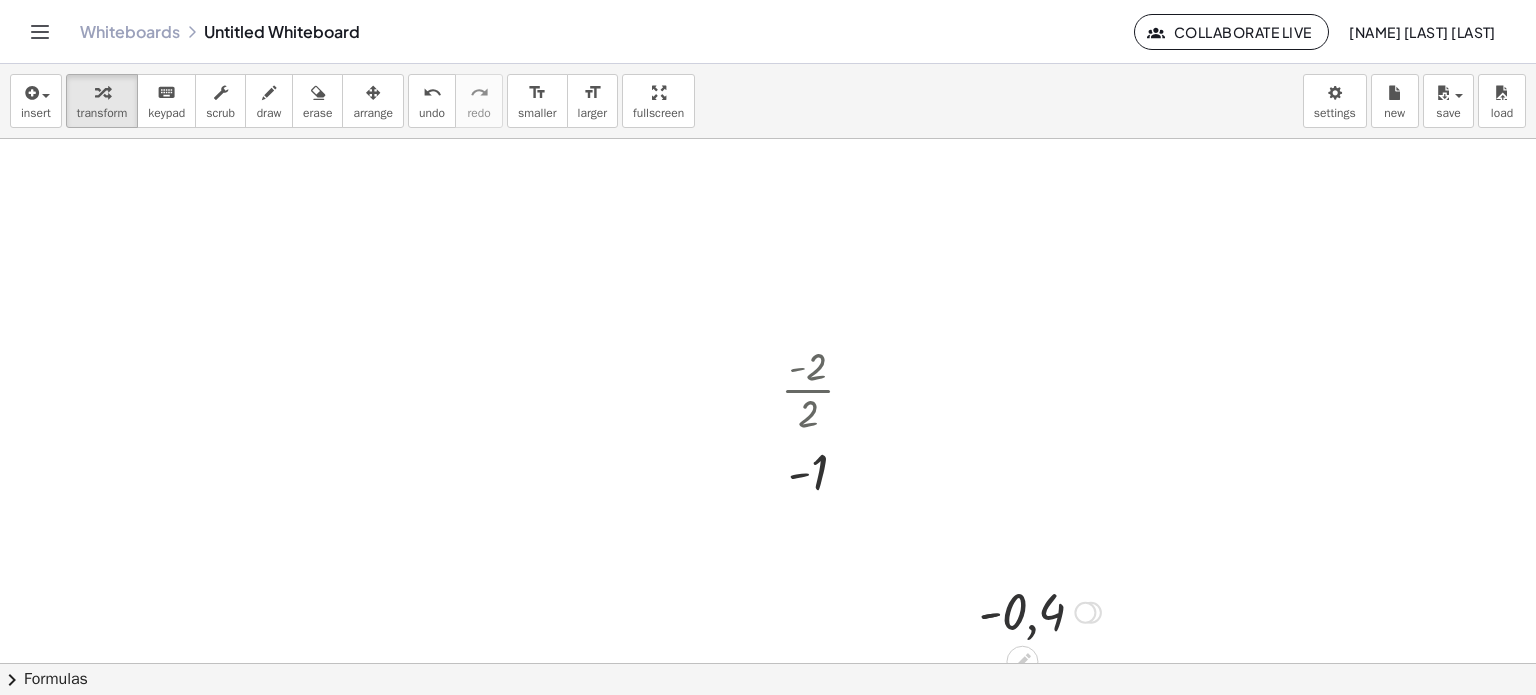 click at bounding box center (1040, 611) 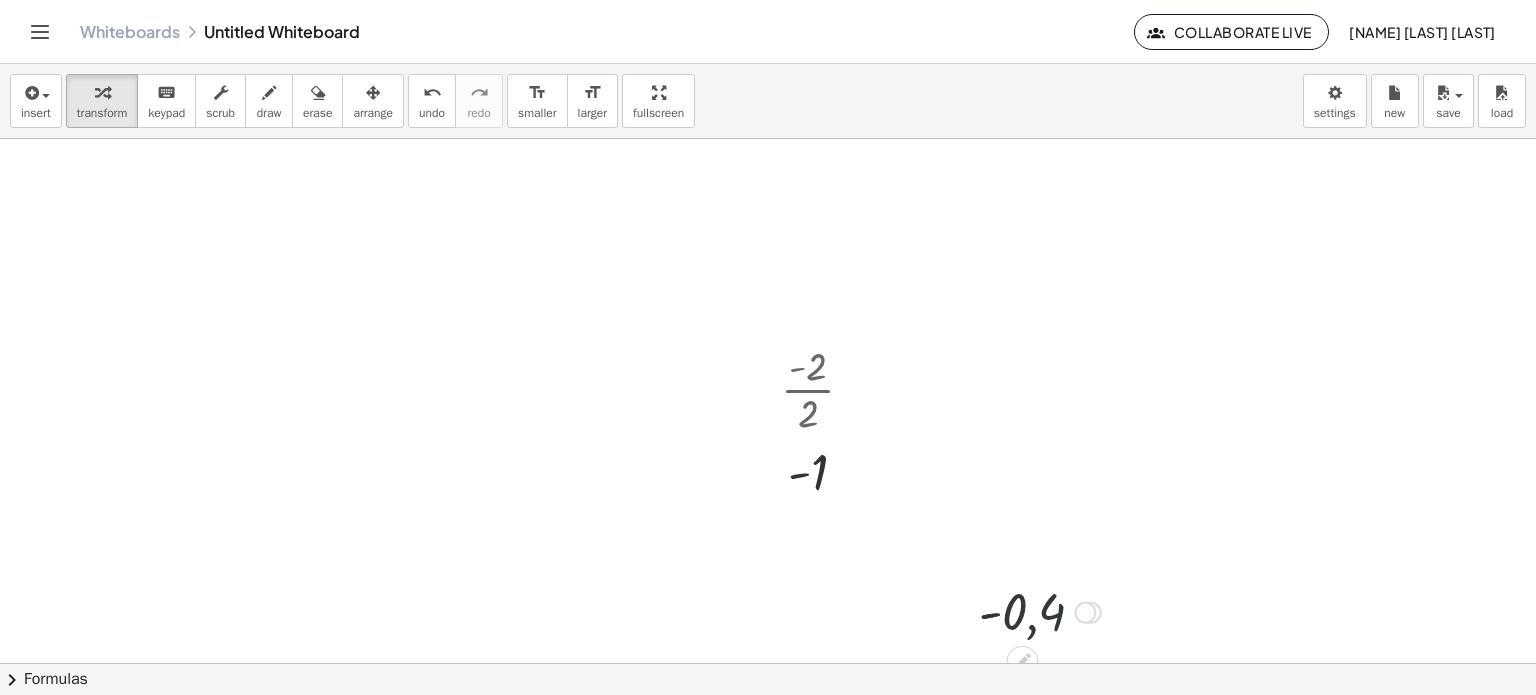 click at bounding box center (1040, 611) 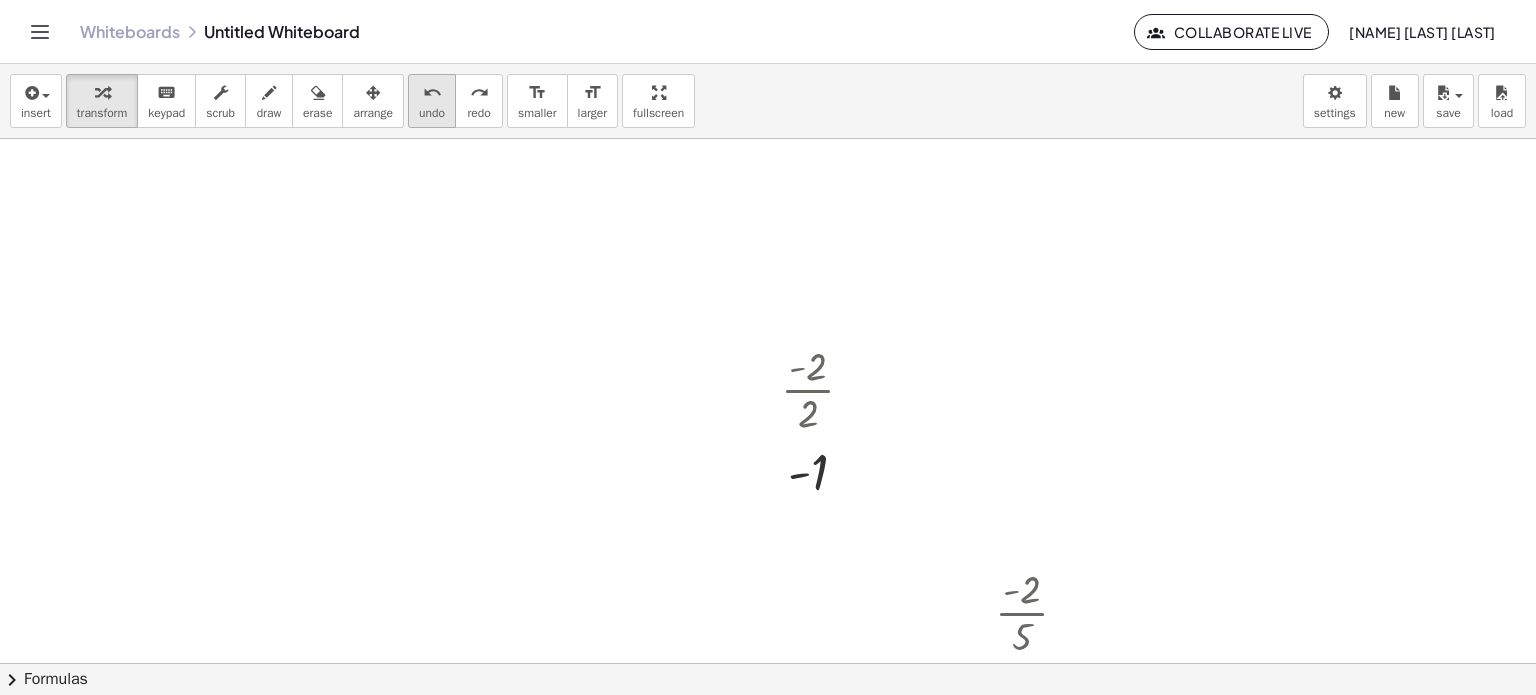 click on "undo" at bounding box center (432, 93) 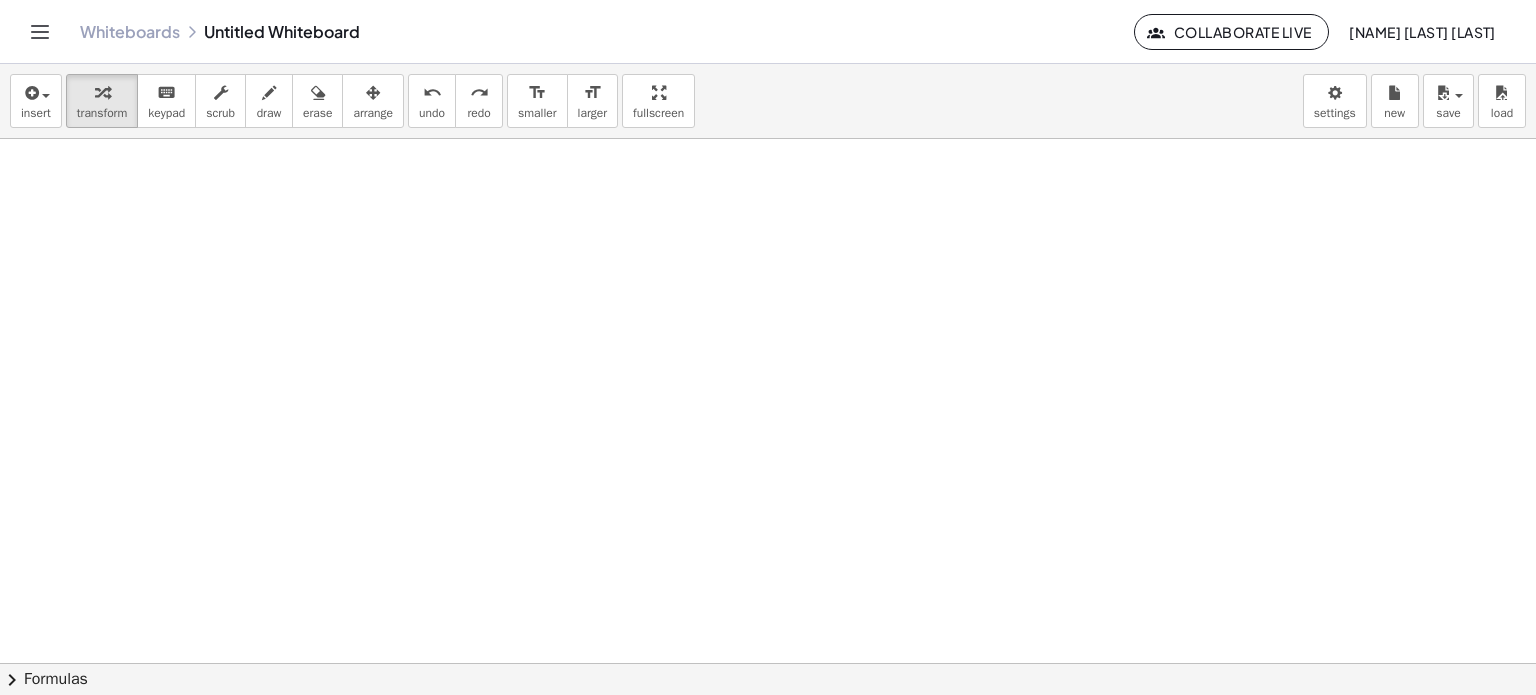 scroll, scrollTop: 842, scrollLeft: 0, axis: vertical 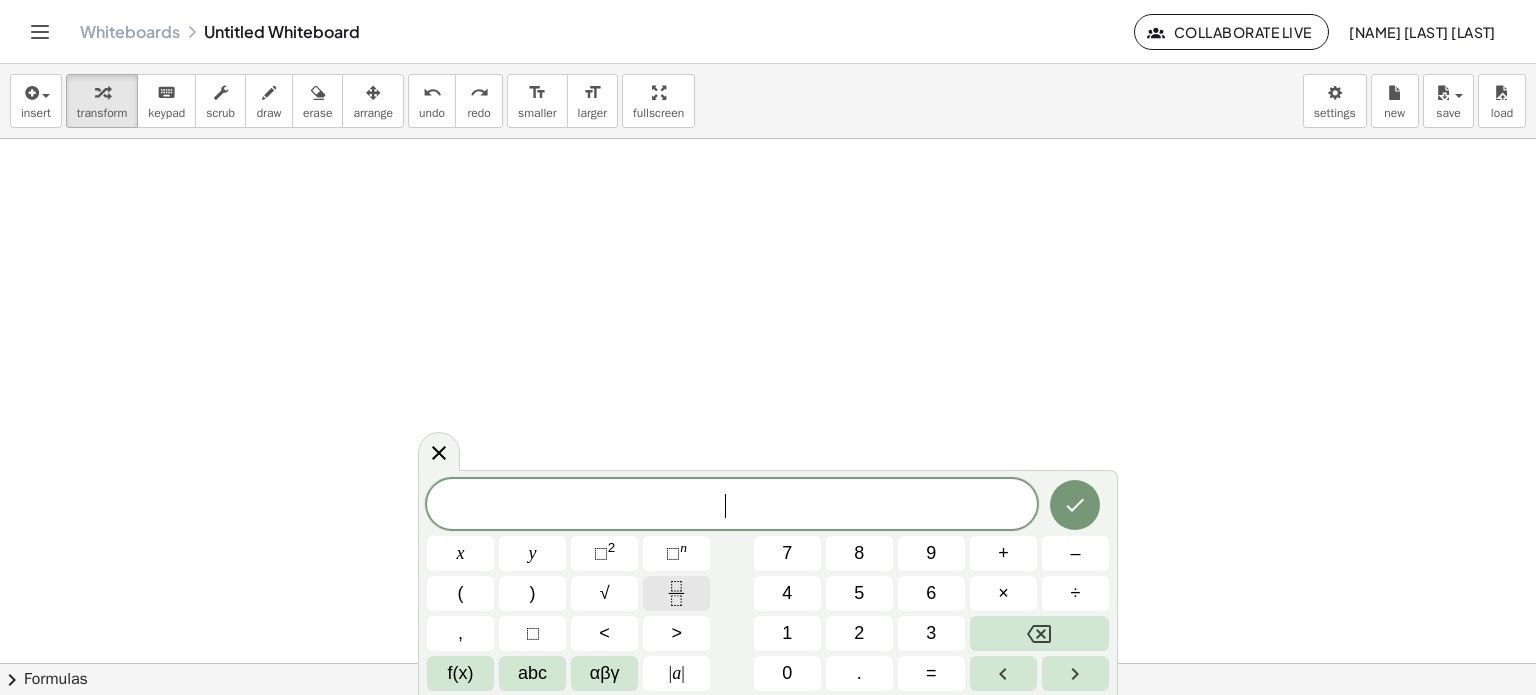 click at bounding box center (676, 593) 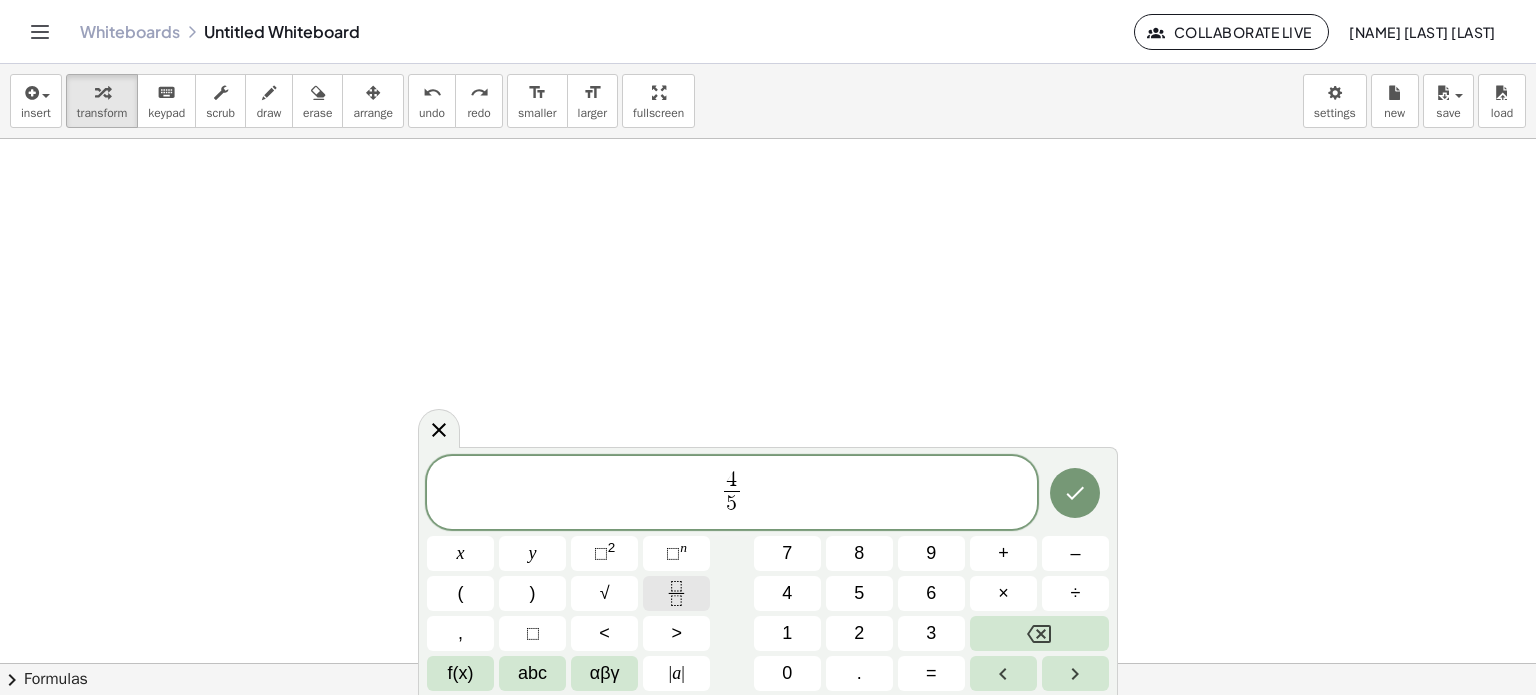click at bounding box center [676, 593] 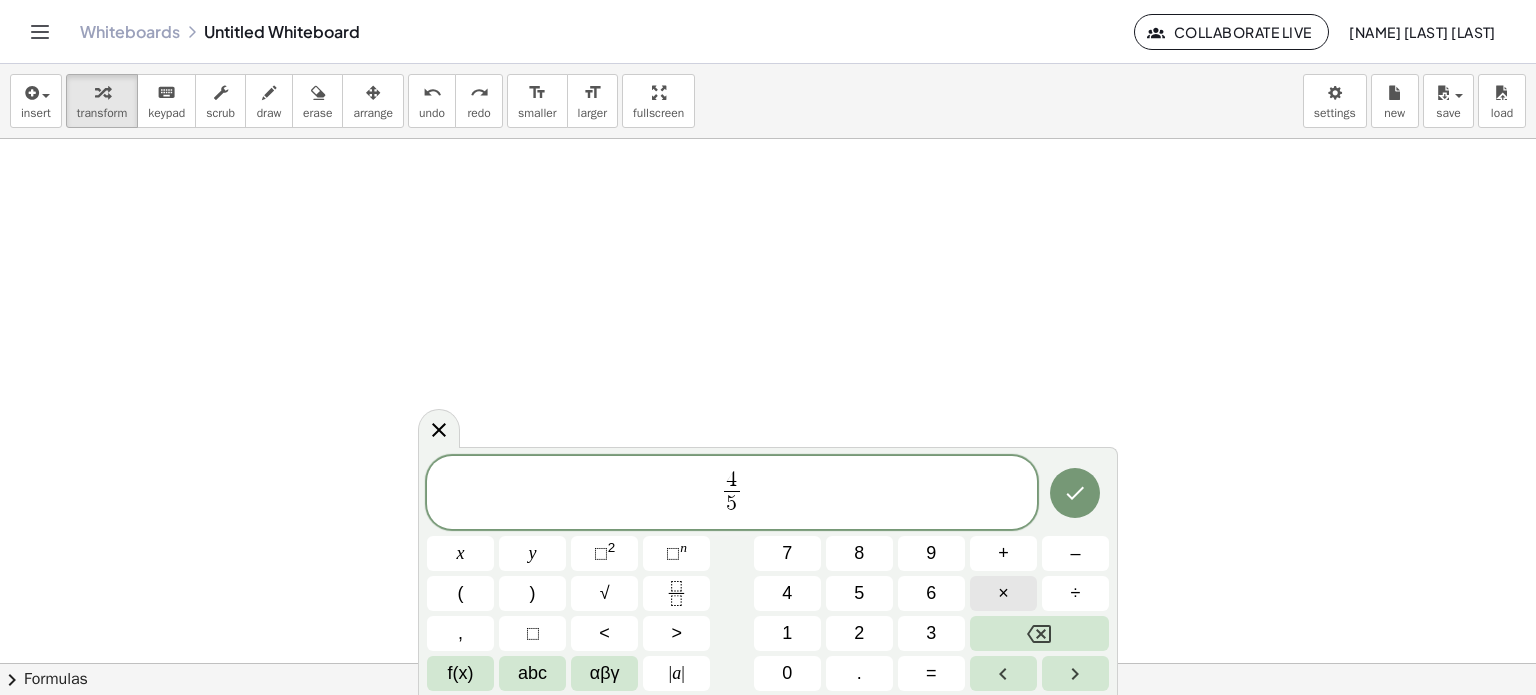 click on "×" at bounding box center (1003, 593) 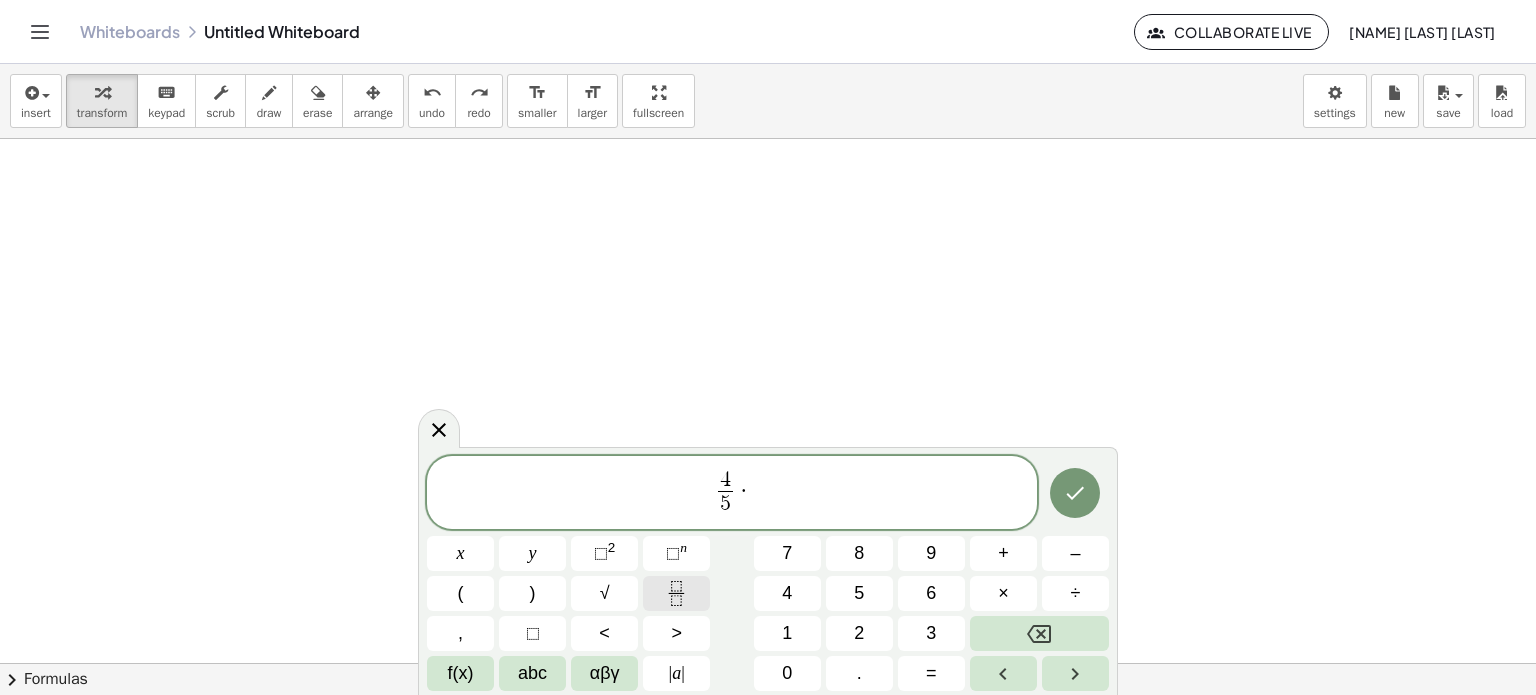 click 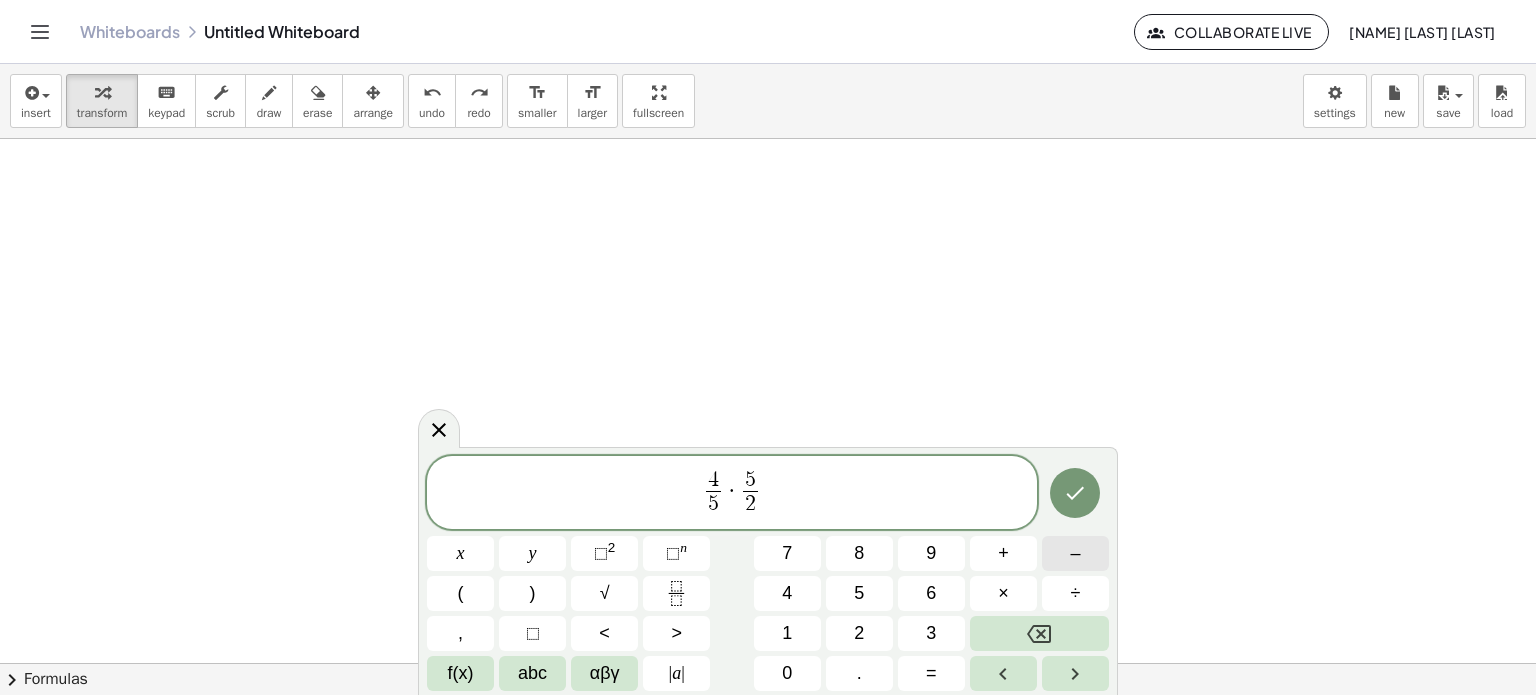 click on "–" at bounding box center [1075, 553] 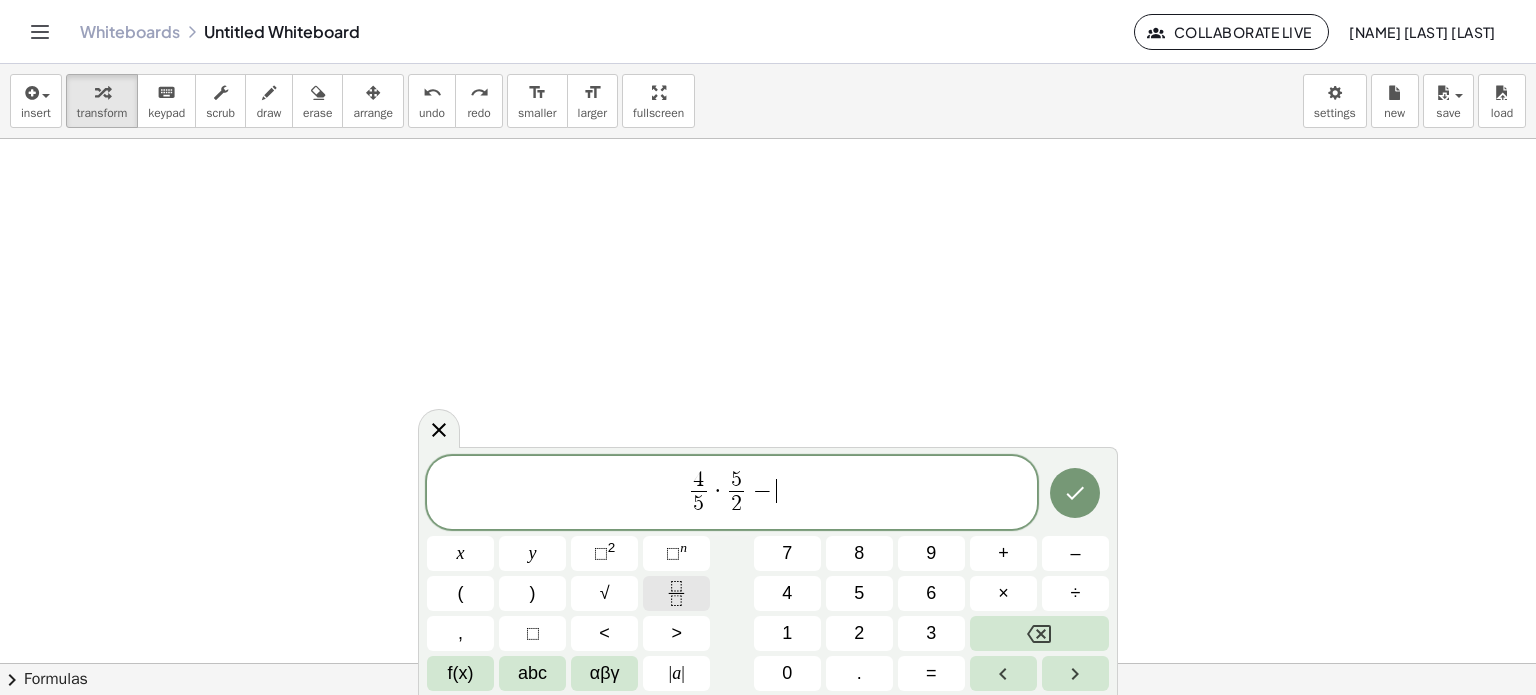click at bounding box center (676, 593) 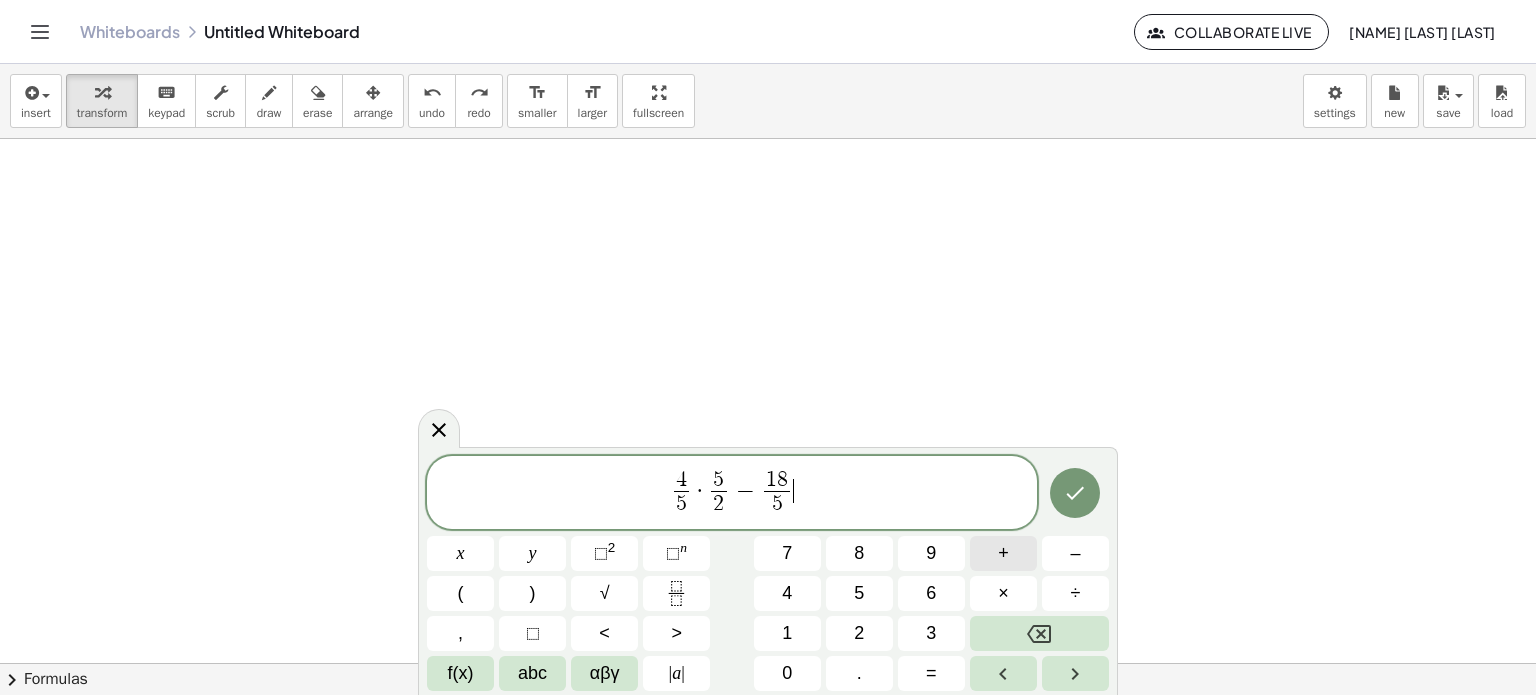 click on "+" at bounding box center [1003, 553] 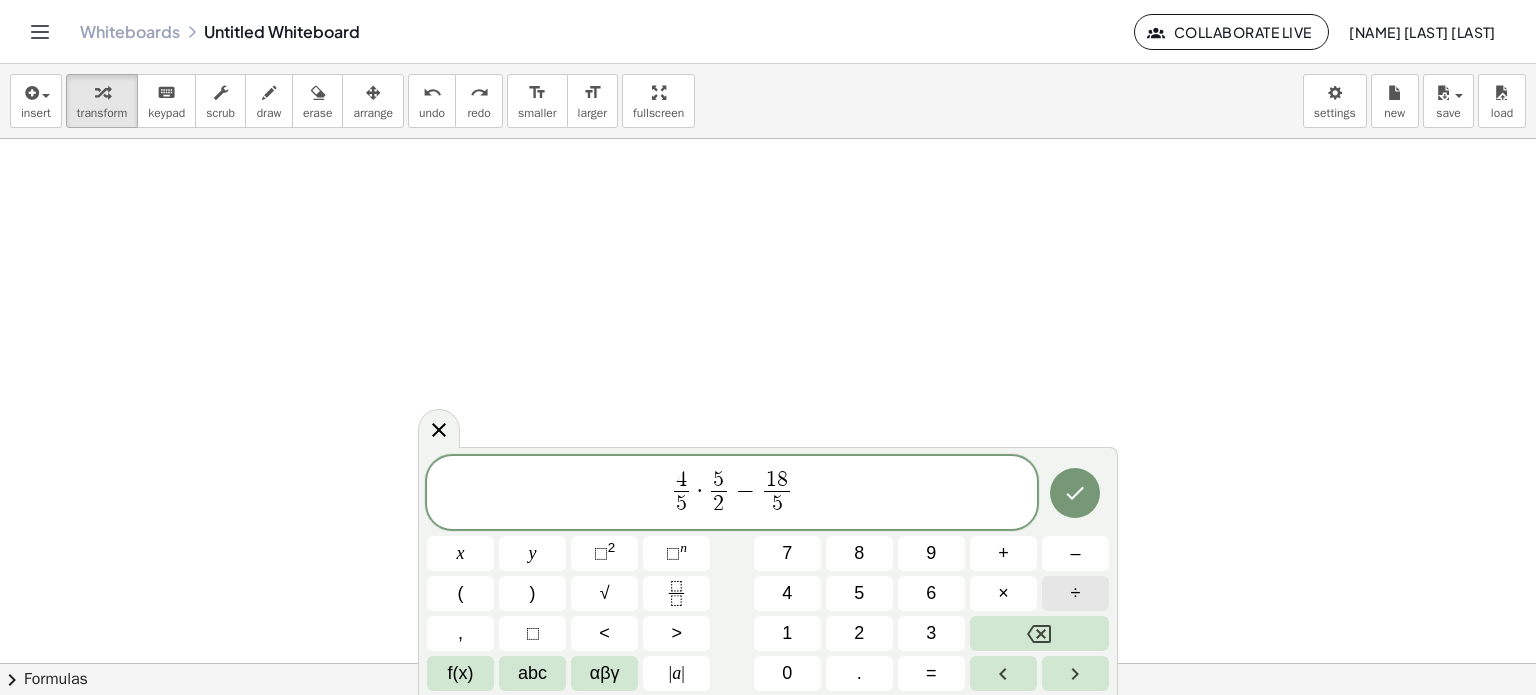 click on "÷" at bounding box center [1076, 593] 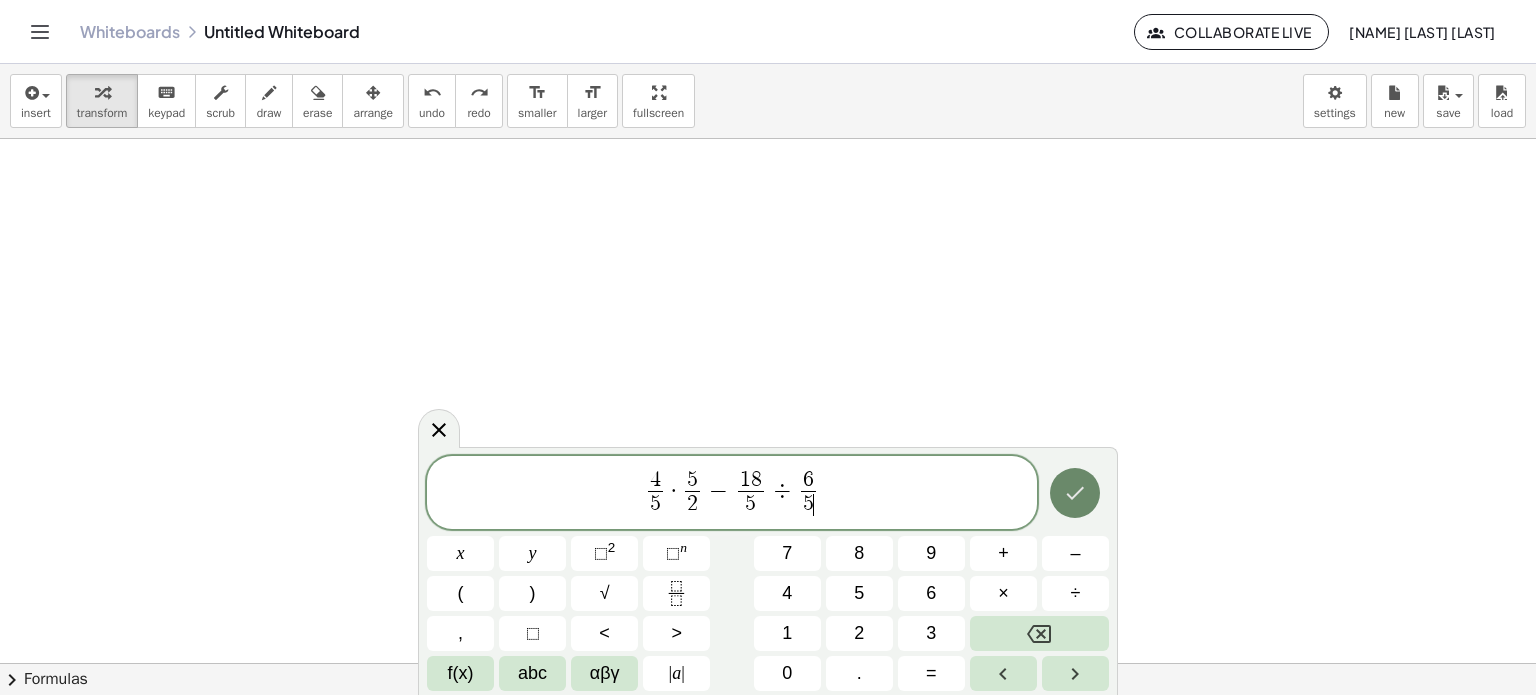 click 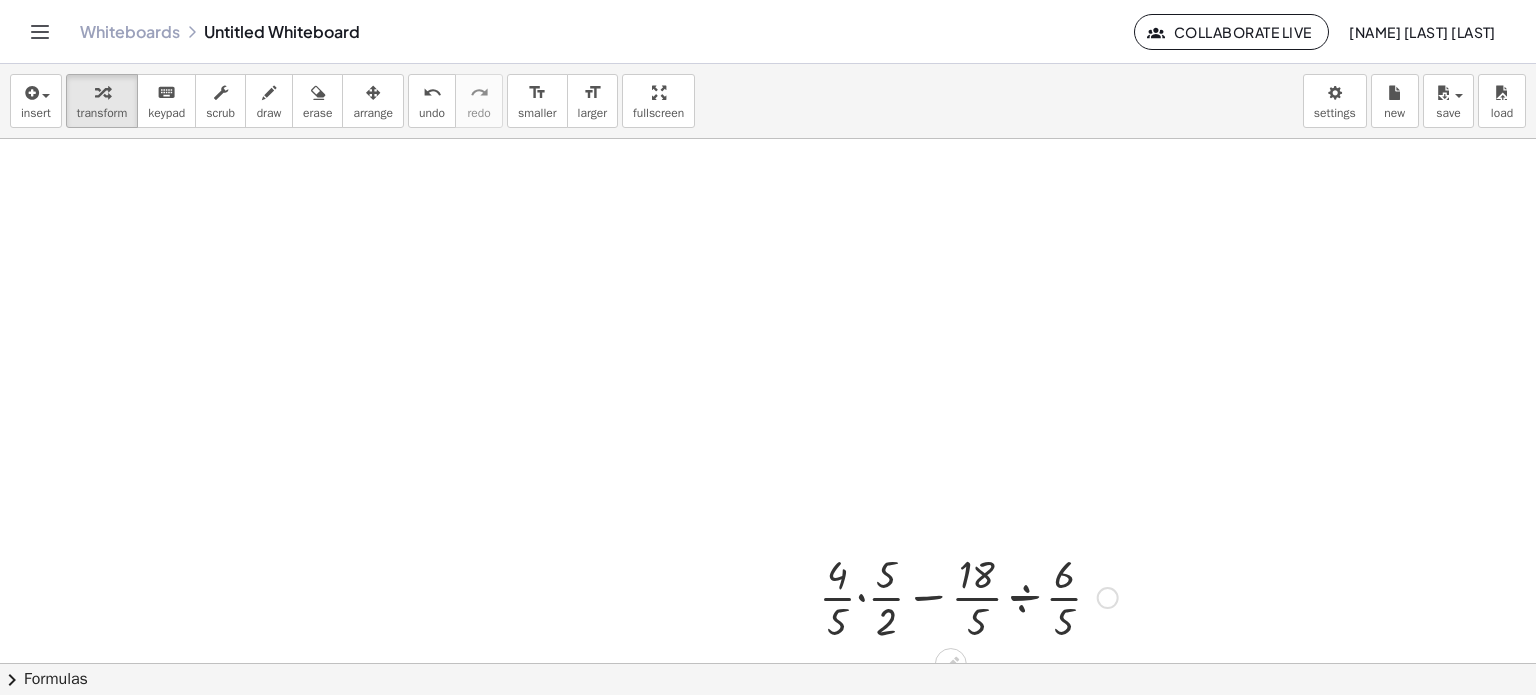 click at bounding box center [968, 596] 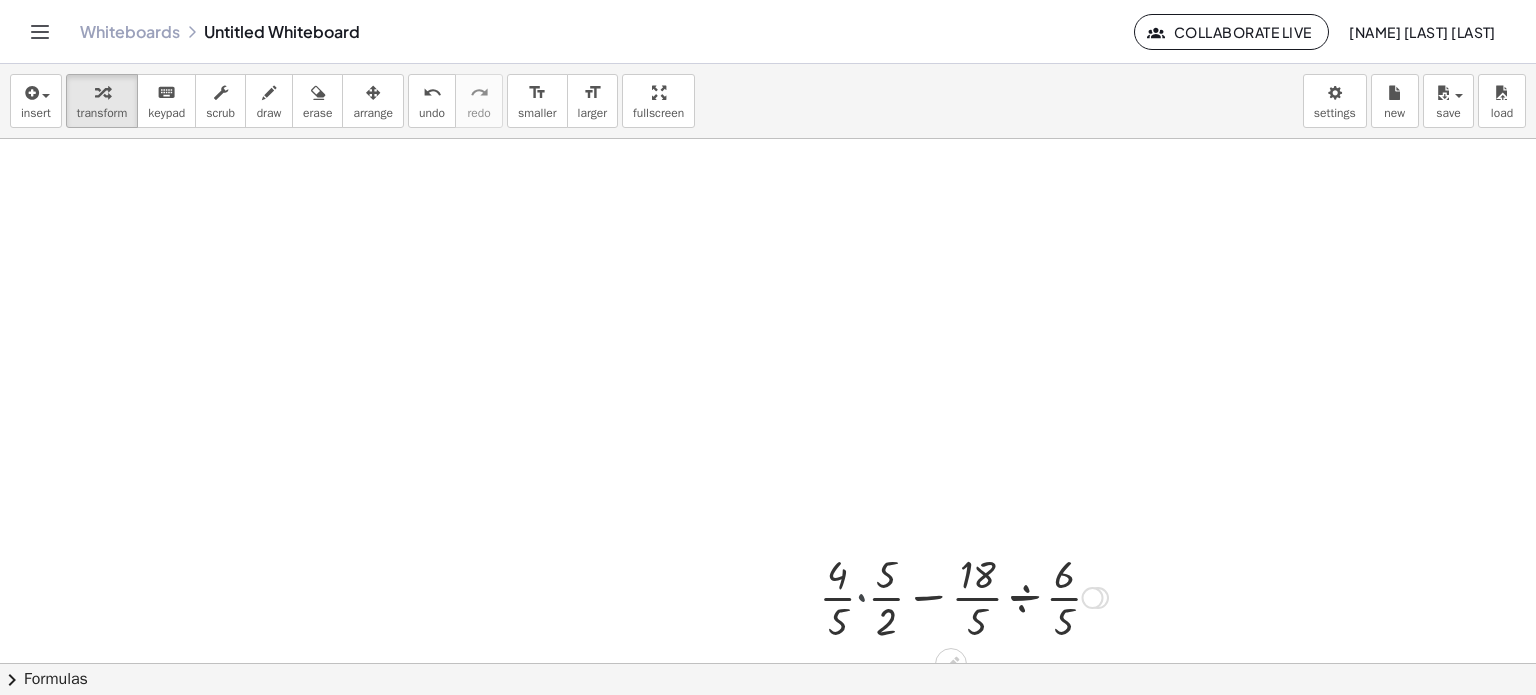 click at bounding box center (968, 596) 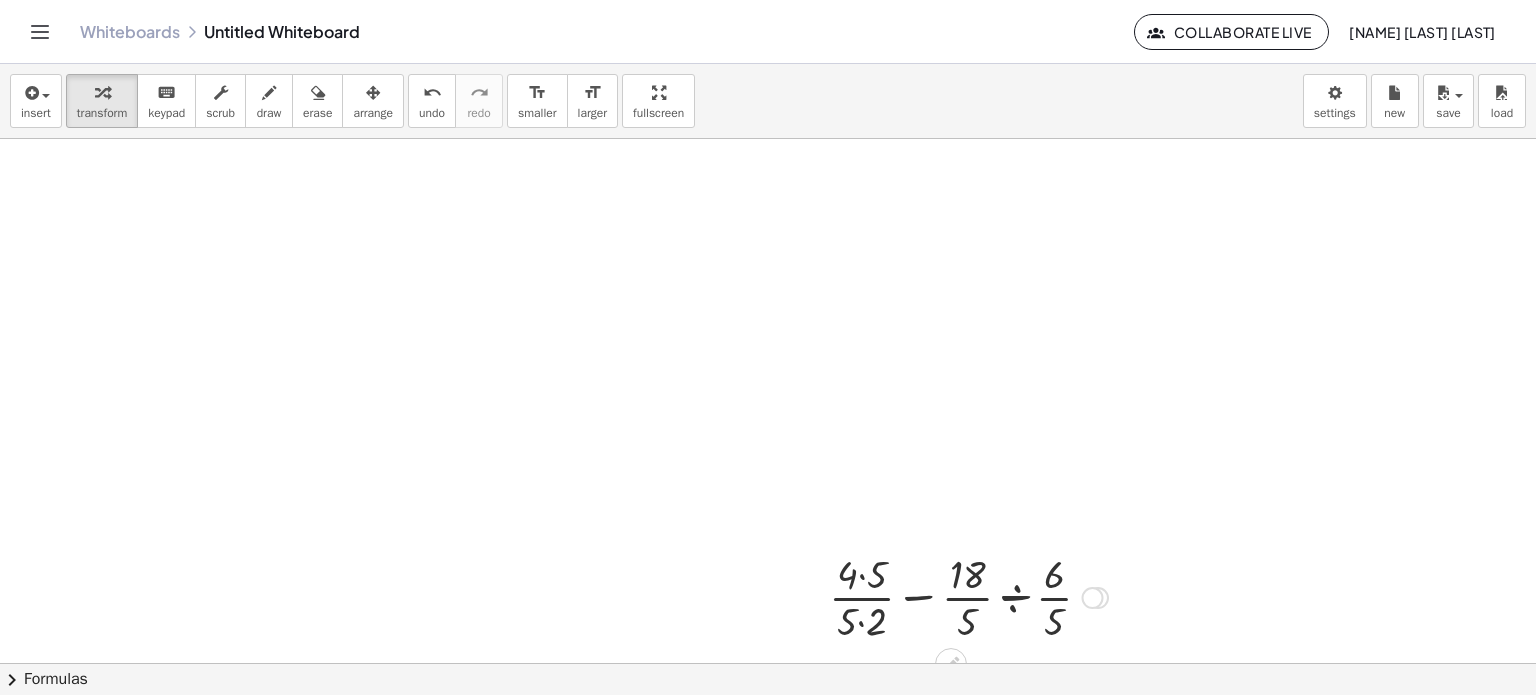 click at bounding box center (968, 596) 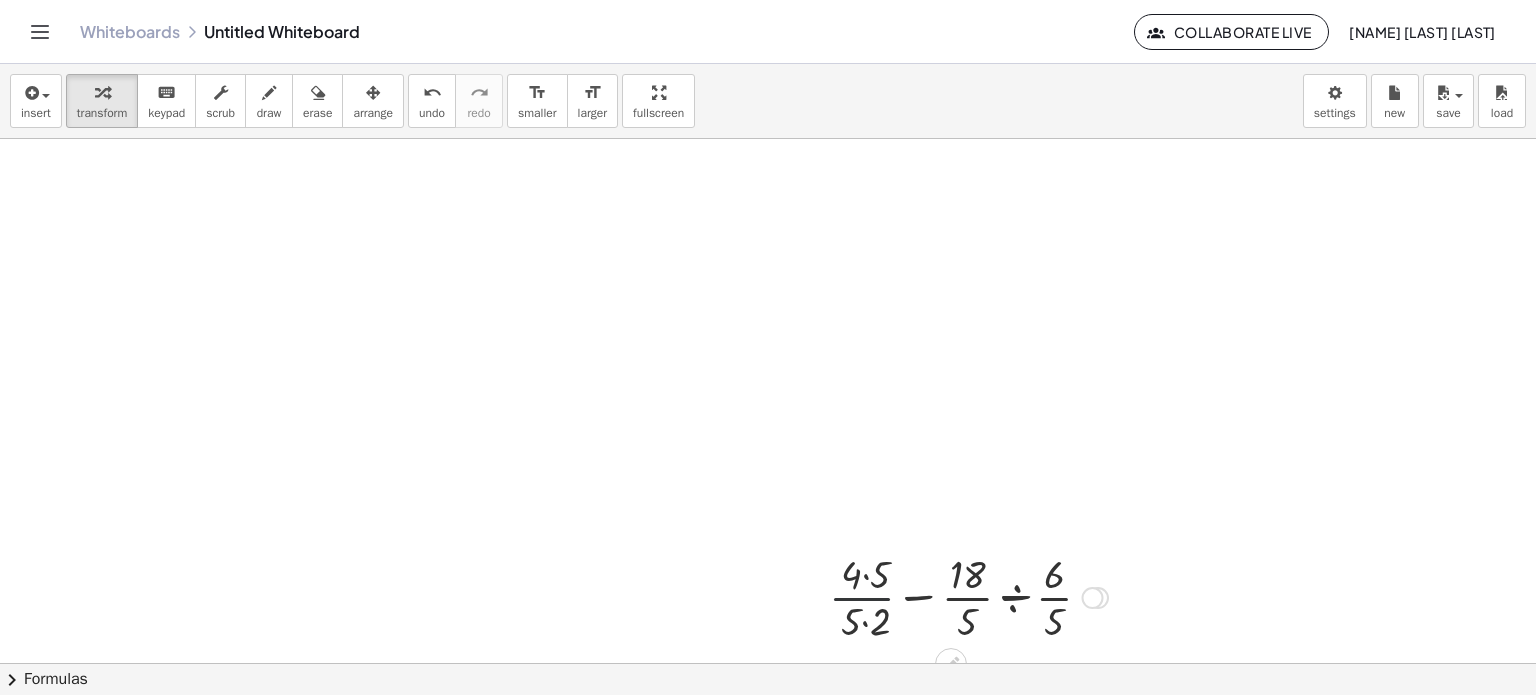 click at bounding box center [968, 596] 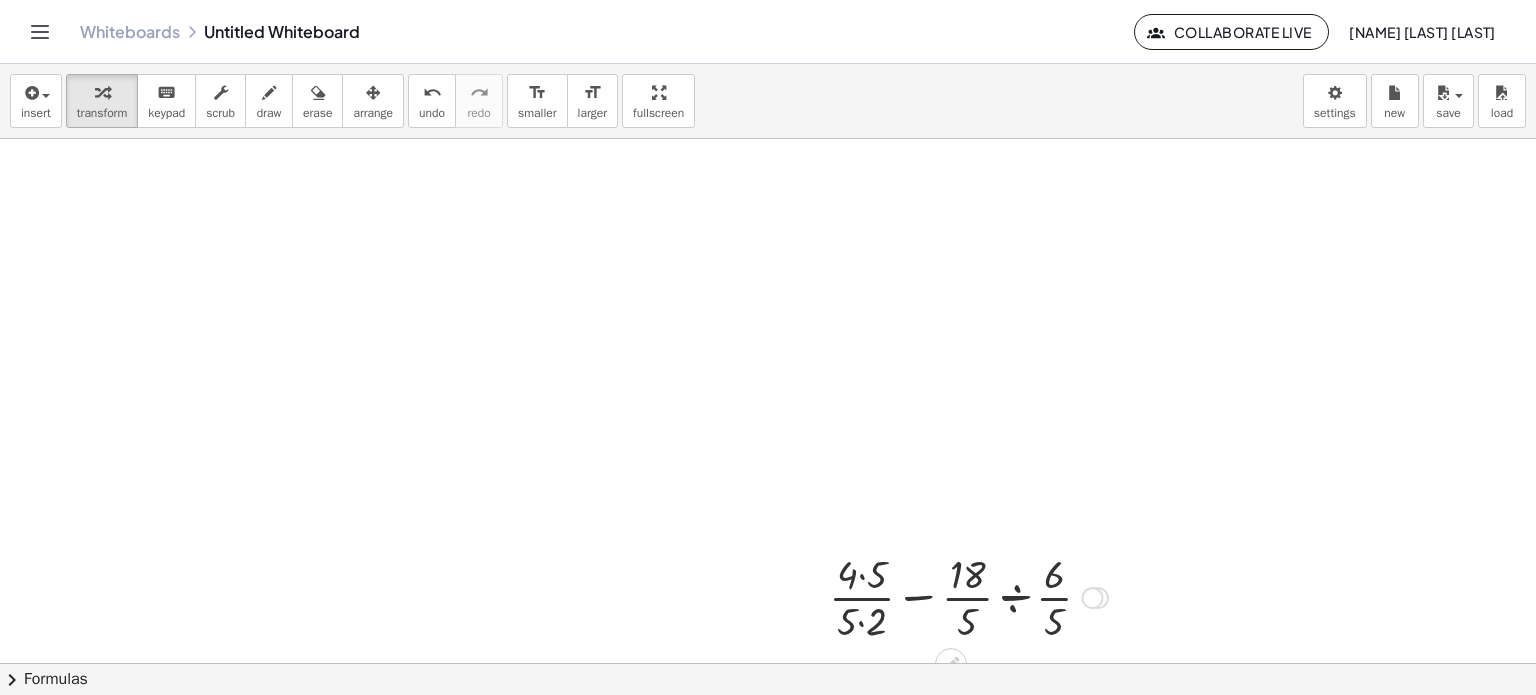 click at bounding box center (968, 596) 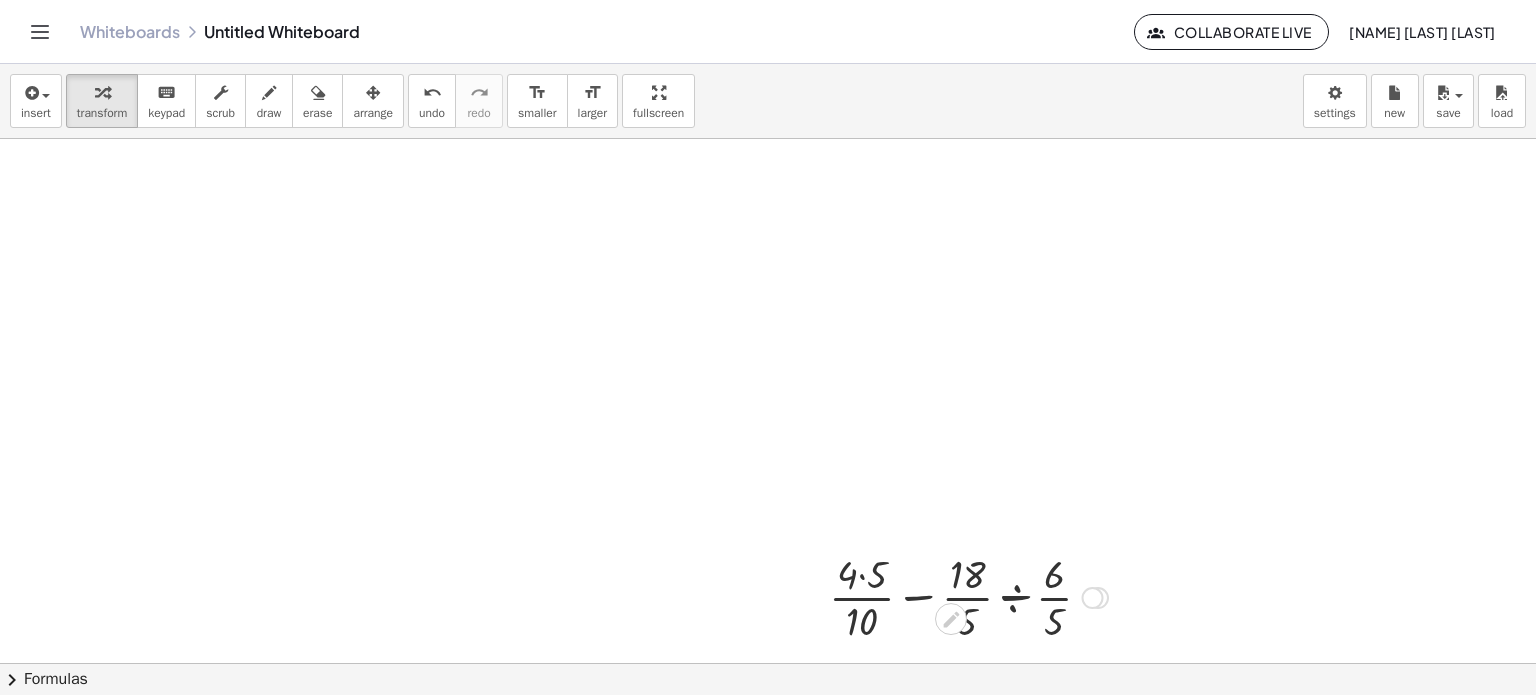 click at bounding box center (968, 596) 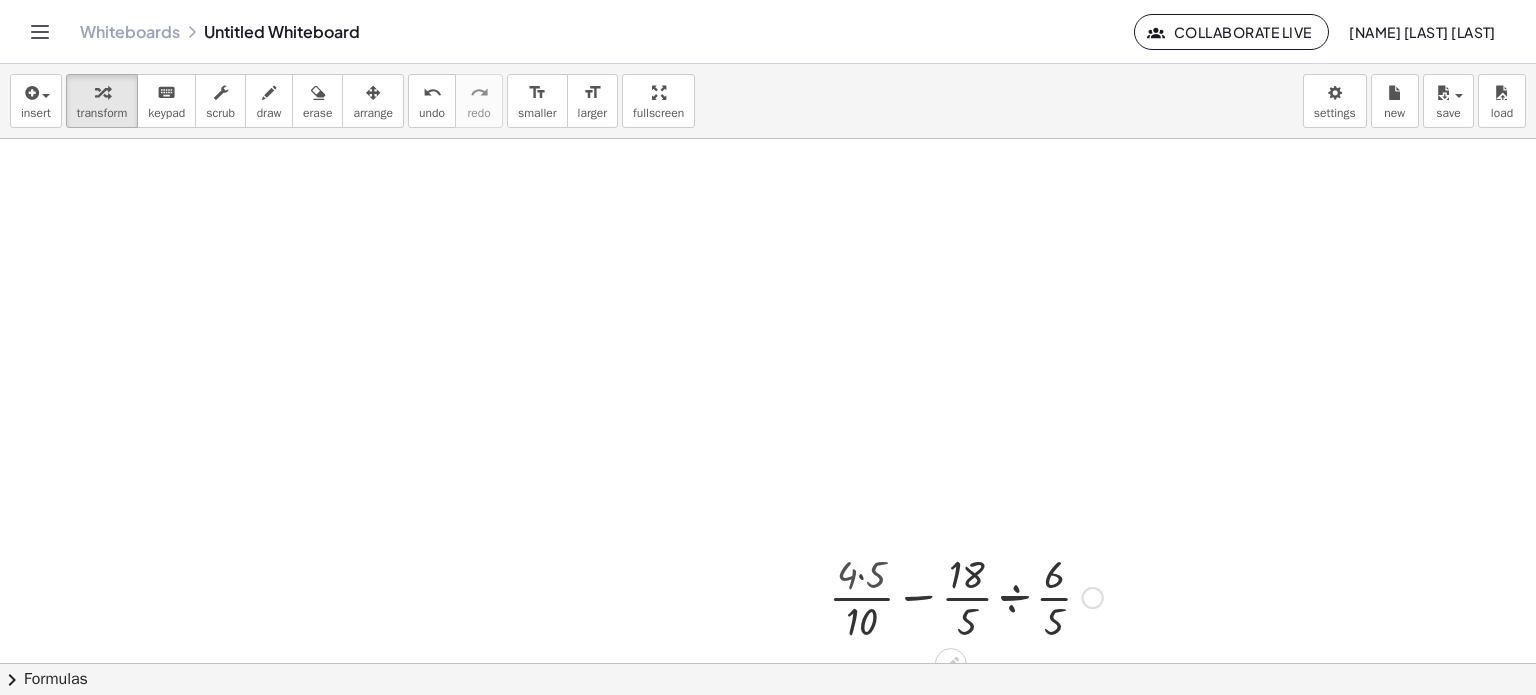 click at bounding box center (968, 596) 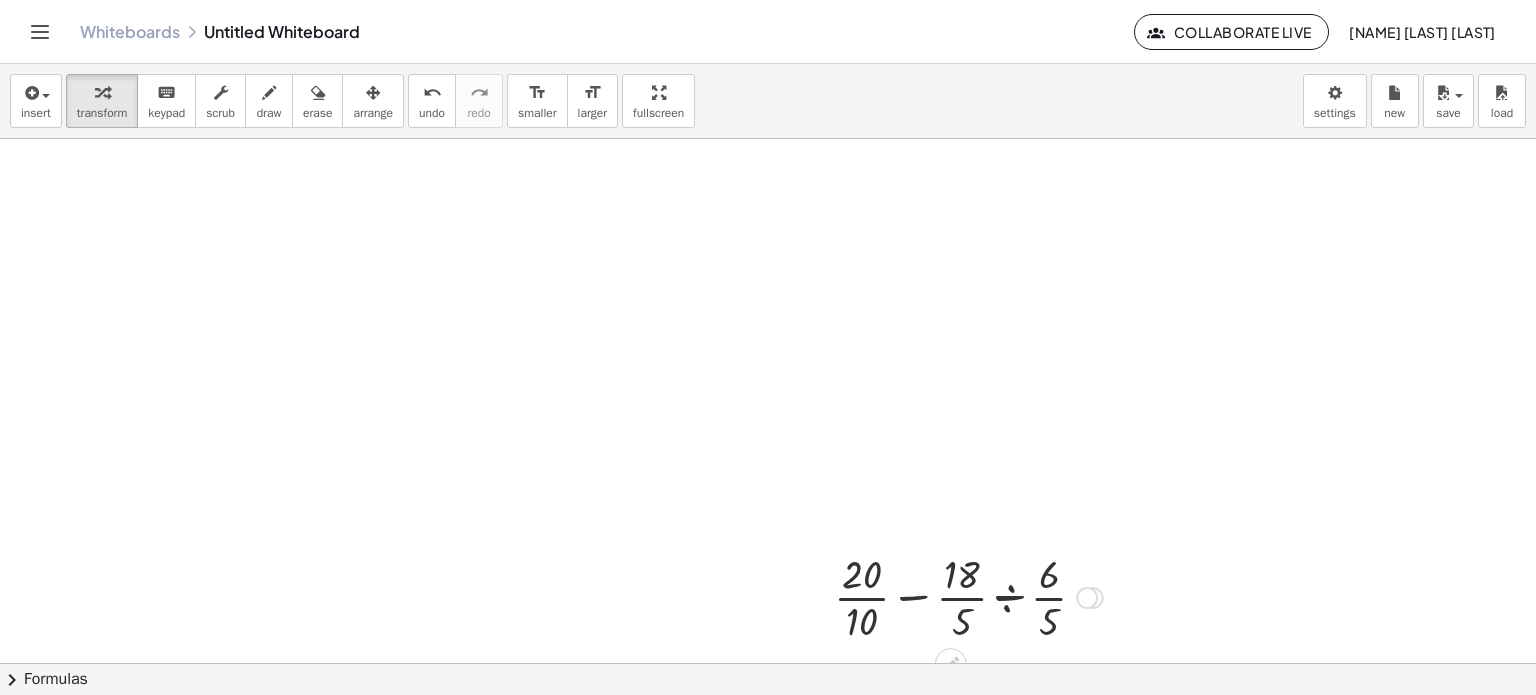 click at bounding box center [968, 596] 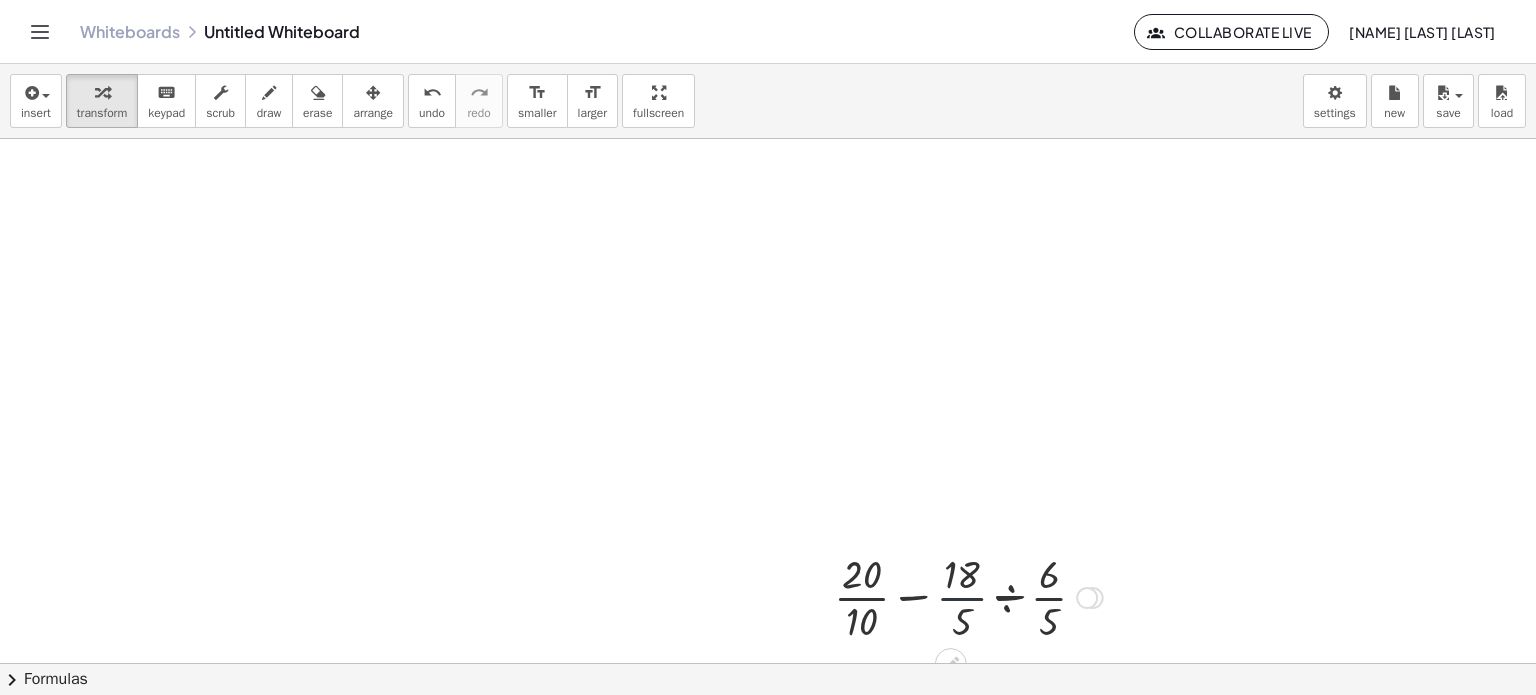 click at bounding box center (968, 596) 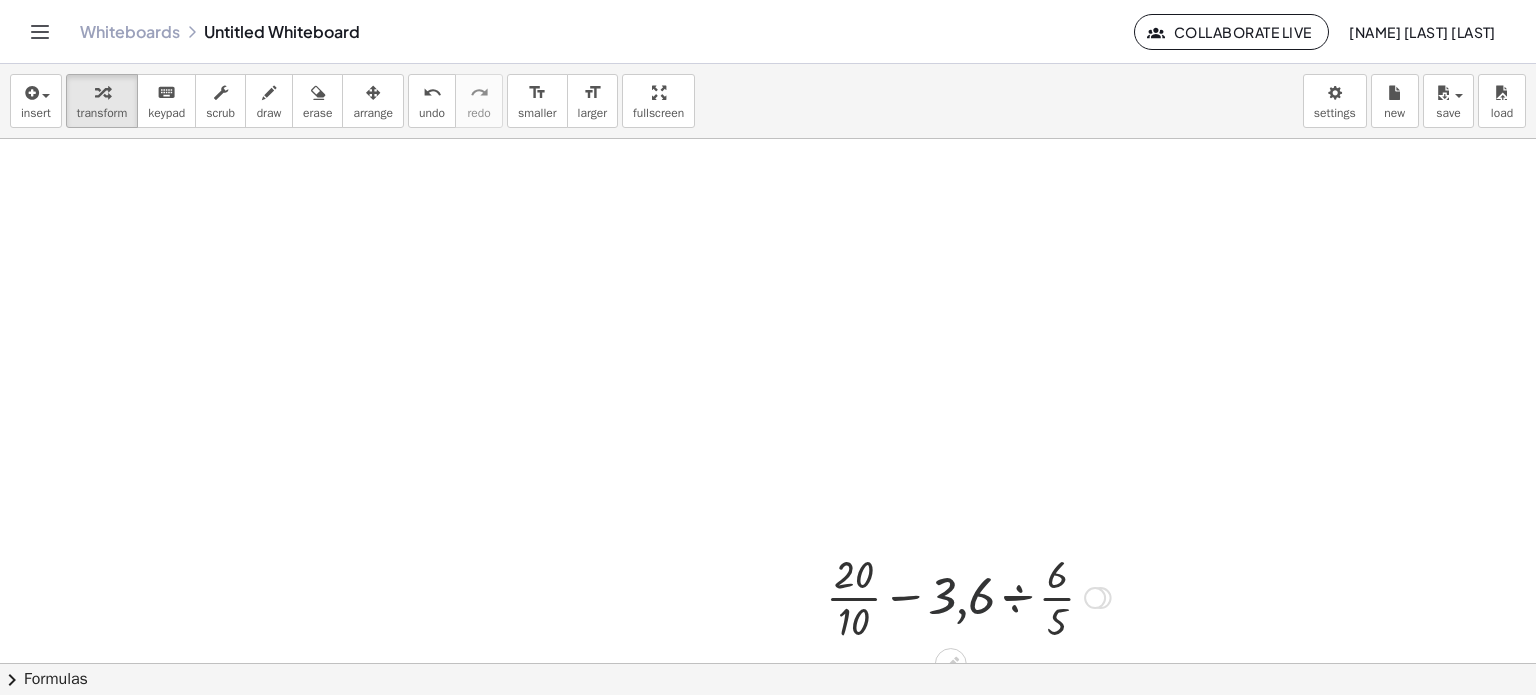click at bounding box center [968, 596] 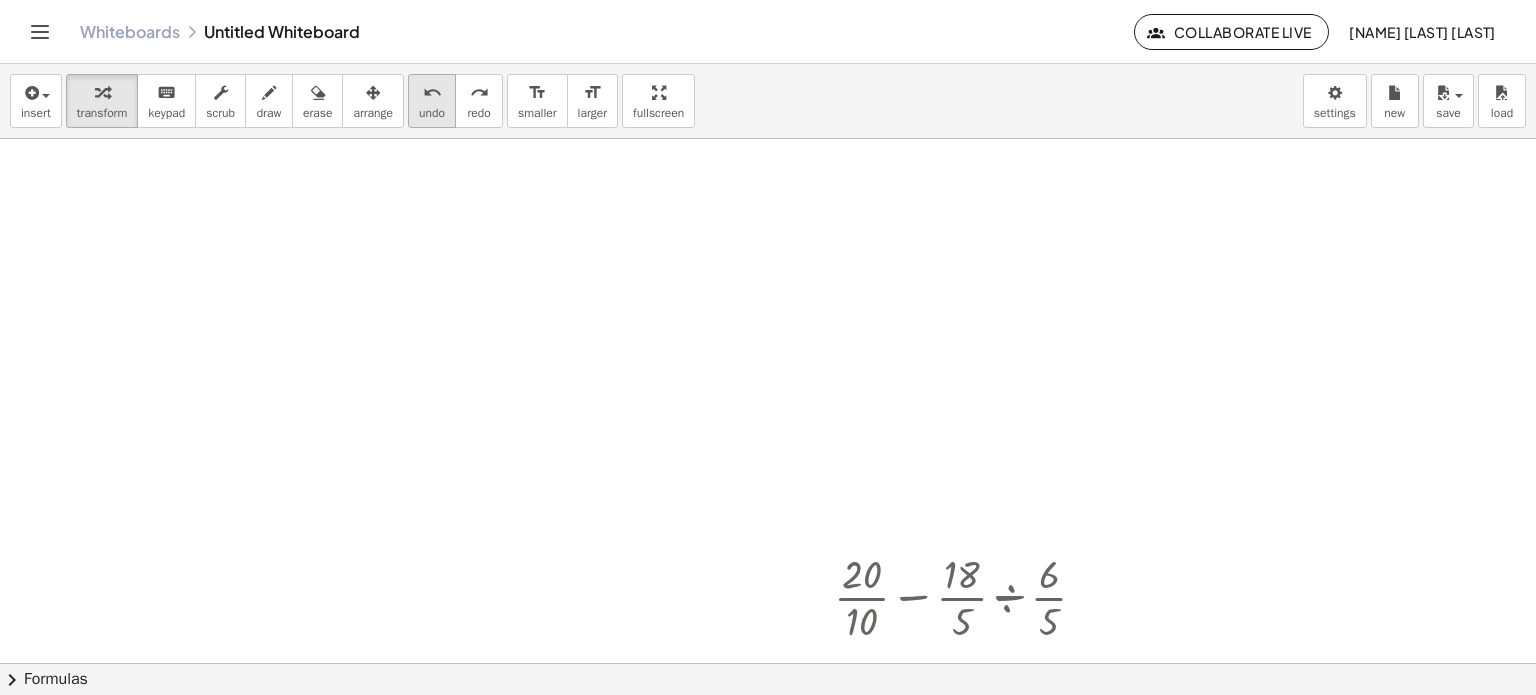 click on "undo" at bounding box center (432, 113) 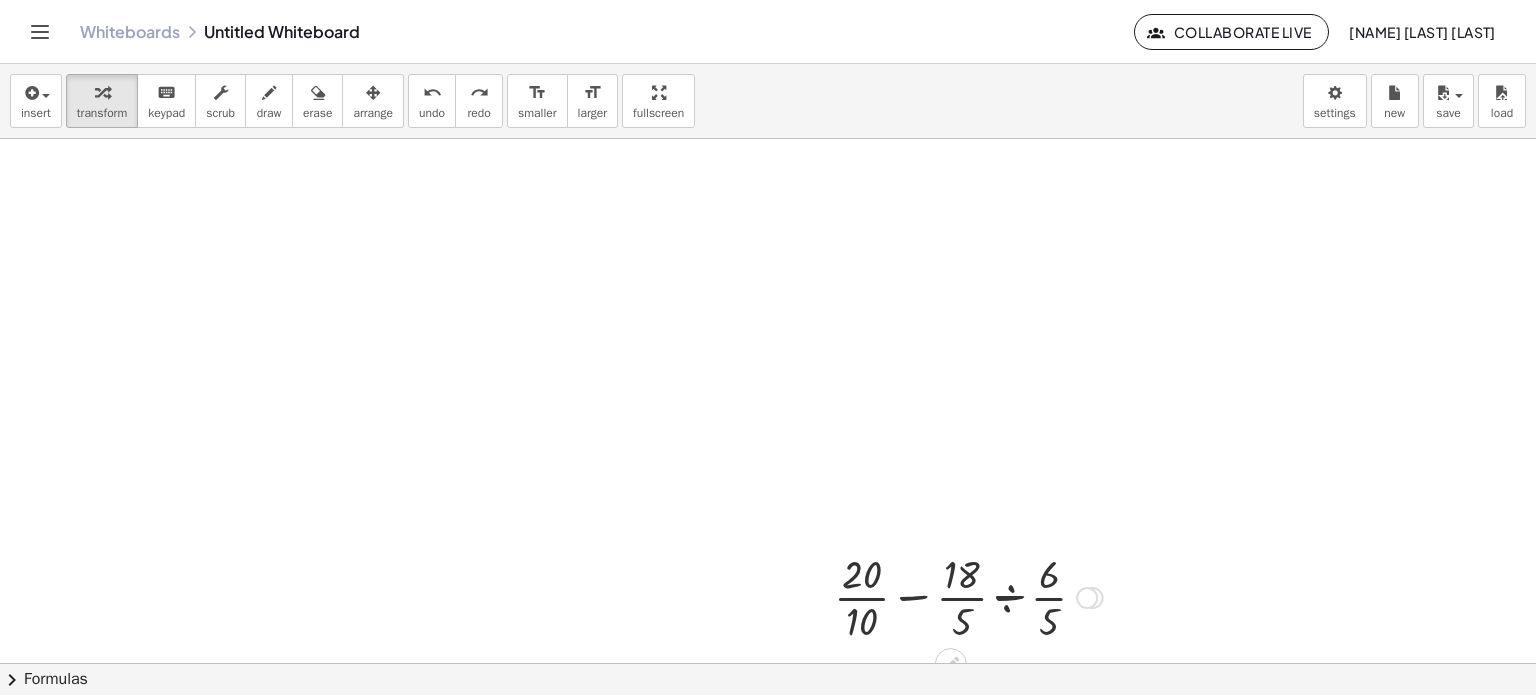 click at bounding box center (968, 596) 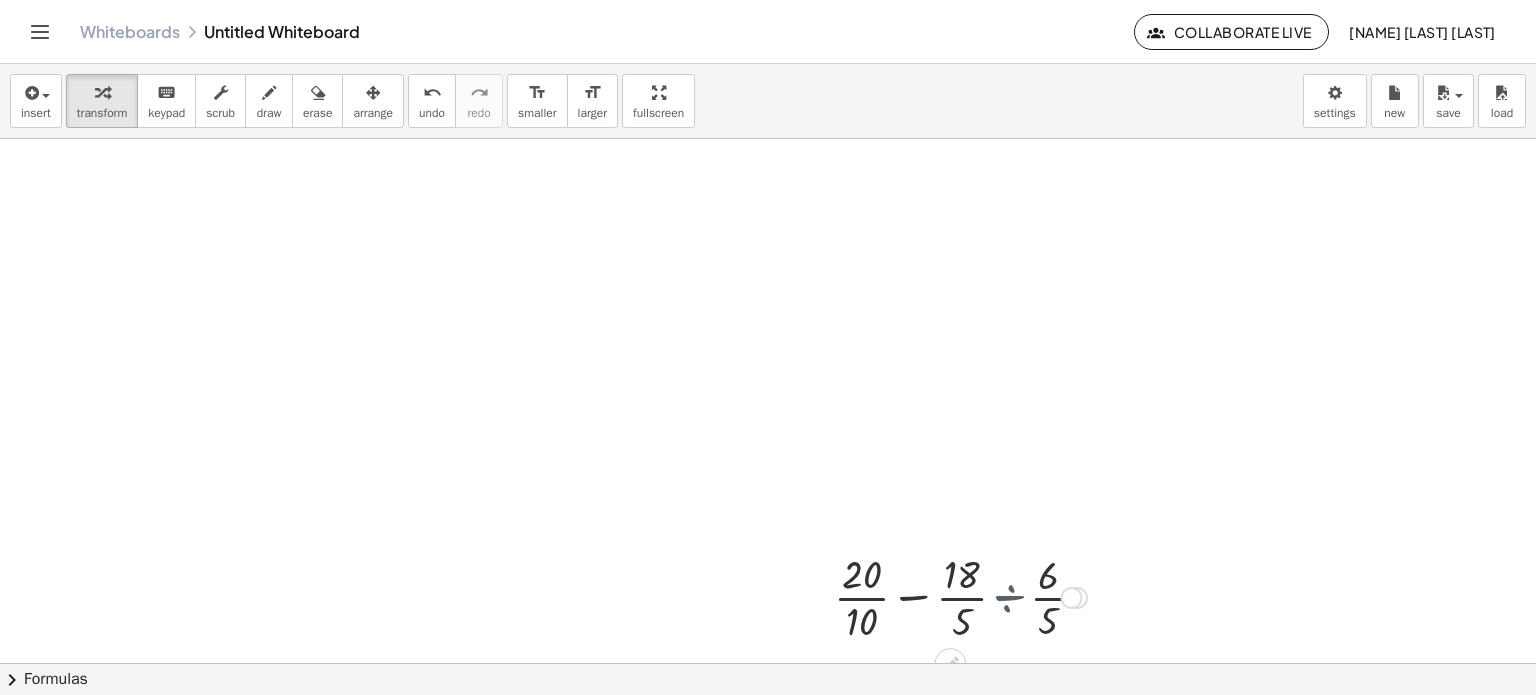click at bounding box center (968, 596) 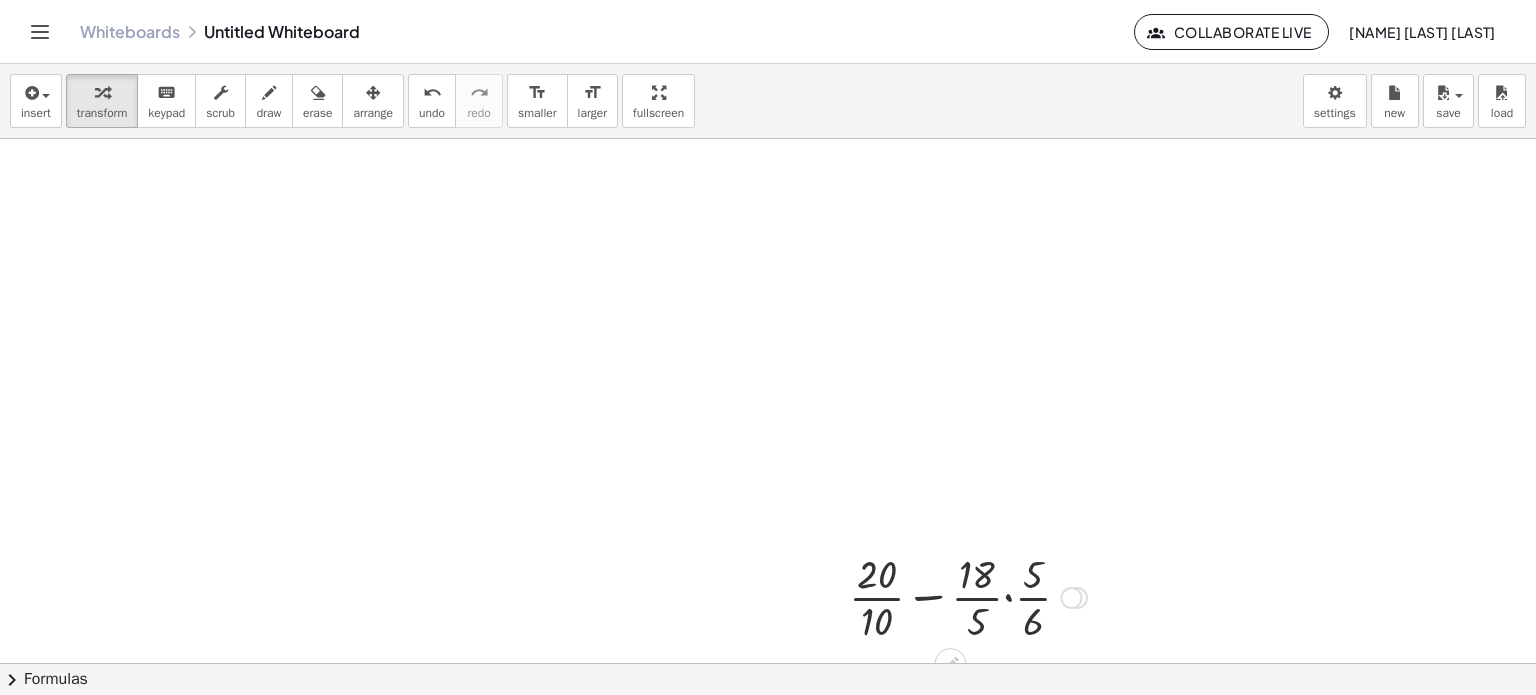 click at bounding box center (968, 596) 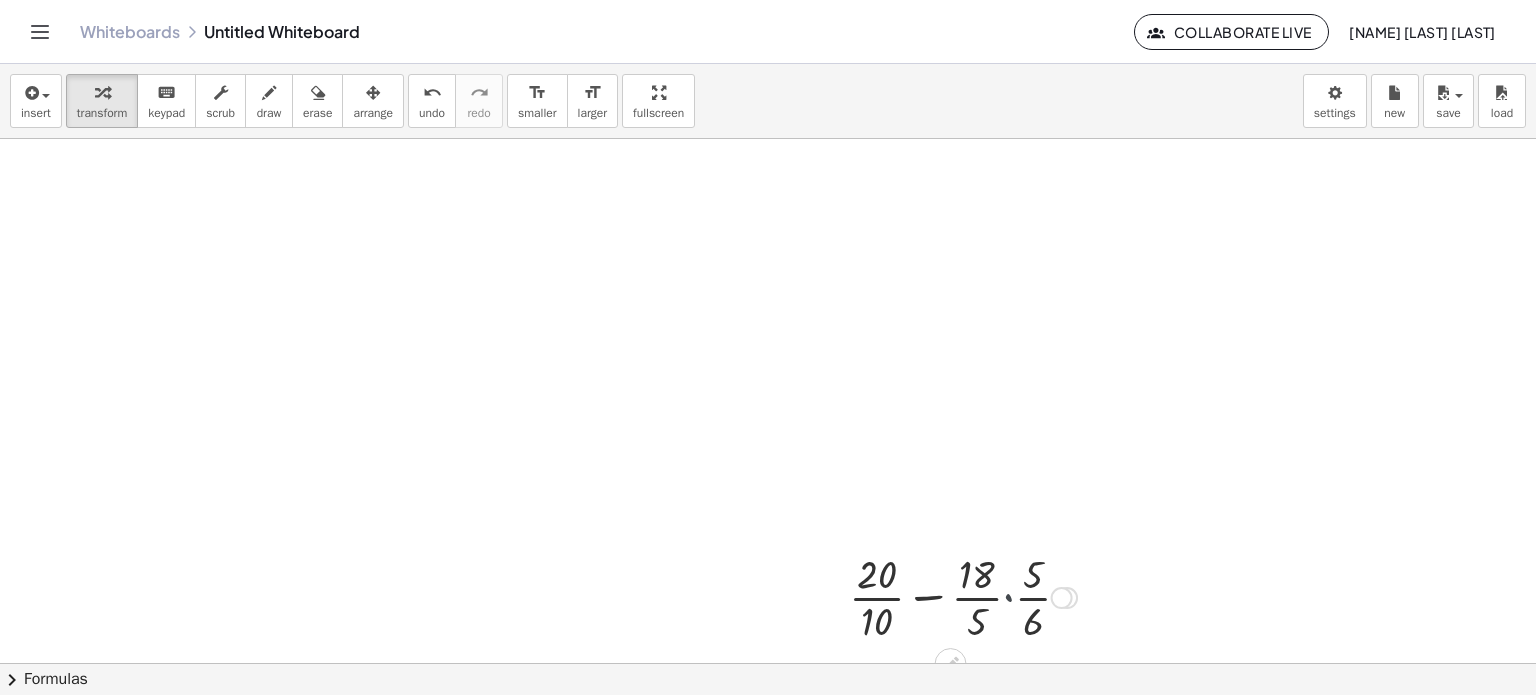 click at bounding box center (968, 596) 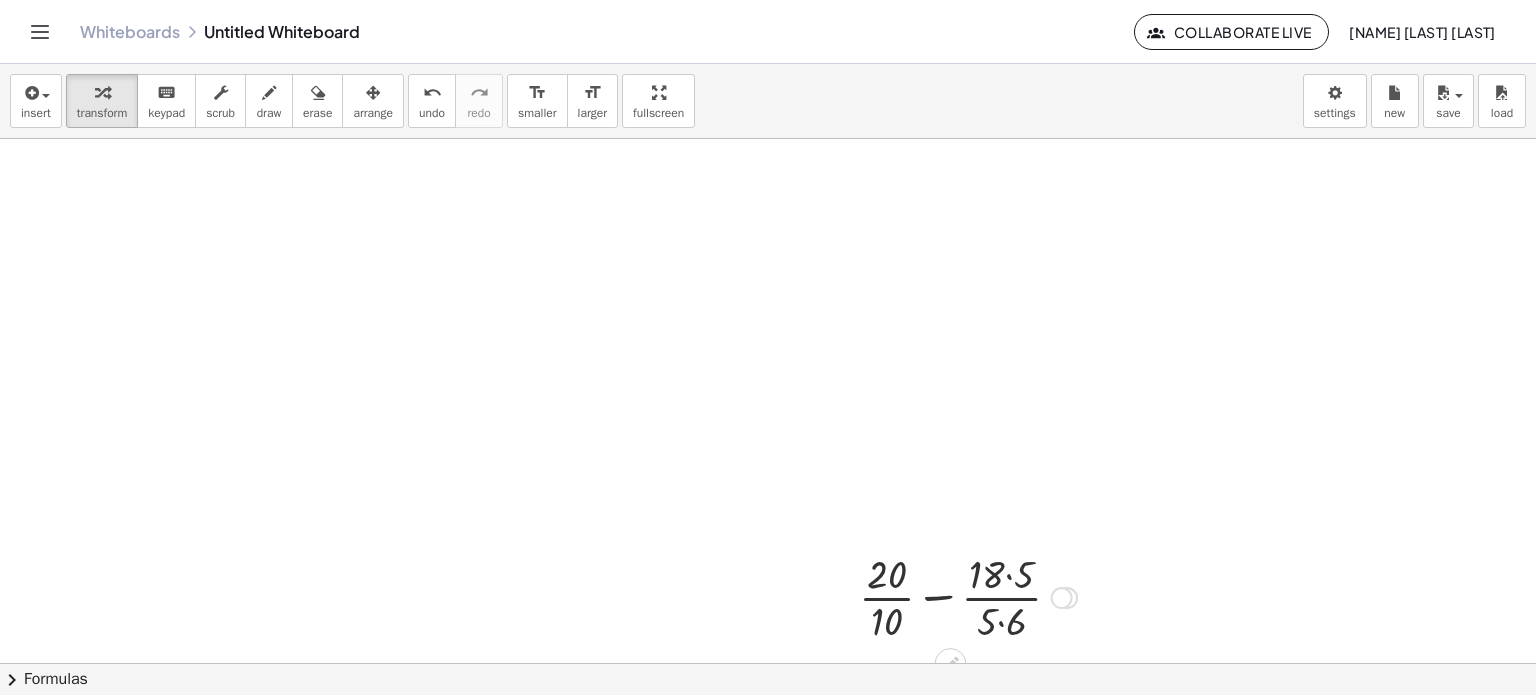 click at bounding box center (968, 596) 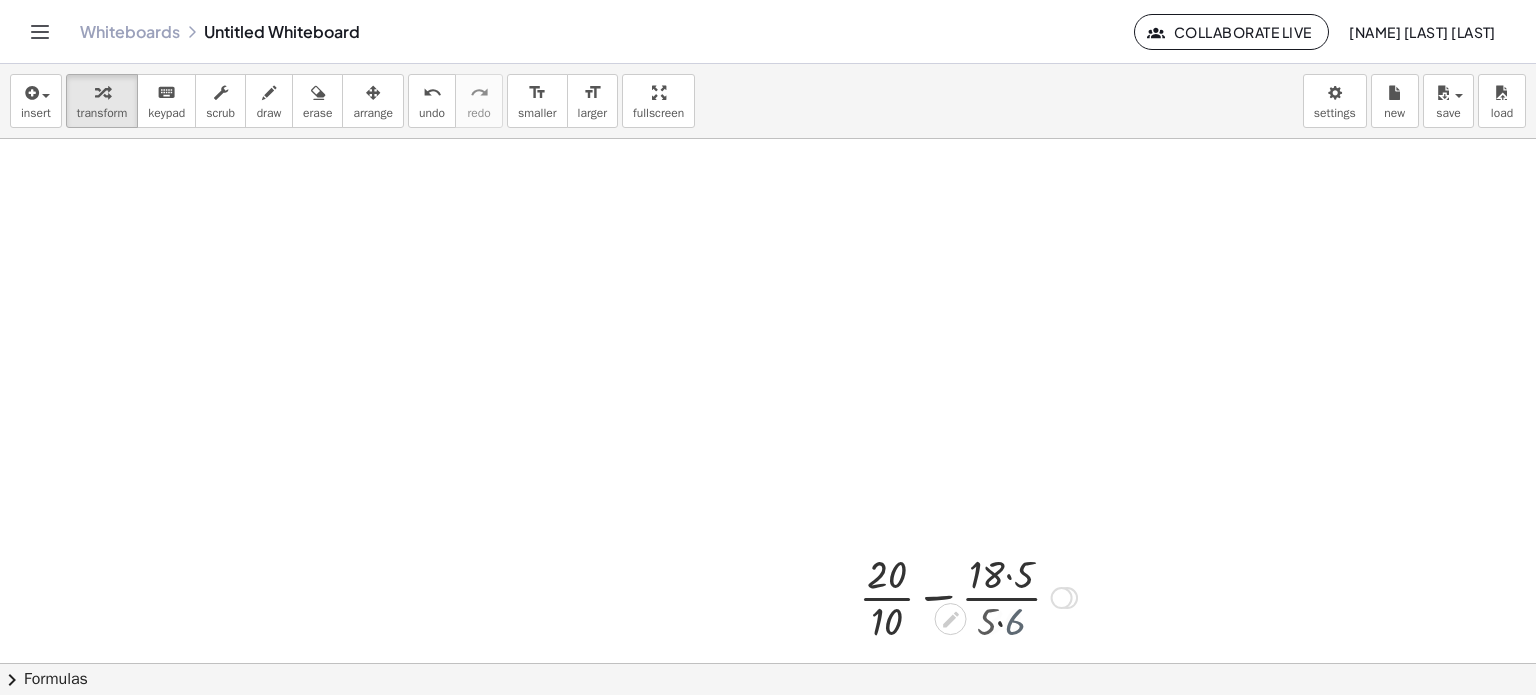click at bounding box center [968, 596] 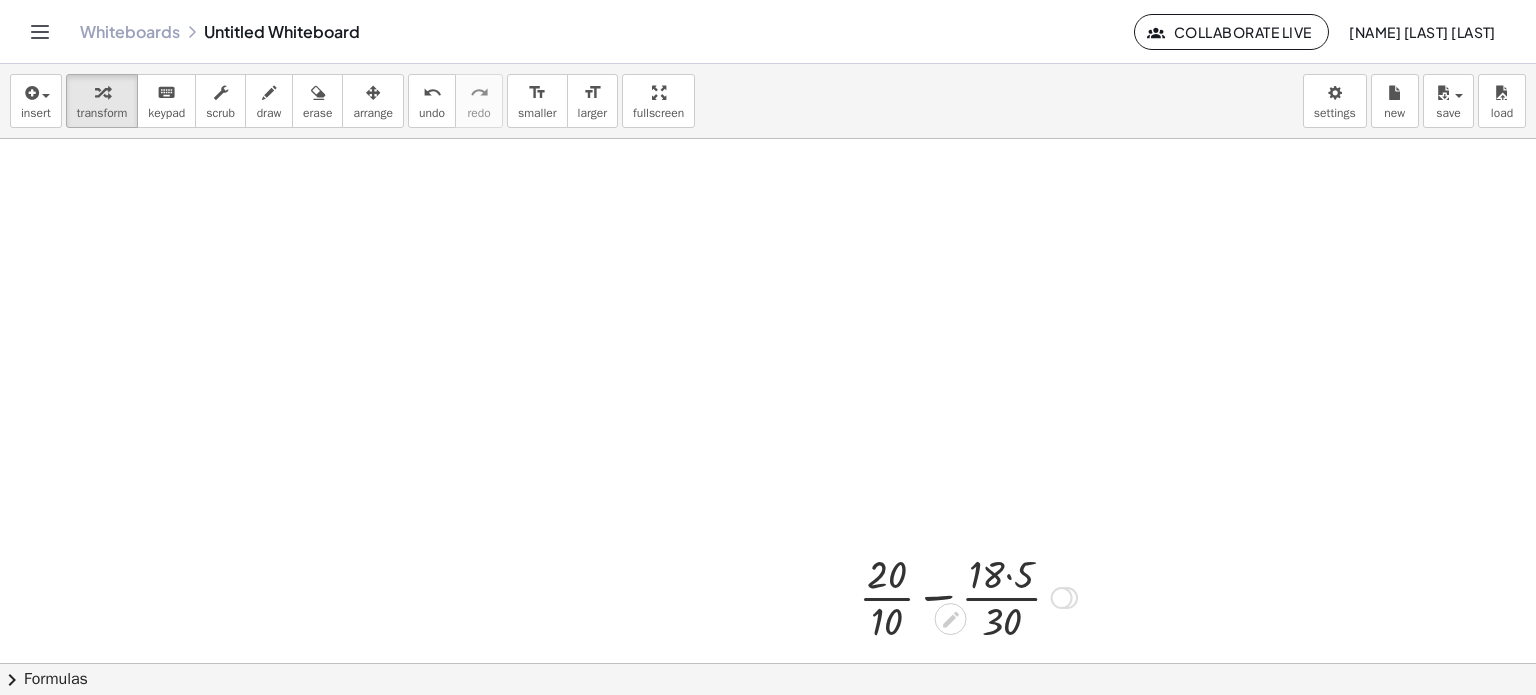 click on "+ · · 4 · 5 · · 5 · 2 − · · 18 · 5 ÷ · 6 · 5 + · 4 · 5 · 5 · 2 − · · 18 · 5 ÷ · 6 · 5 + · 4 · 5 · 10 − · · 18 · 5 ÷ · 6 · 5 + · 20 · 10 − · · 18 · 5 ÷ · 6 · 5 + · 20 · 10 − · · 18 · 5 · · 5 · 6 + · 20 · 10 − · 18 · 5 · 5 · 6 + · 20 · 10 − · 18 · · 5 30" at bounding box center (960, 596) 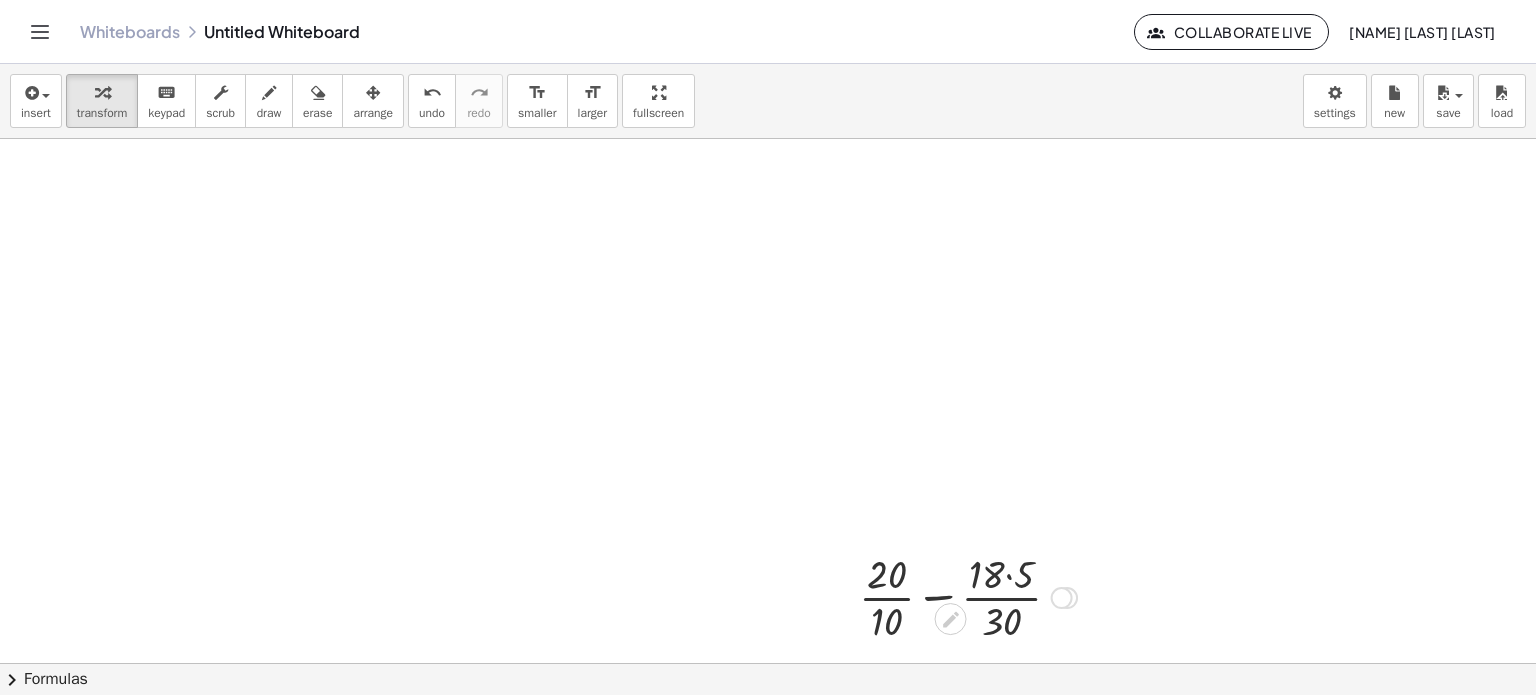 click at bounding box center [968, 596] 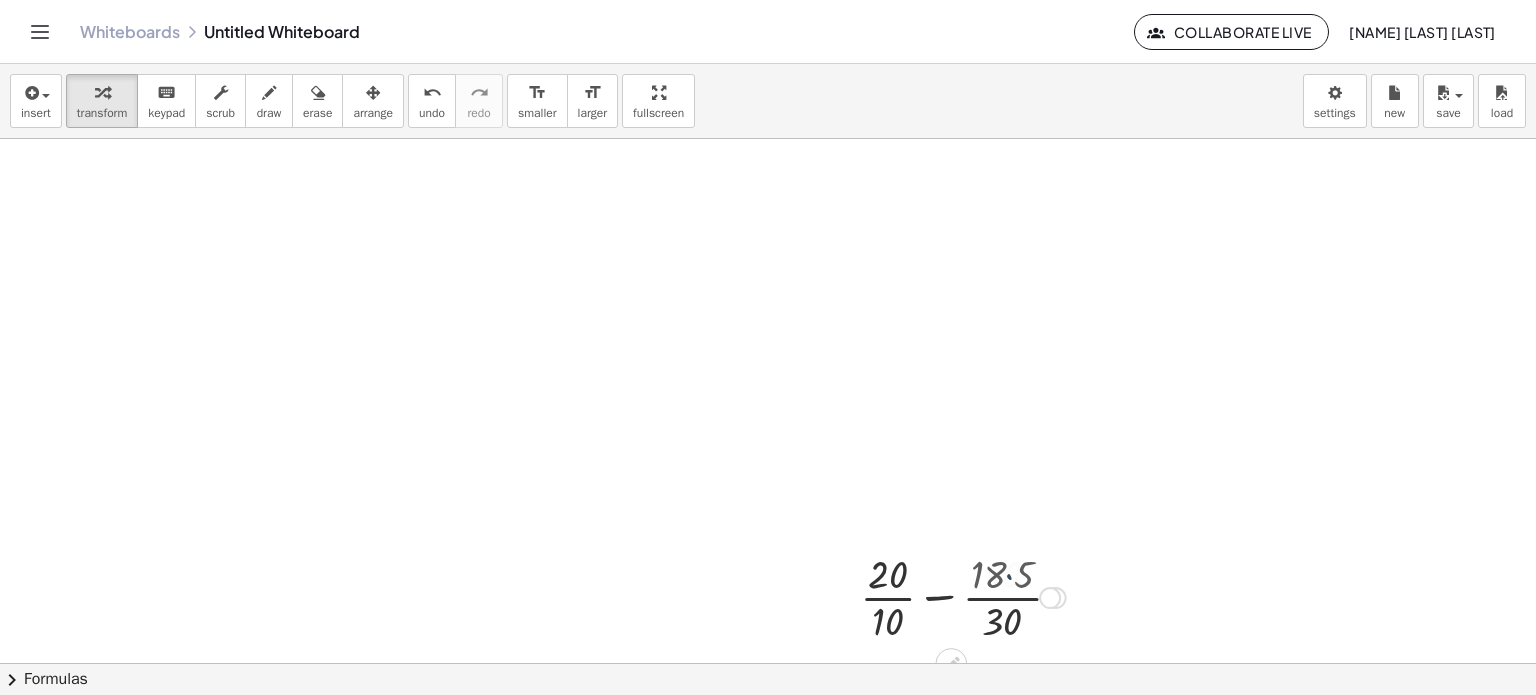 click at bounding box center [969, 596] 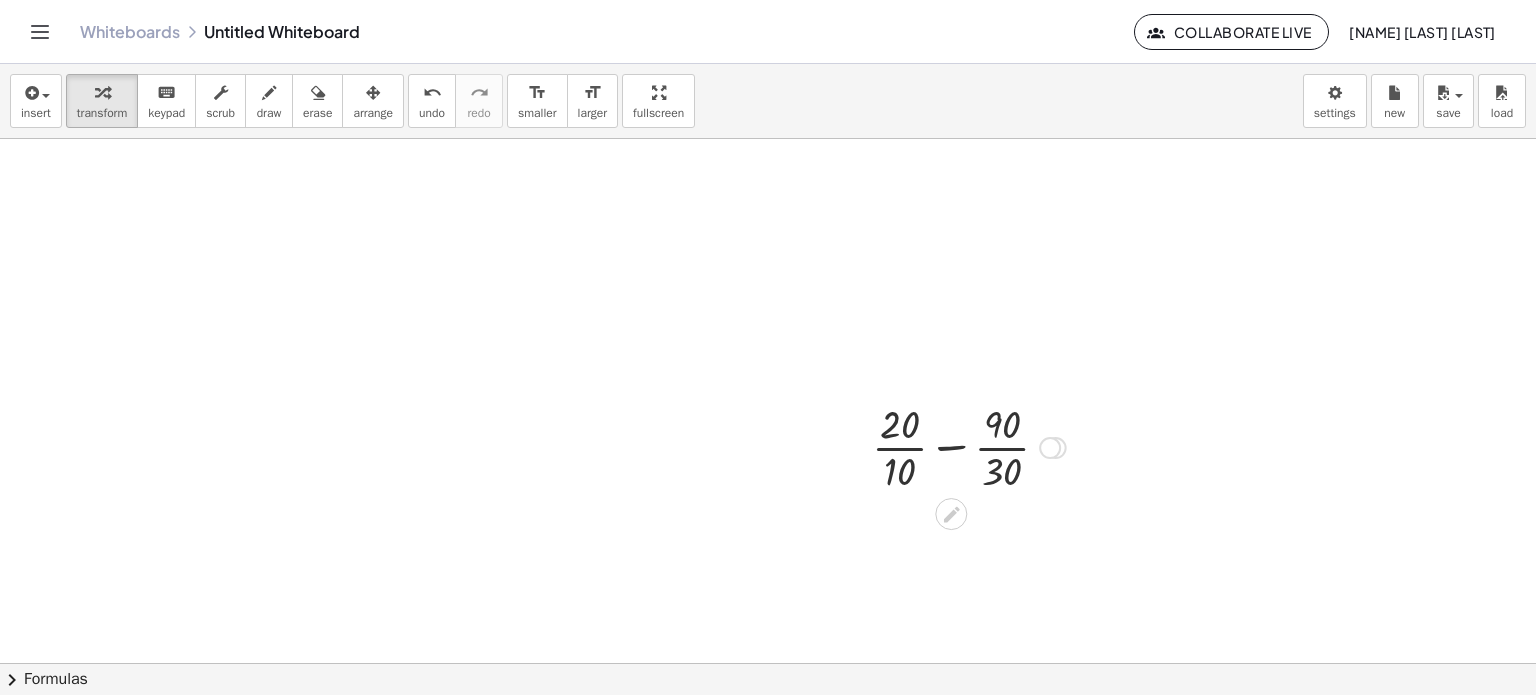 scroll, scrollTop: 994, scrollLeft: 0, axis: vertical 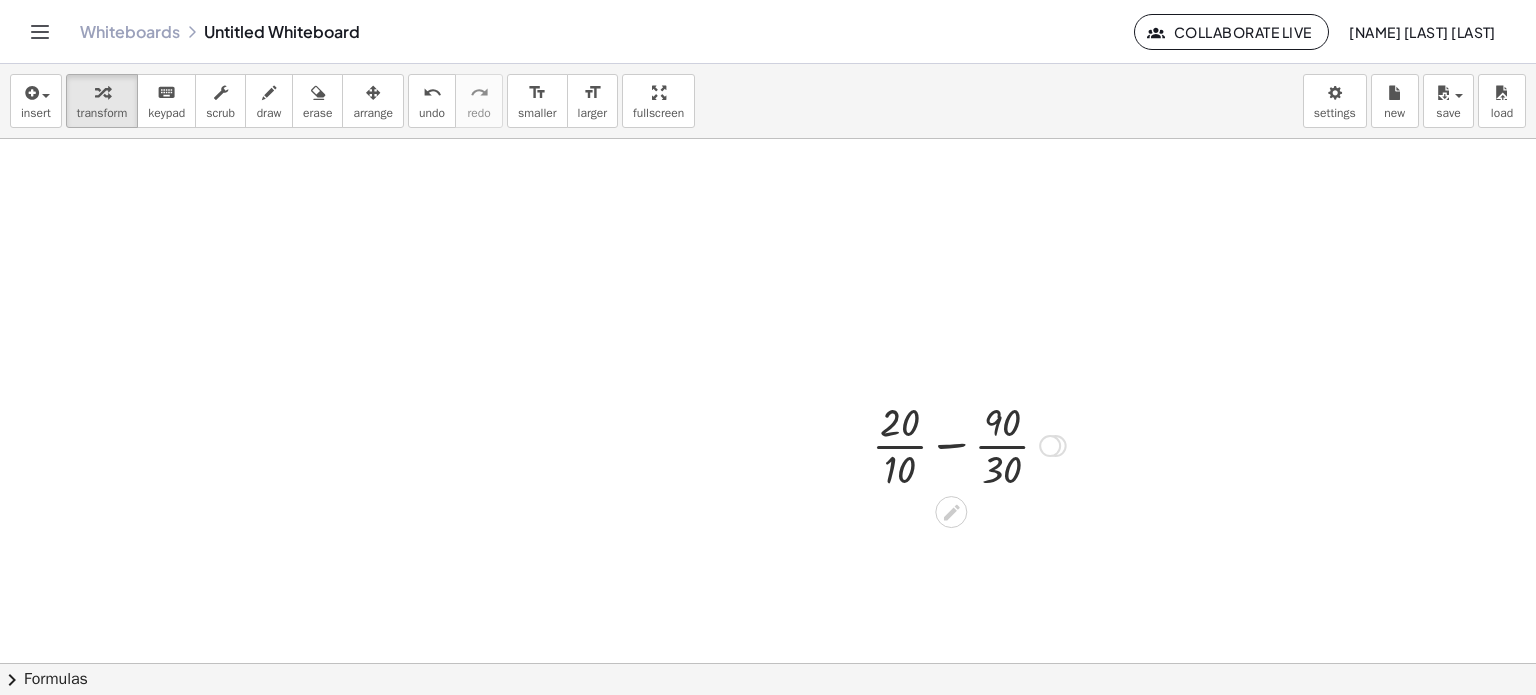 click at bounding box center [969, 444] 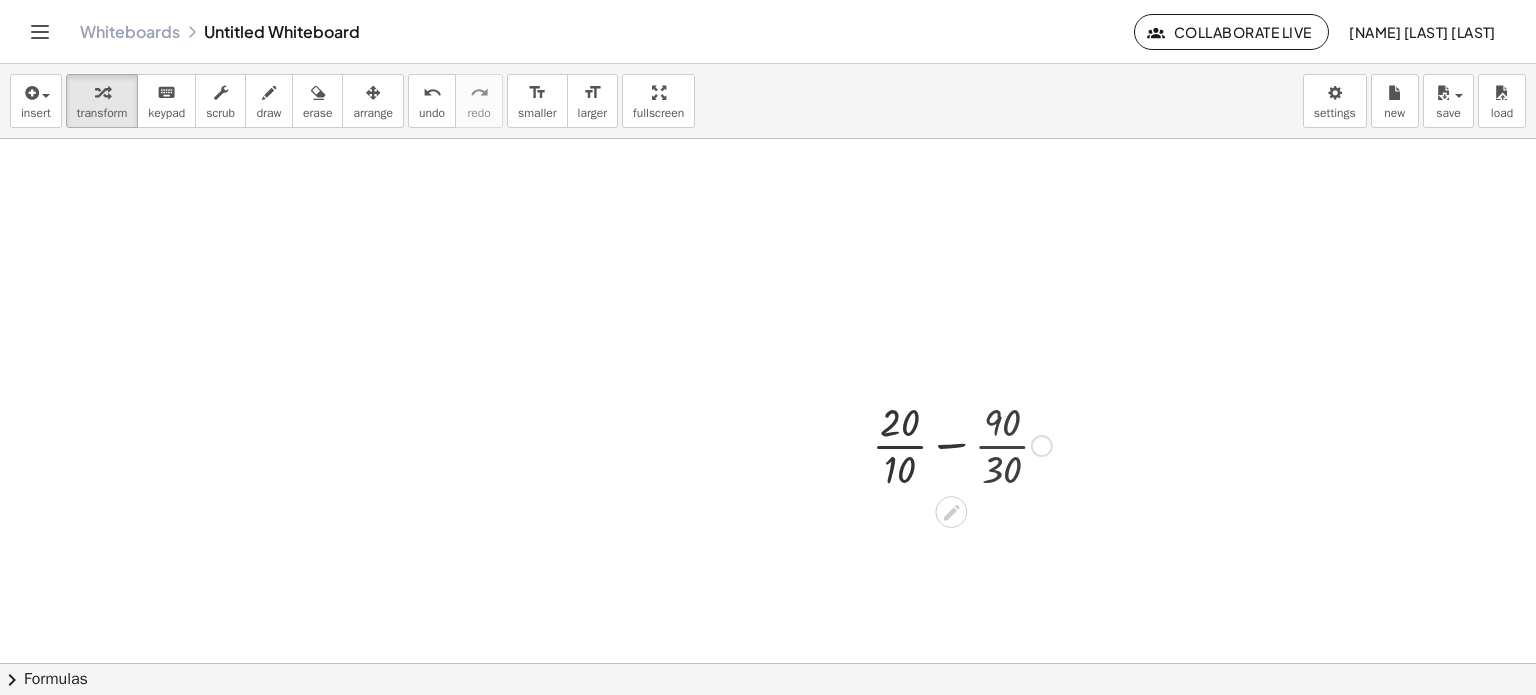 click at bounding box center (969, 444) 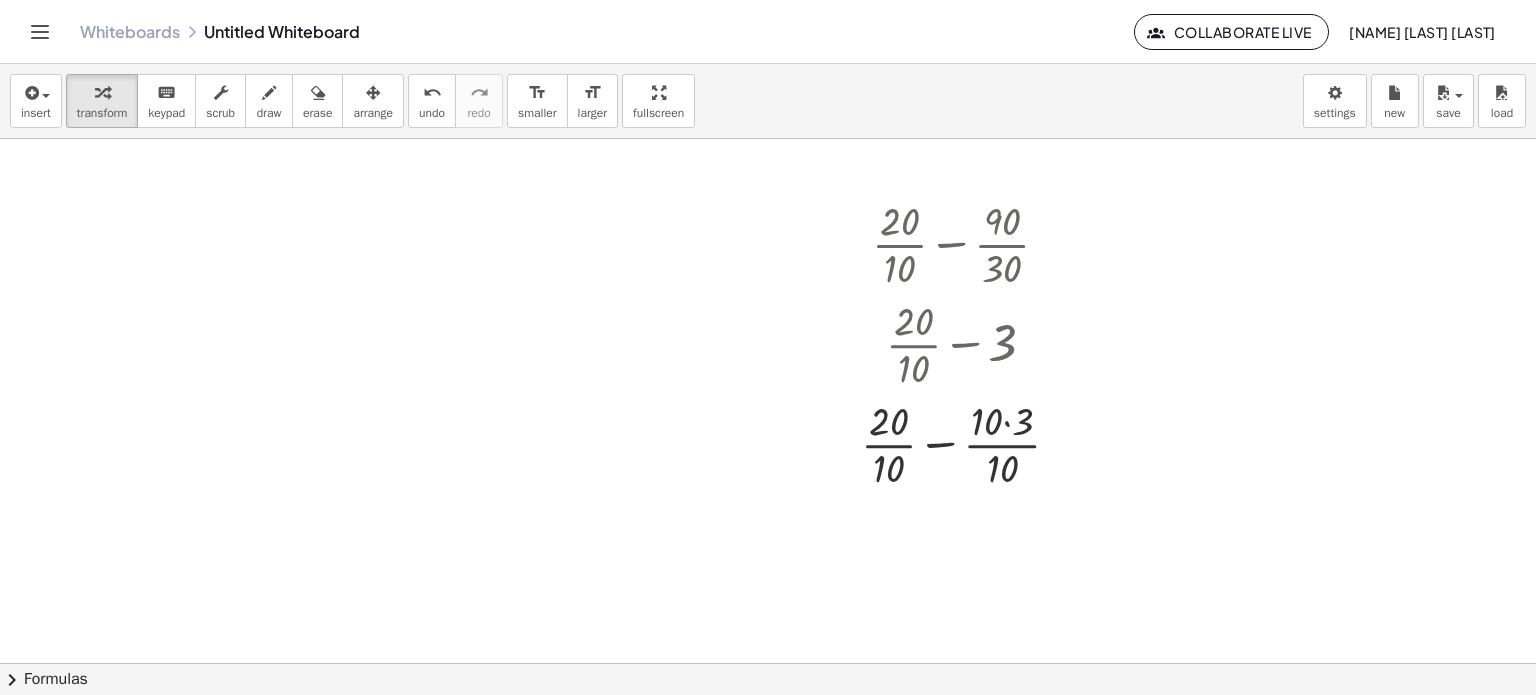 scroll, scrollTop: 1196, scrollLeft: 0, axis: vertical 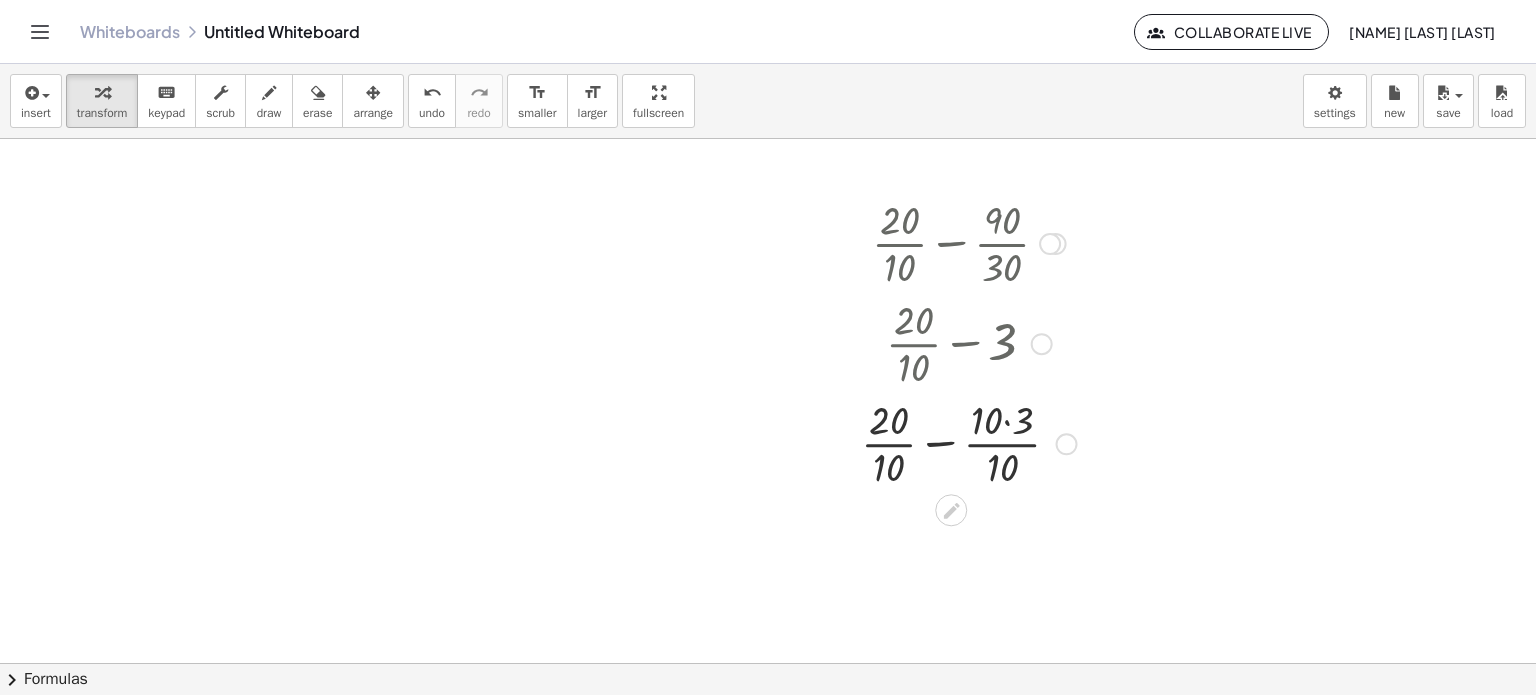 click at bounding box center (969, 442) 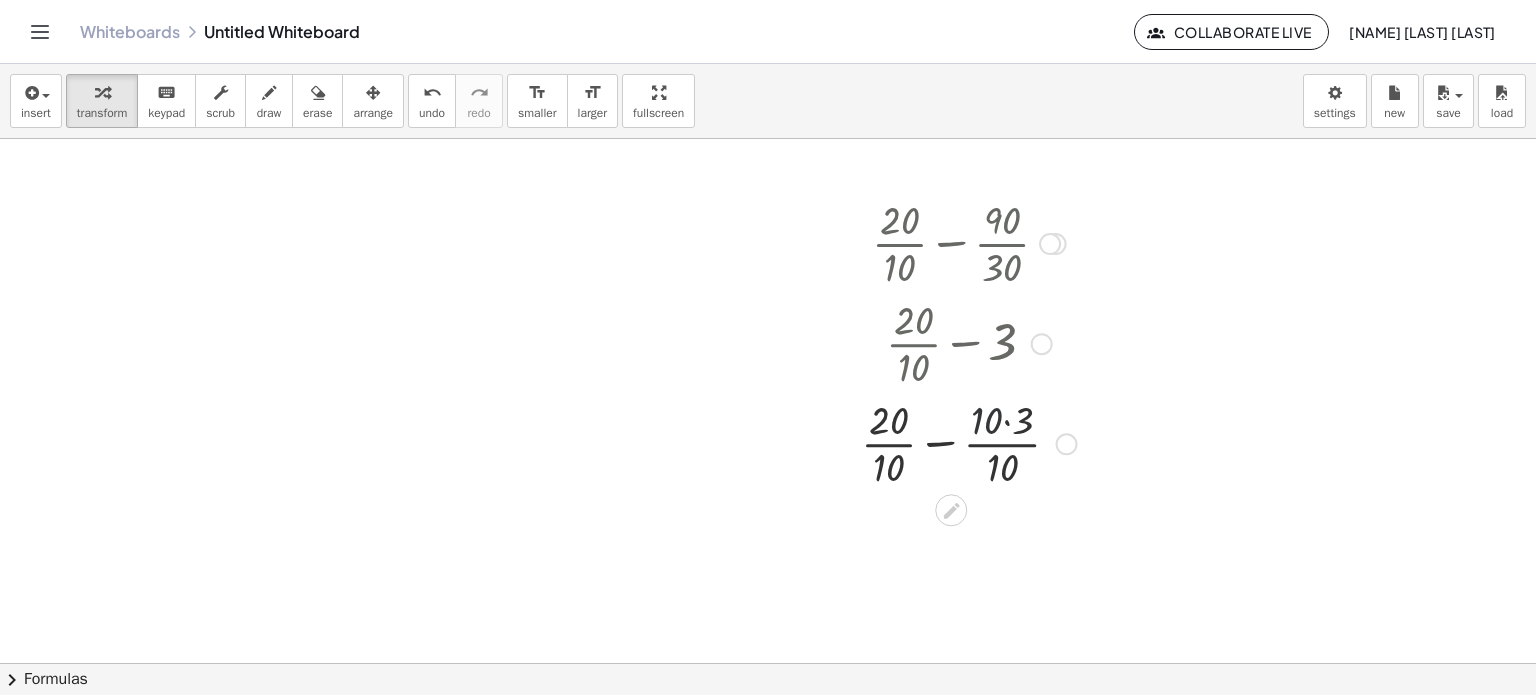 click at bounding box center [969, 442] 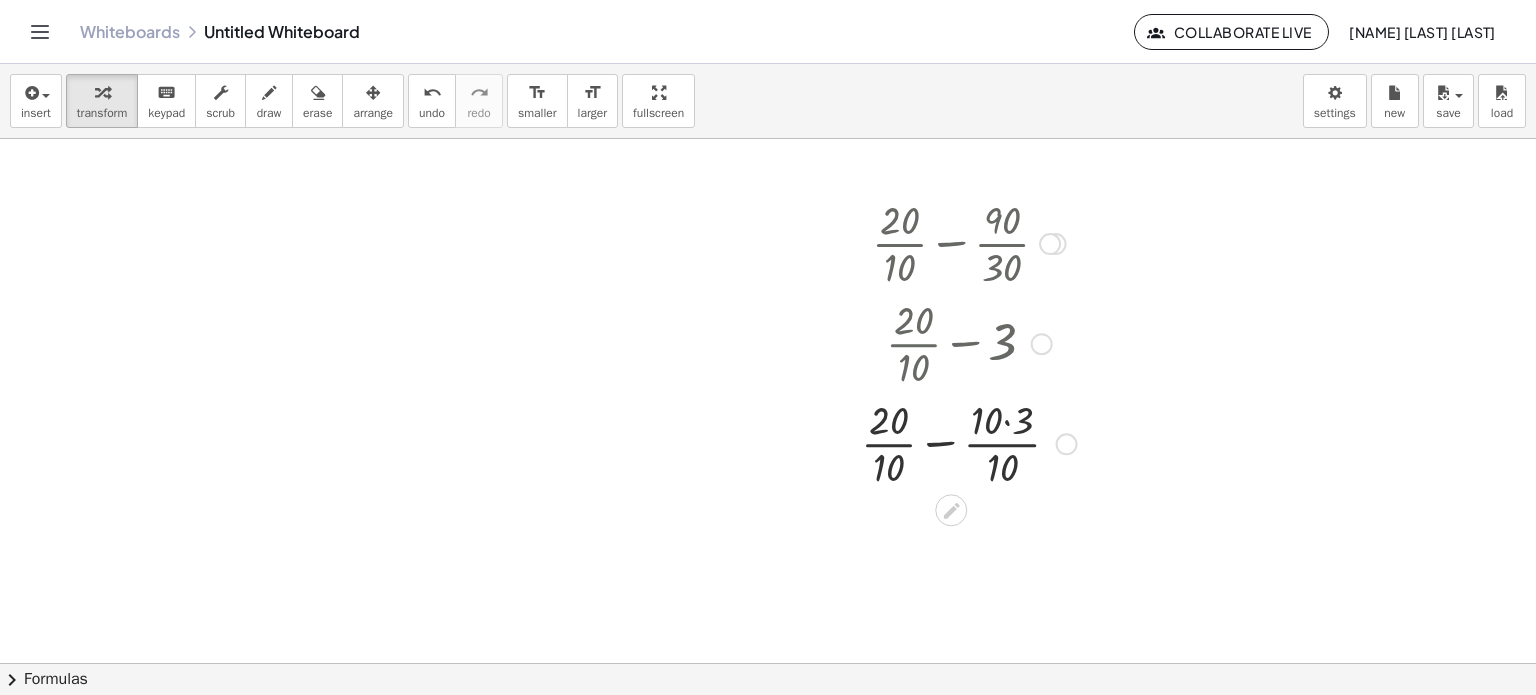 click at bounding box center (969, 442) 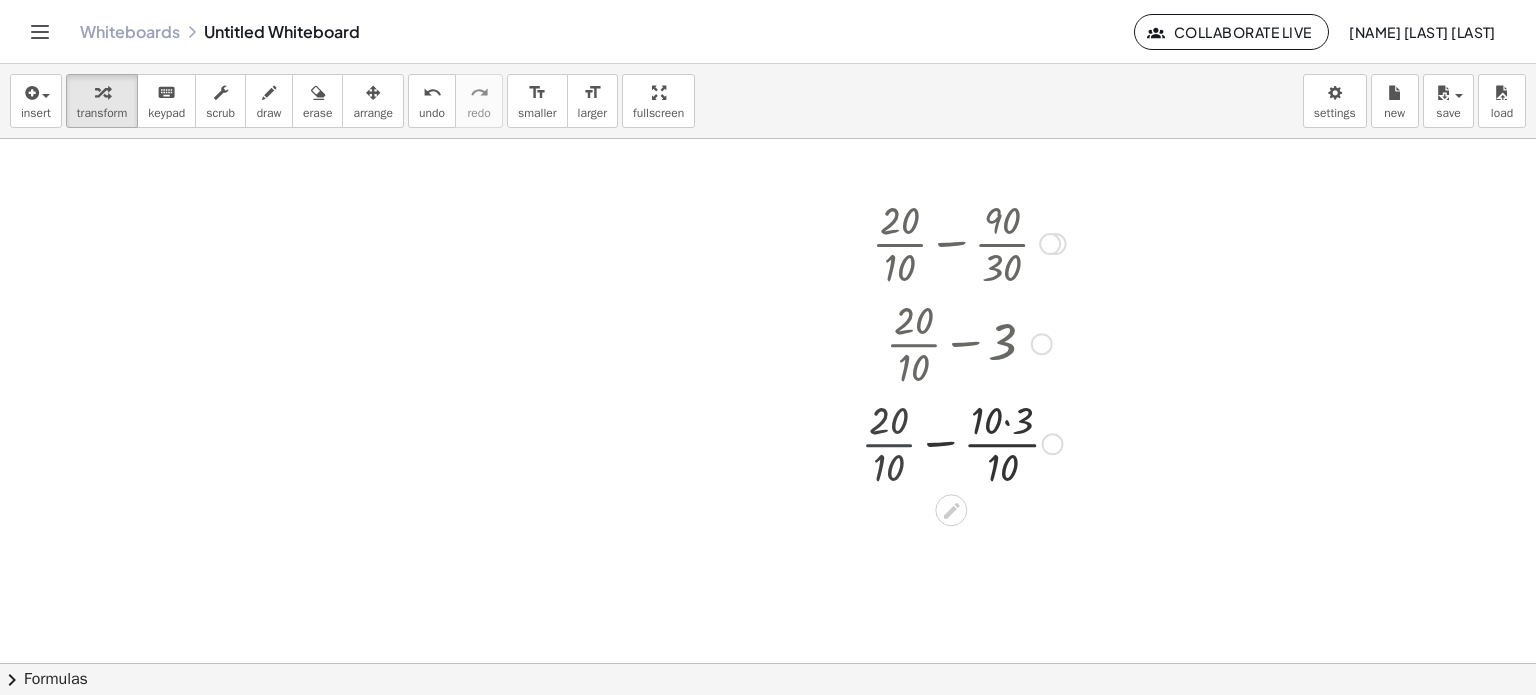 click at bounding box center [969, 442] 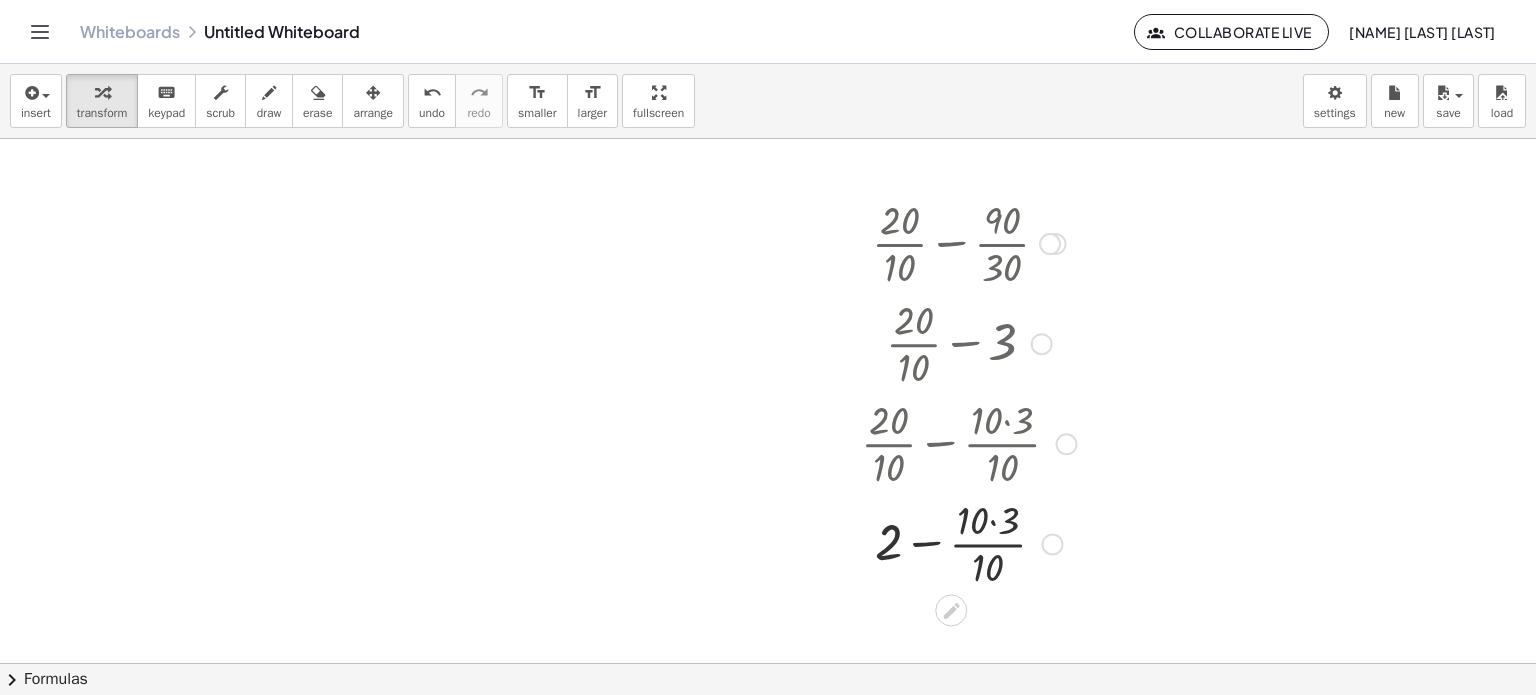 click at bounding box center (969, 542) 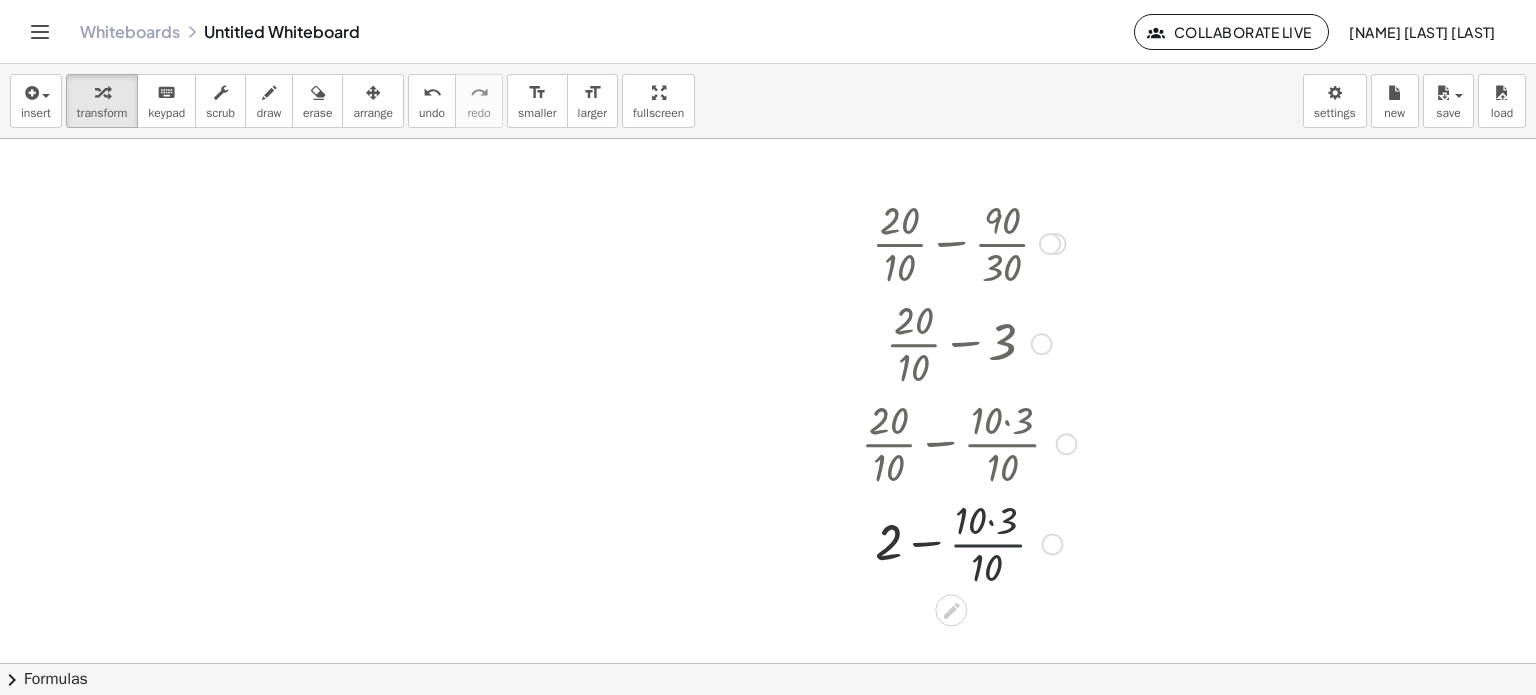 click at bounding box center (969, 542) 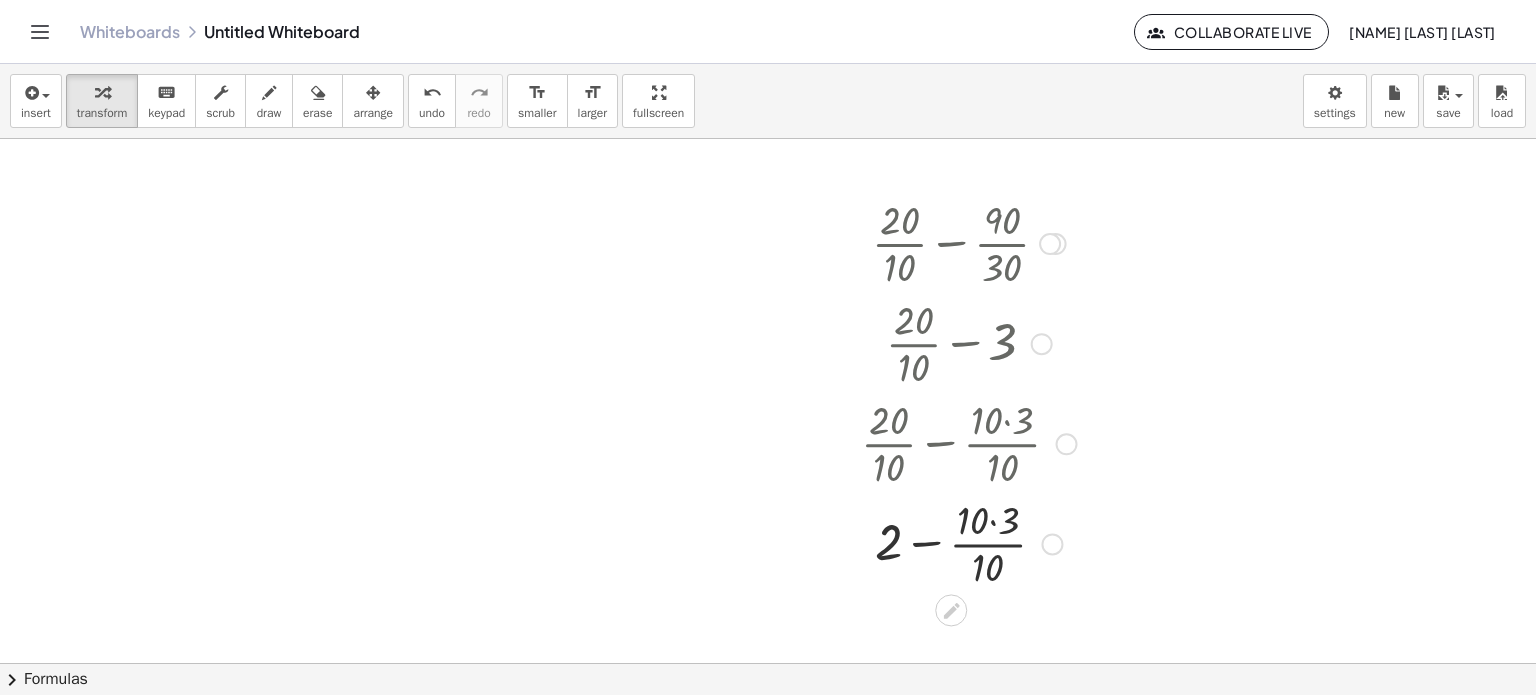 click at bounding box center (969, 542) 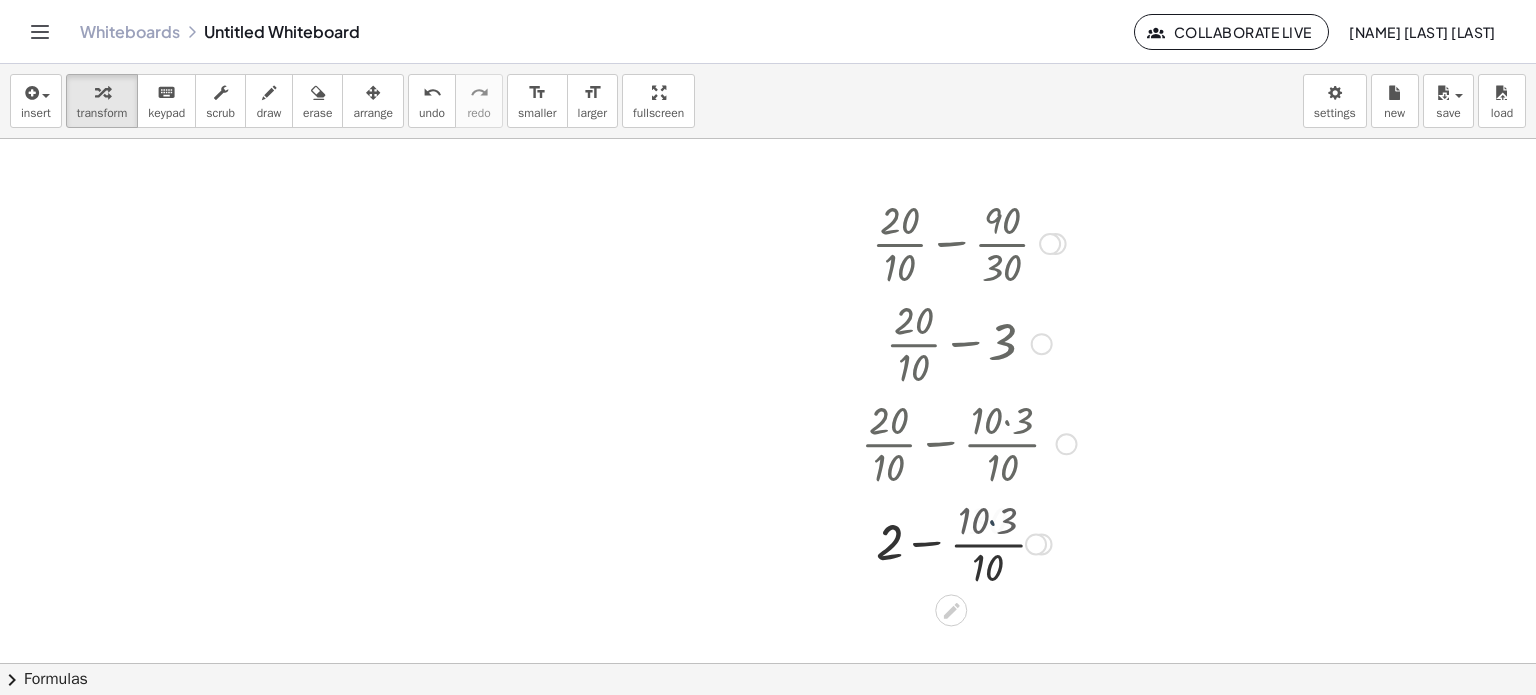 click at bounding box center (969, 542) 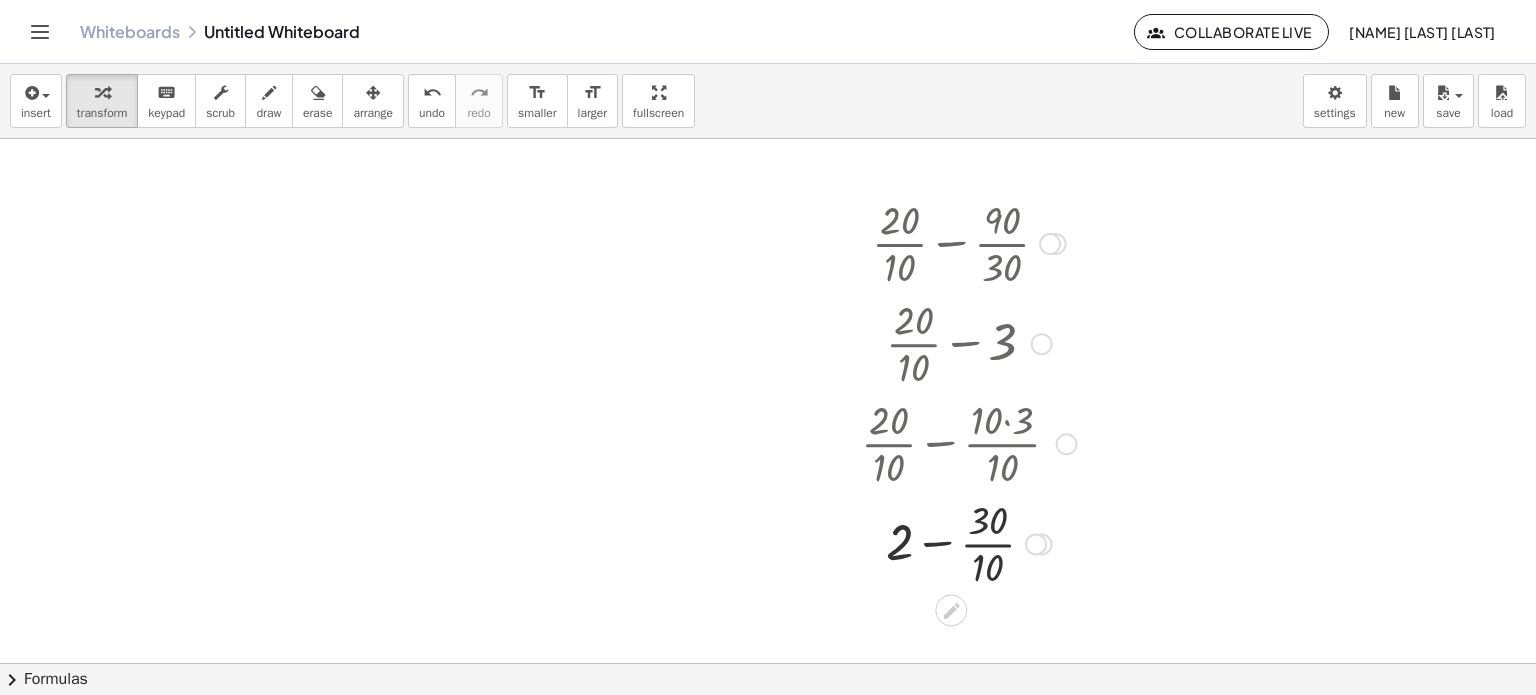 click at bounding box center (969, 542) 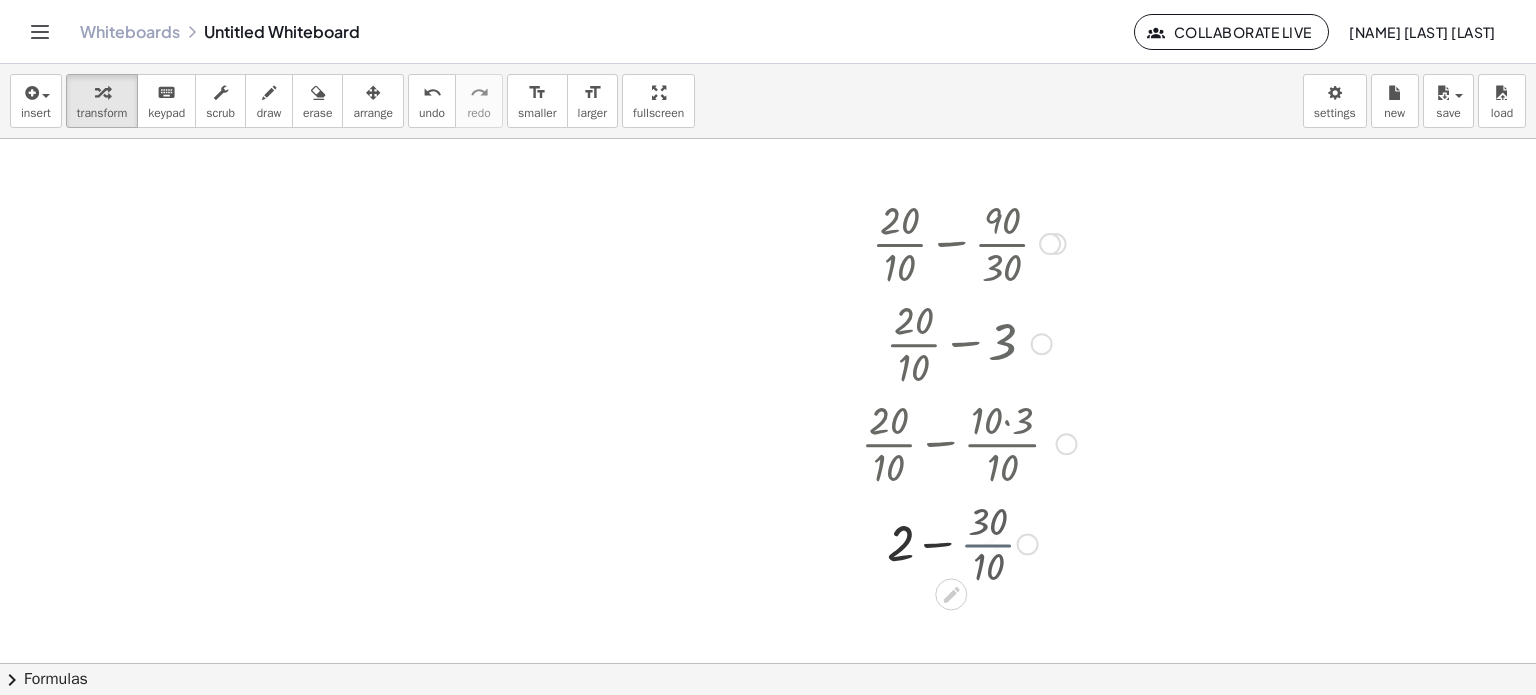 click at bounding box center (969, 542) 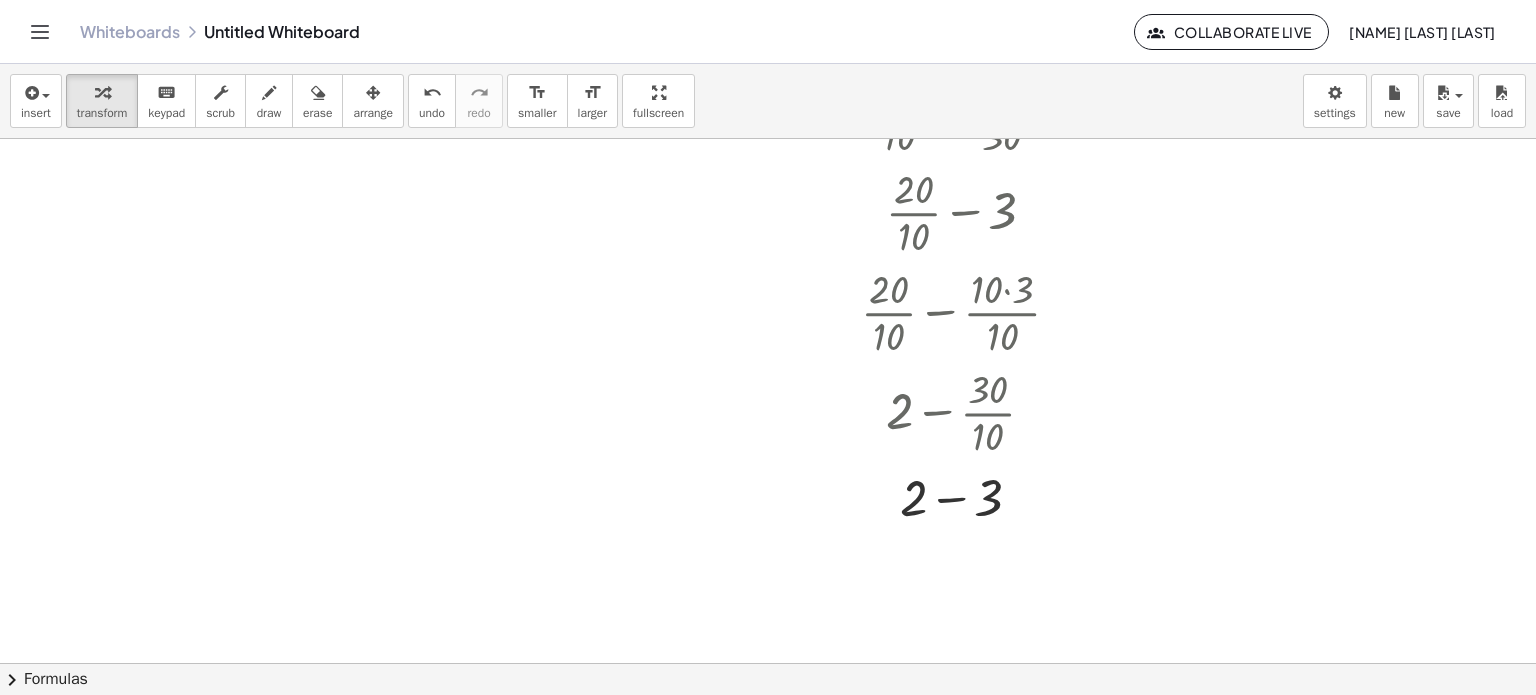scroll, scrollTop: 1332, scrollLeft: 0, axis: vertical 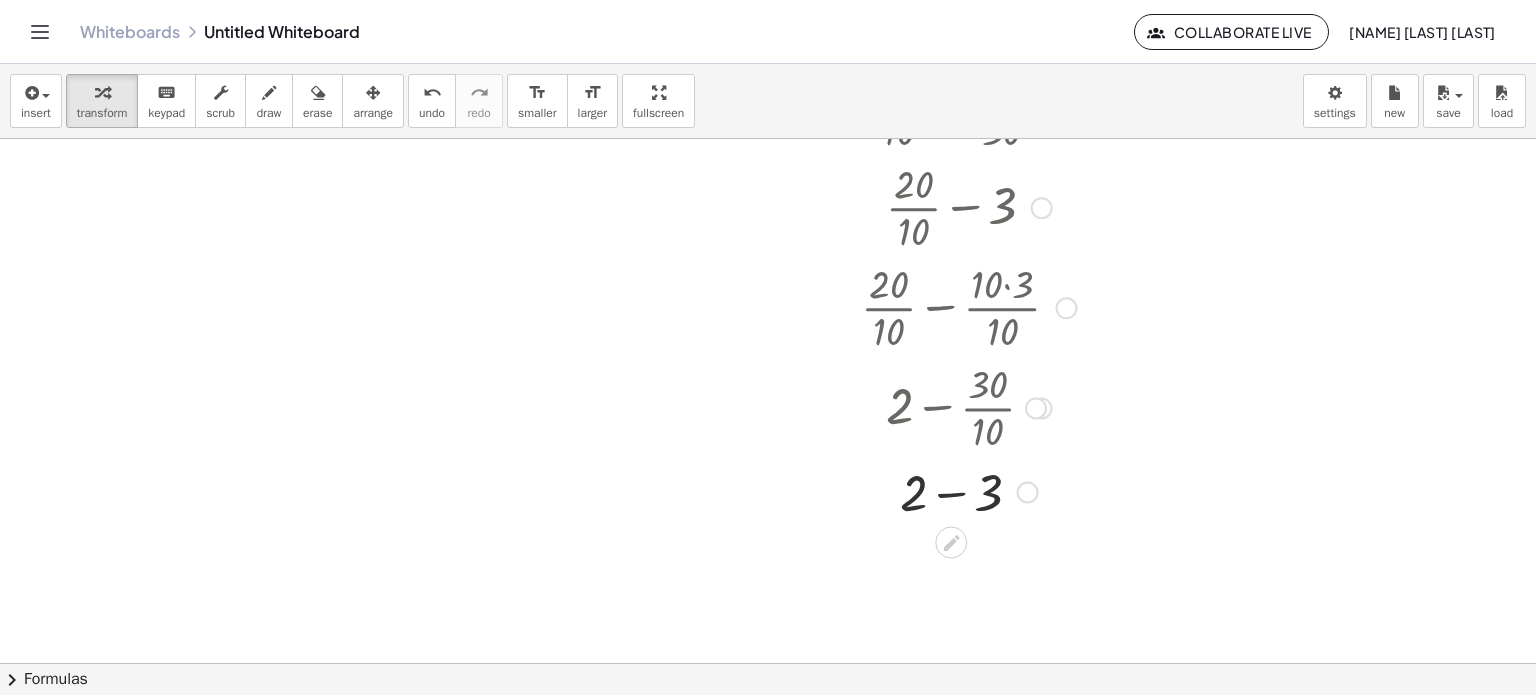 click at bounding box center (969, 491) 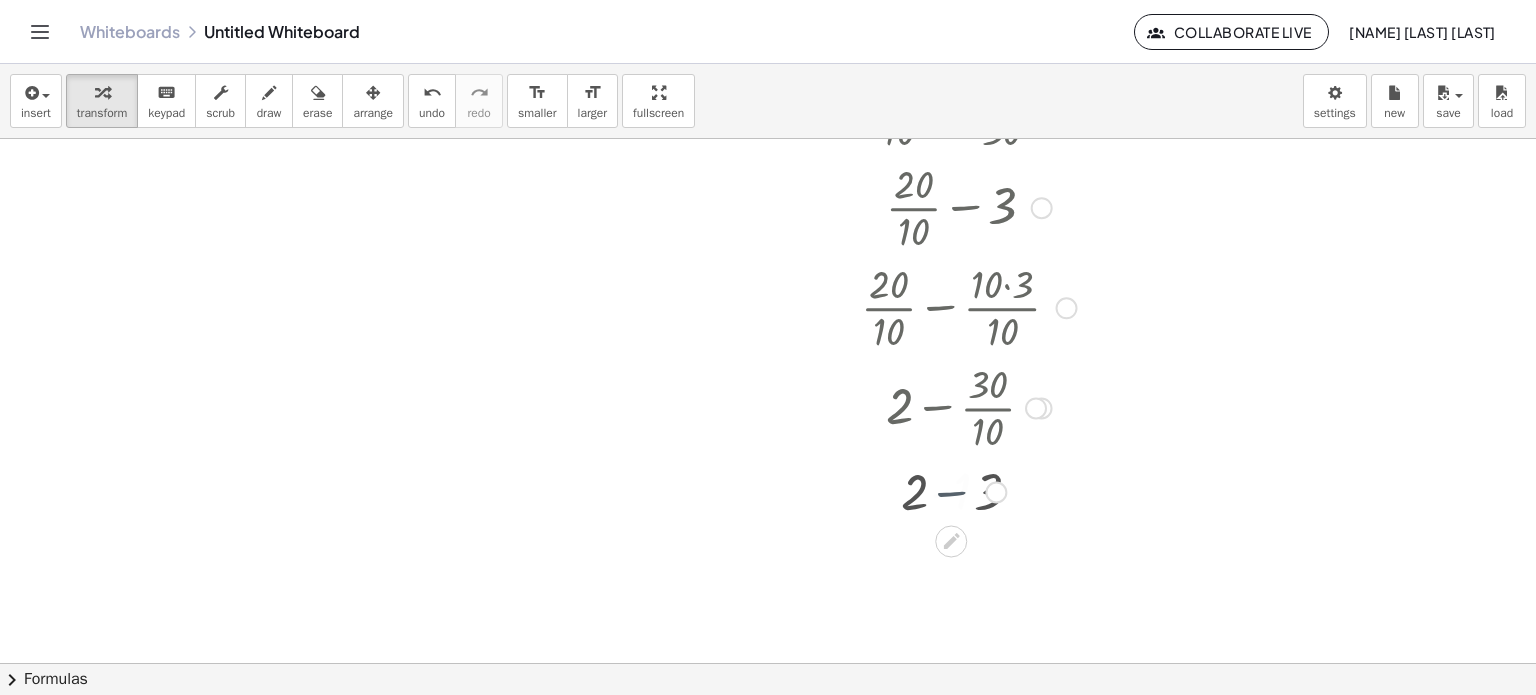 click at bounding box center [969, 491] 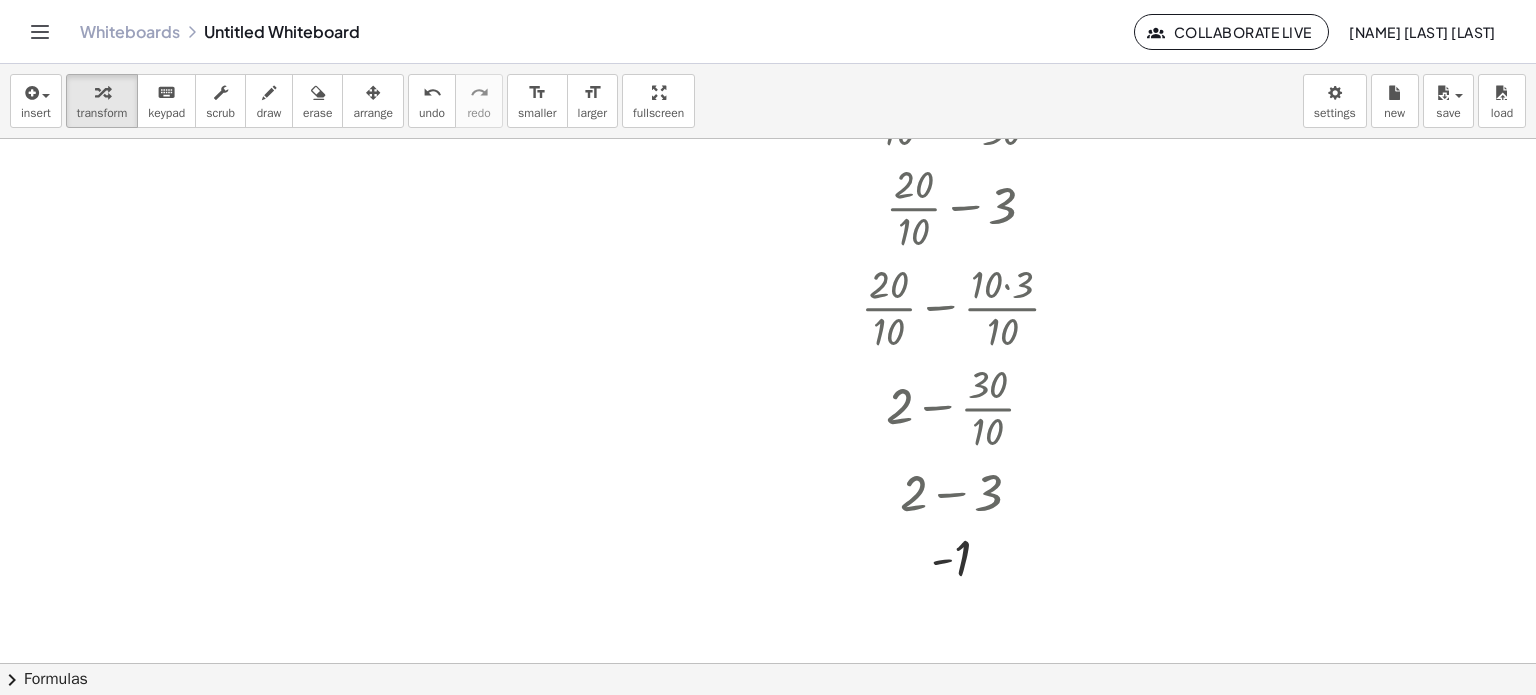 click at bounding box center [768, -144] 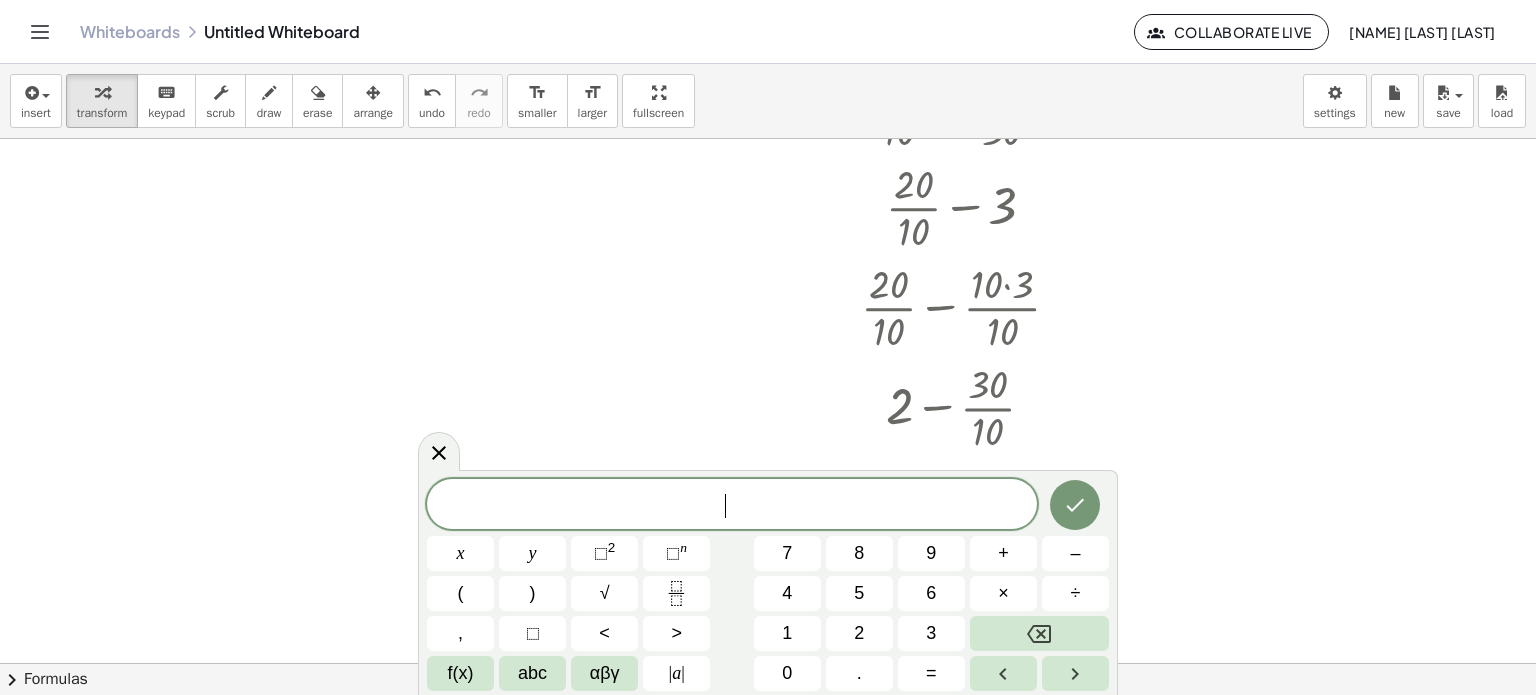 click on "y" at bounding box center [532, 553] 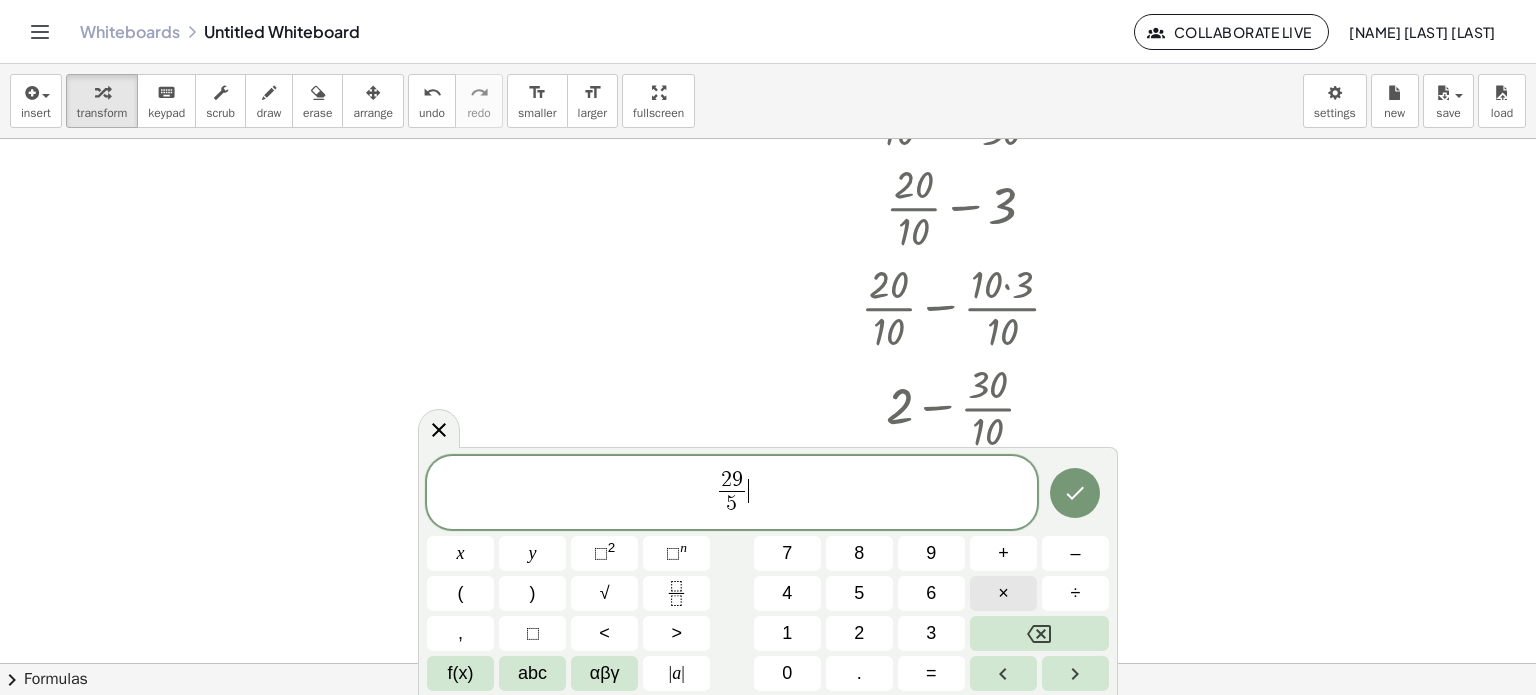 click on "×" at bounding box center [1003, 593] 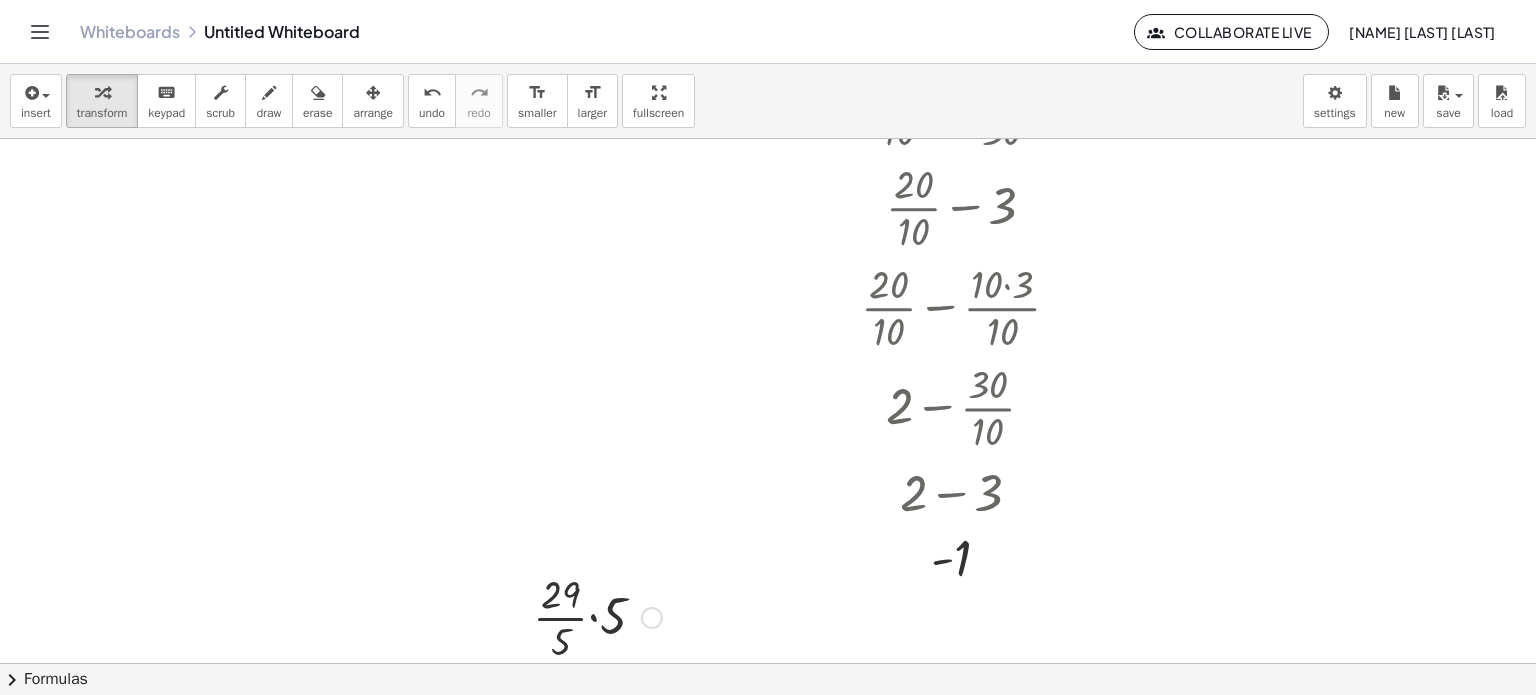 click at bounding box center [597, 616] 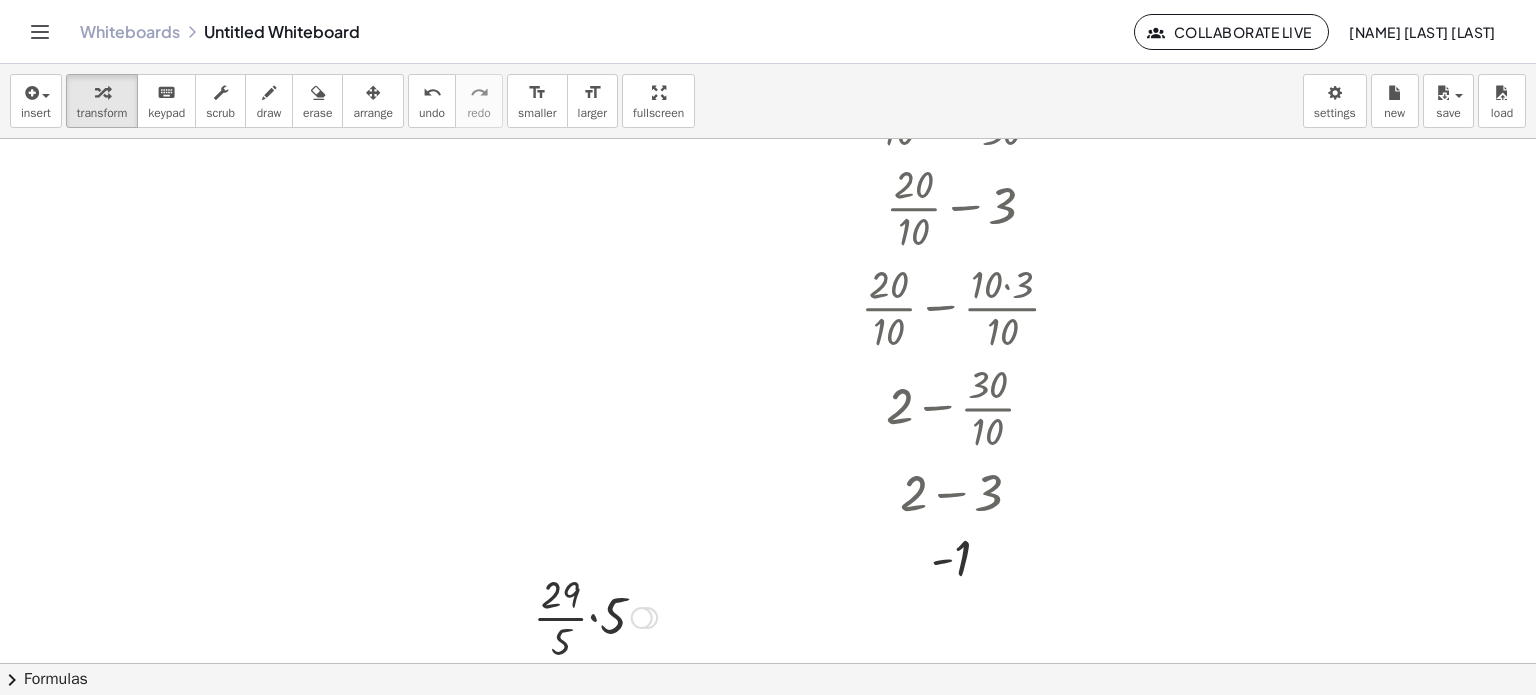 click at bounding box center (597, 616) 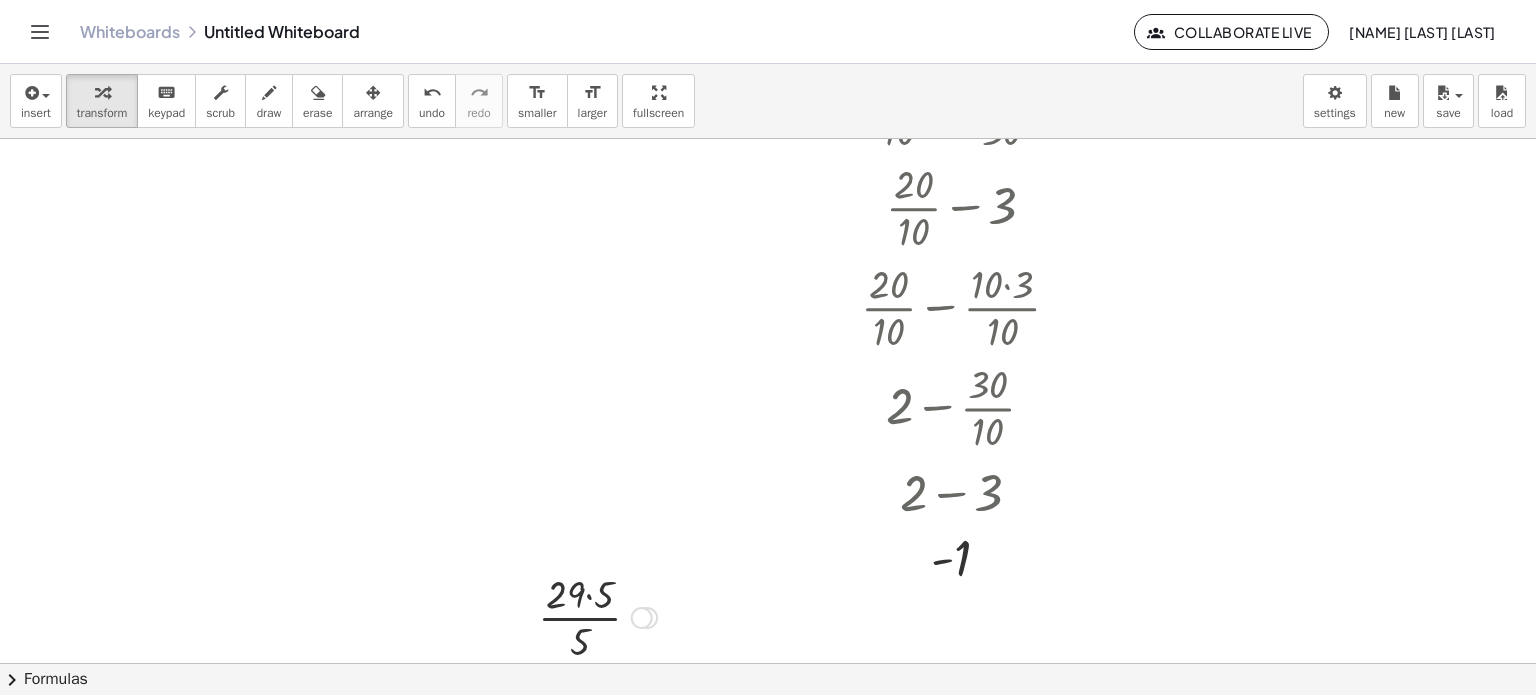click at bounding box center (597, 616) 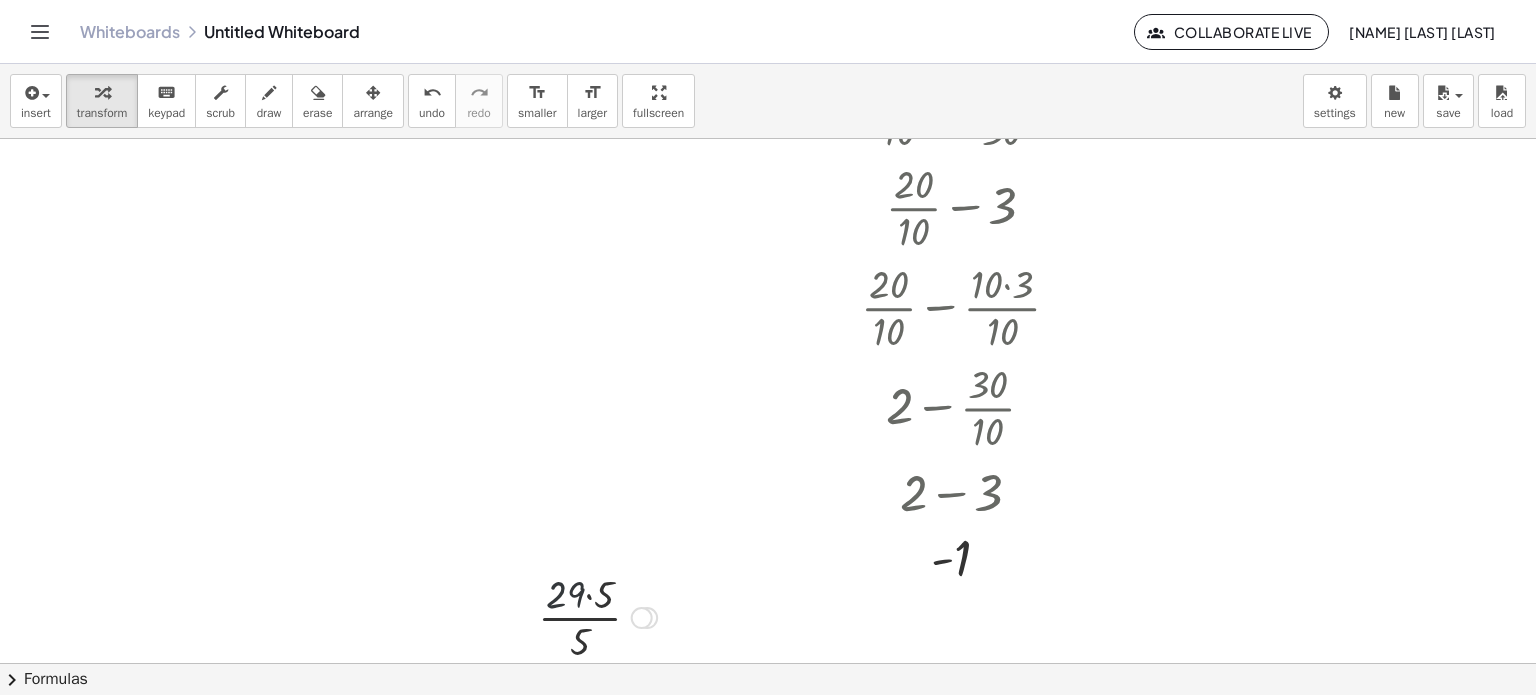 click at bounding box center (597, 616) 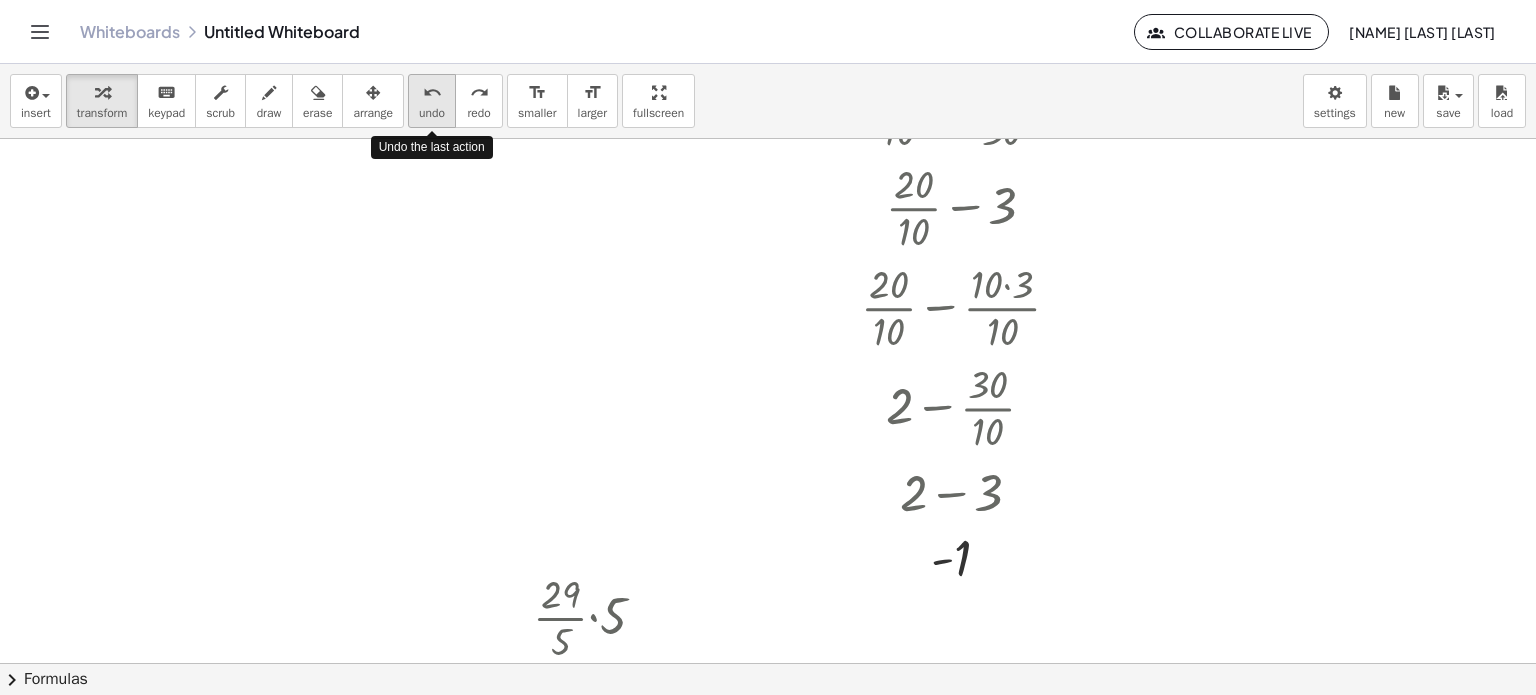 click on "undo" at bounding box center [432, 93] 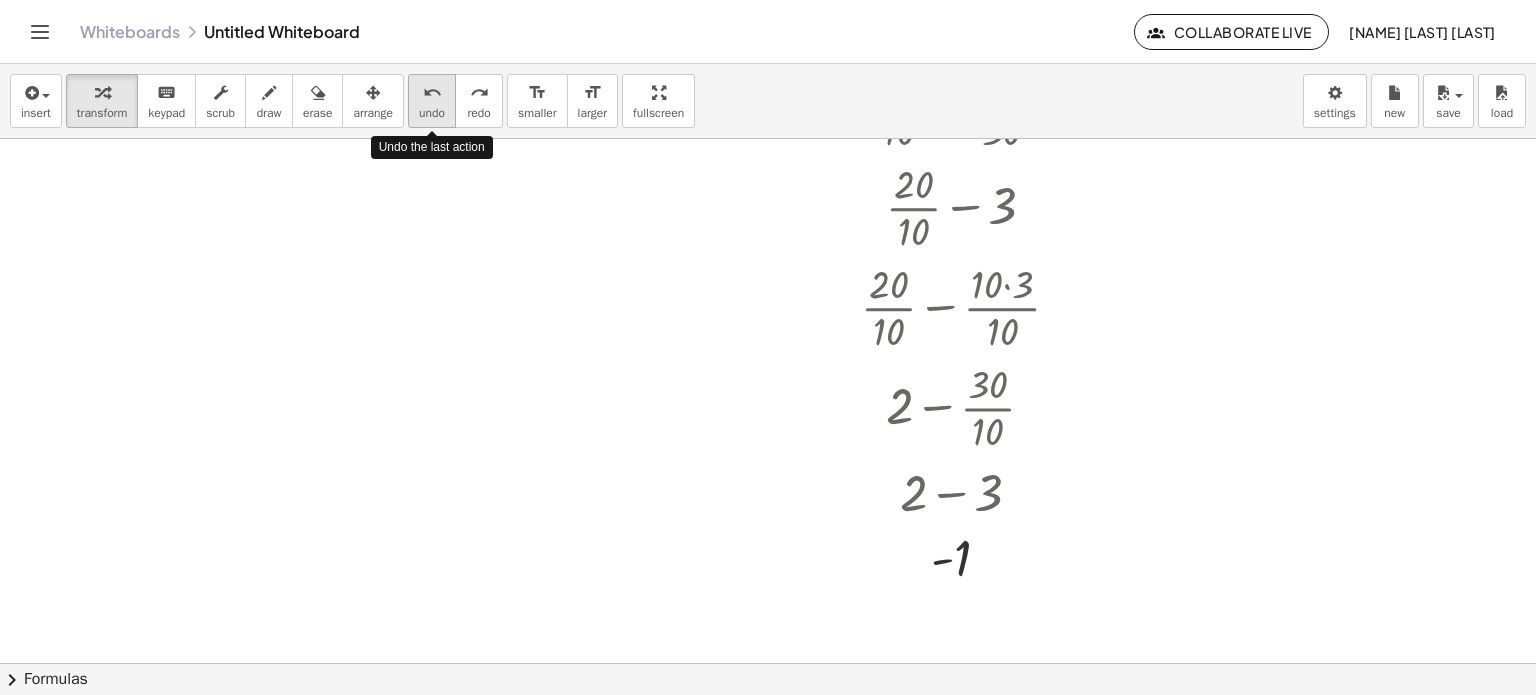 click on "undo" at bounding box center (432, 93) 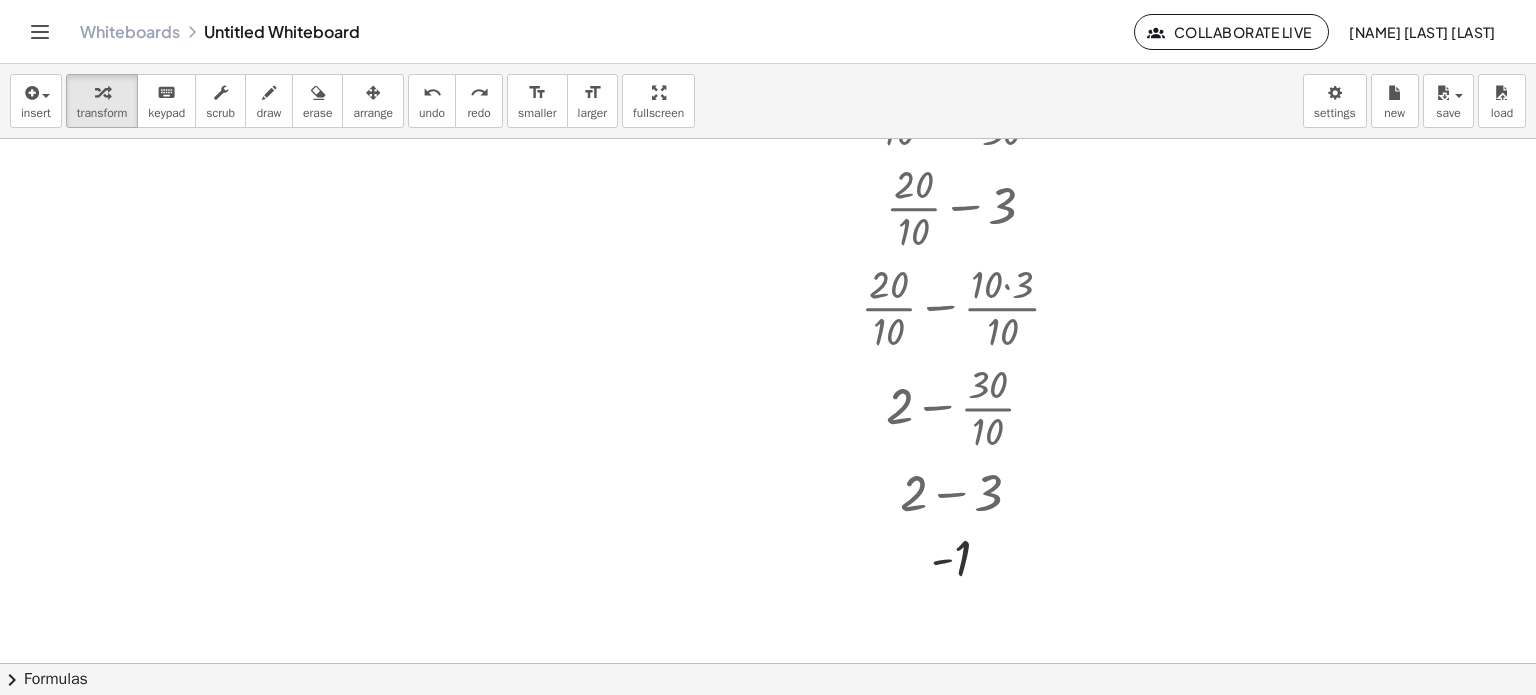 click at bounding box center (768, -144) 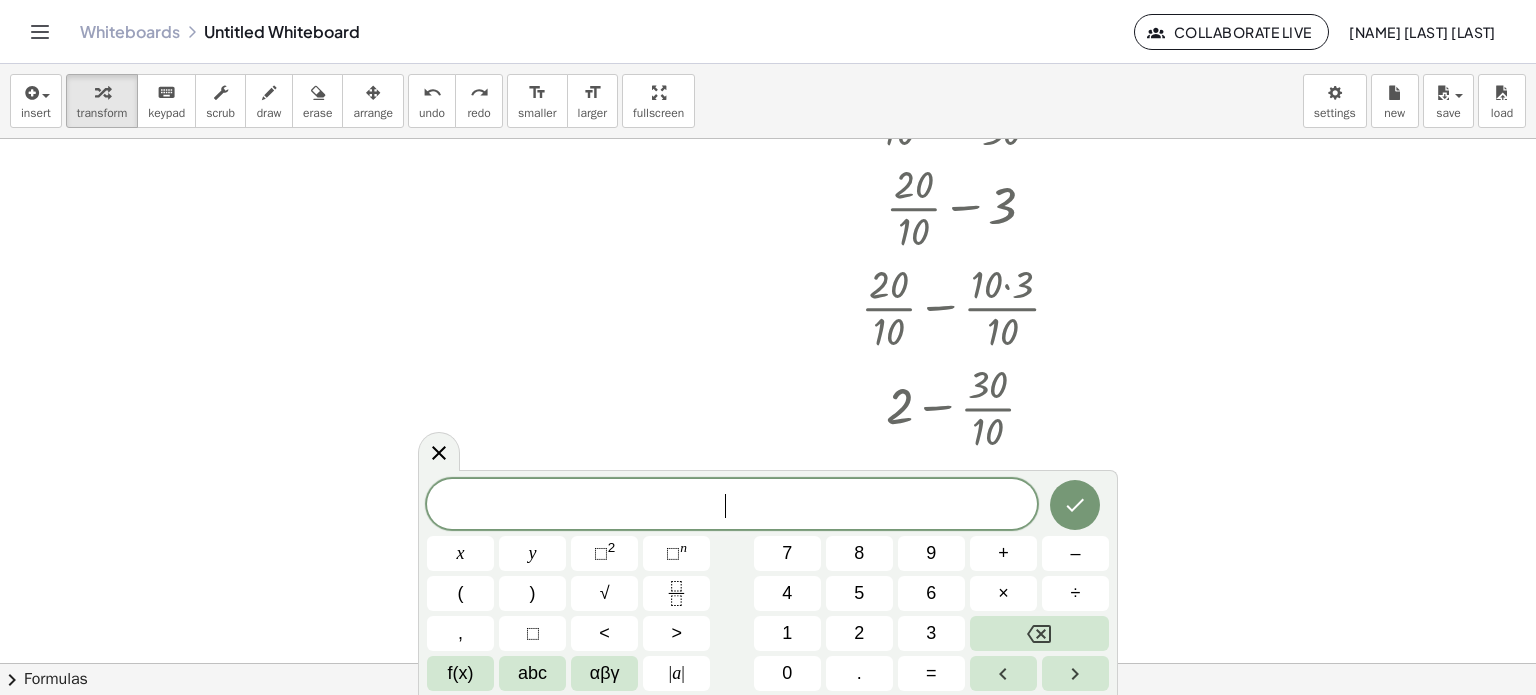 click on "⬚" at bounding box center [532, 633] 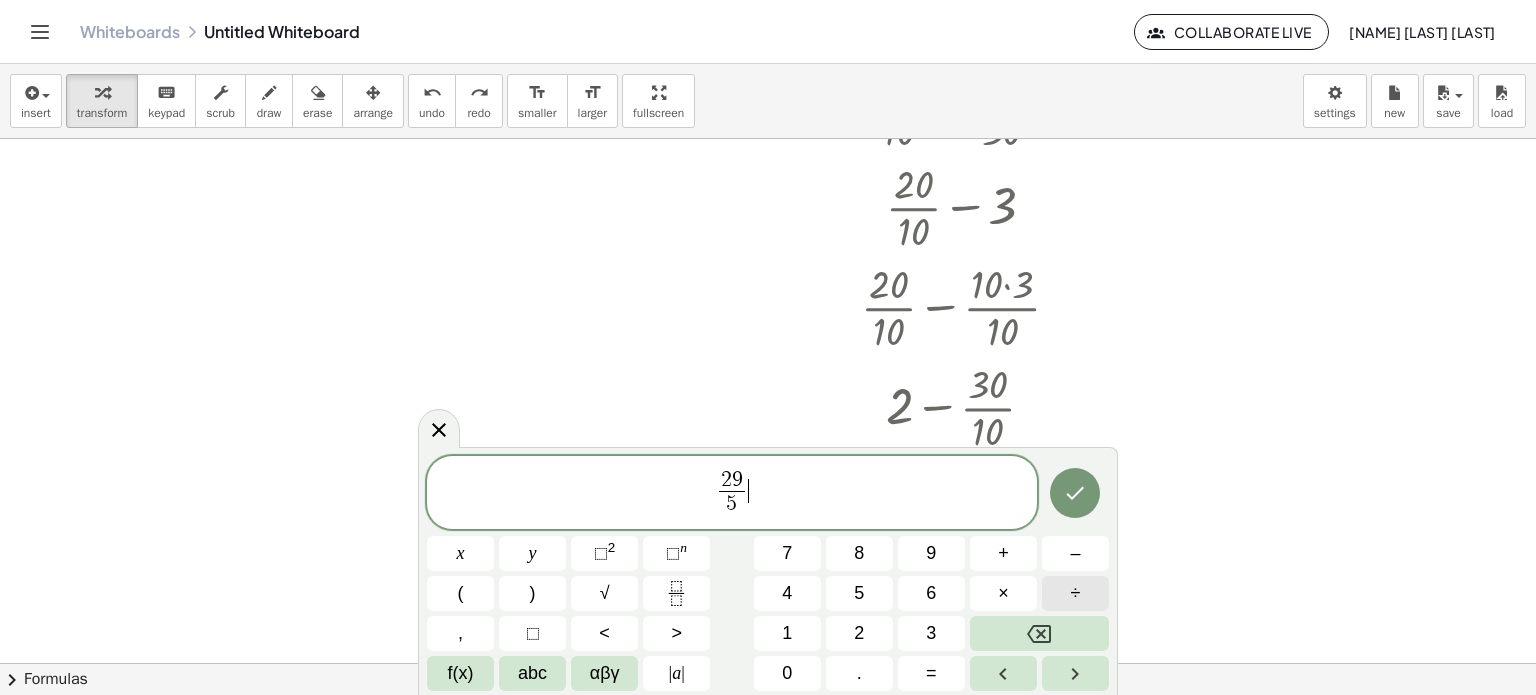 click on "÷" at bounding box center (1076, 593) 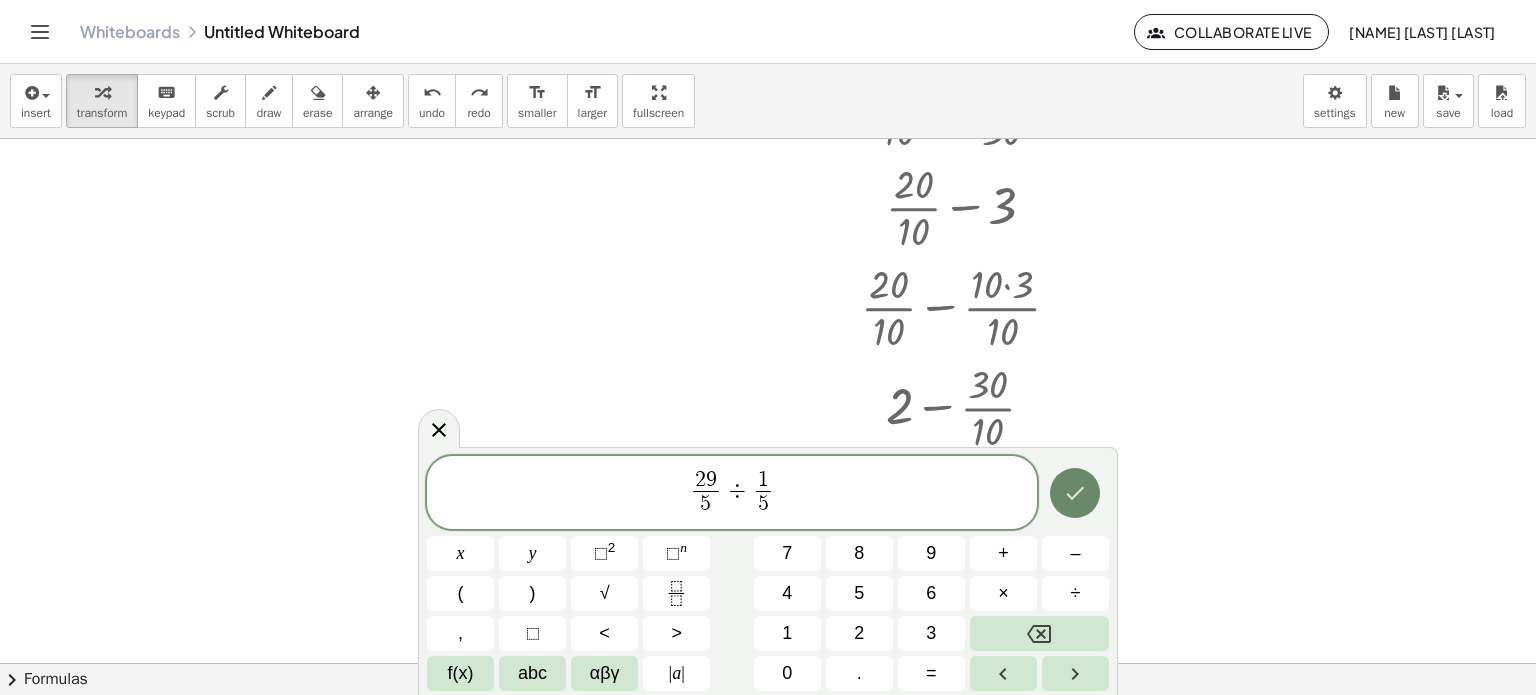 click 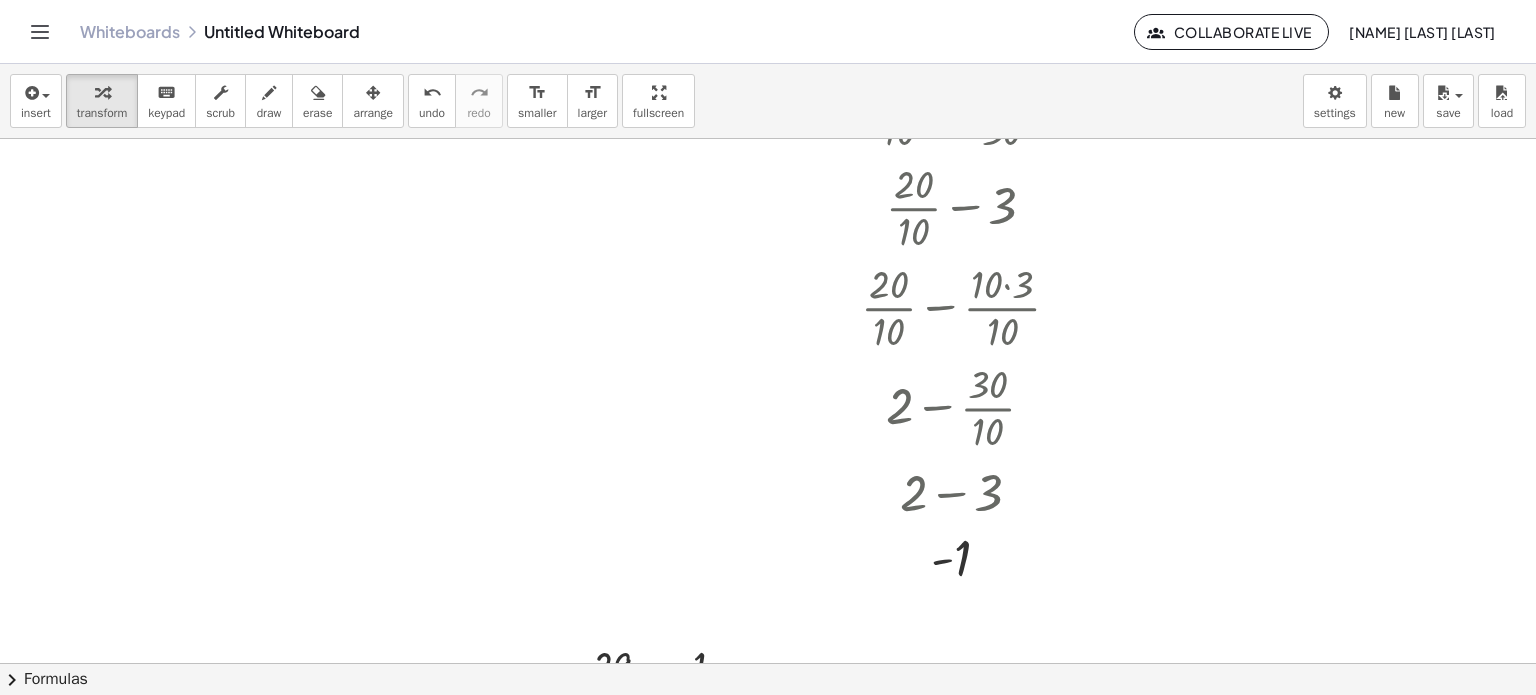 scroll, scrollTop: 1513, scrollLeft: 0, axis: vertical 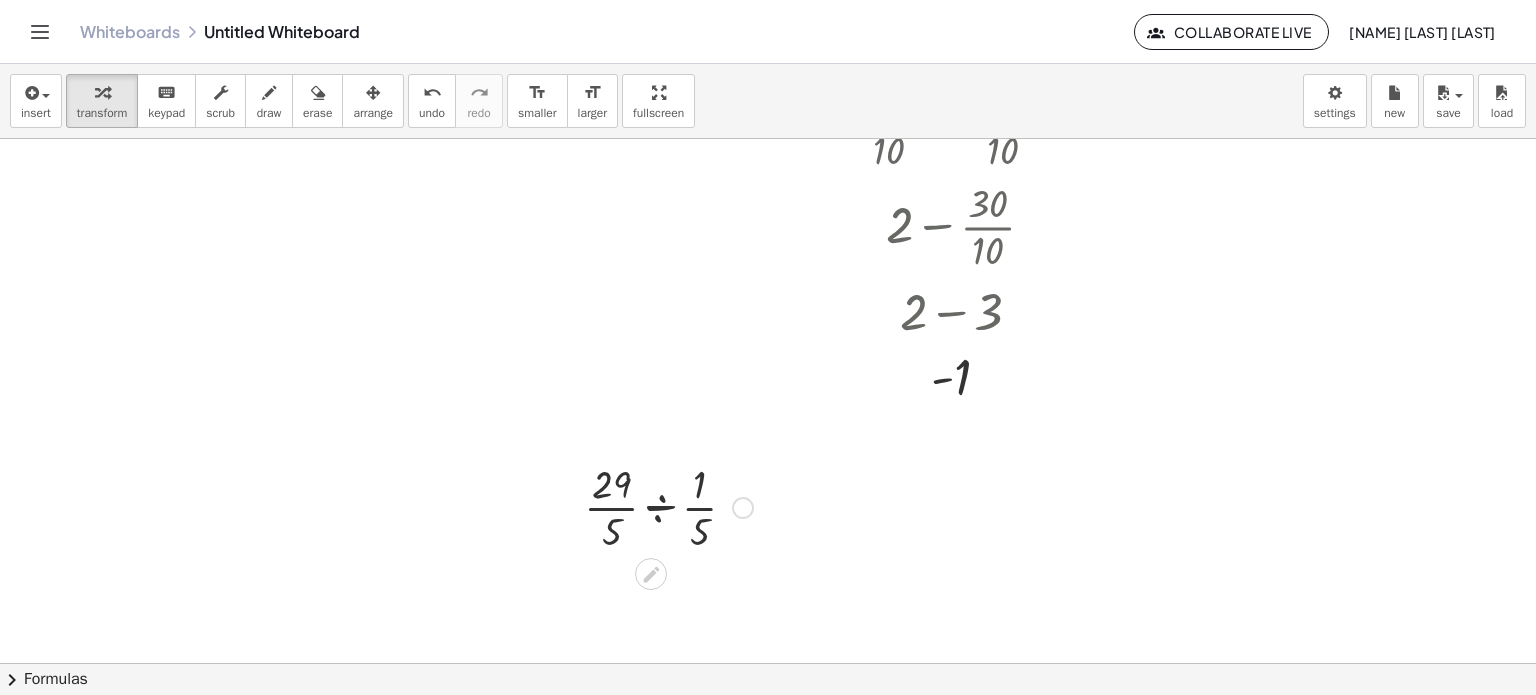 click at bounding box center (668, 506) 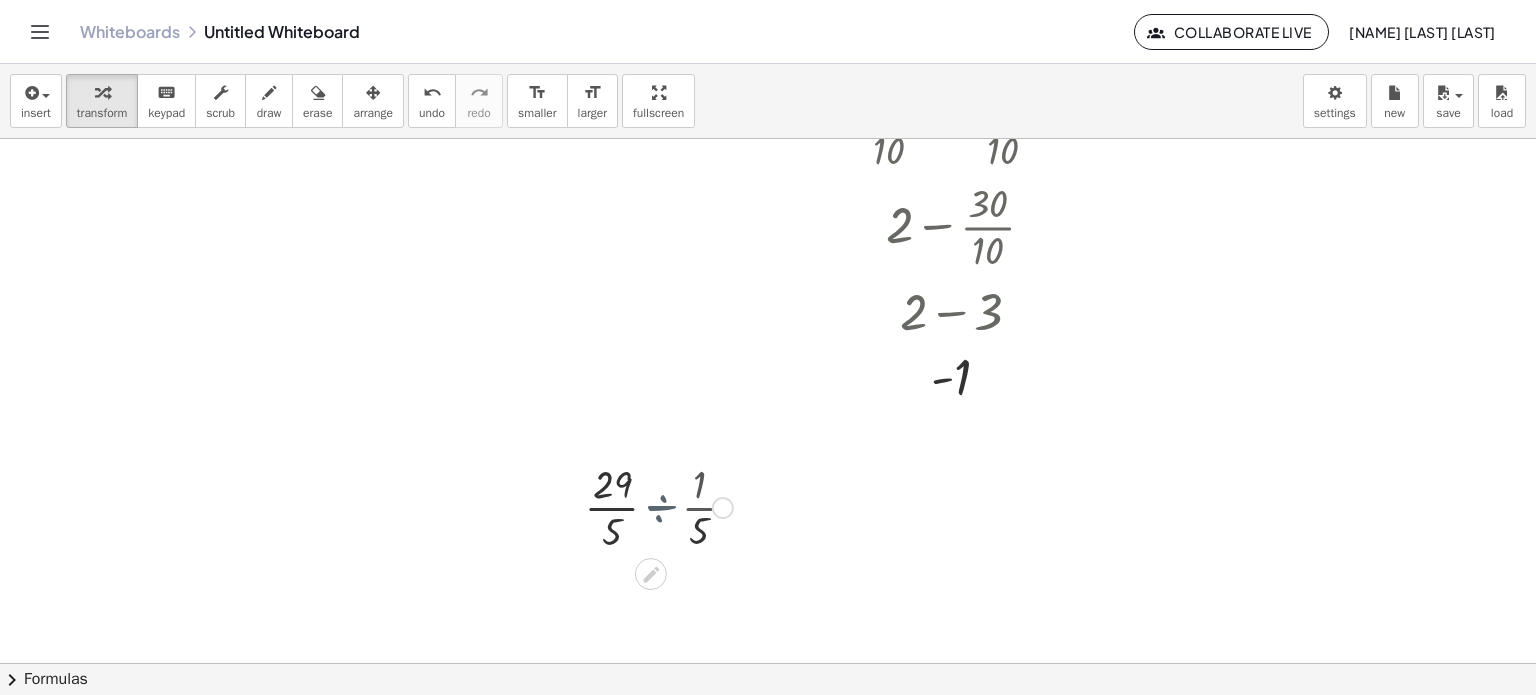 click at bounding box center (668, 506) 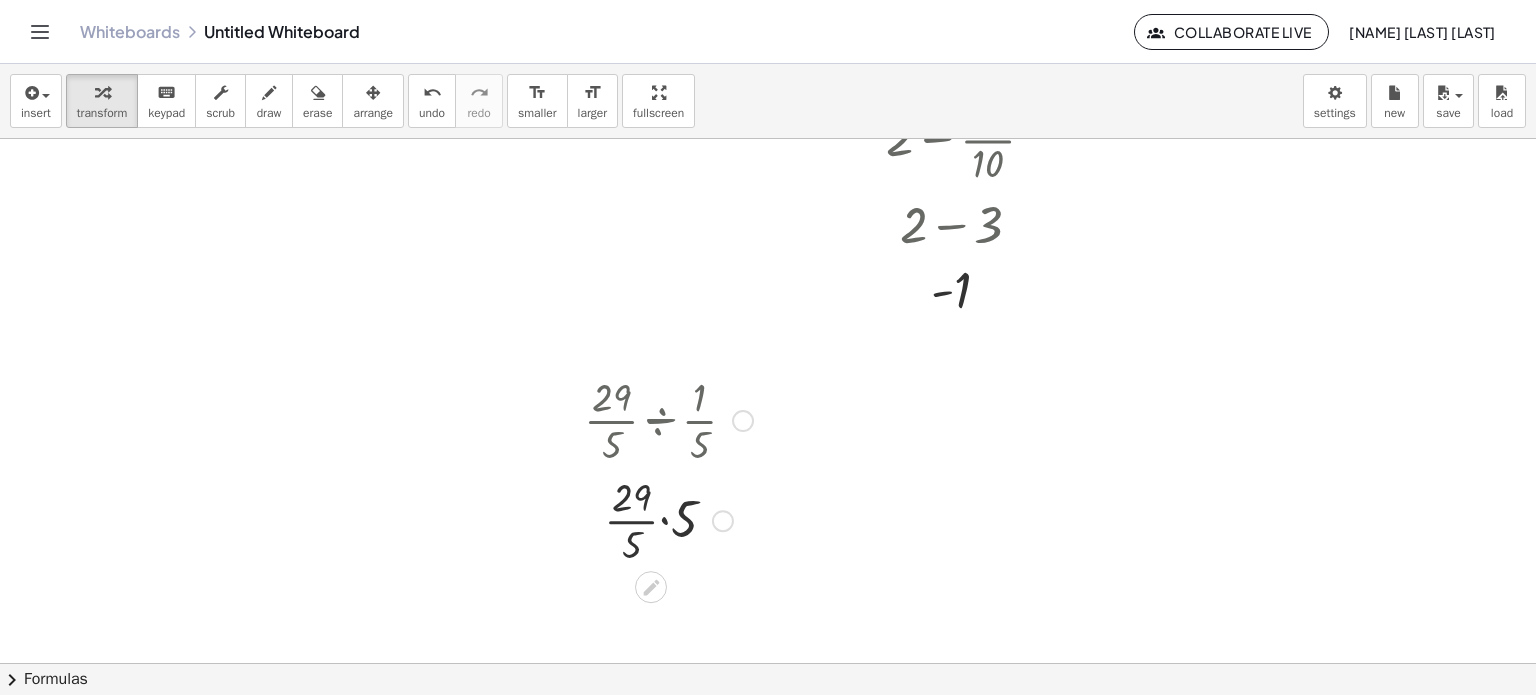 scroll, scrollTop: 1604, scrollLeft: 0, axis: vertical 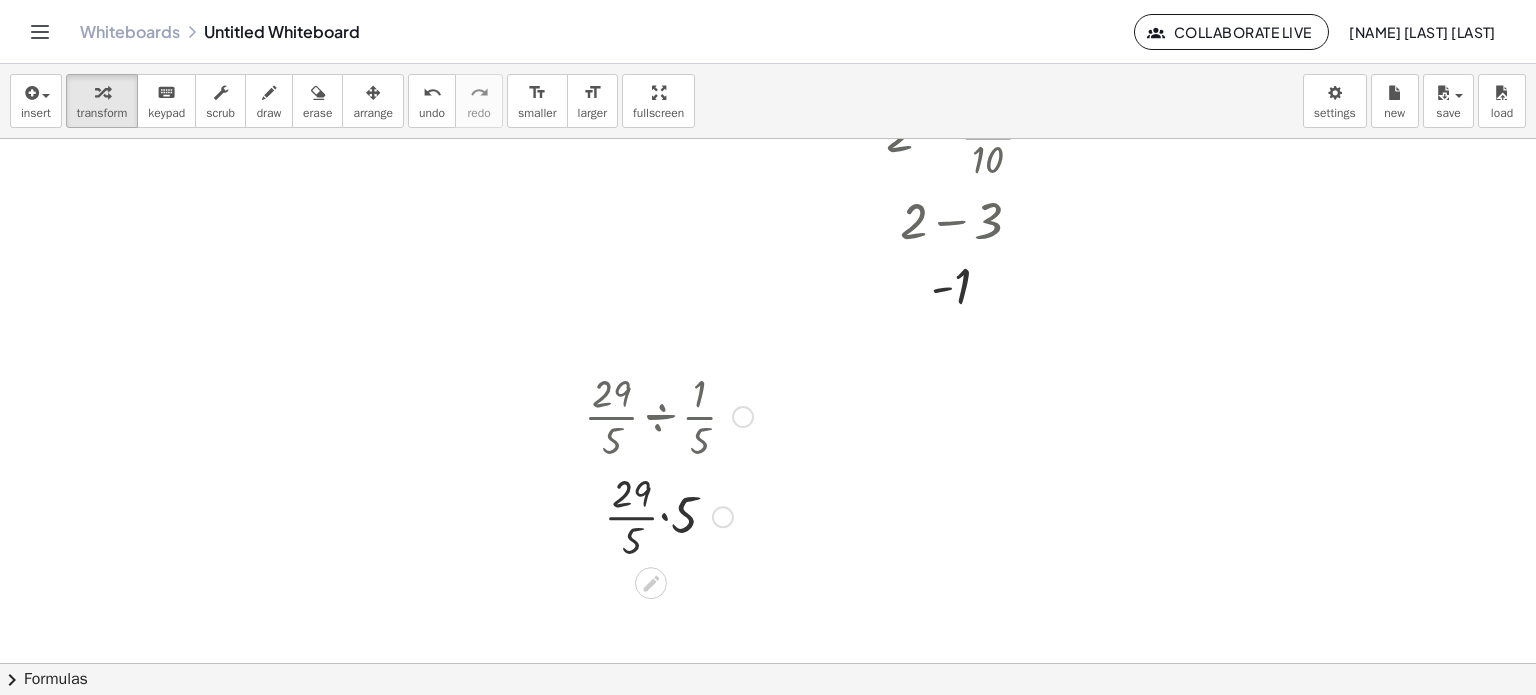 click at bounding box center [668, 515] 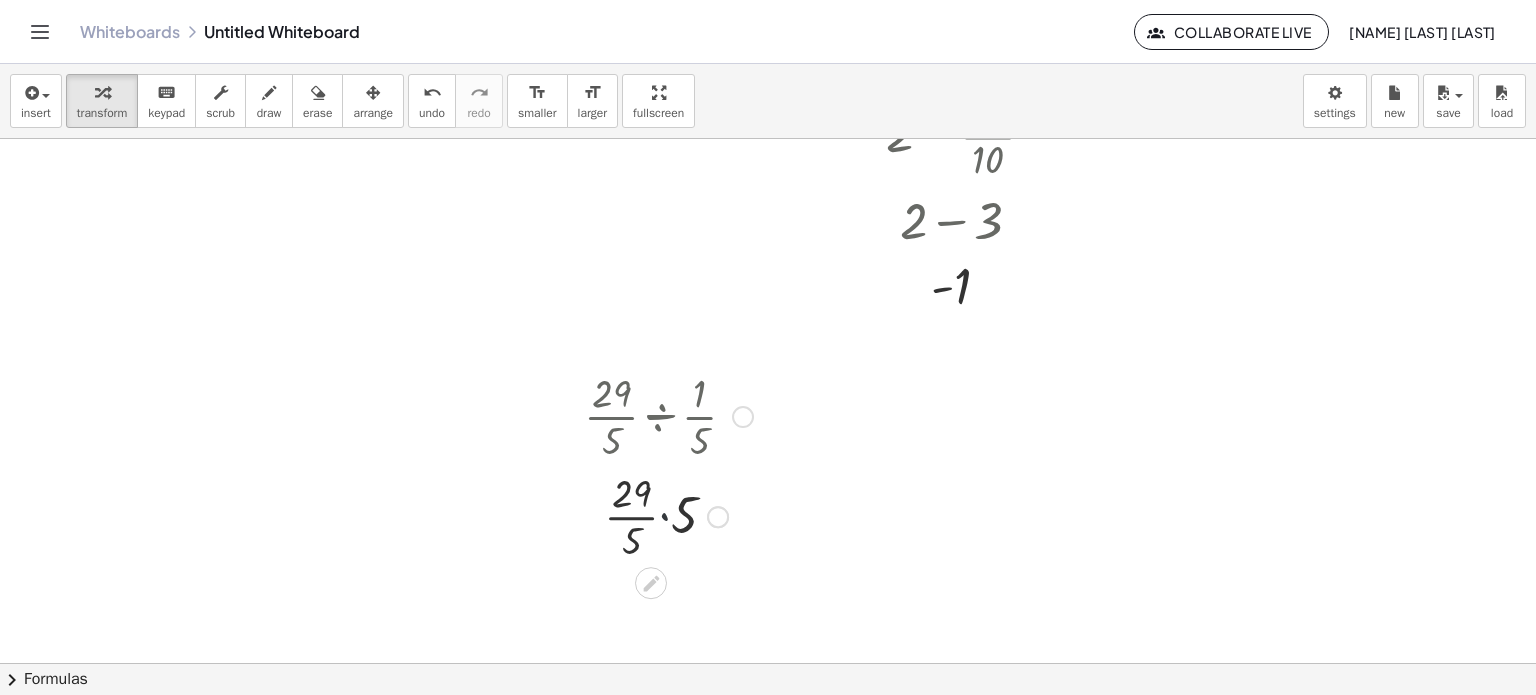 click at bounding box center [668, 515] 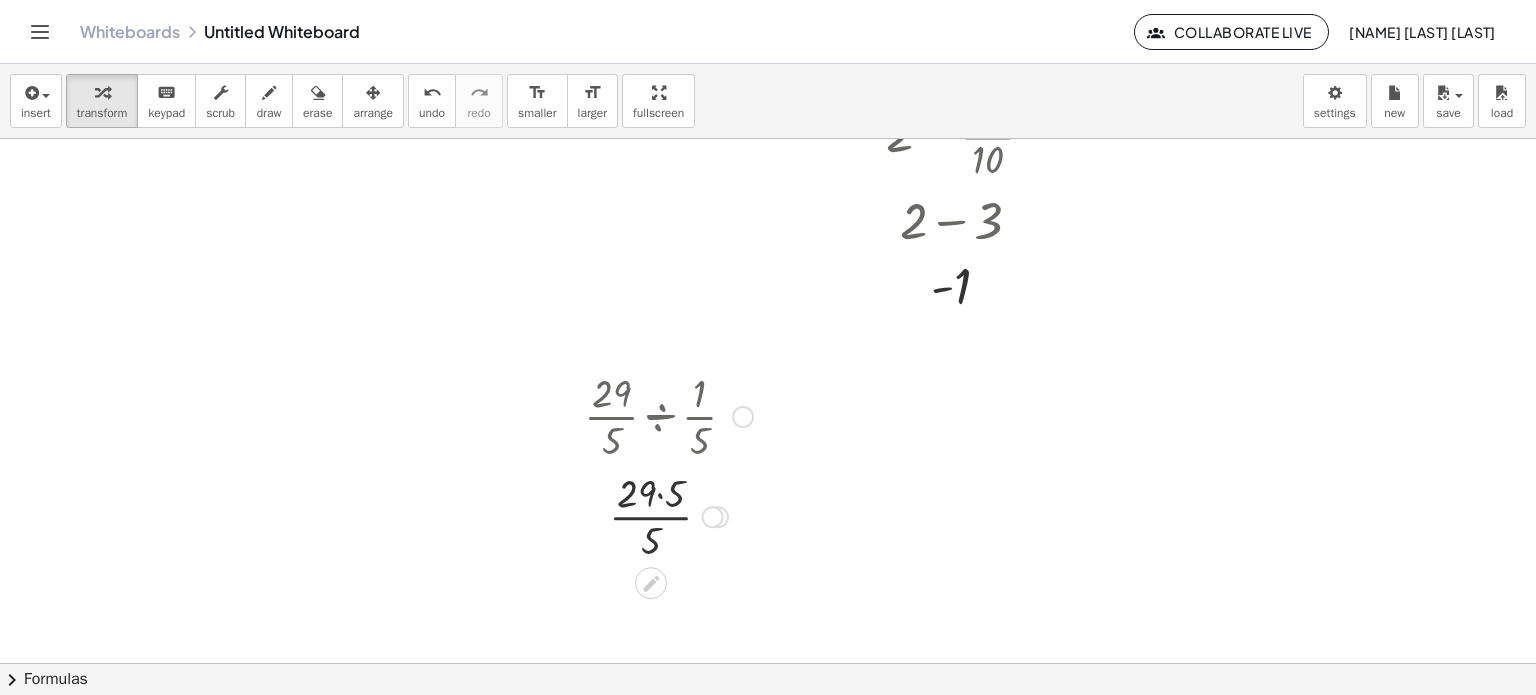 click at bounding box center (668, 515) 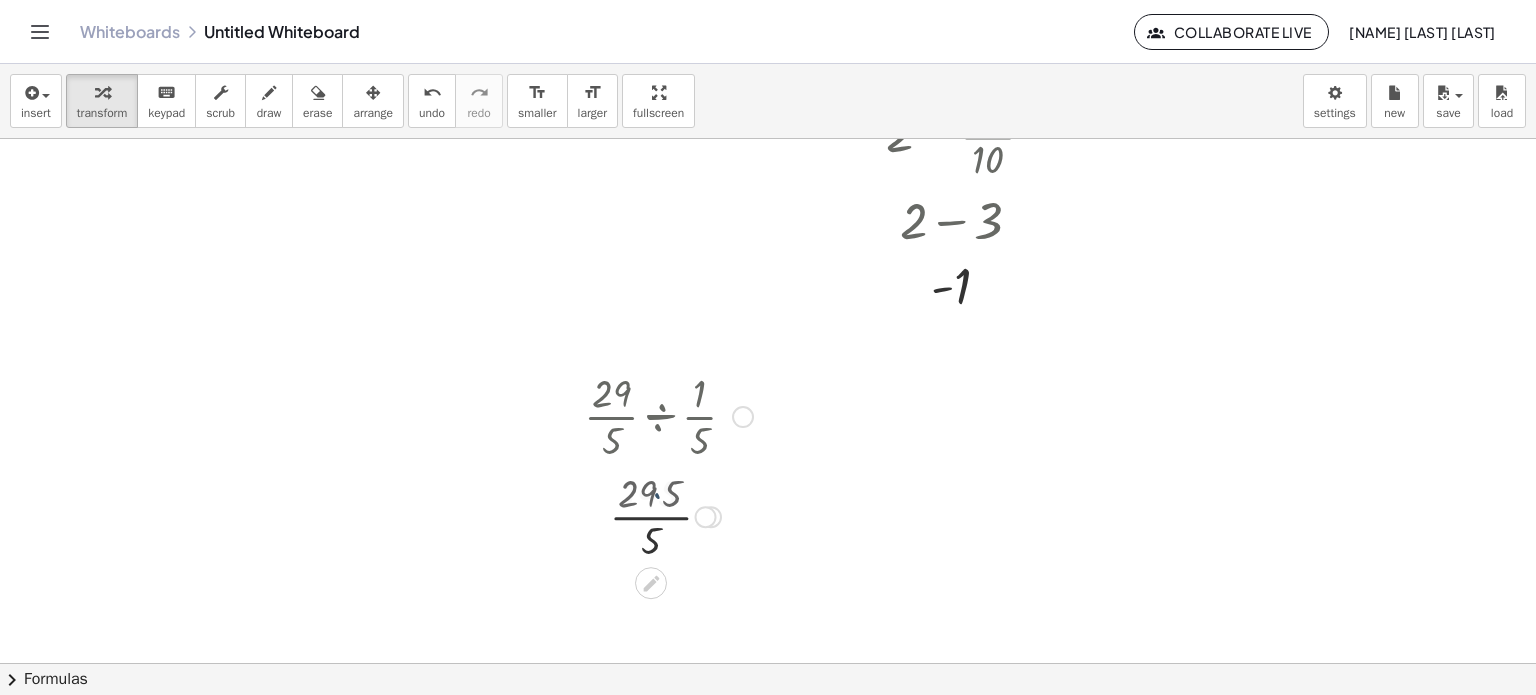 click at bounding box center [668, 515] 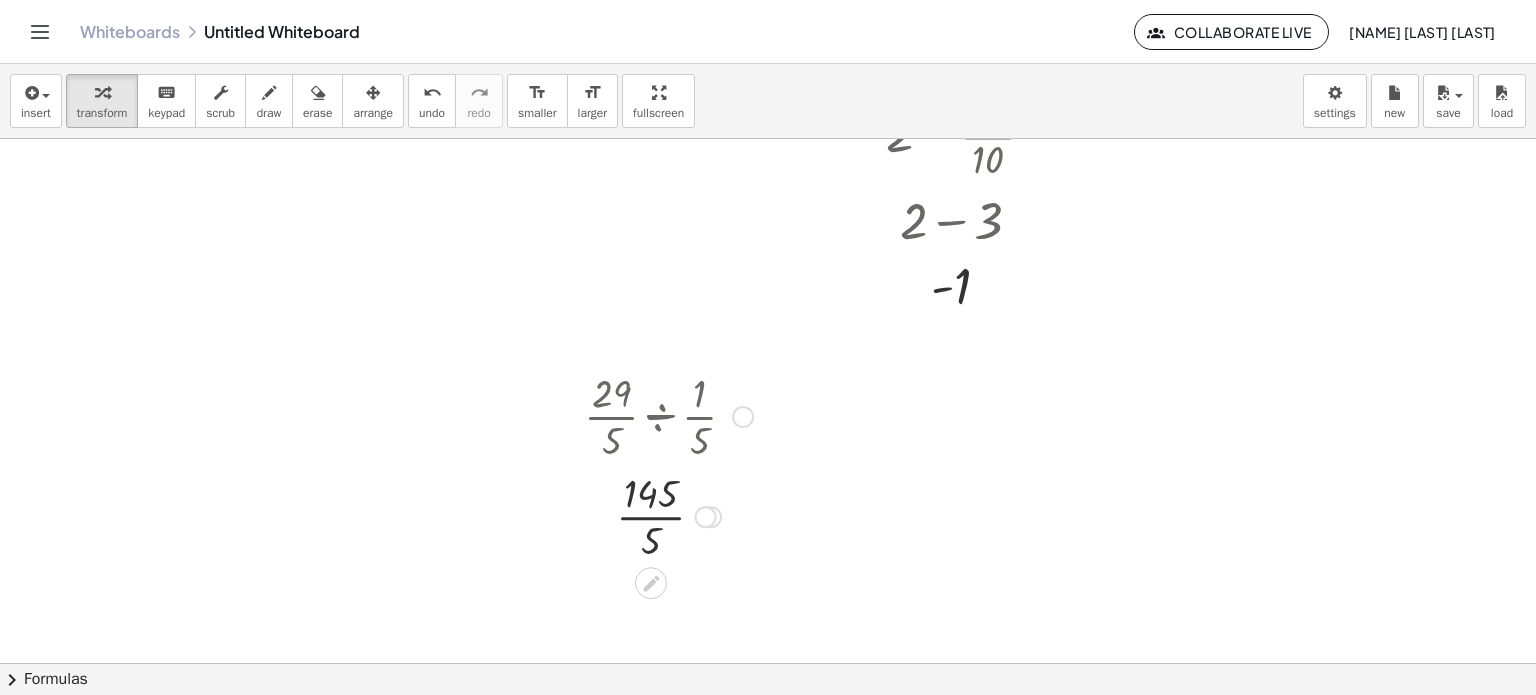 click at bounding box center (668, 515) 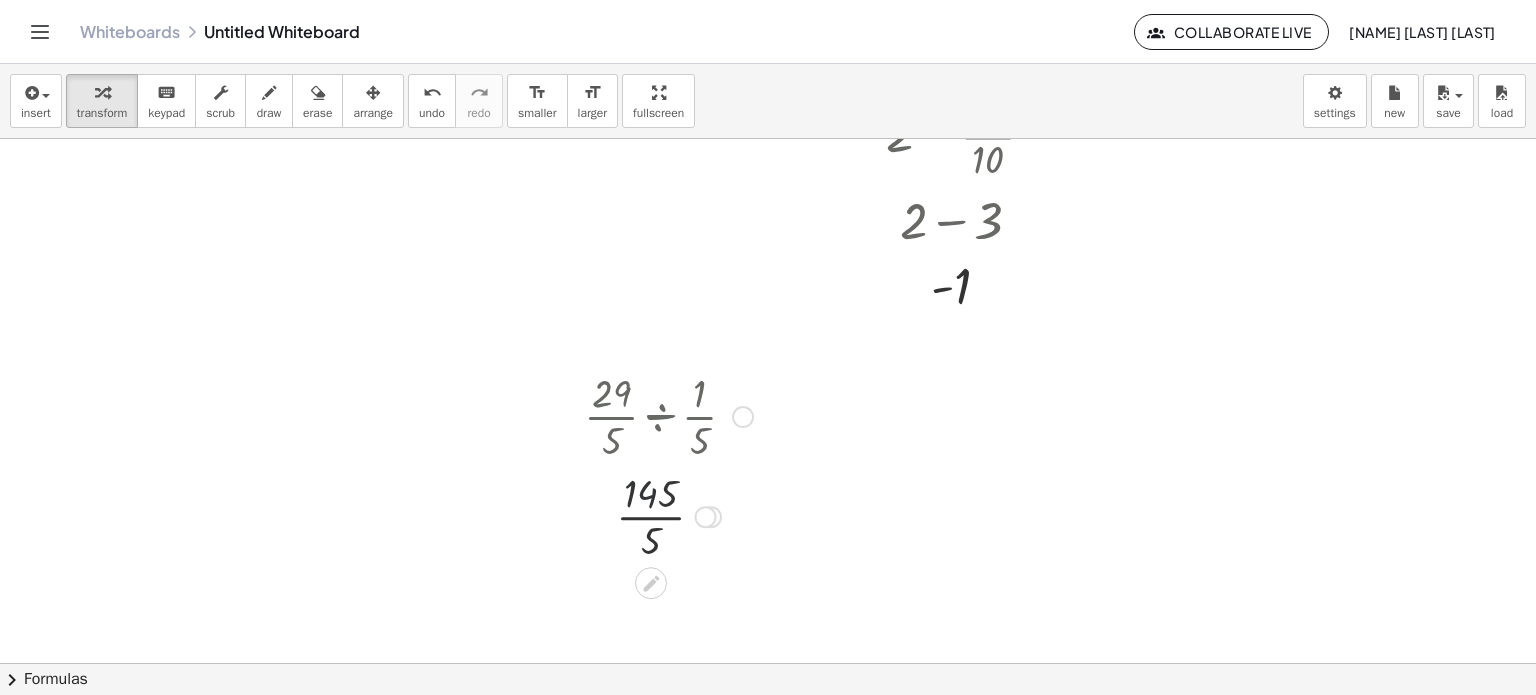 click at bounding box center (668, 515) 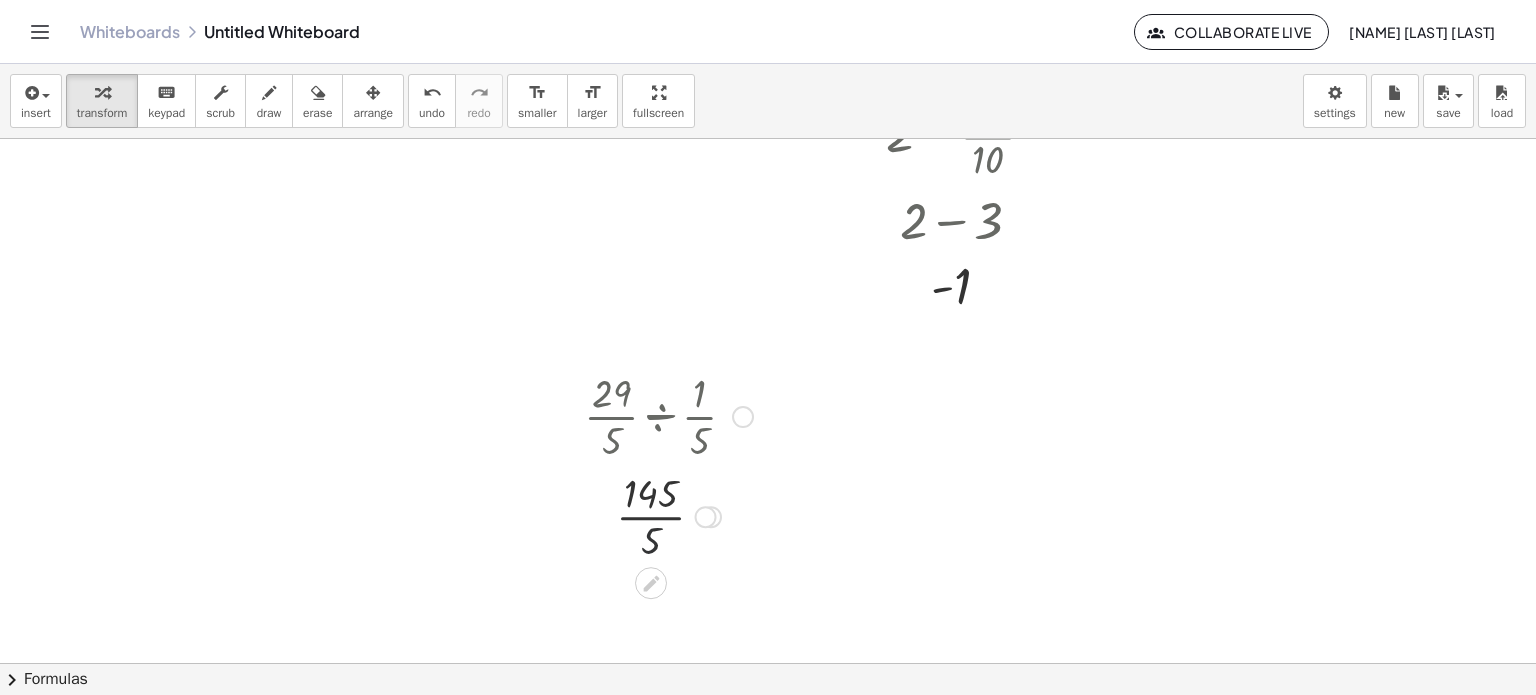 click at bounding box center [668, 515] 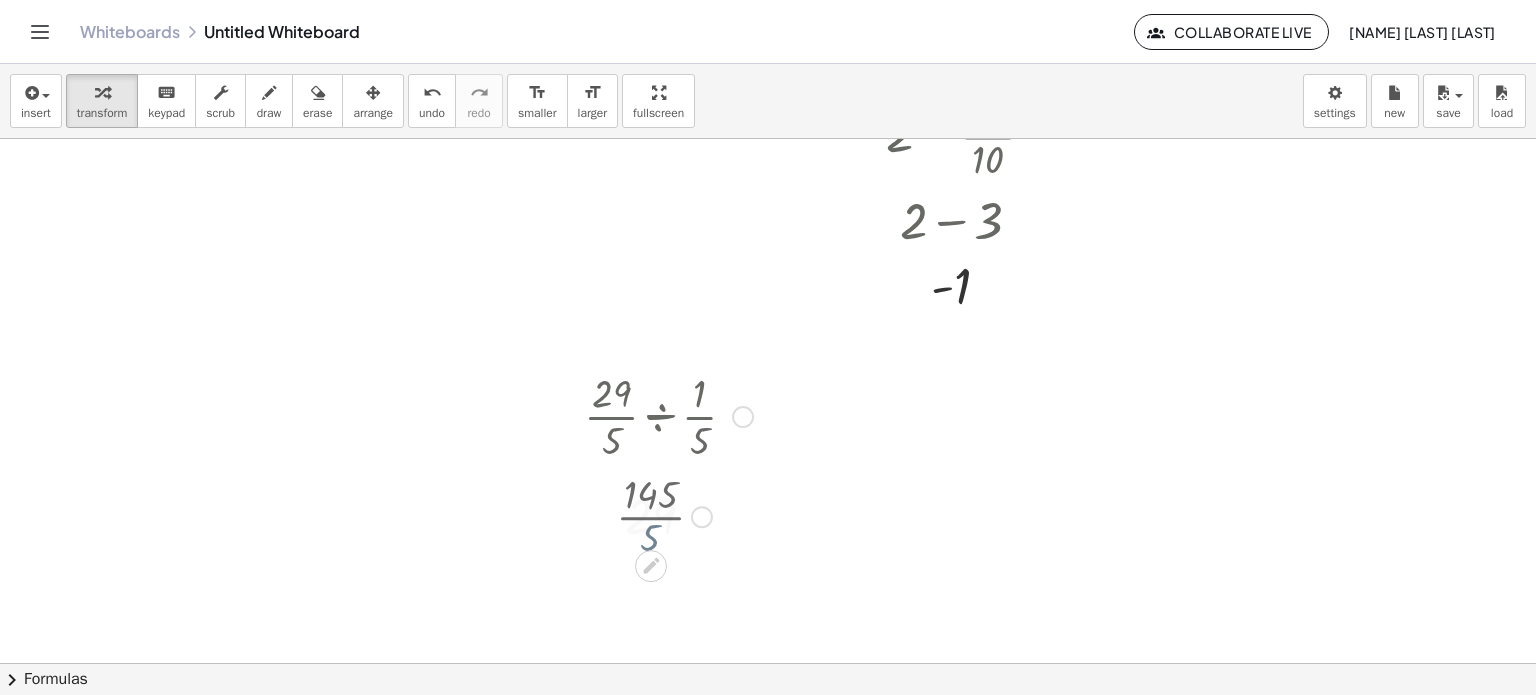 click at bounding box center (668, 515) 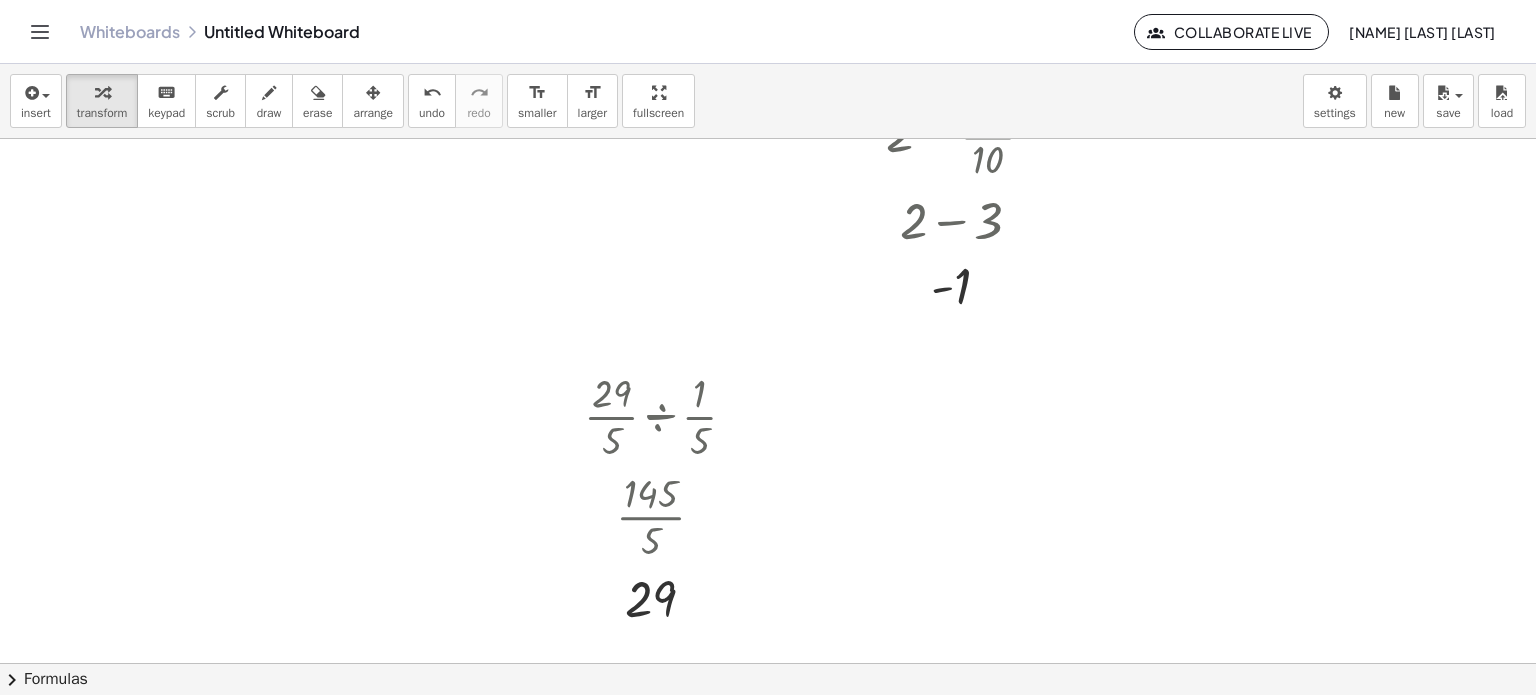 click at bounding box center [40, 32] 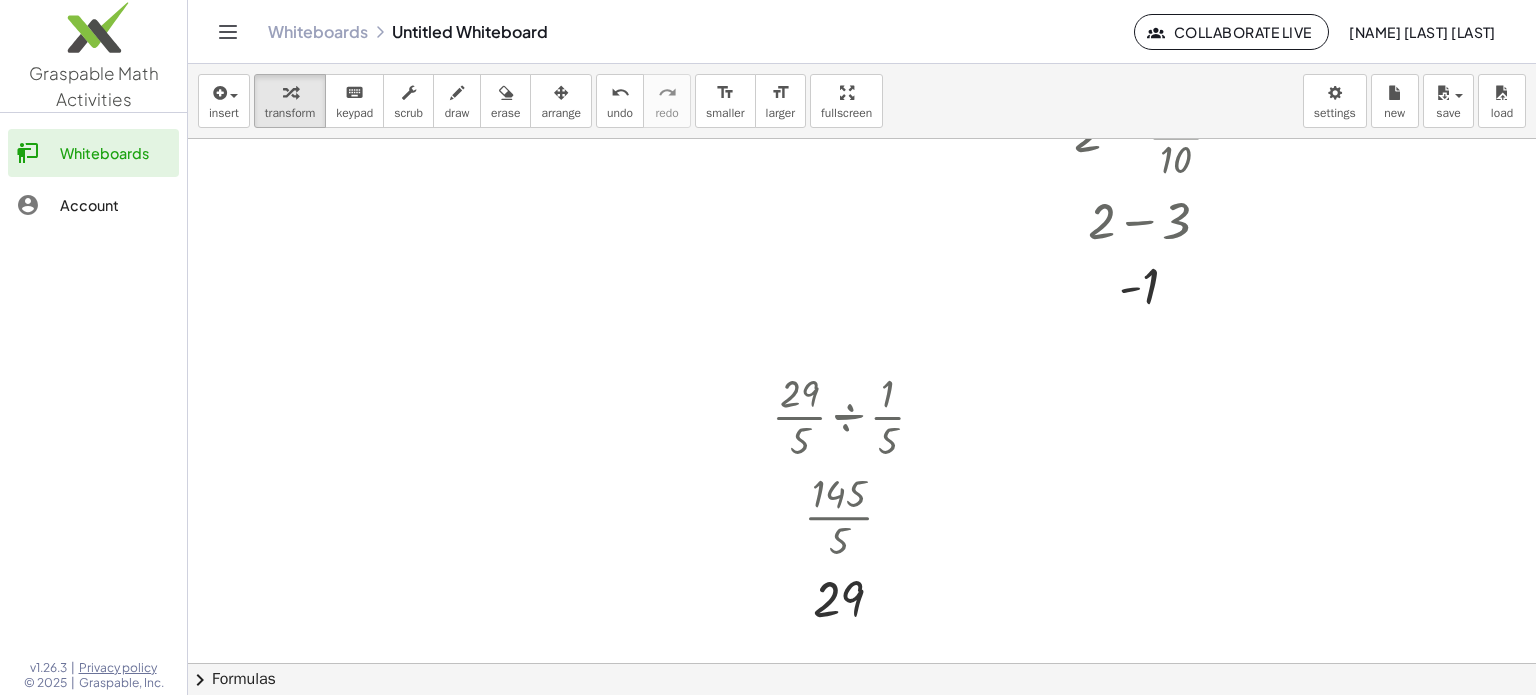click on "Whiteboards" 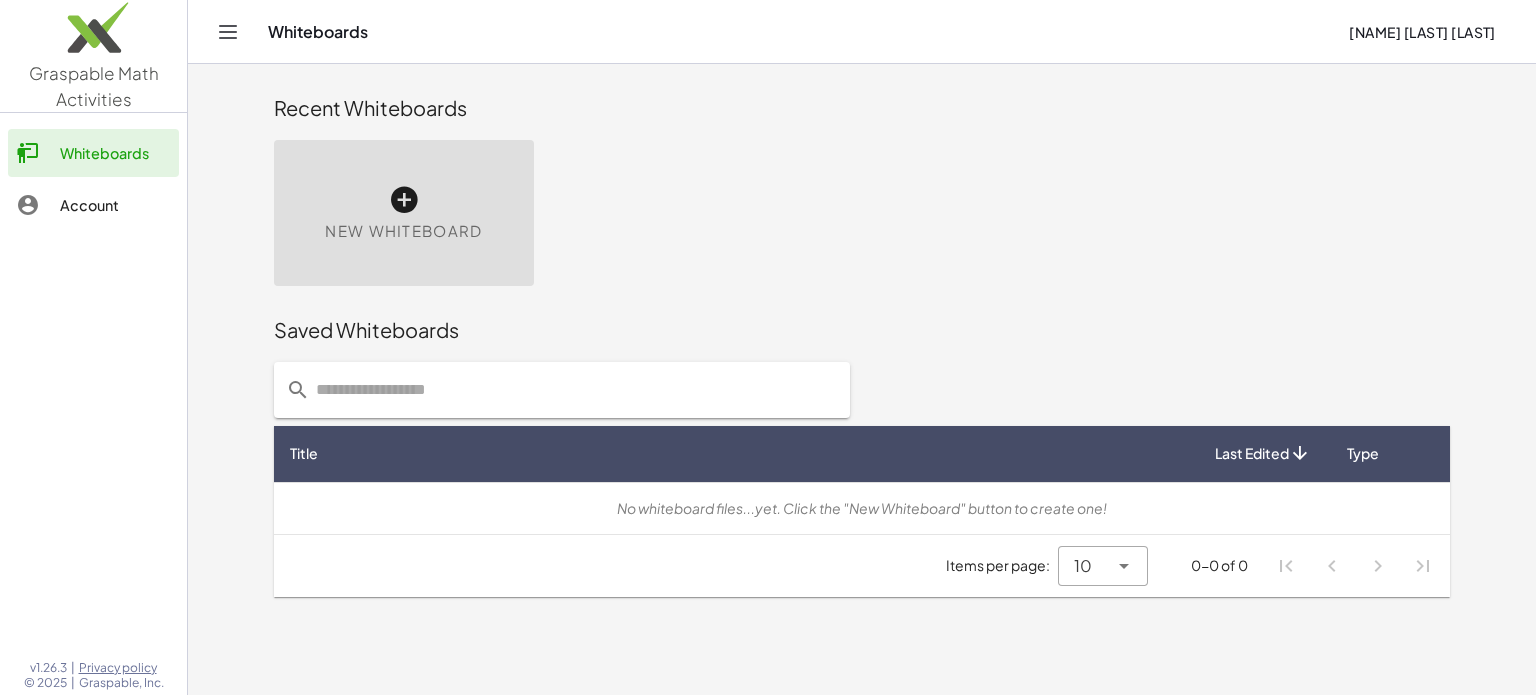 click on "New Whiteboard" at bounding box center (403, 231) 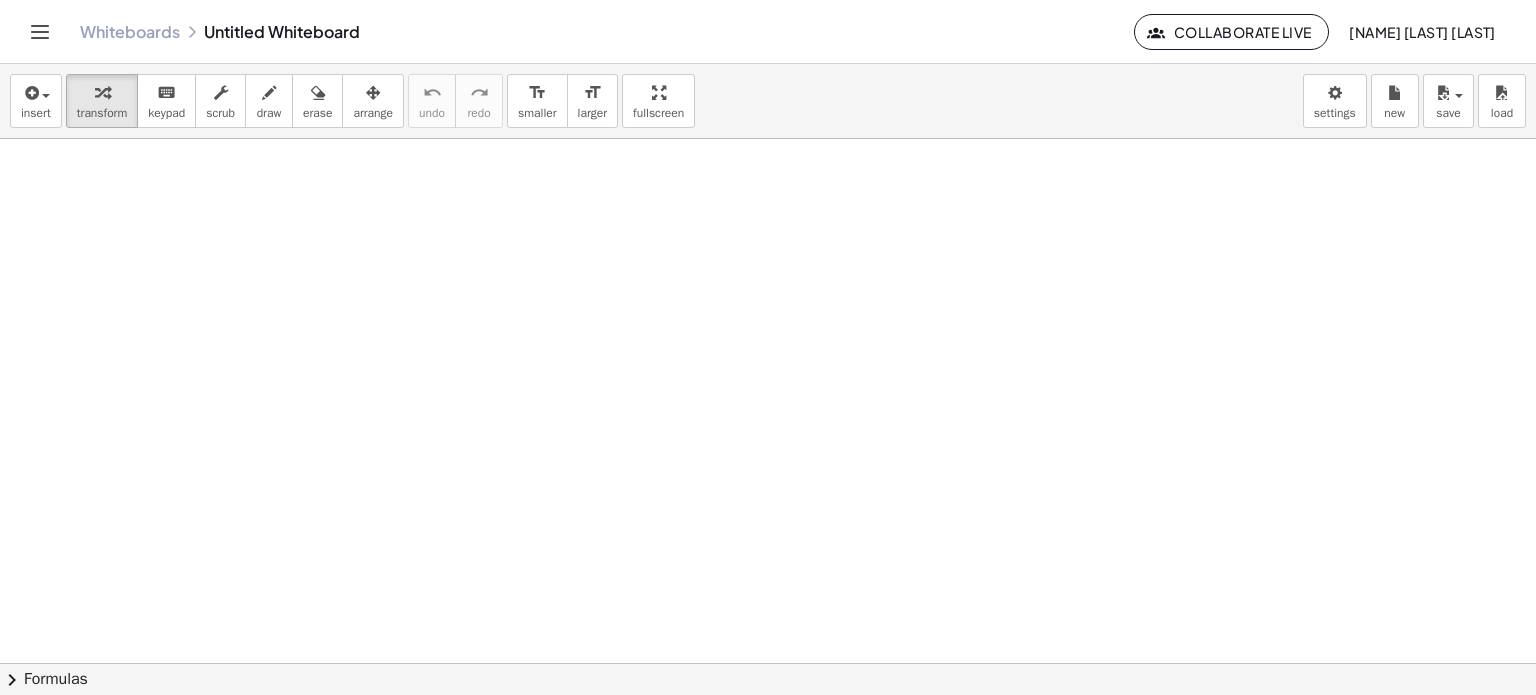 click at bounding box center (768, 664) 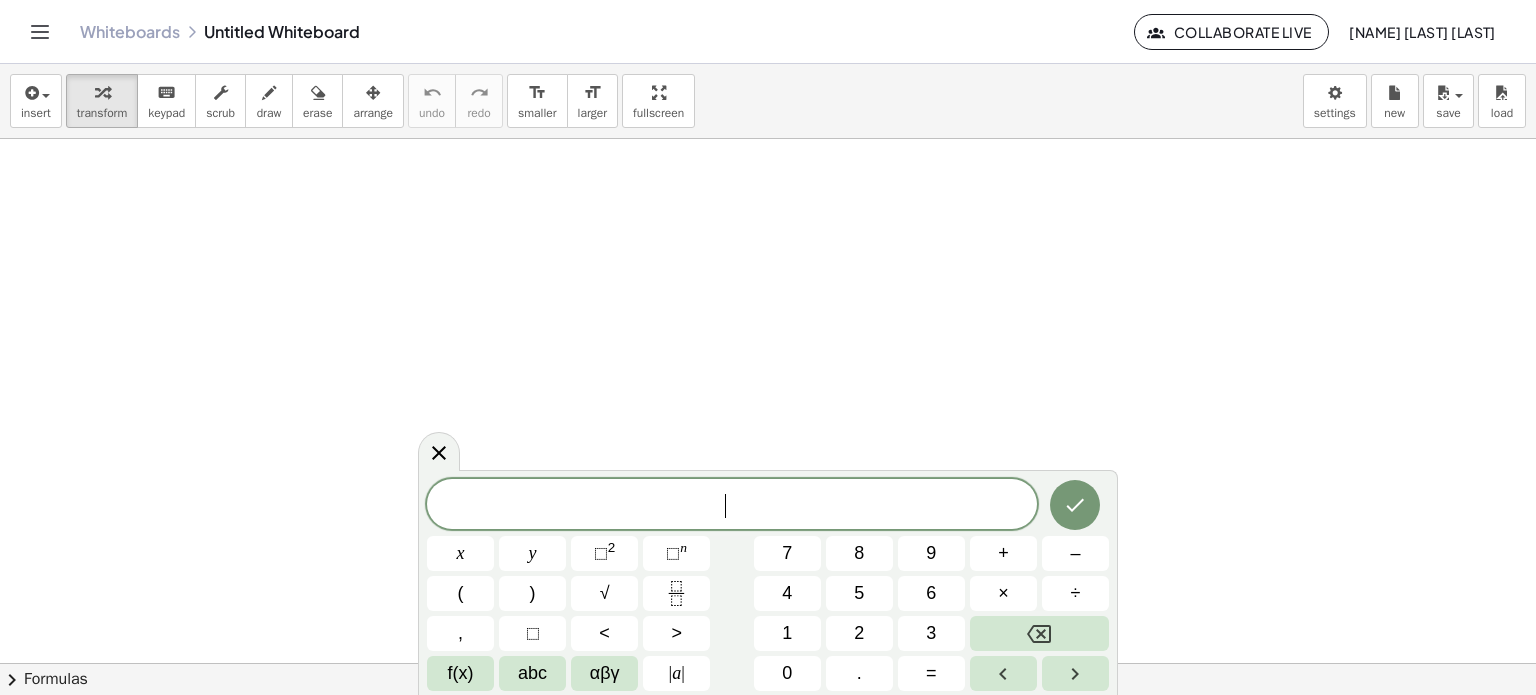 click on "5" at bounding box center [859, 593] 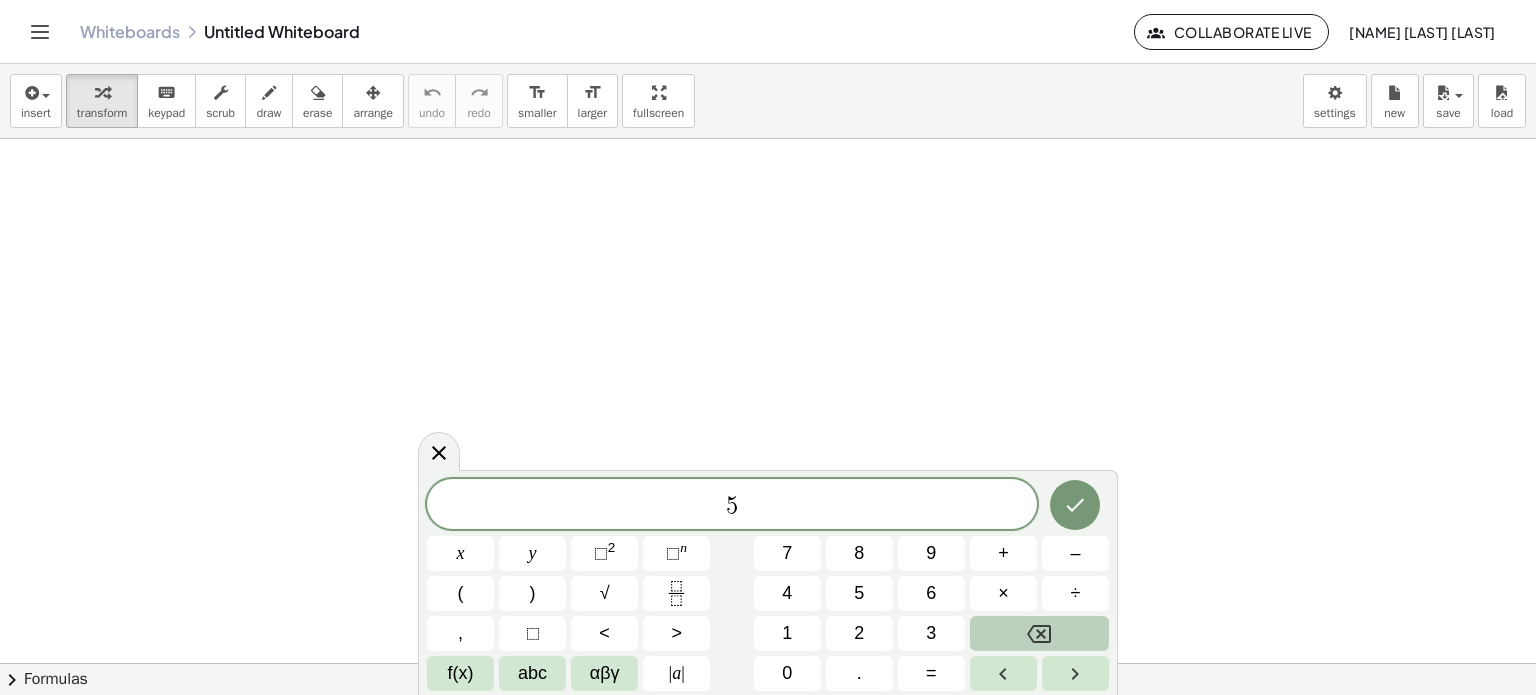 click 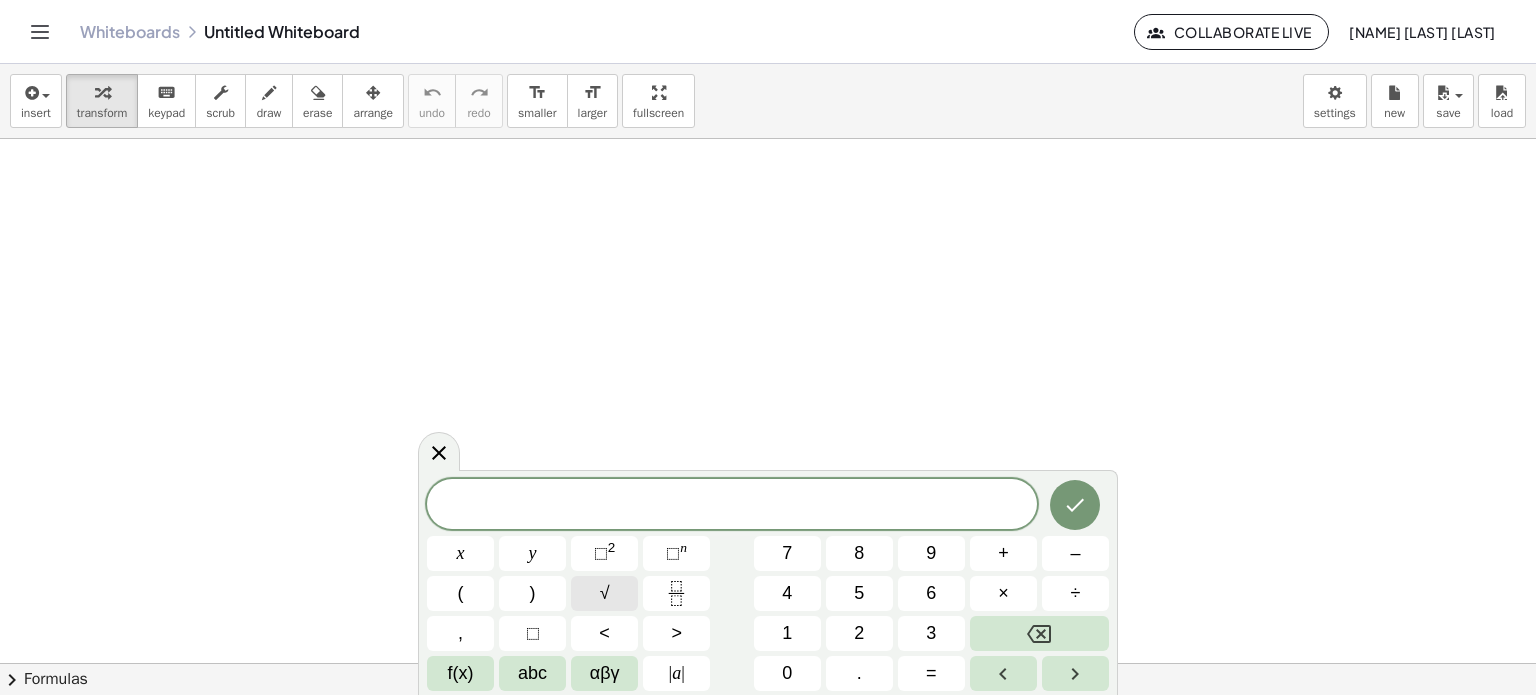 click on "√" at bounding box center [604, 593] 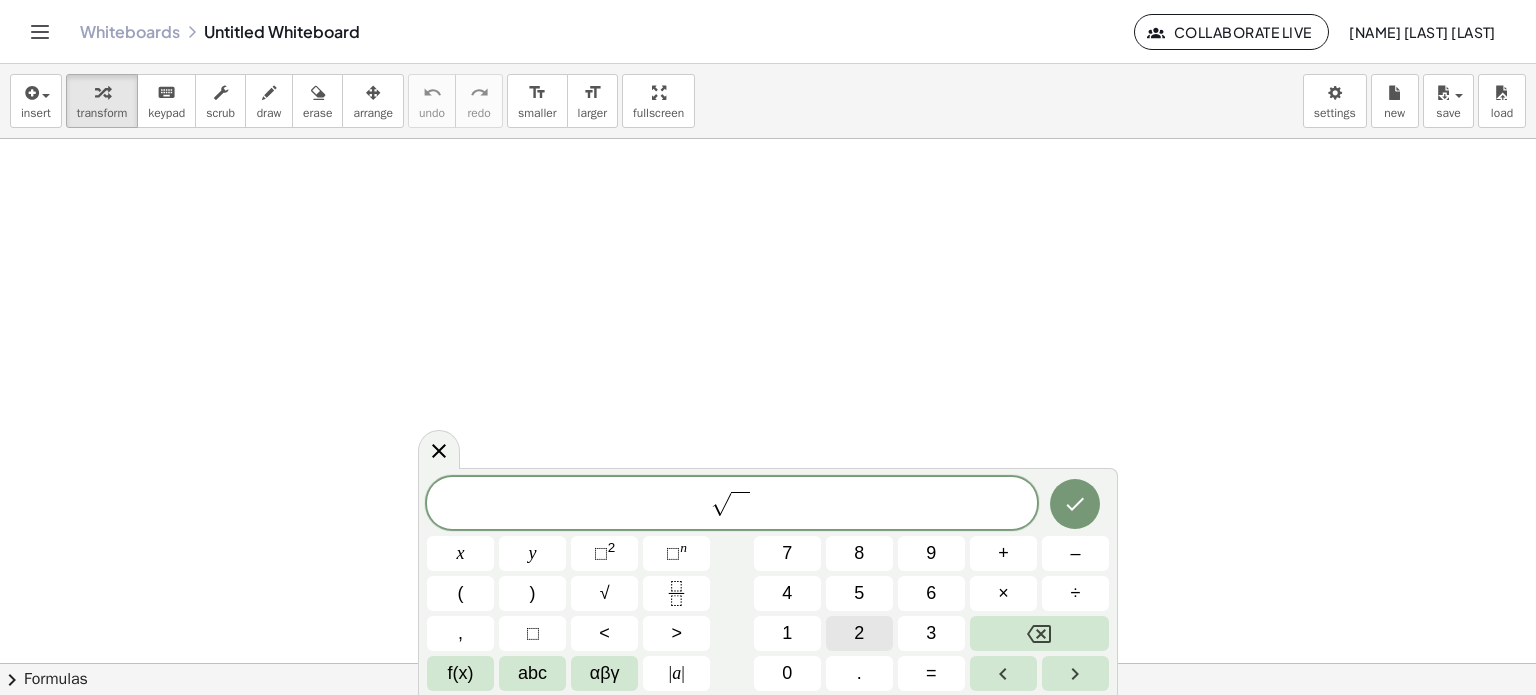 click on "2" at bounding box center (859, 633) 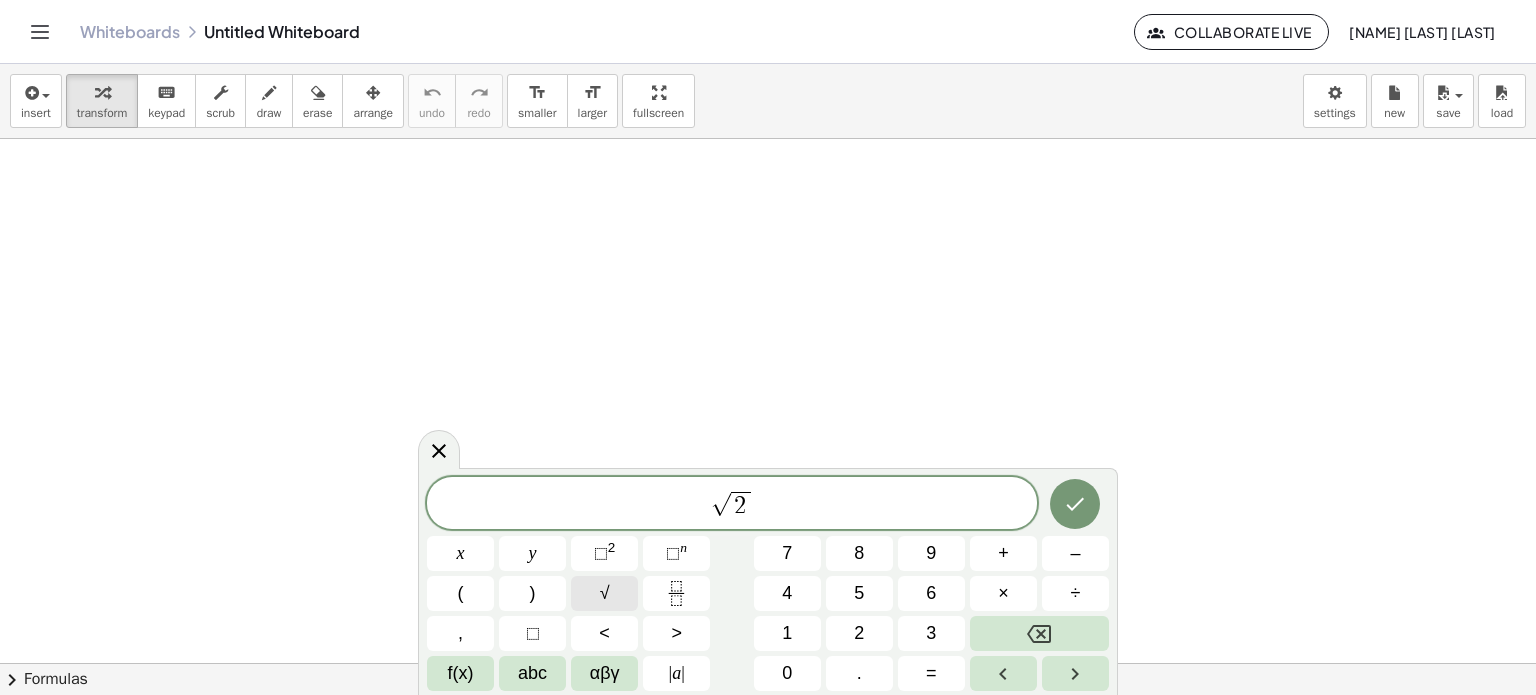 click on "√" at bounding box center [605, 593] 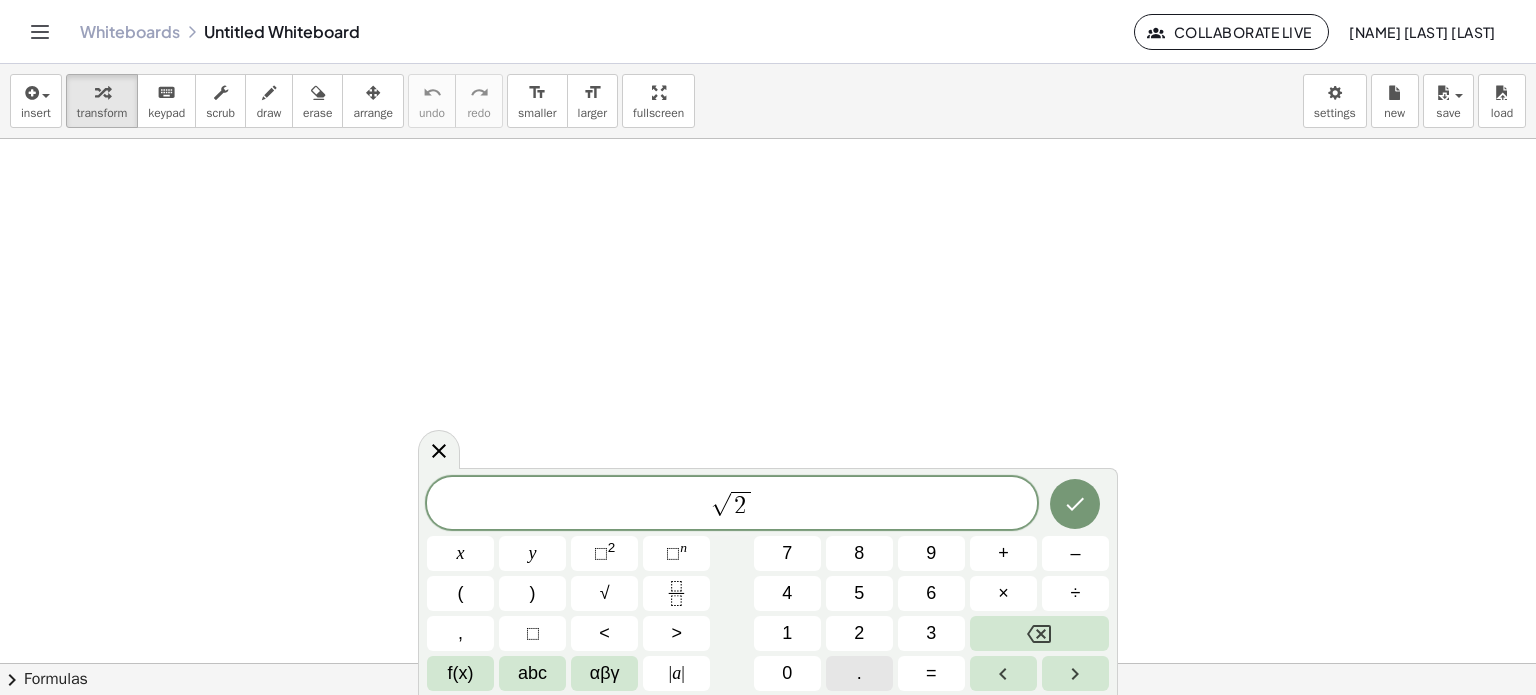 click on "." at bounding box center [859, 673] 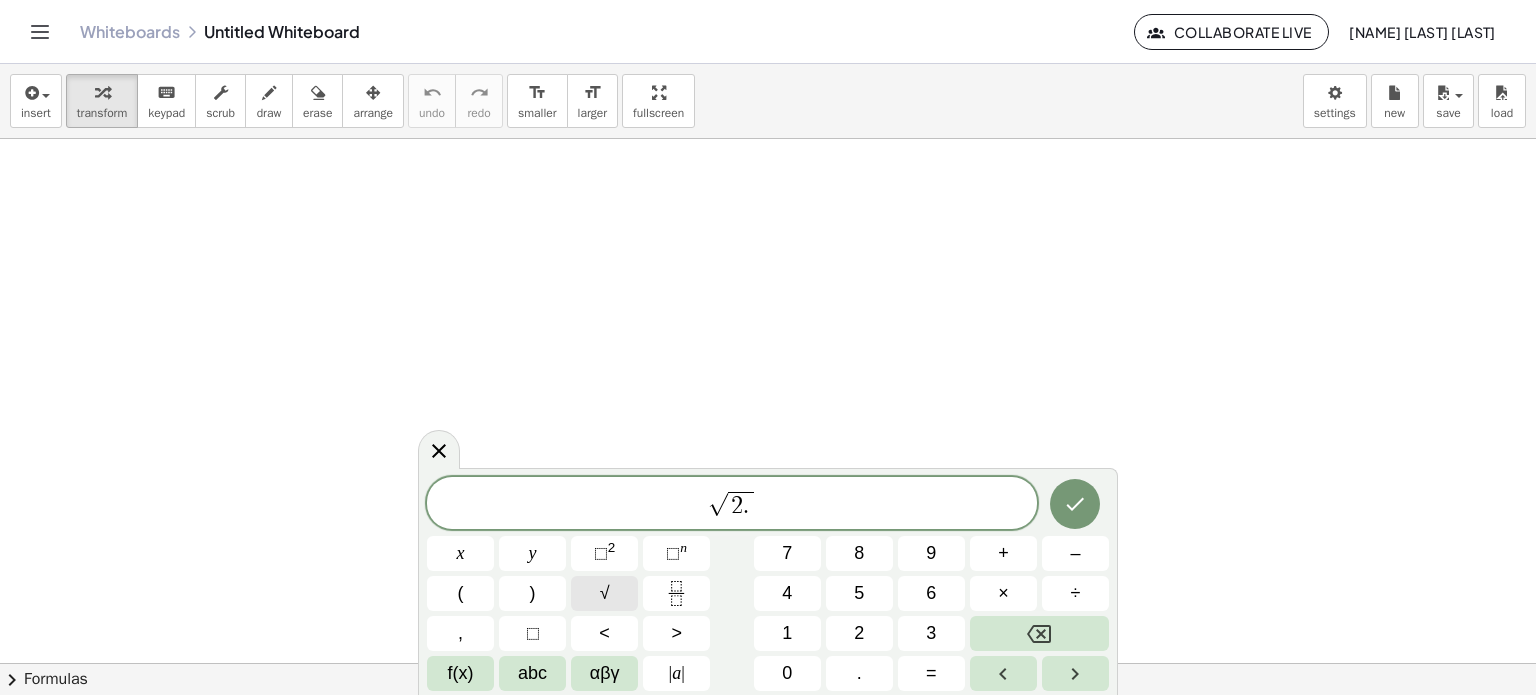 click on "√" at bounding box center [604, 593] 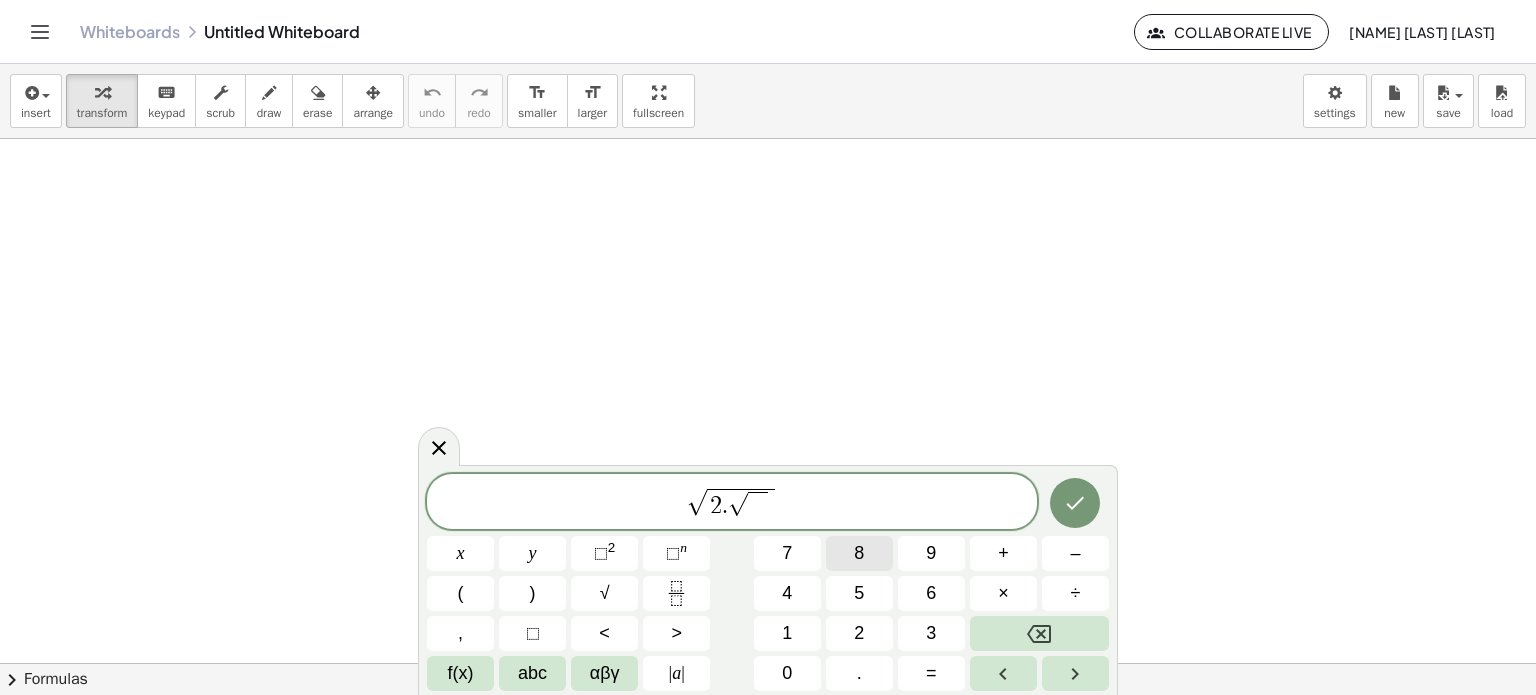 click on "8" at bounding box center (859, 553) 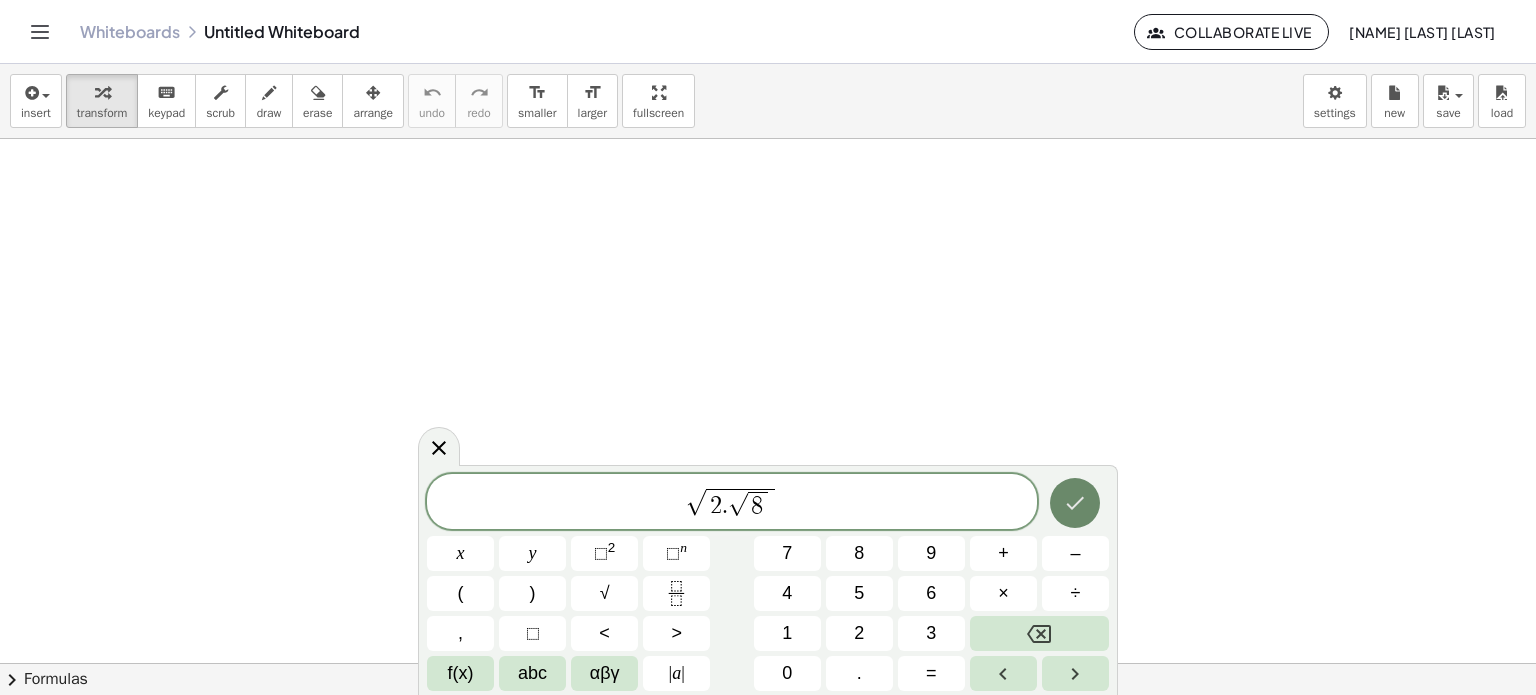 click 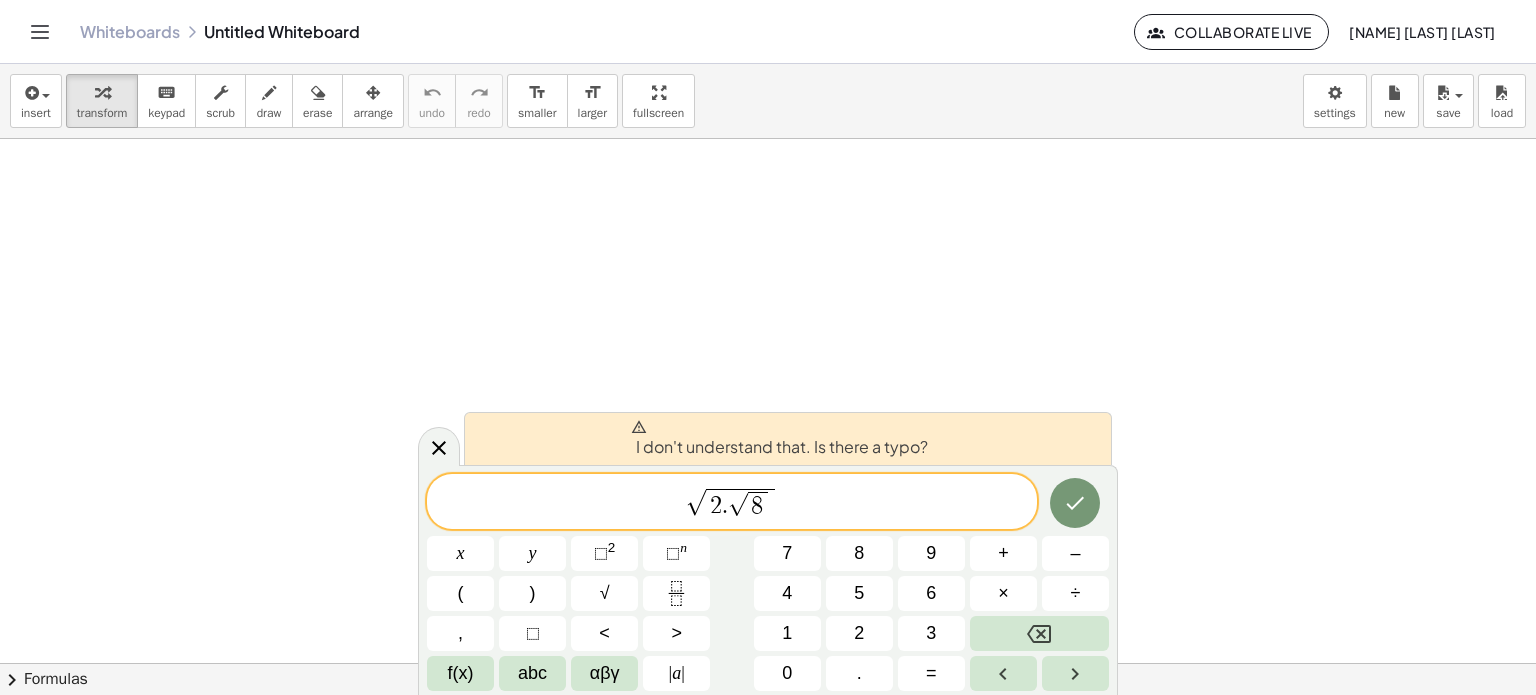 click on "√" at bounding box center (738, 504) 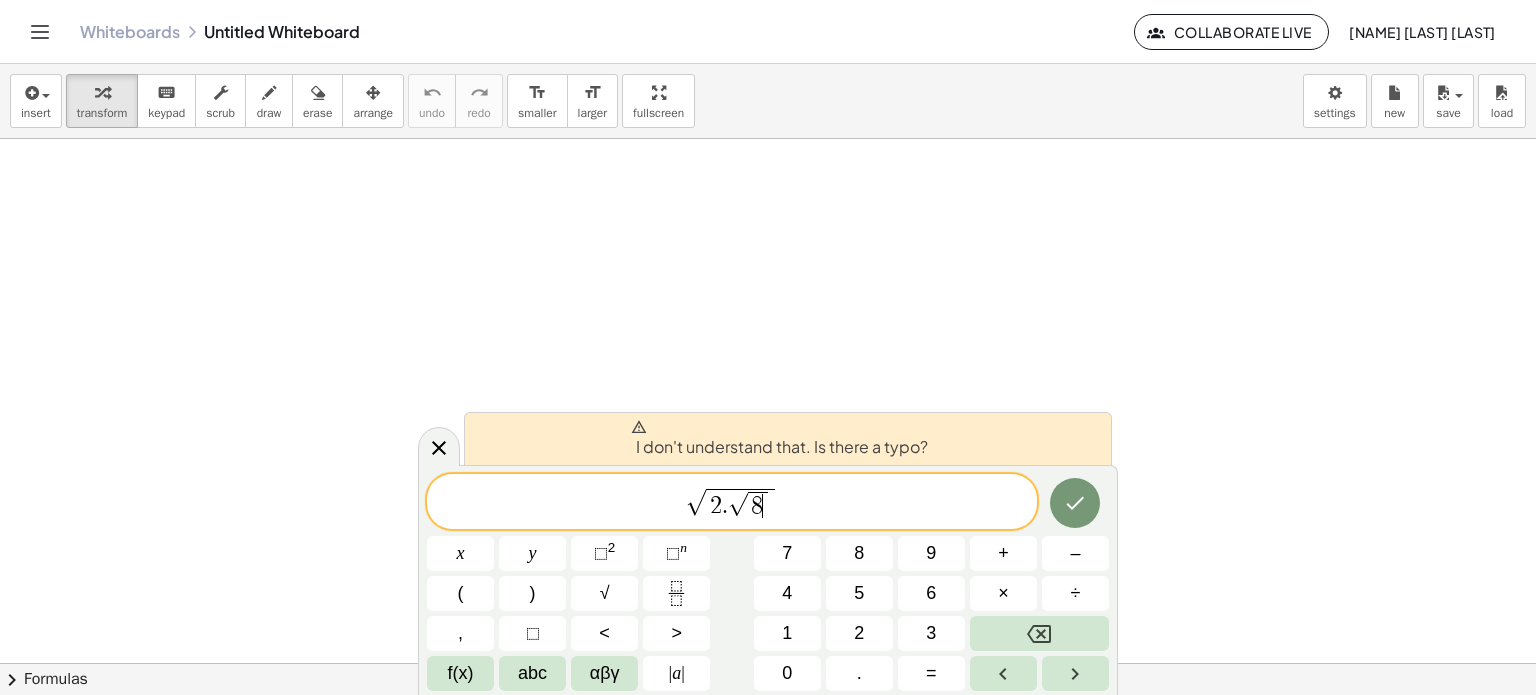 click on "8 ​" at bounding box center (758, 505) 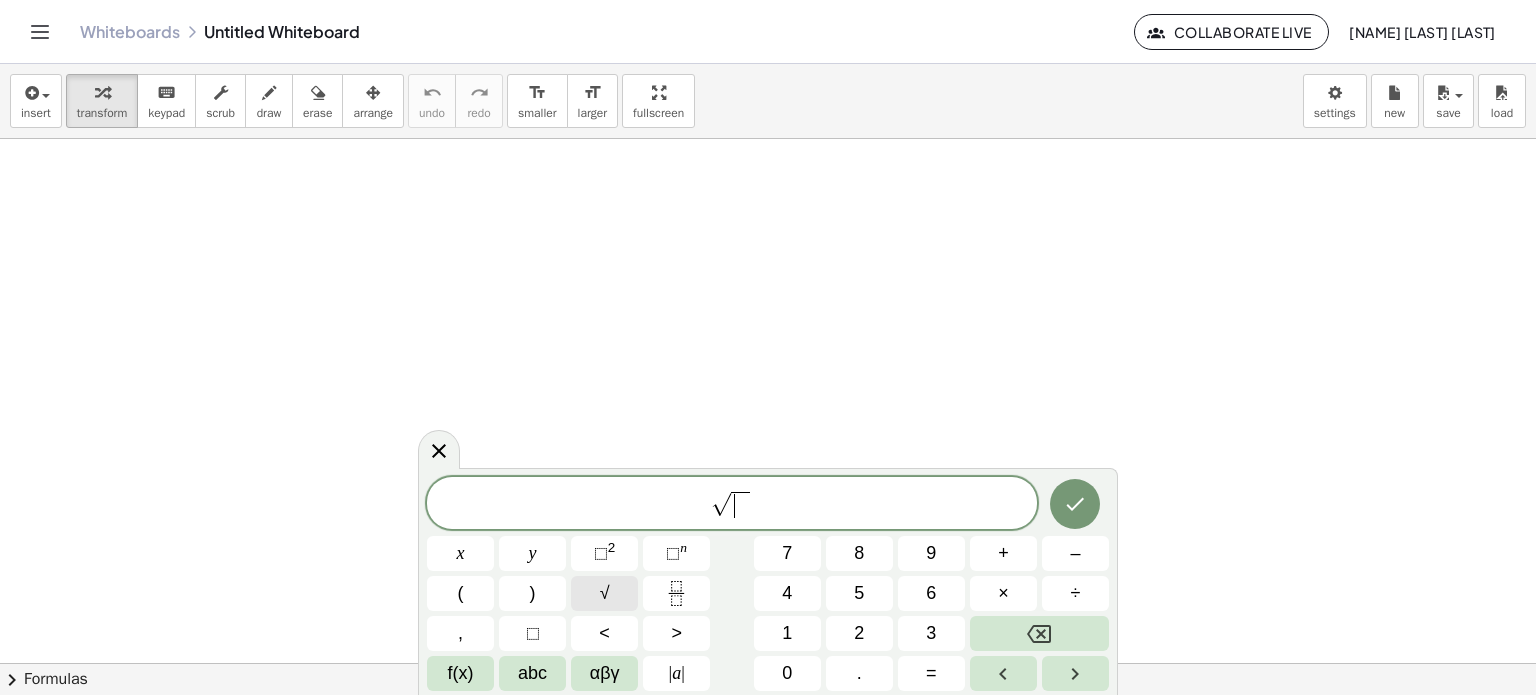 click on "√" at bounding box center (605, 593) 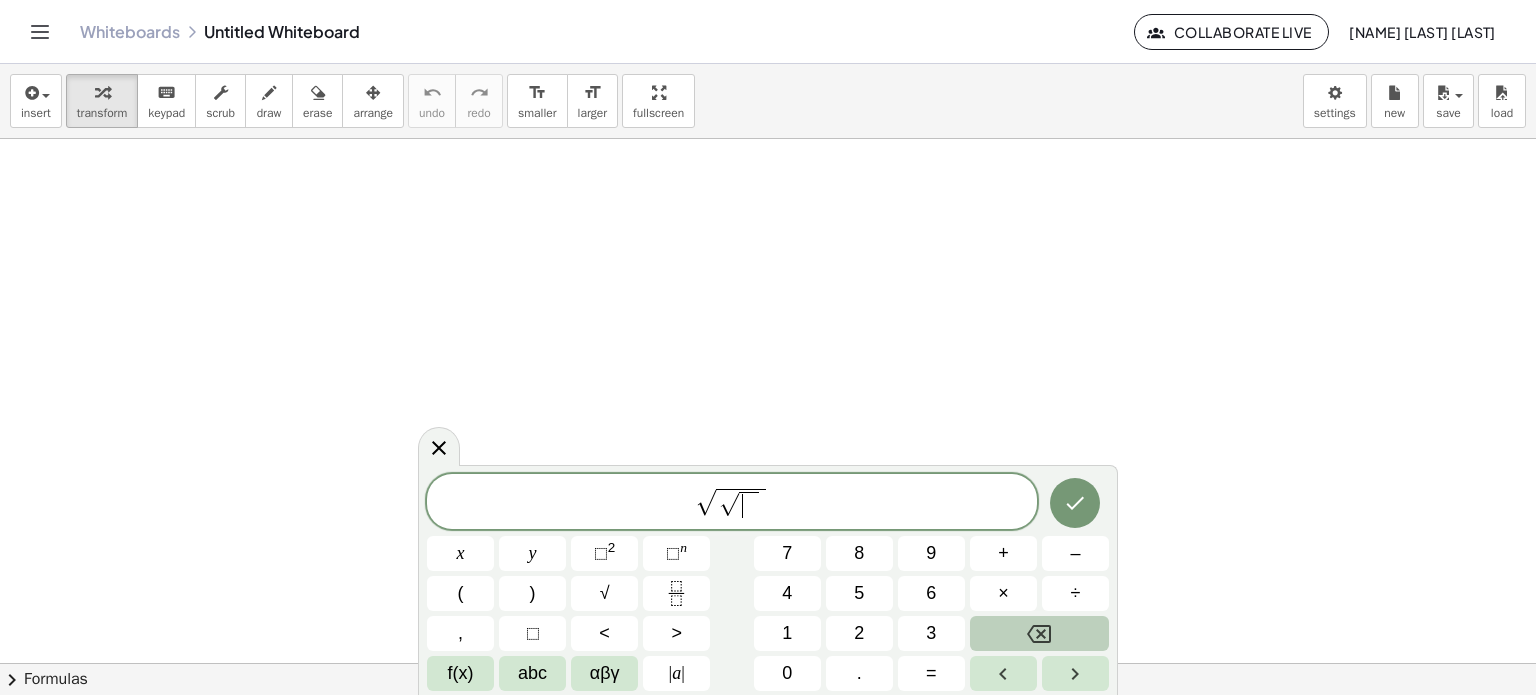 click 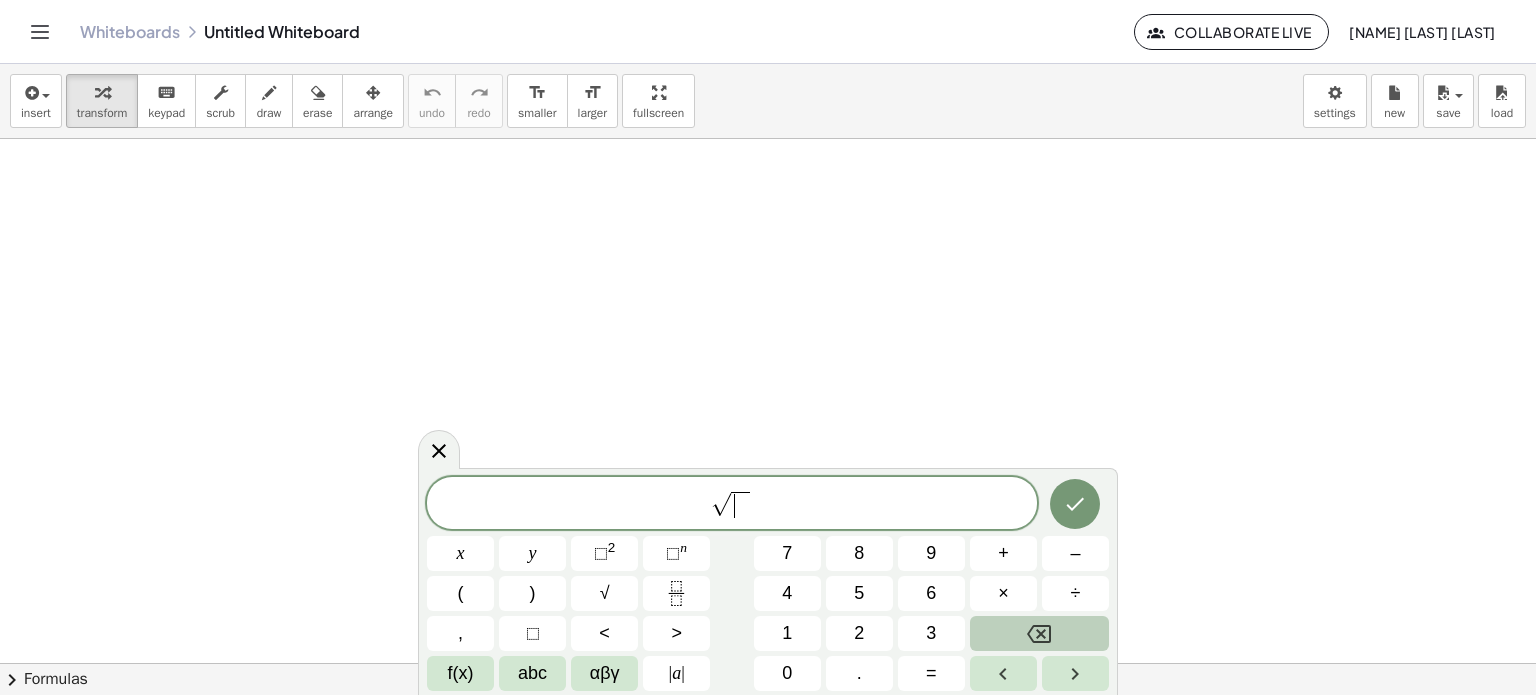 click 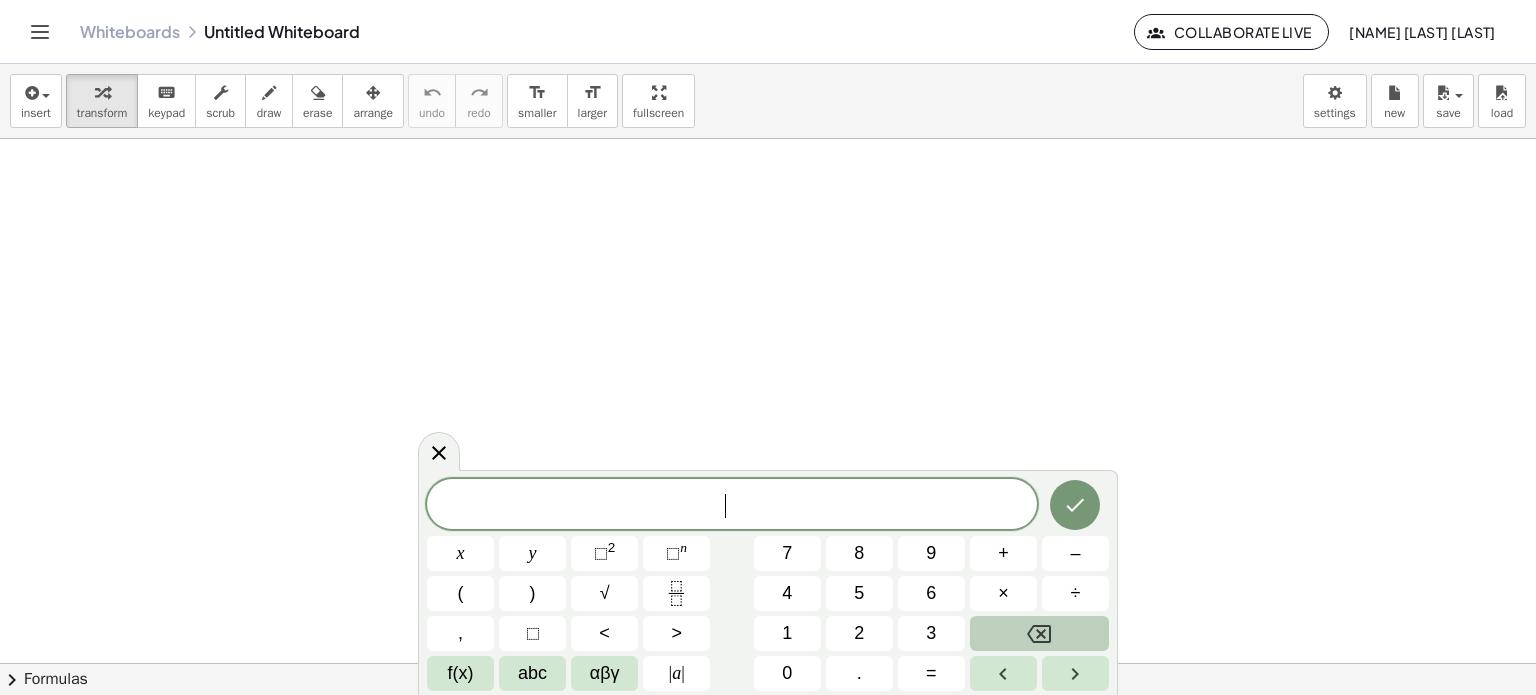 click 